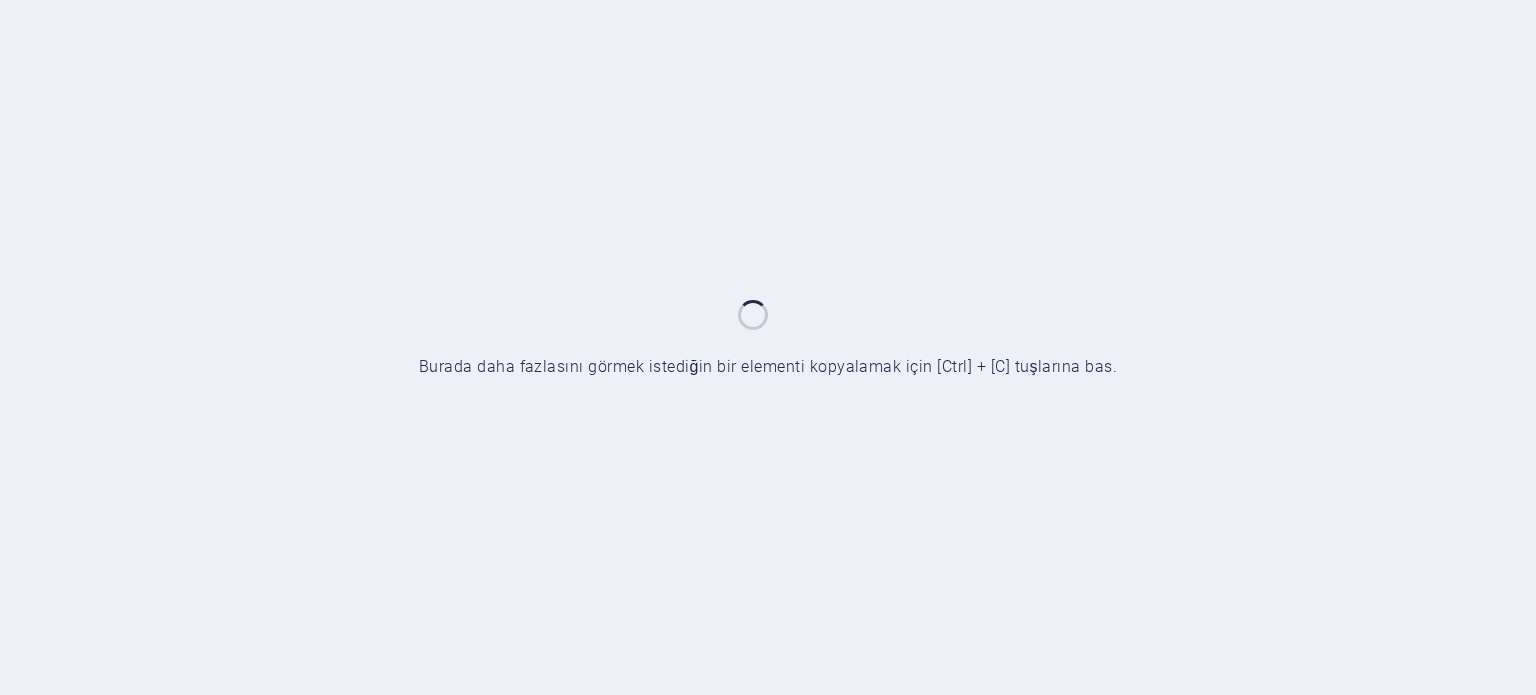 scroll, scrollTop: 0, scrollLeft: 0, axis: both 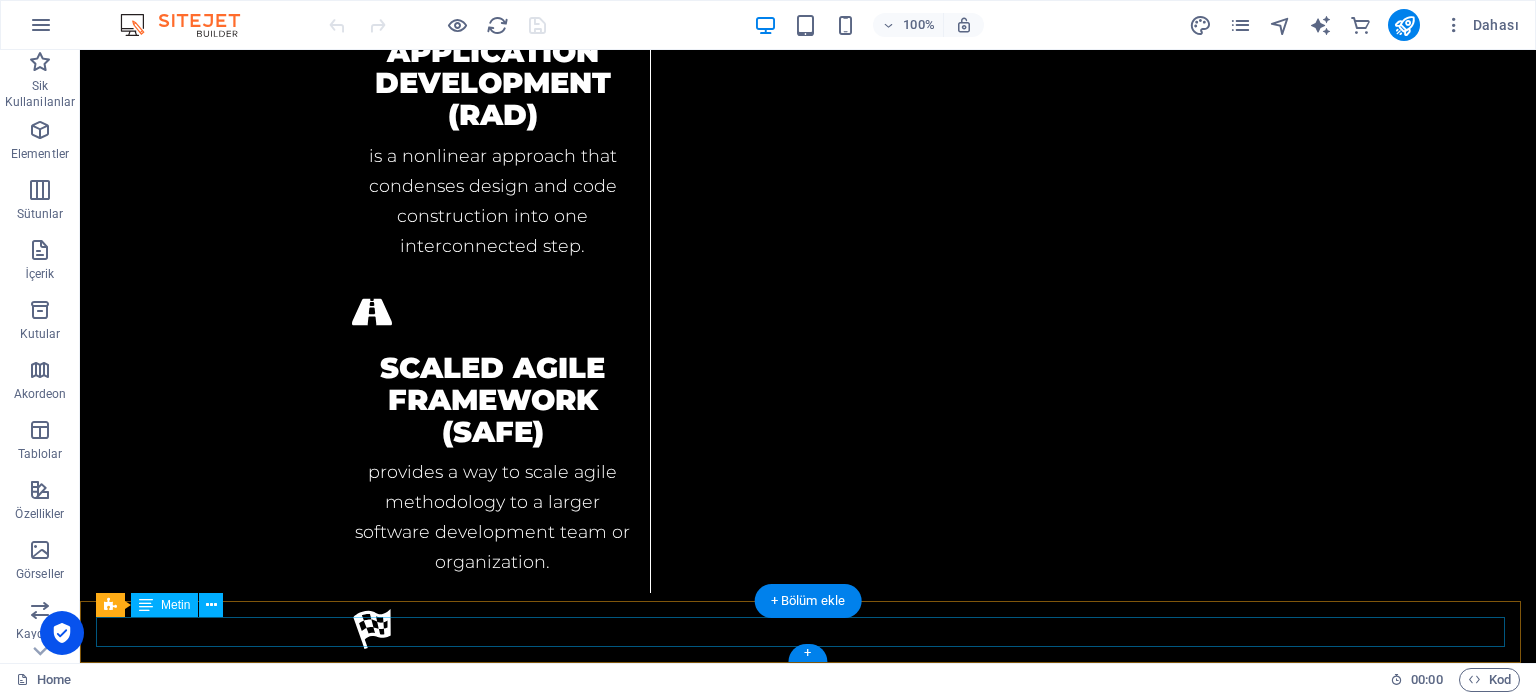 click on "Legal Notice  |  Privacy" at bounding box center (808, 3673) 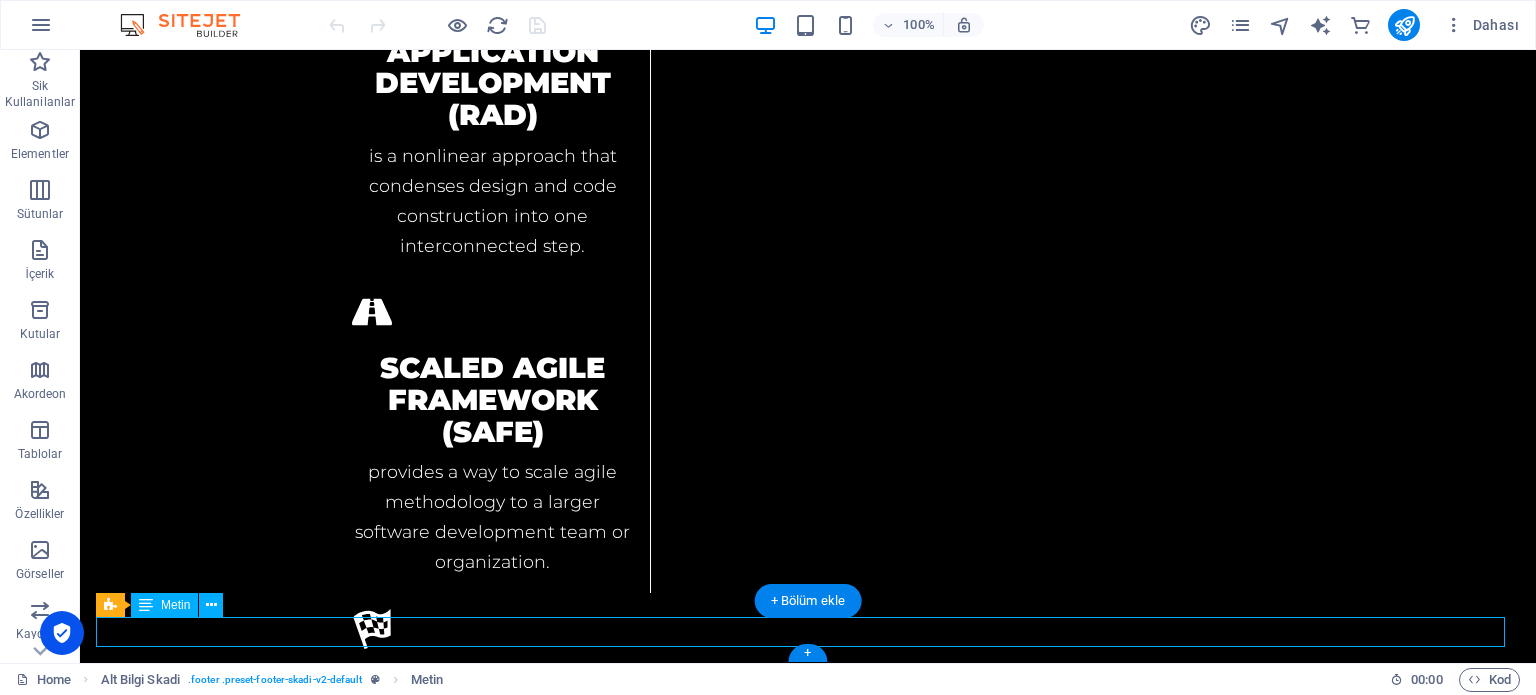 click on "Legal Notice  |  Privacy" at bounding box center (808, 3673) 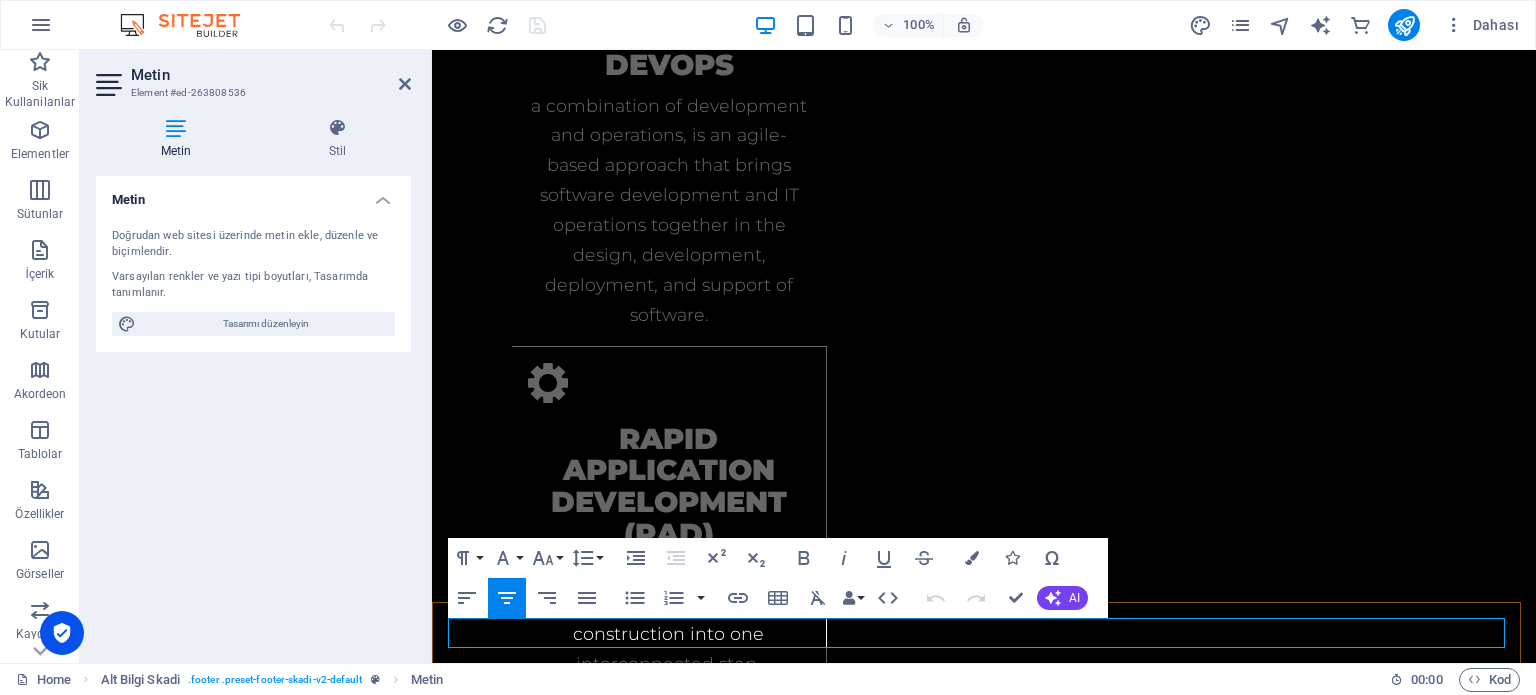 scroll, scrollTop: 3835, scrollLeft: 0, axis: vertical 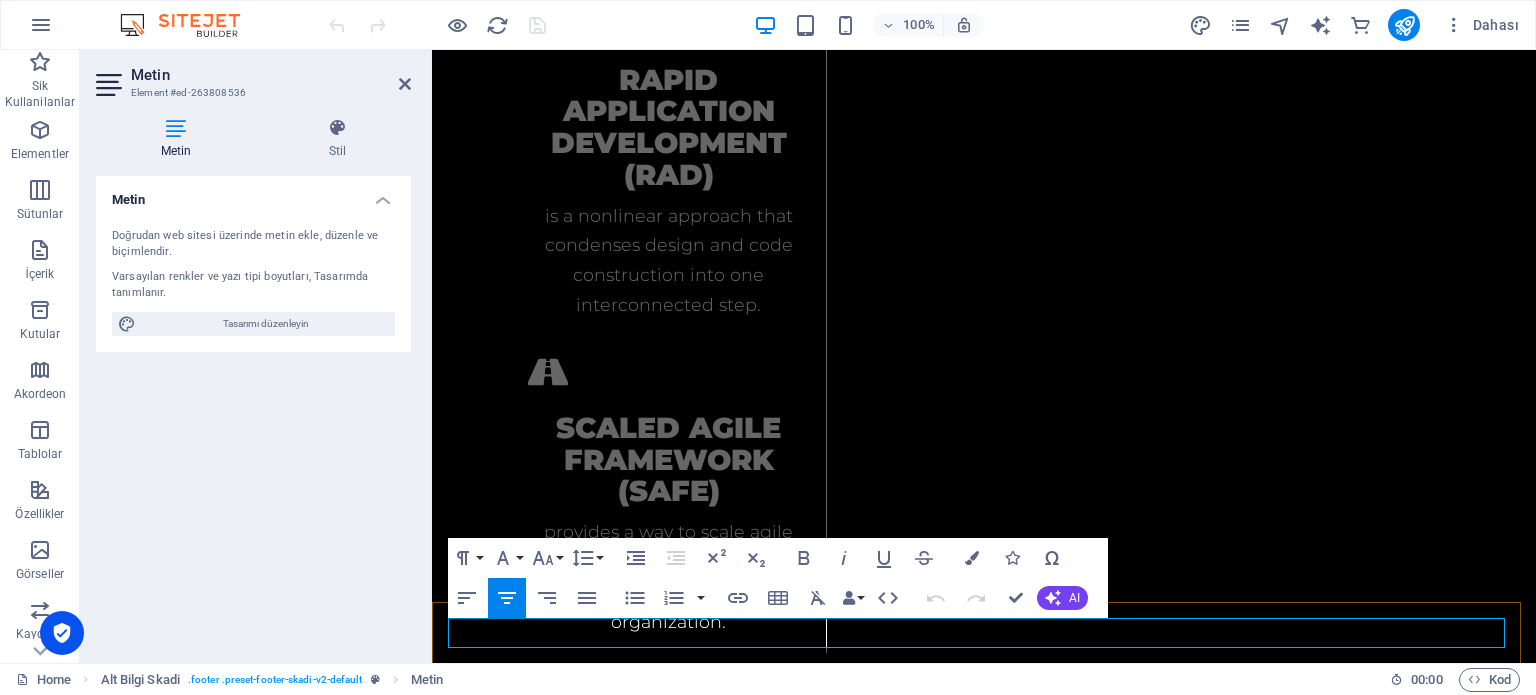 drag, startPoint x: 991, startPoint y: 636, endPoint x: 876, endPoint y: 637, distance: 115.00435 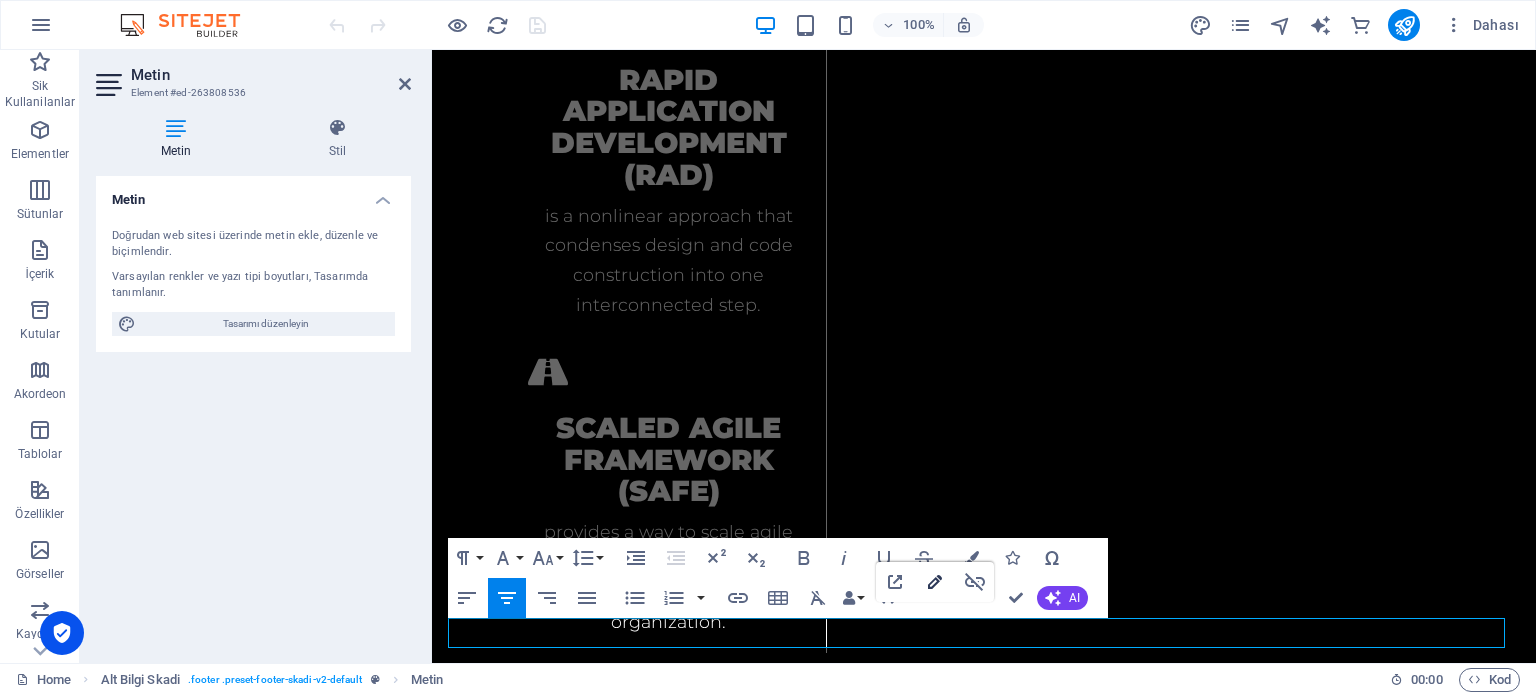 click 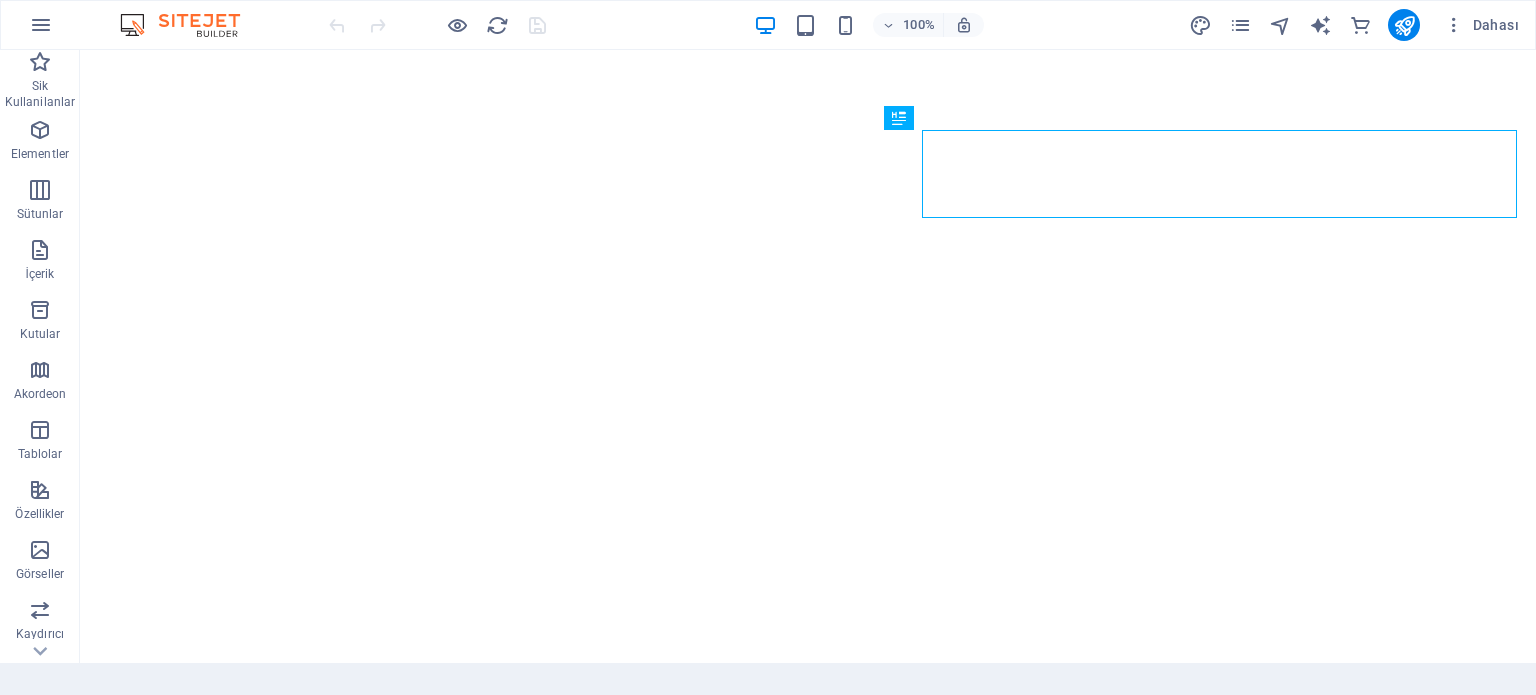scroll, scrollTop: 0, scrollLeft: 0, axis: both 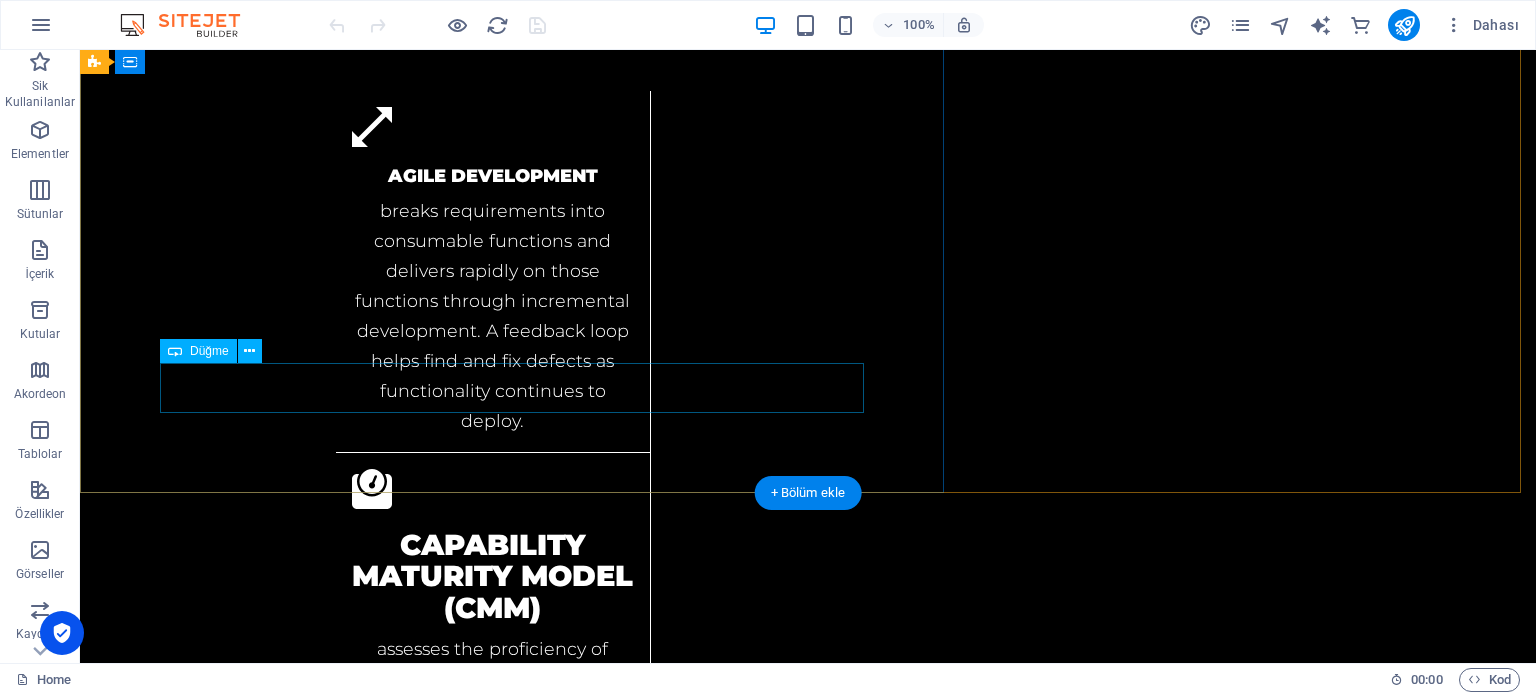 click on "Shop now" at bounding box center [808, 2661] 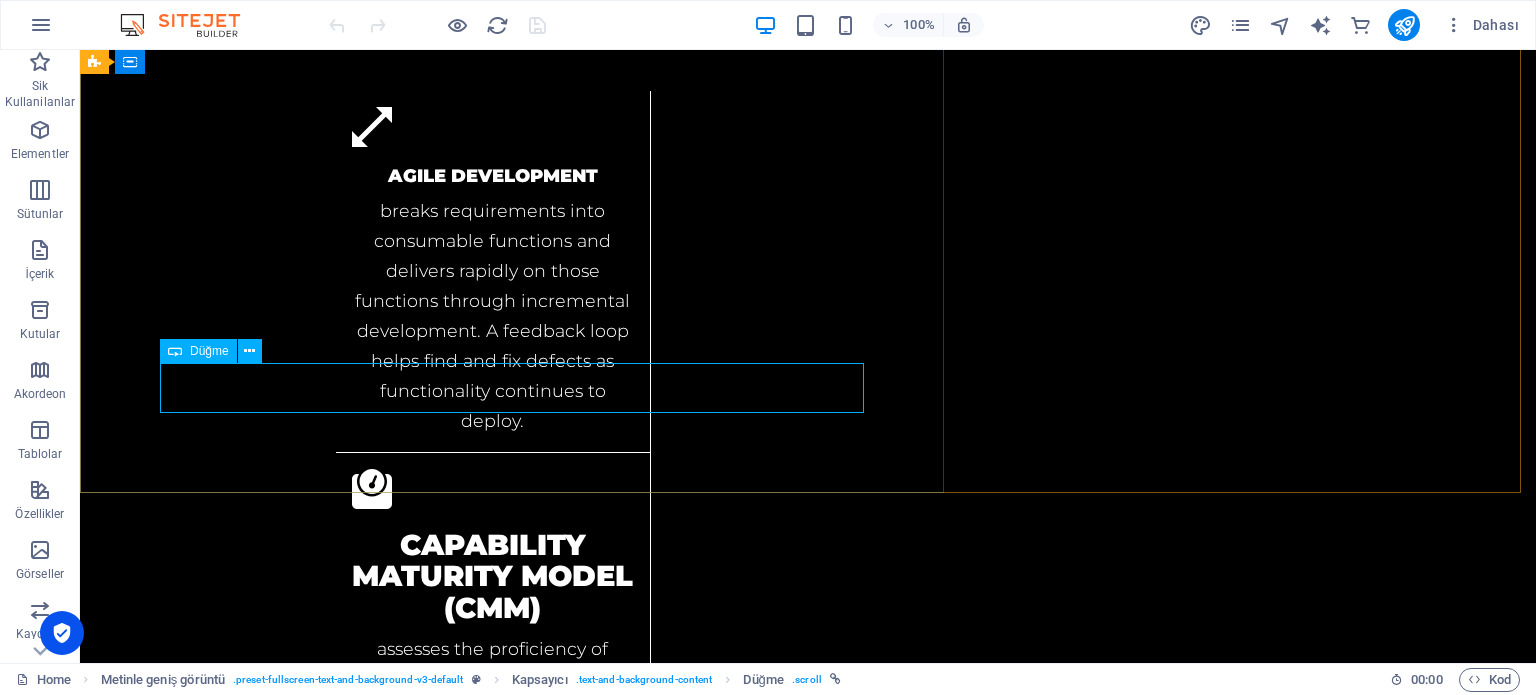 click on "Düğme" at bounding box center [209, 351] 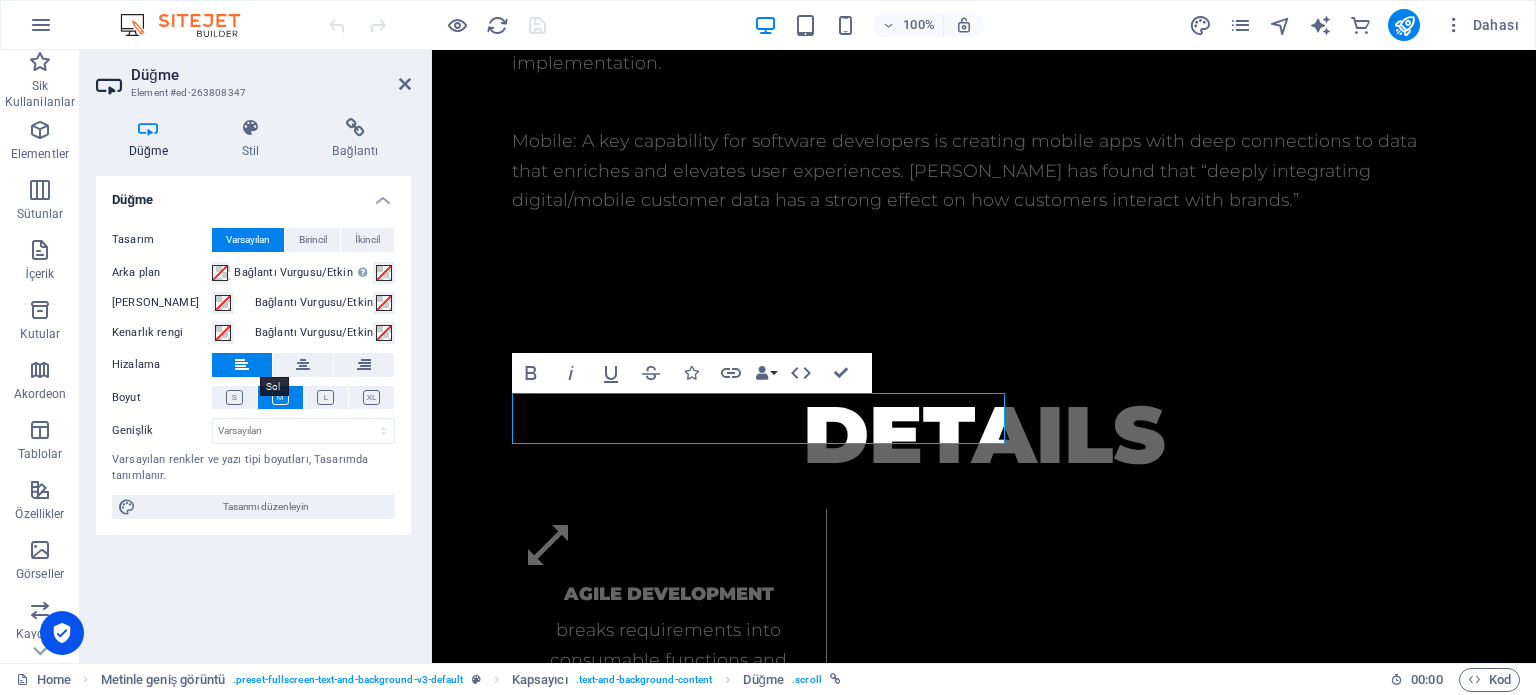 scroll, scrollTop: 2528, scrollLeft: 0, axis: vertical 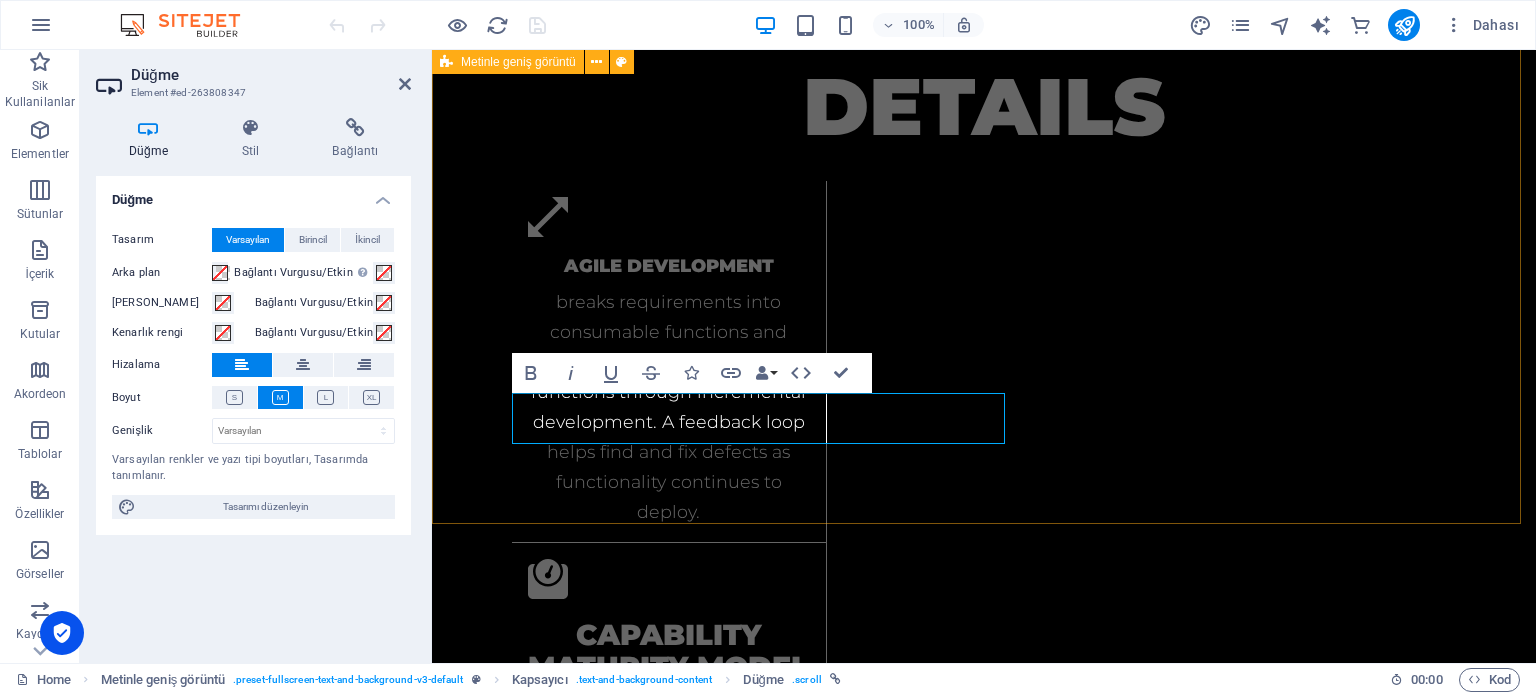 click on "About us INCESOFT is a software product development company providing end-to-end software development services for businesses and IT companies worldwide. Organizing teamwork, we take care of the development process while our clients are doing progress. Shop now" at bounding box center (984, 2628) 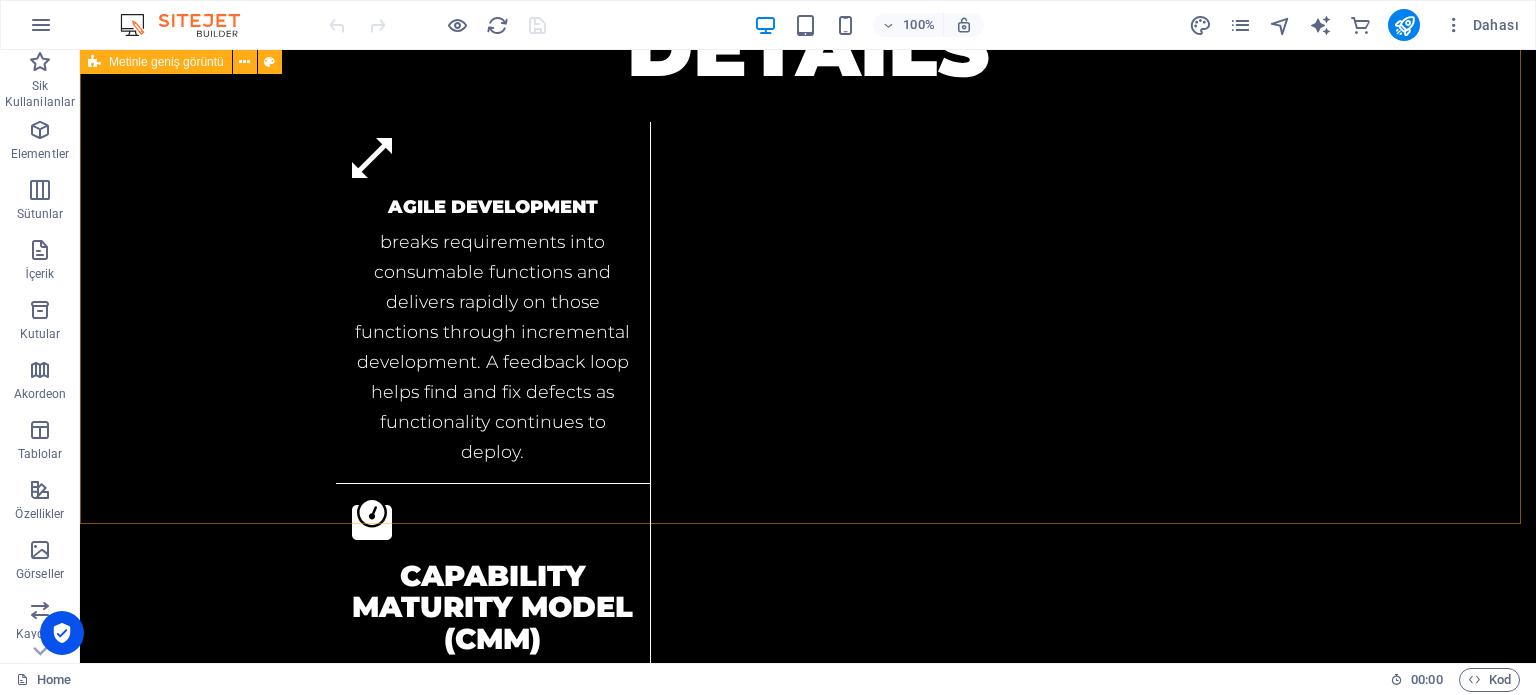 scroll, scrollTop: 2569, scrollLeft: 0, axis: vertical 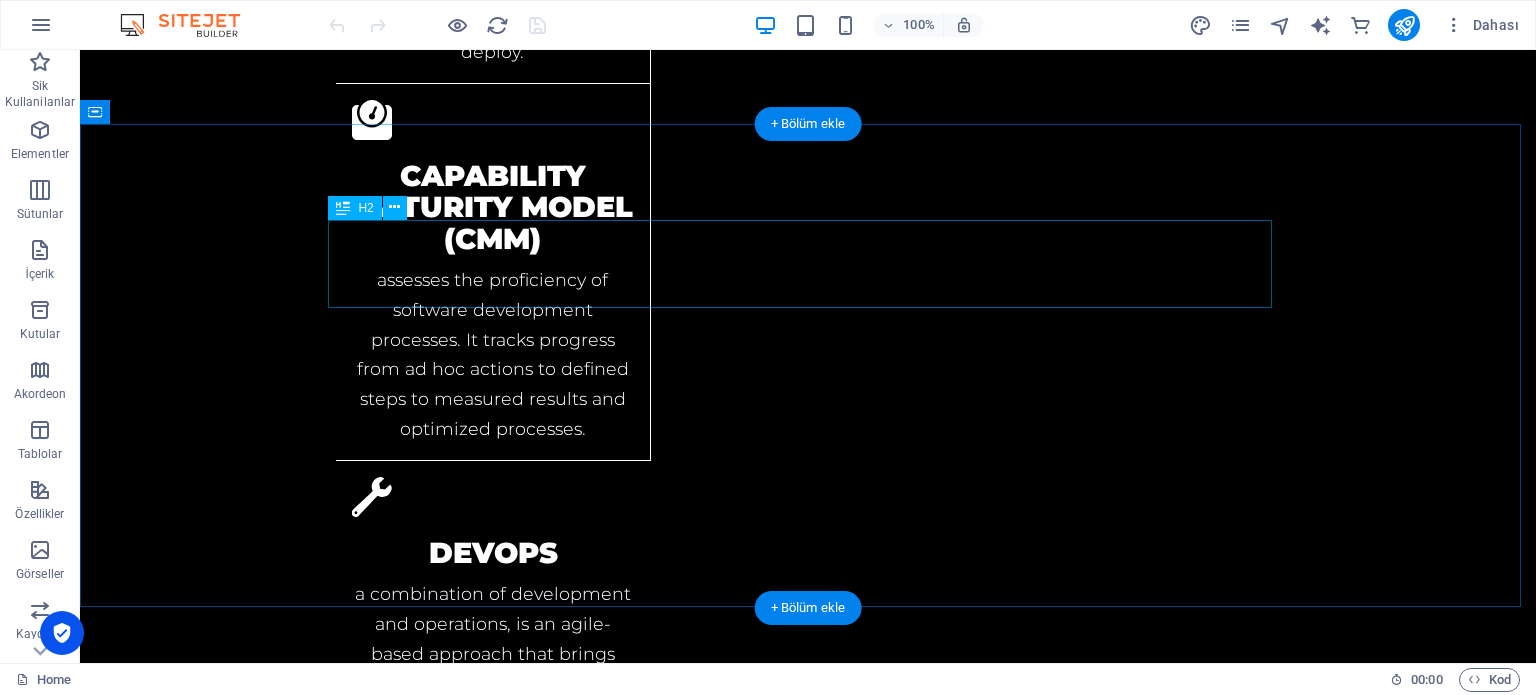 click on "Pricing" at bounding box center [808, 2537] 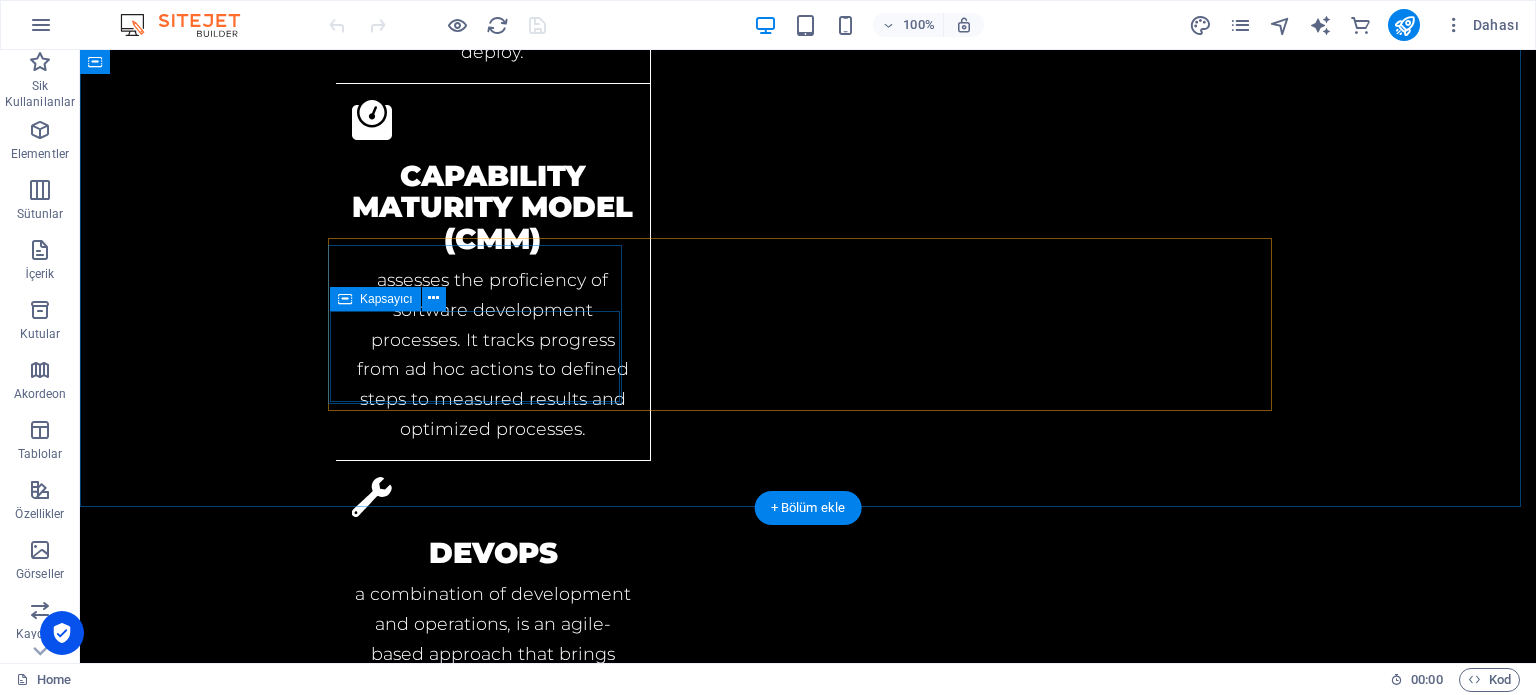 scroll, scrollTop: 2769, scrollLeft: 0, axis: vertical 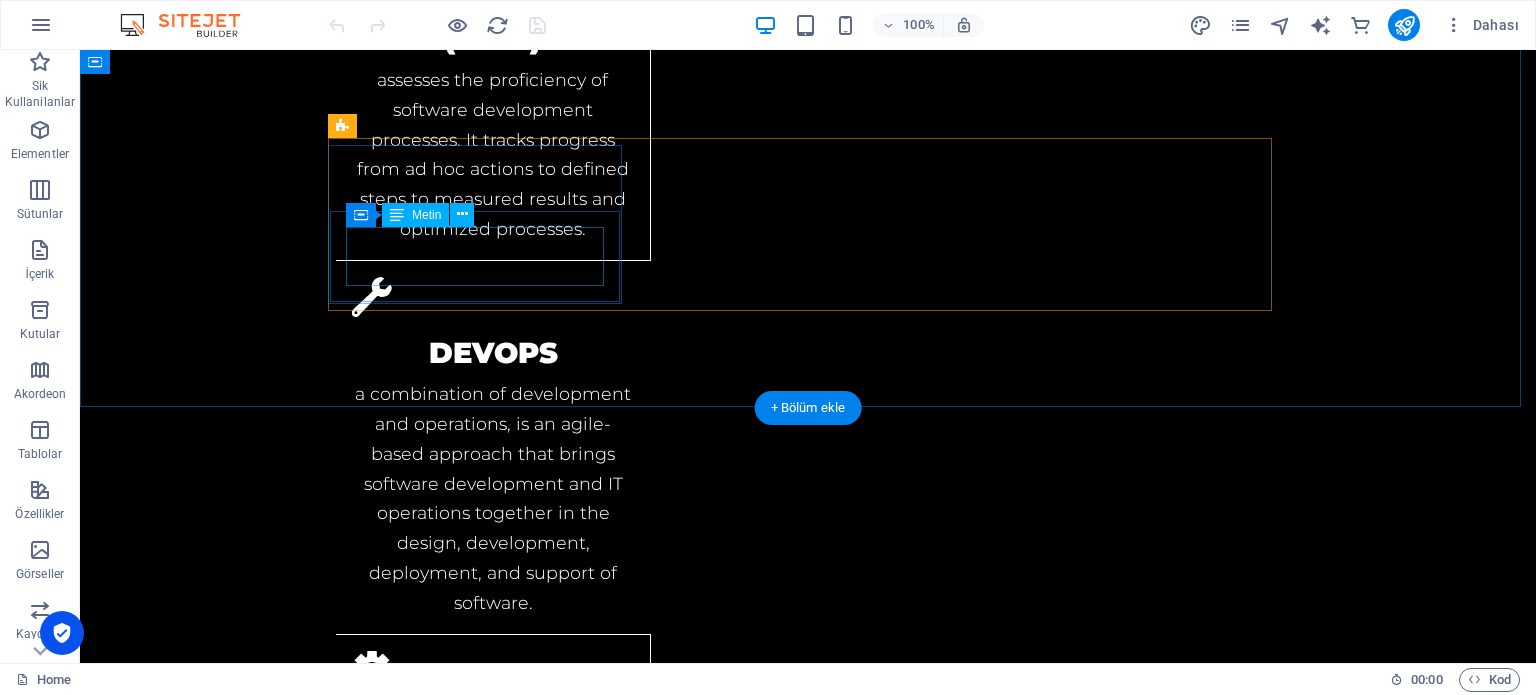 click on "Computer Software Production" at bounding box center (808, 2508) 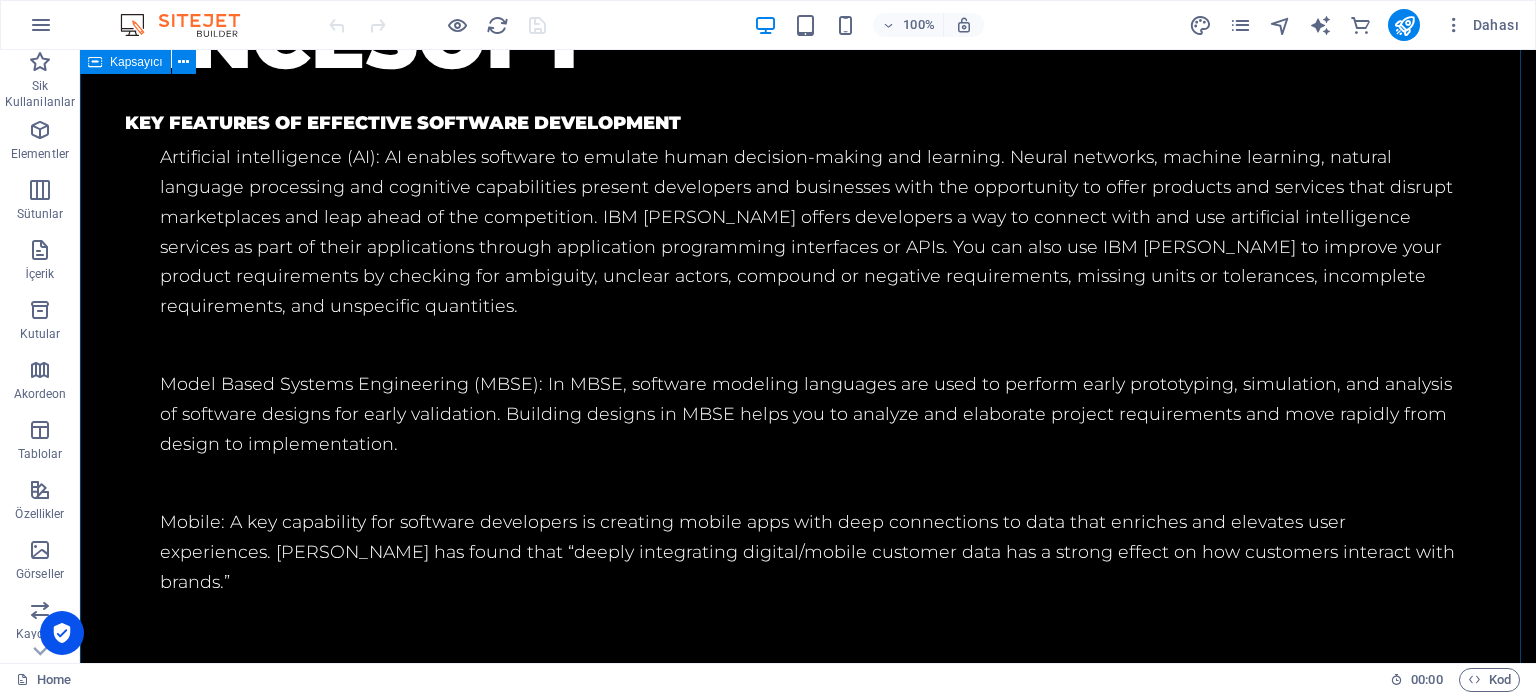 scroll, scrollTop: 1600, scrollLeft: 0, axis: vertical 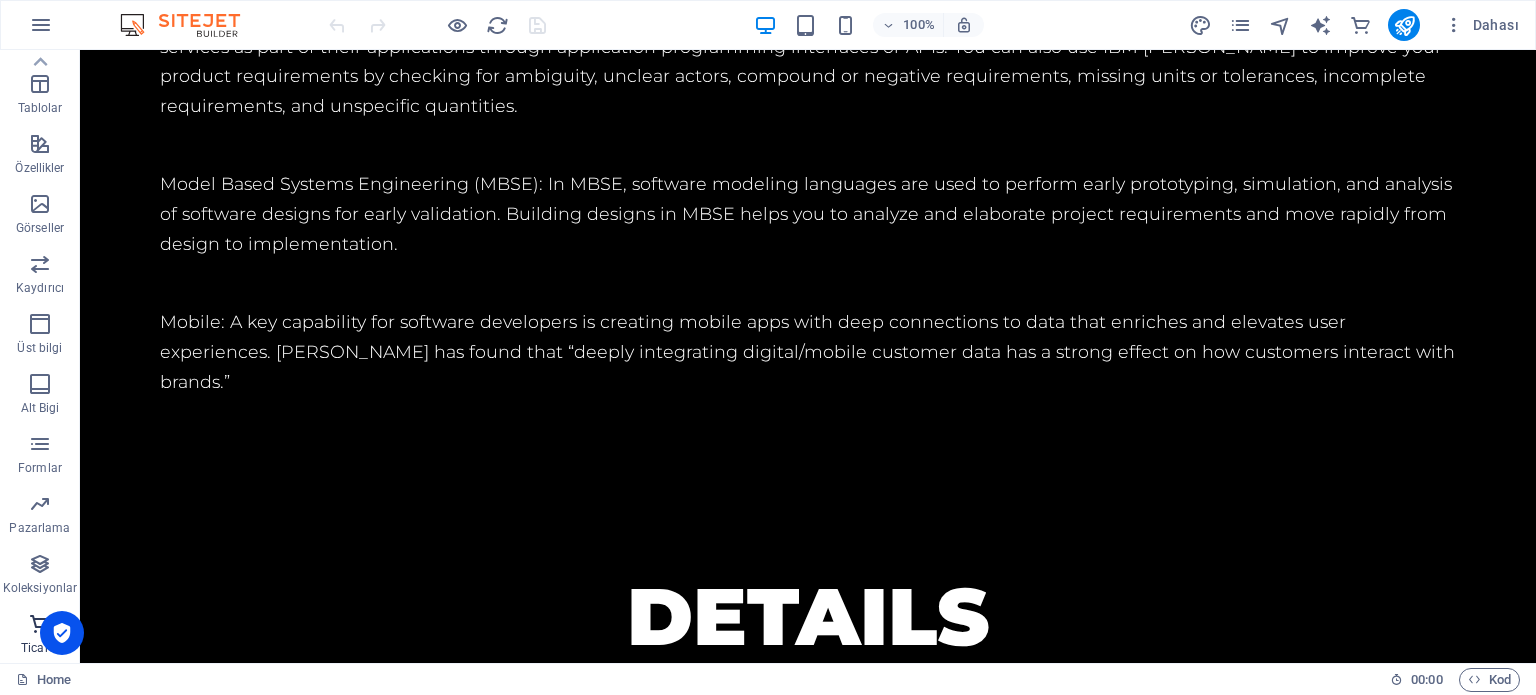 click on "Ticaret" at bounding box center [40, 636] 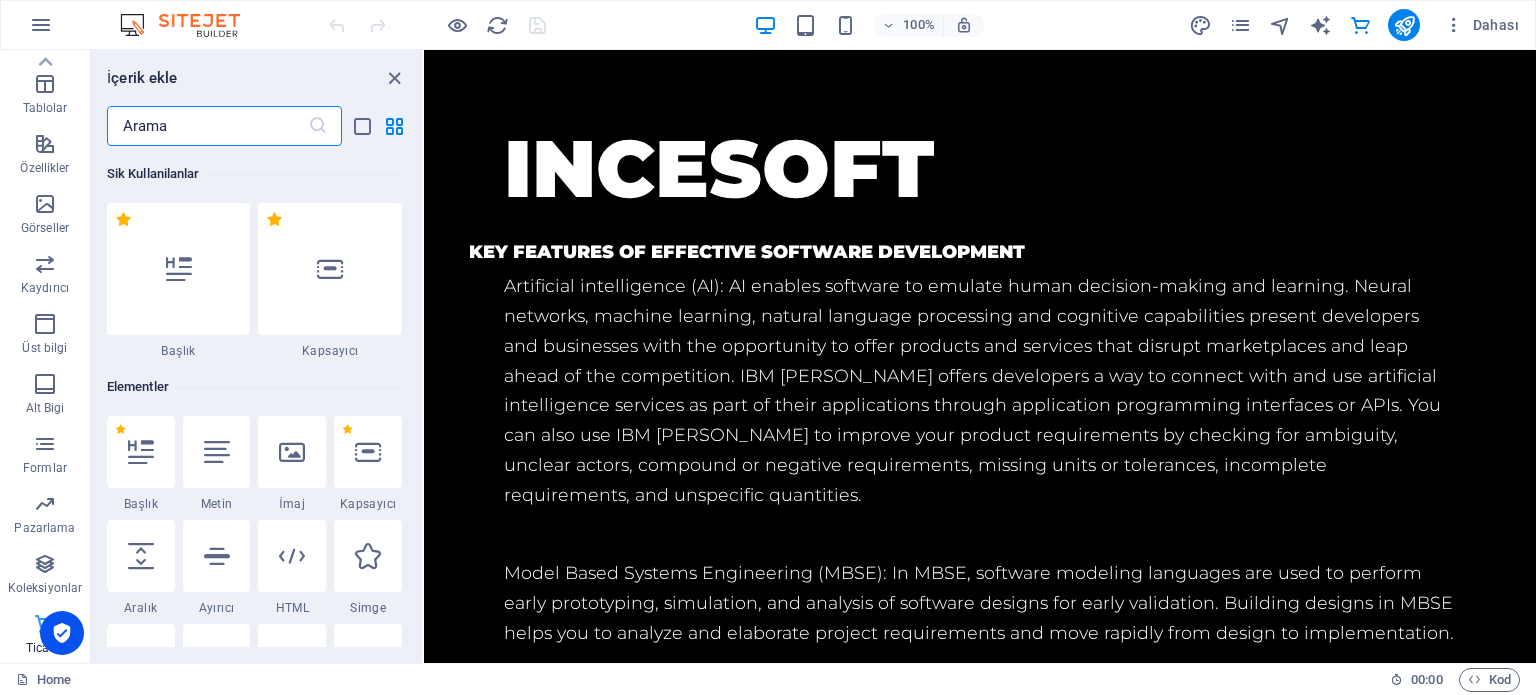 scroll, scrollTop: 1929, scrollLeft: 0, axis: vertical 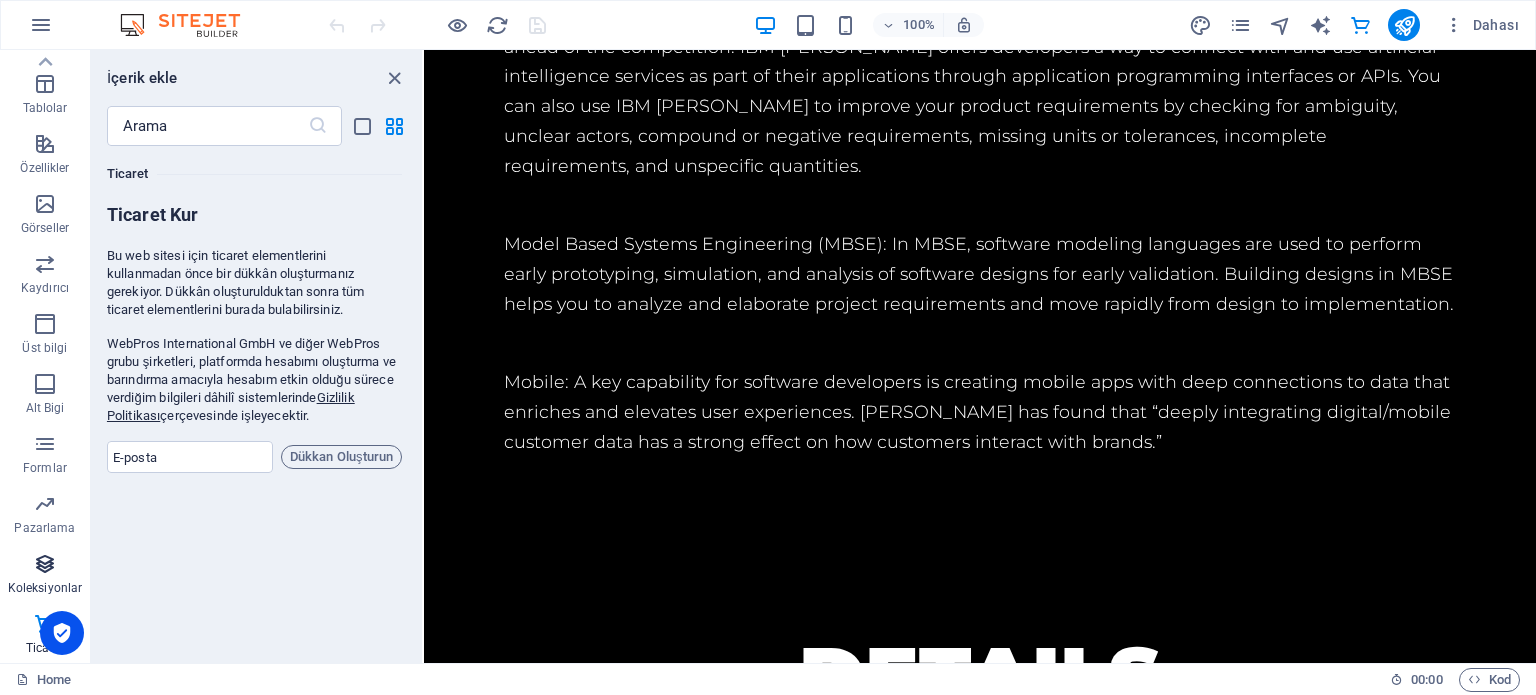 click at bounding box center (45, 564) 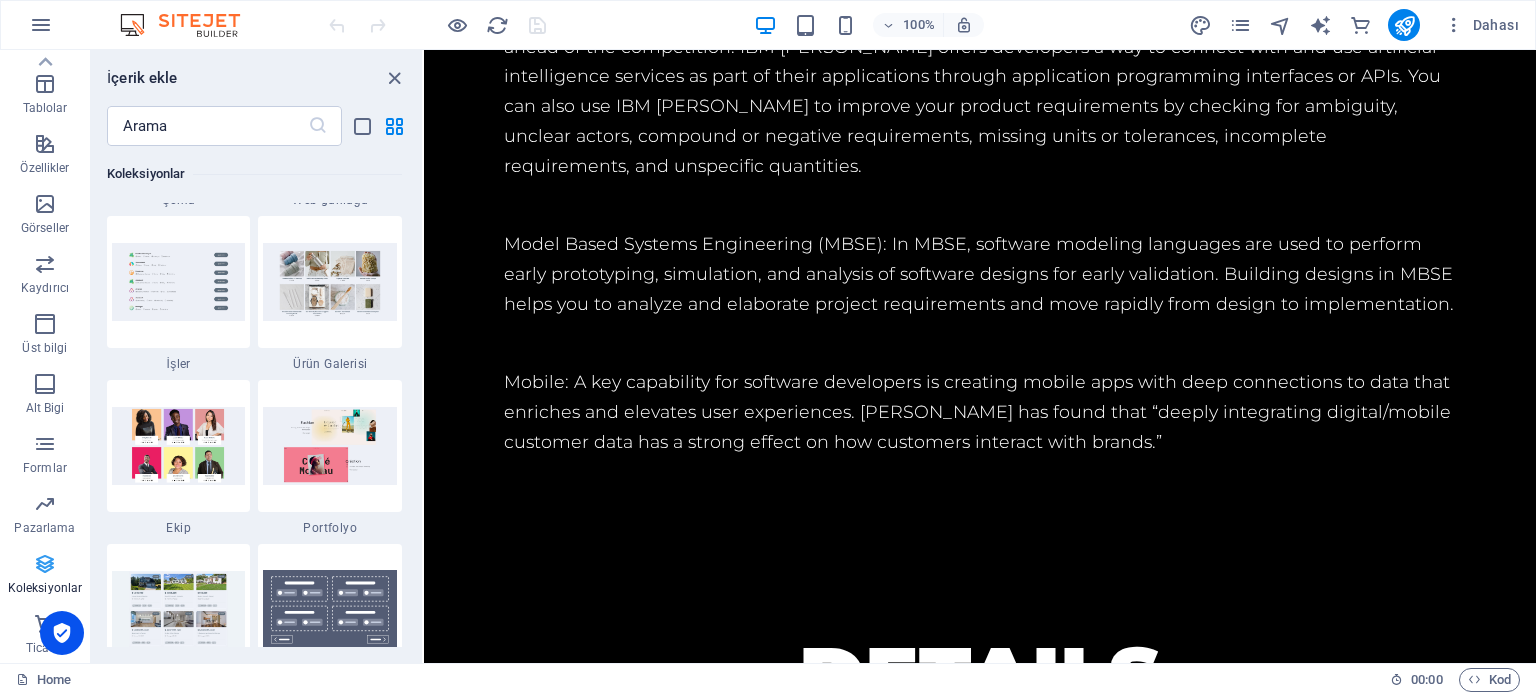 scroll, scrollTop: 18142, scrollLeft: 0, axis: vertical 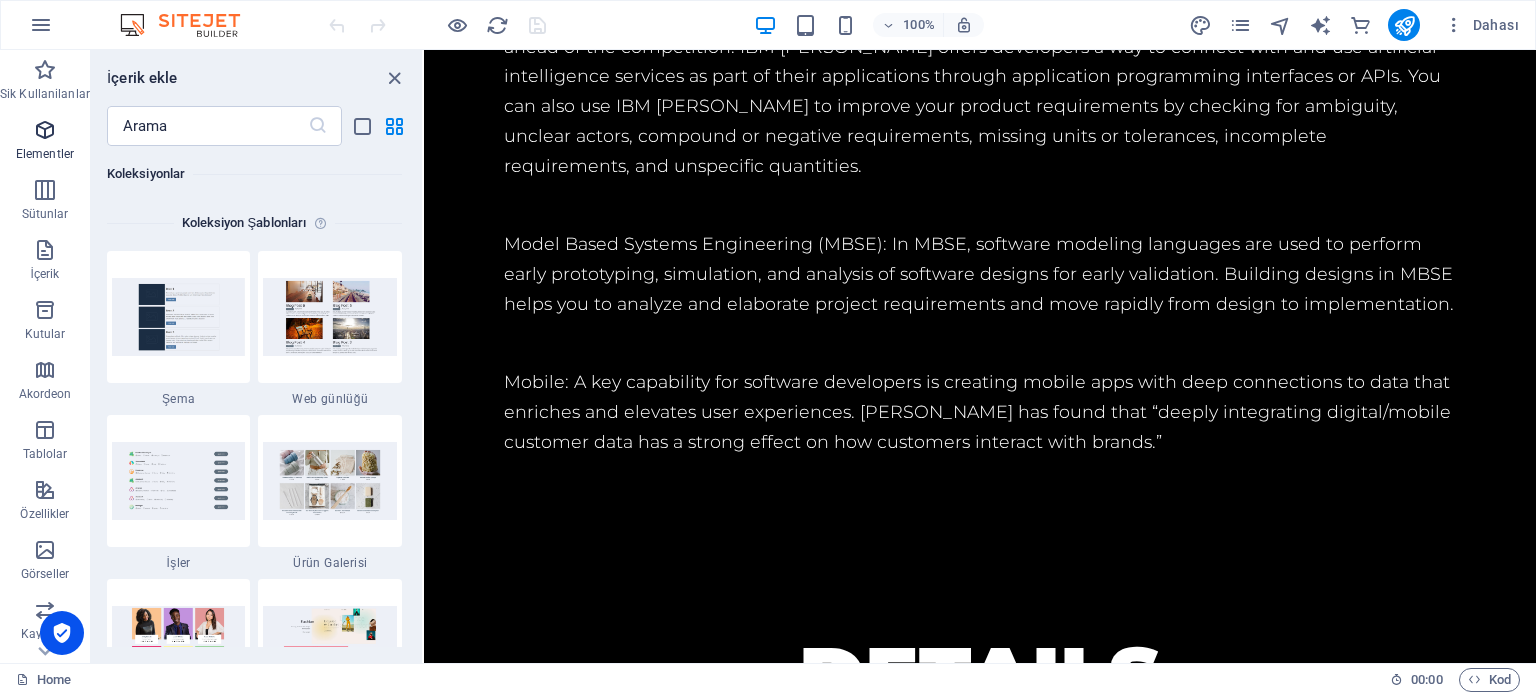 click at bounding box center (45, 130) 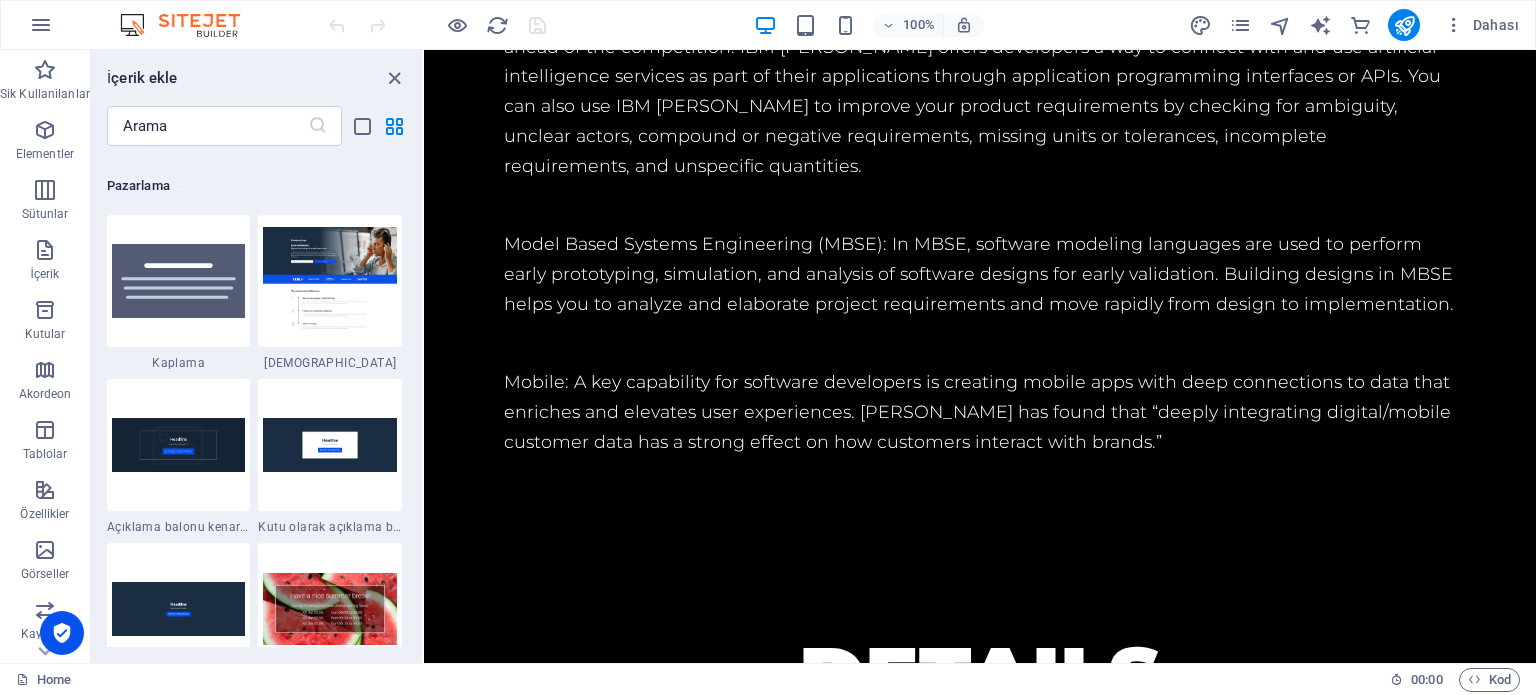 scroll, scrollTop: 16313, scrollLeft: 0, axis: vertical 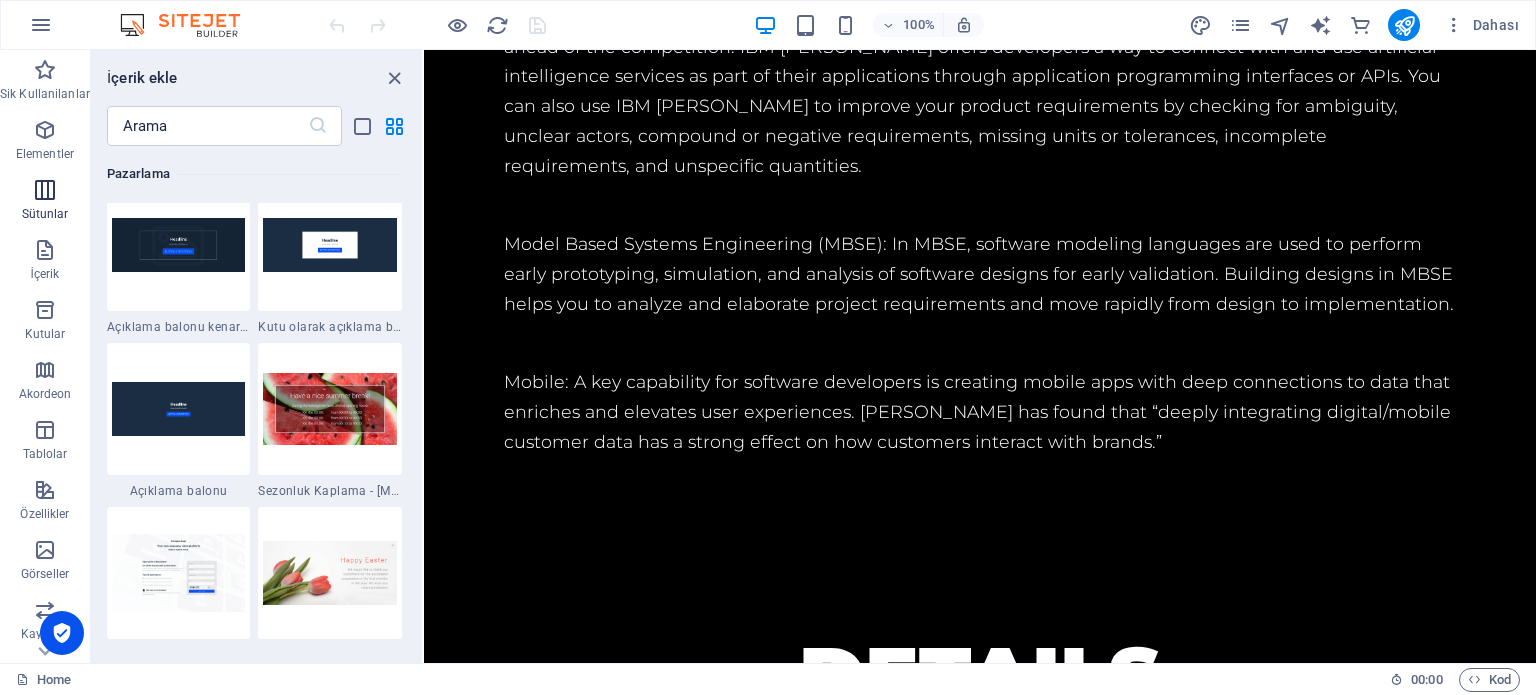 click at bounding box center (45, 190) 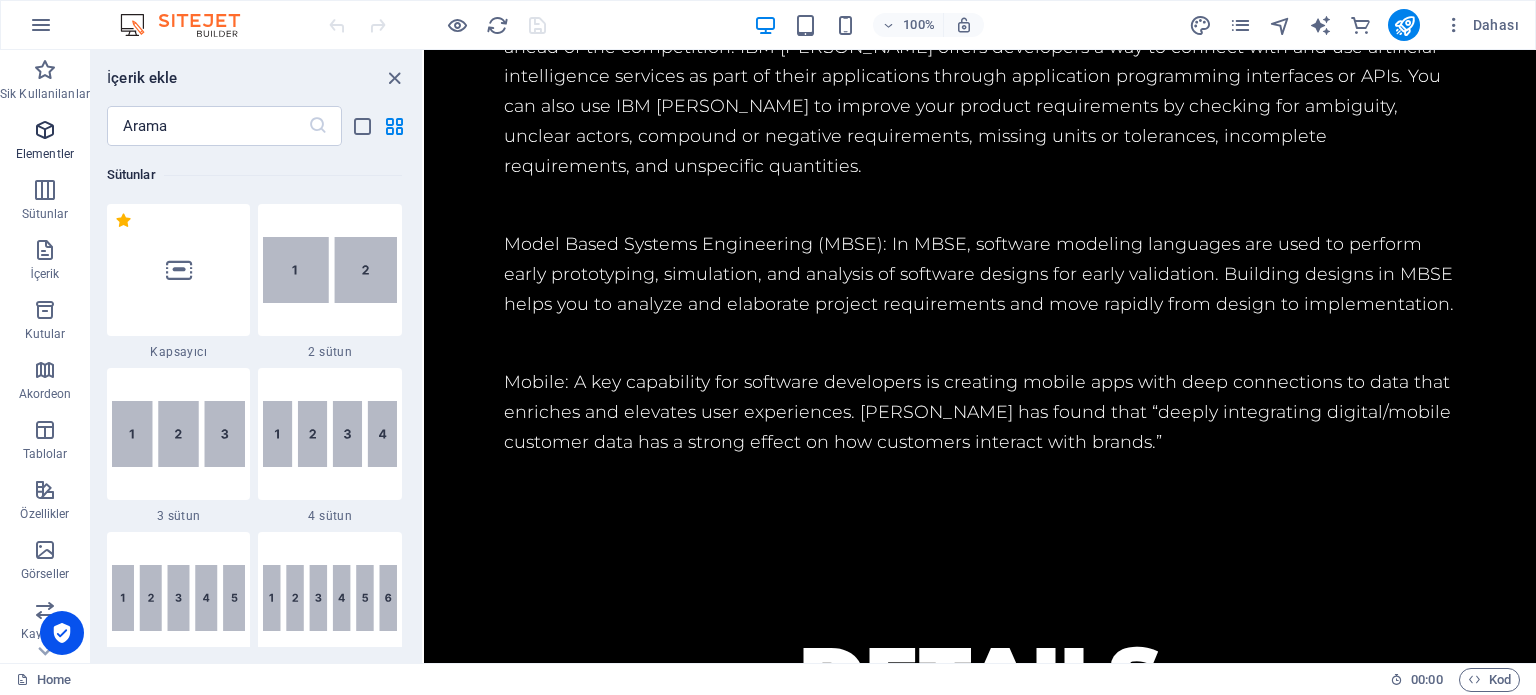 click at bounding box center [45, 130] 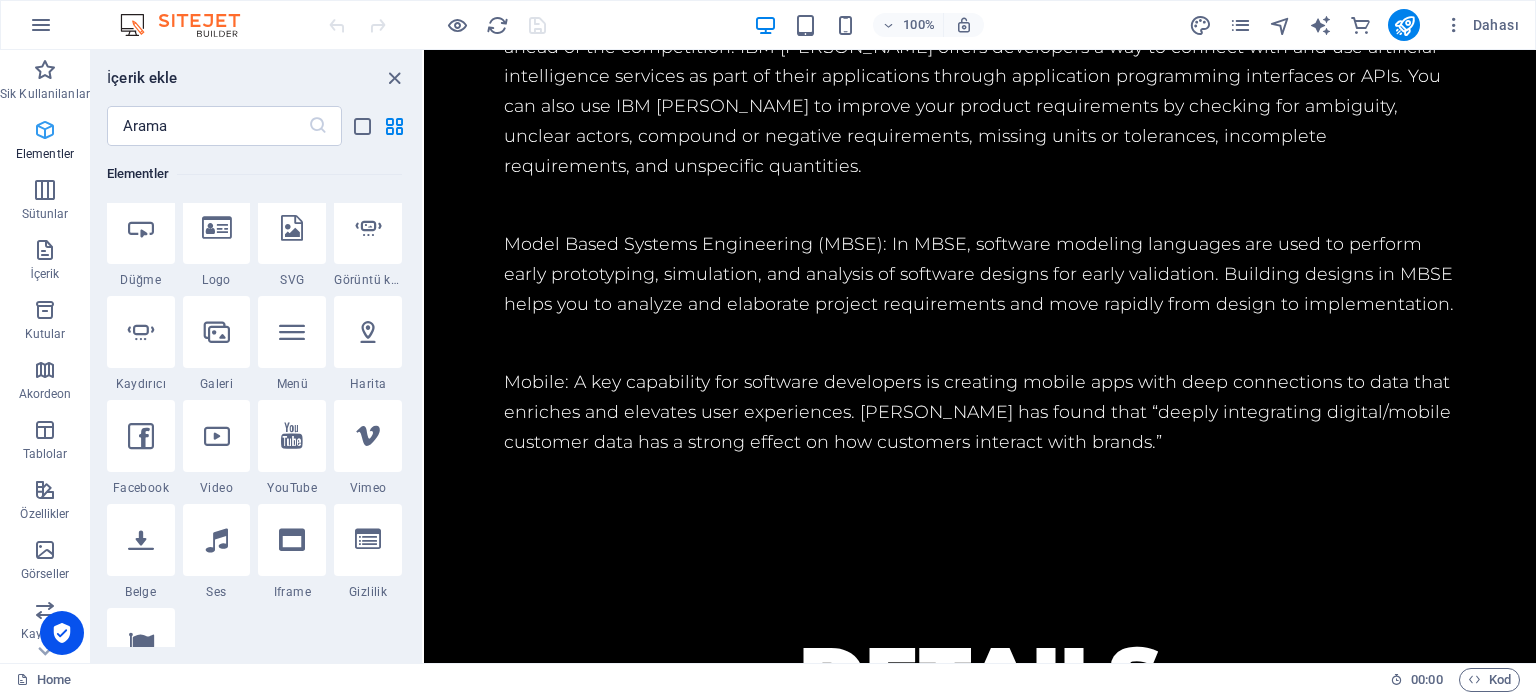 scroll, scrollTop: 212, scrollLeft: 0, axis: vertical 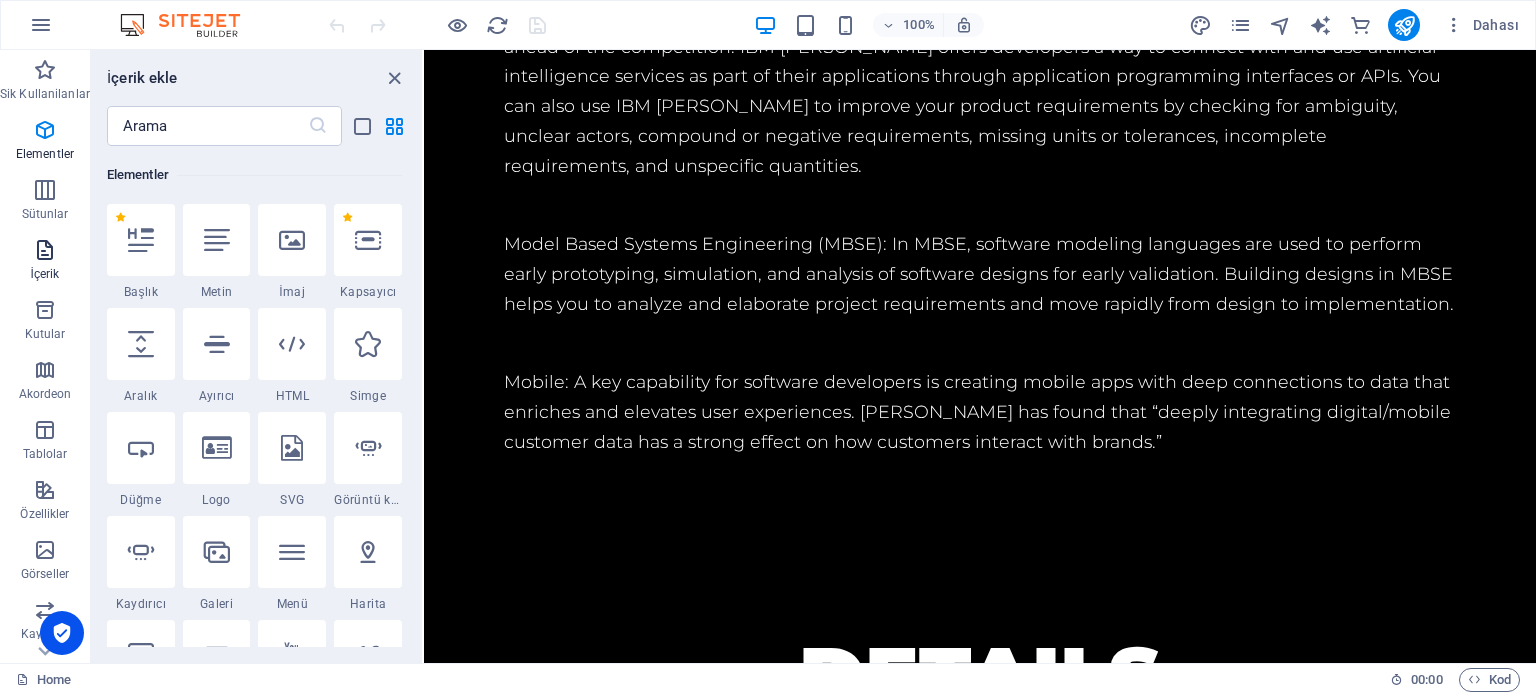 click at bounding box center [45, 250] 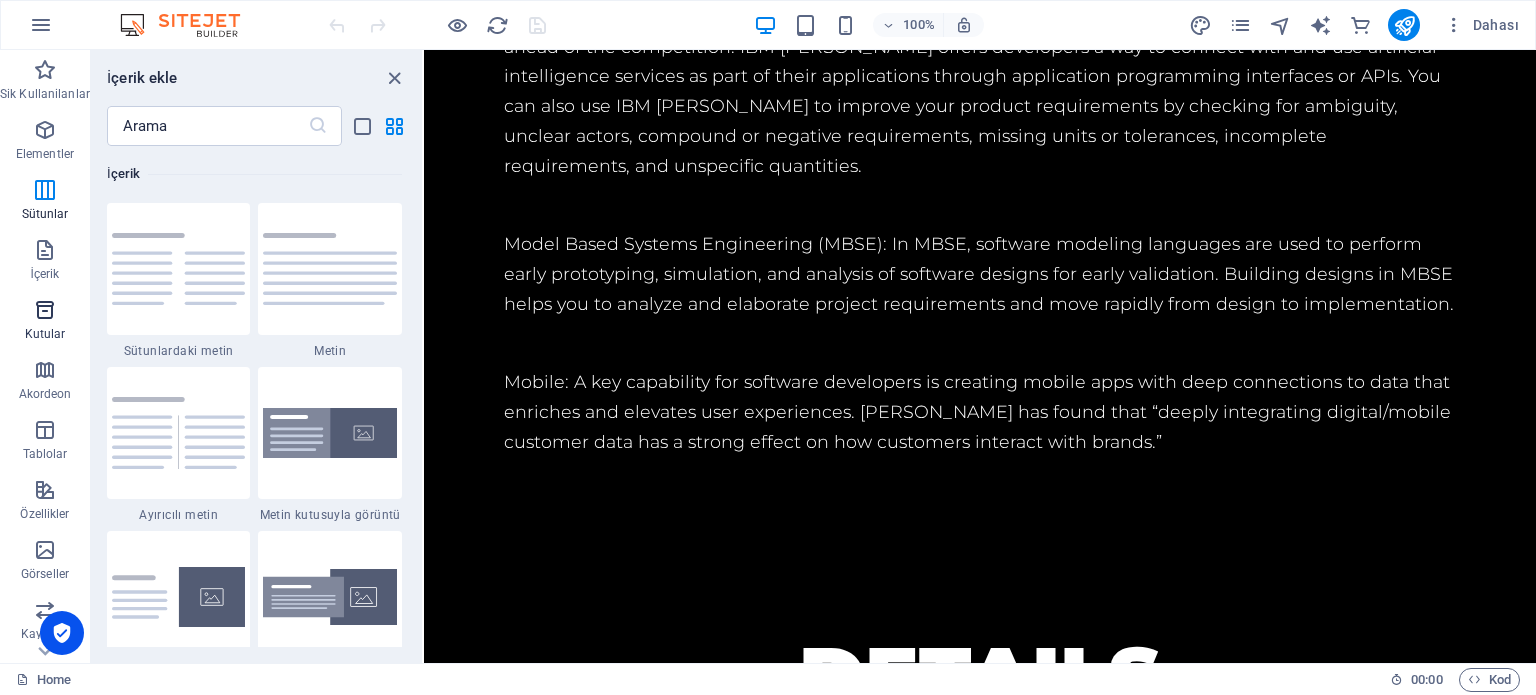 click on "Kutular" at bounding box center (45, 320) 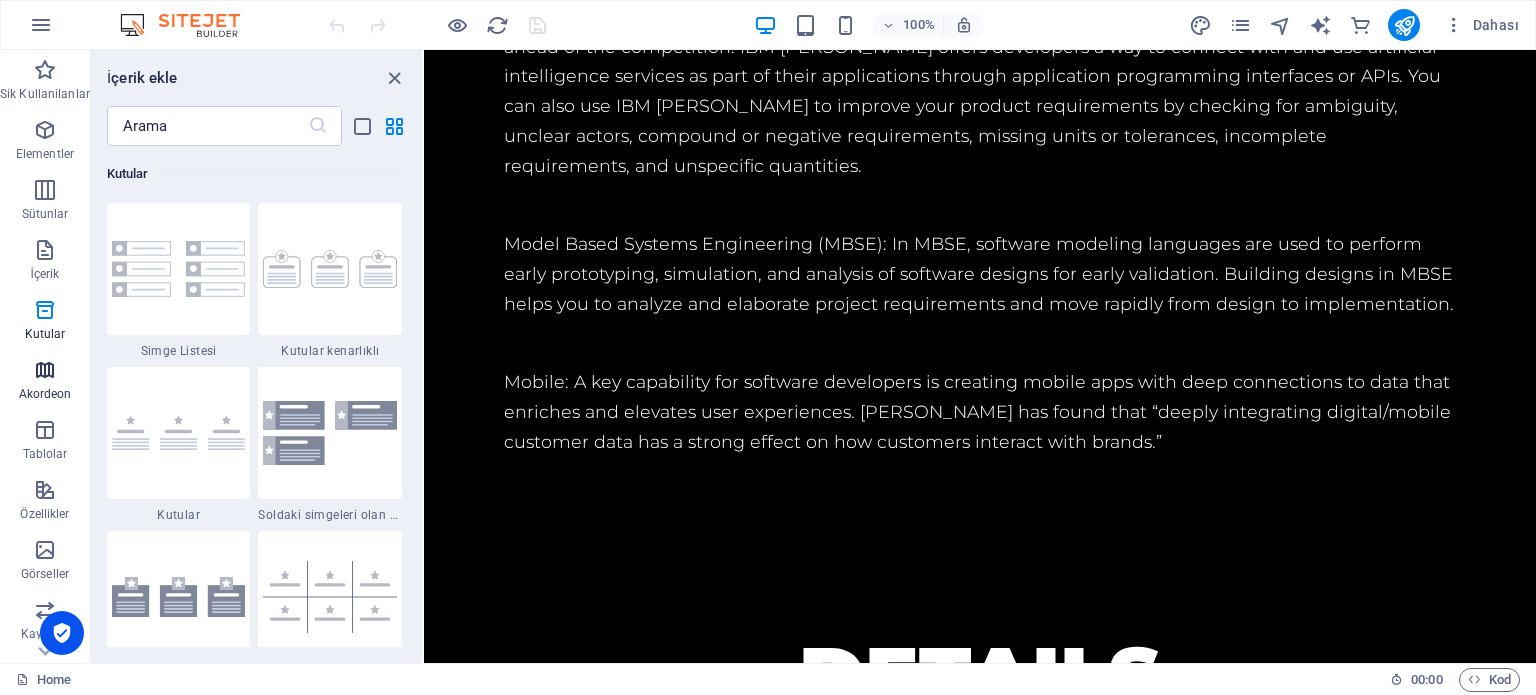 scroll, scrollTop: 5352, scrollLeft: 0, axis: vertical 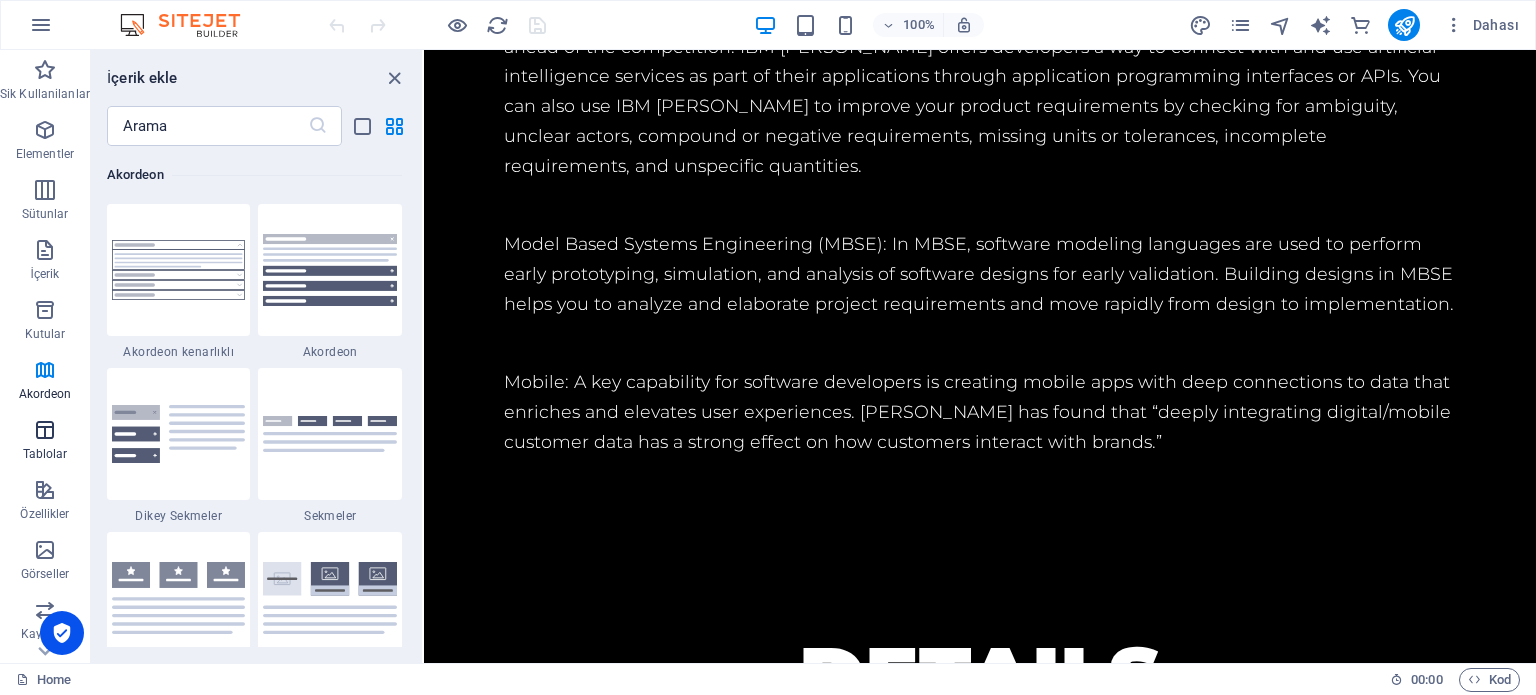 click on "Tablolar" at bounding box center (45, 440) 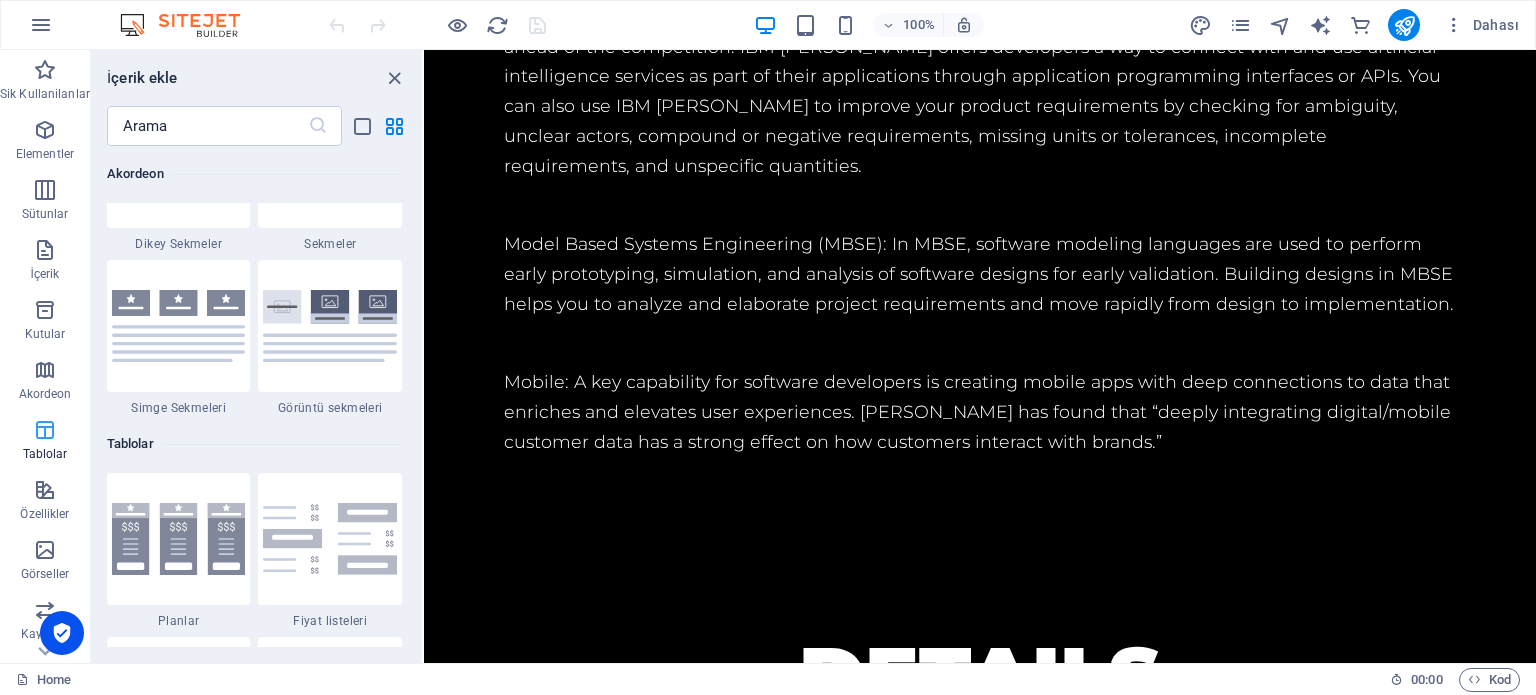scroll, scrollTop: 6761, scrollLeft: 0, axis: vertical 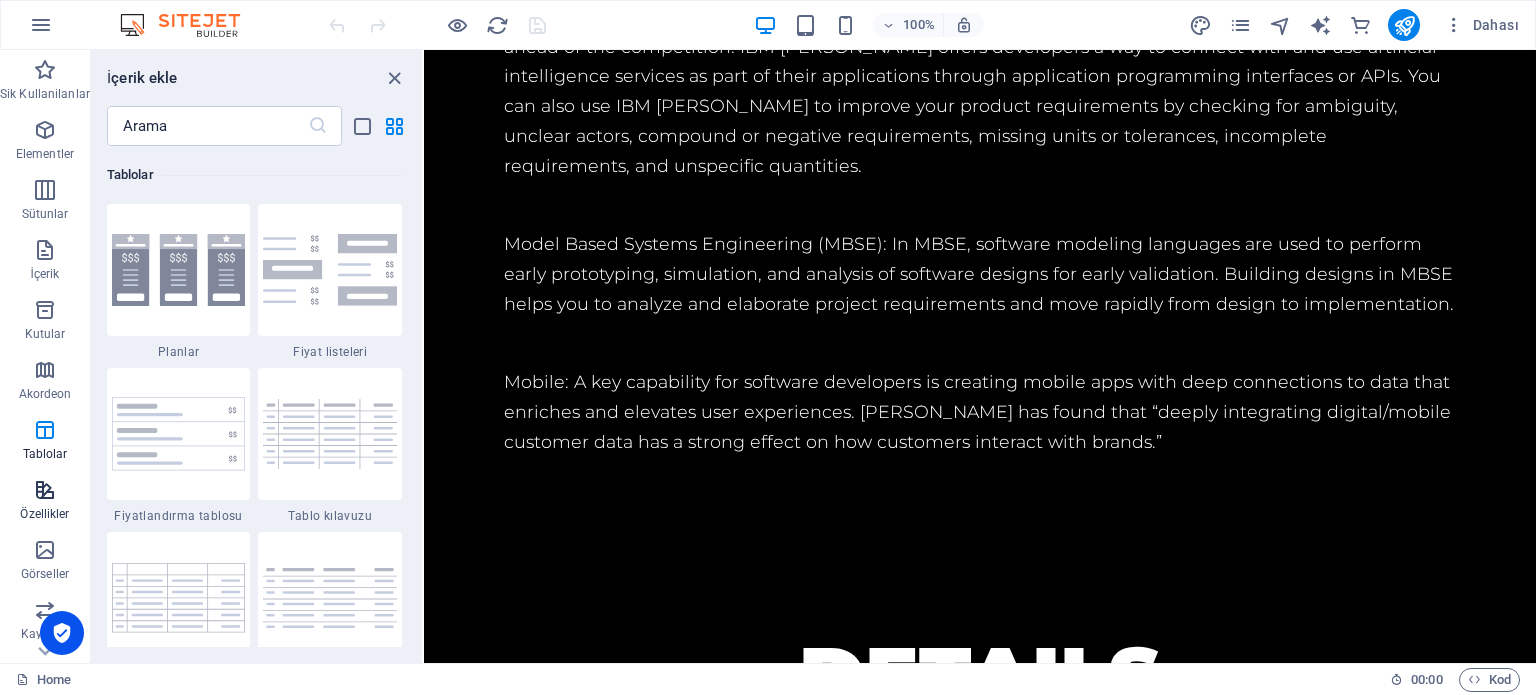 click at bounding box center [45, 490] 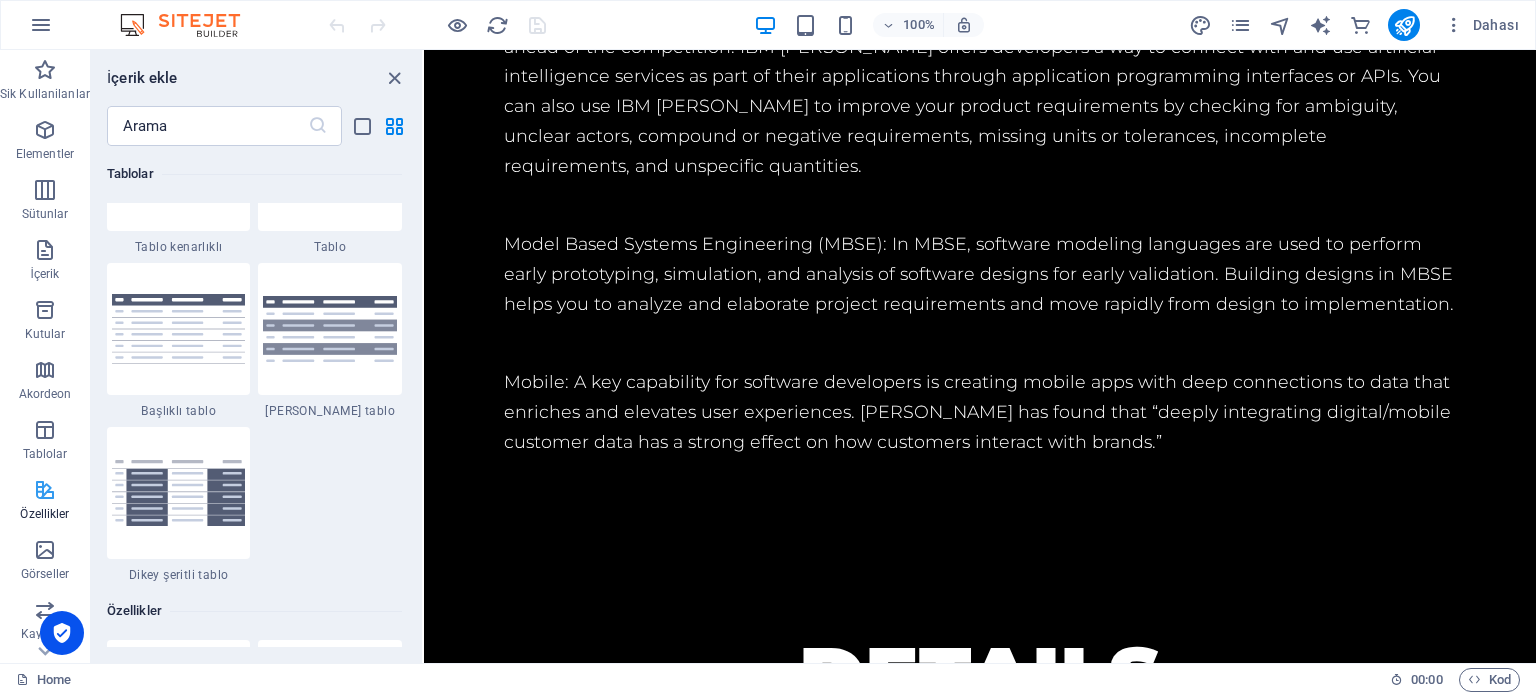 scroll, scrollTop: 7630, scrollLeft: 0, axis: vertical 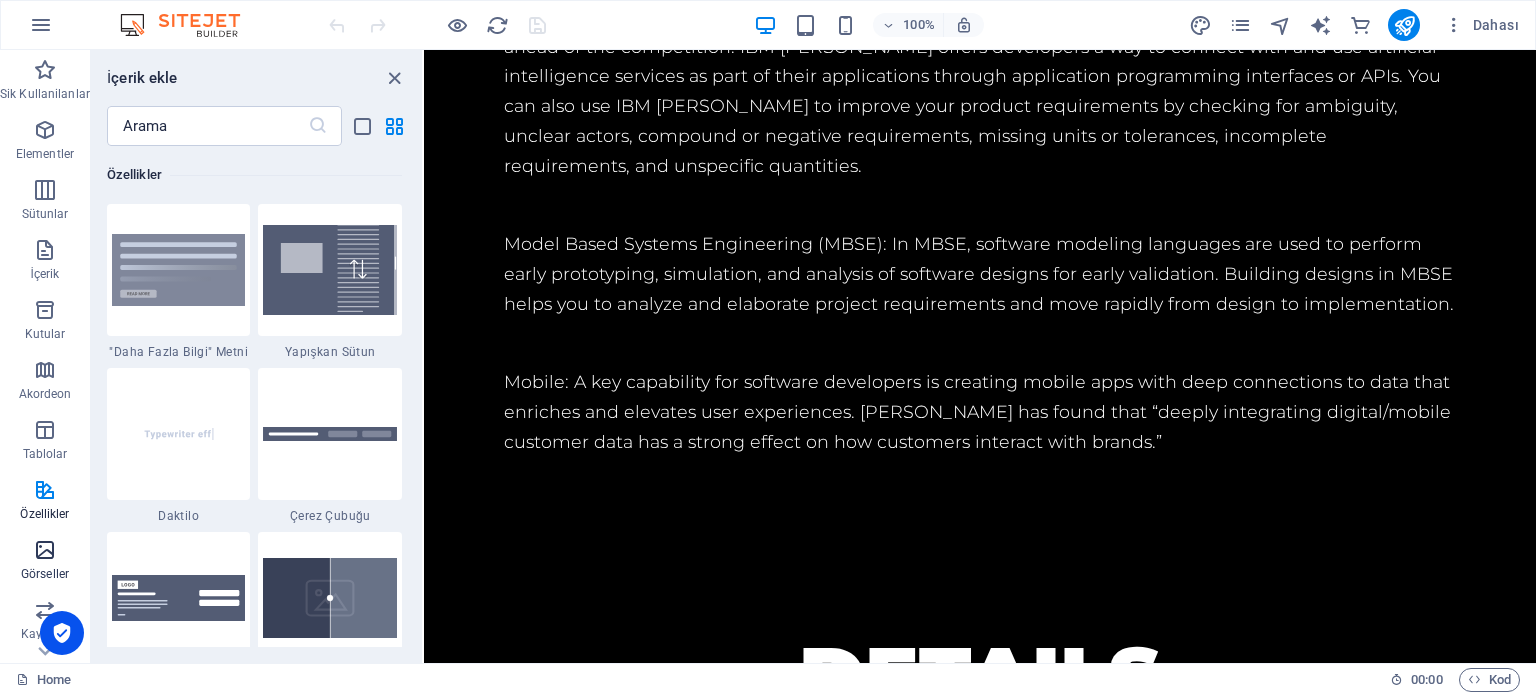 click at bounding box center [45, 550] 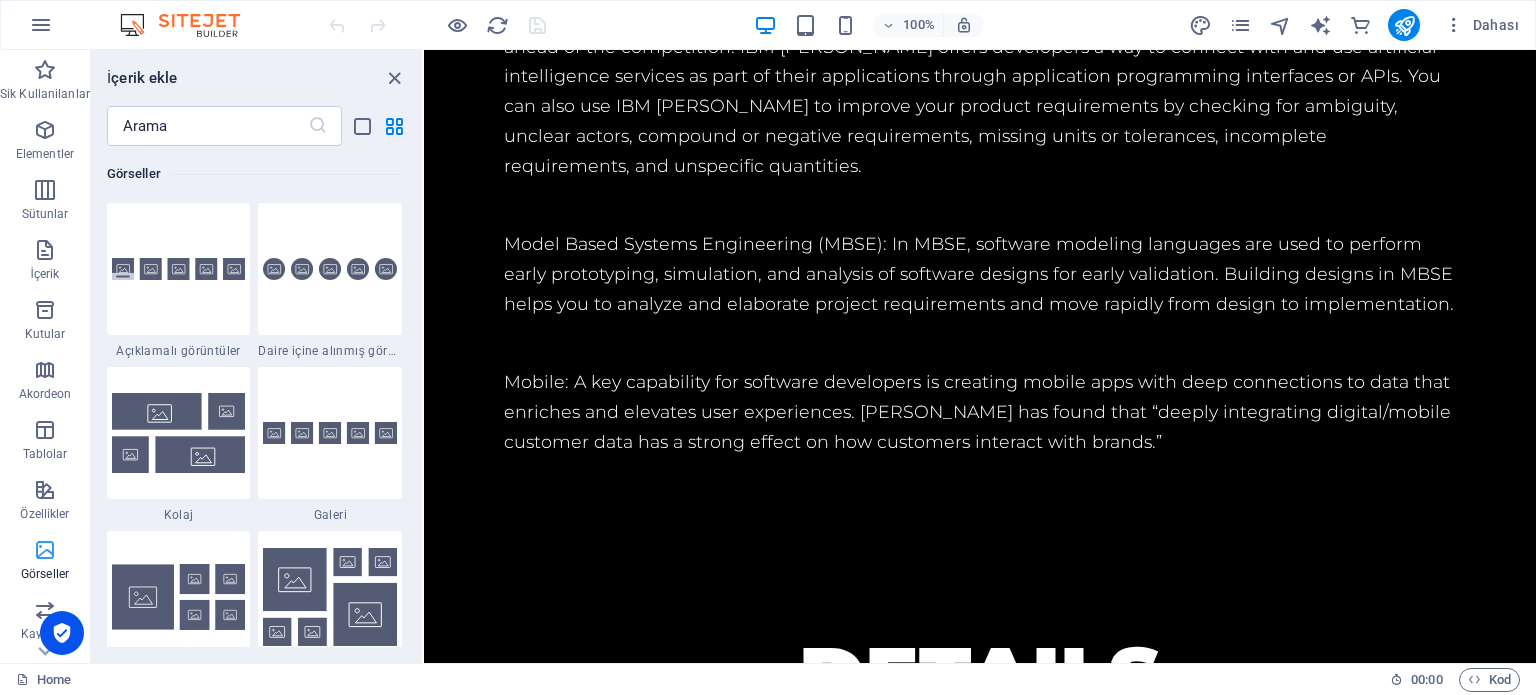 scroll, scrollTop: 9976, scrollLeft: 0, axis: vertical 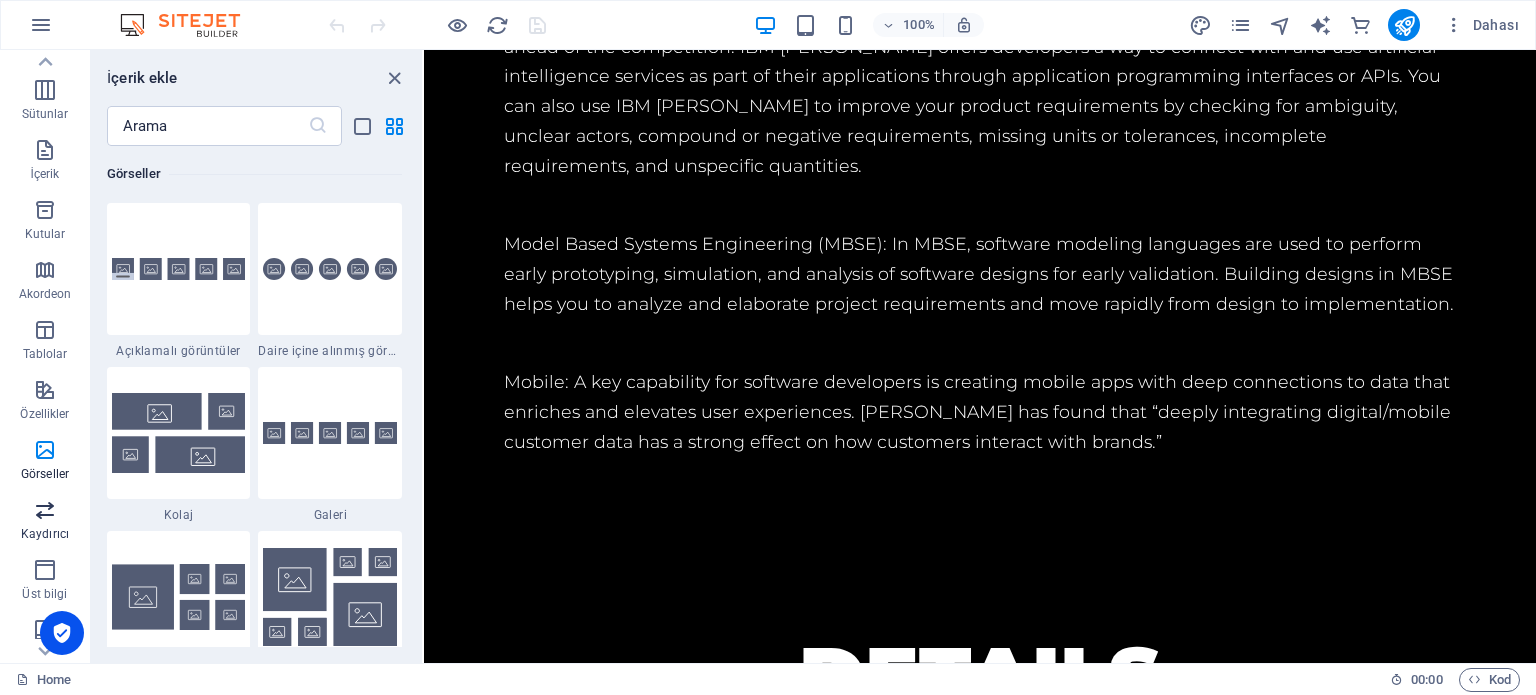 click on "Kaydırıcı" at bounding box center (45, 534) 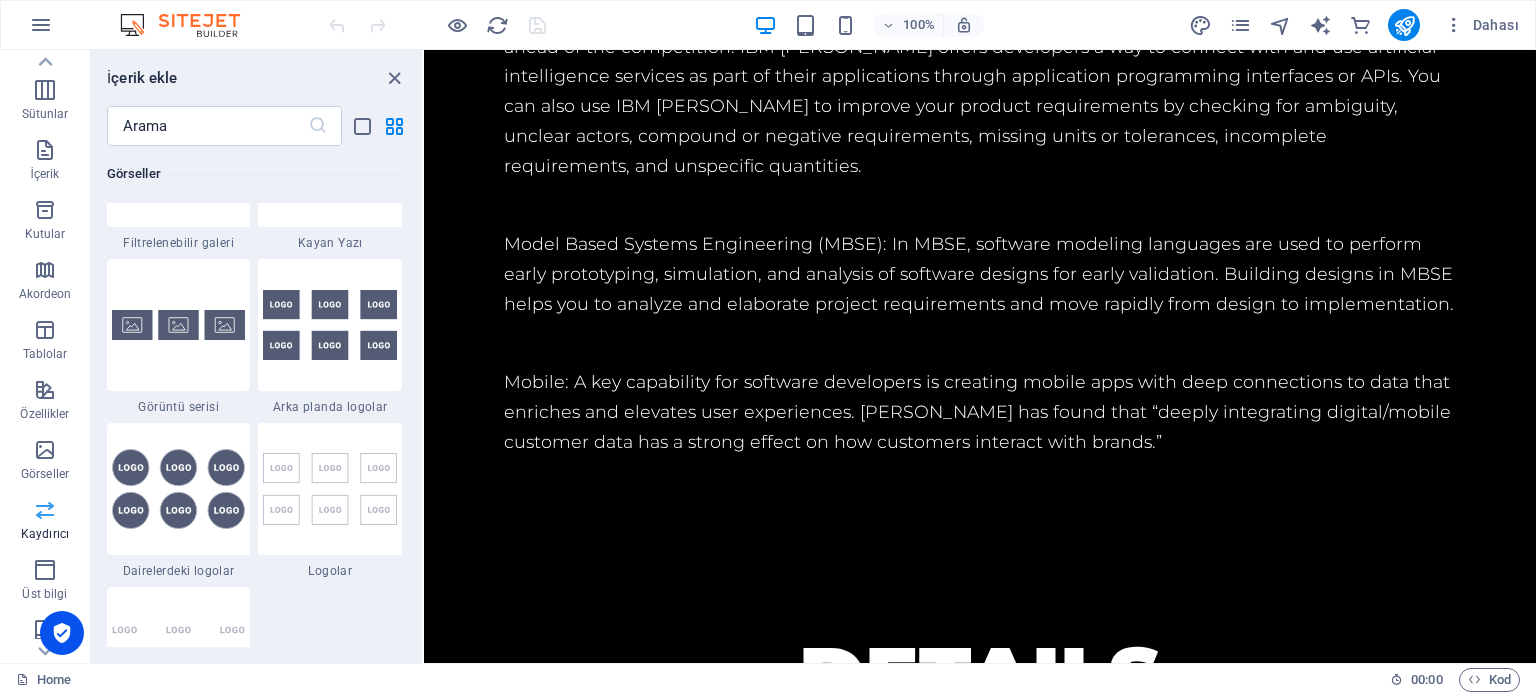 scroll, scrollTop: 11172, scrollLeft: 0, axis: vertical 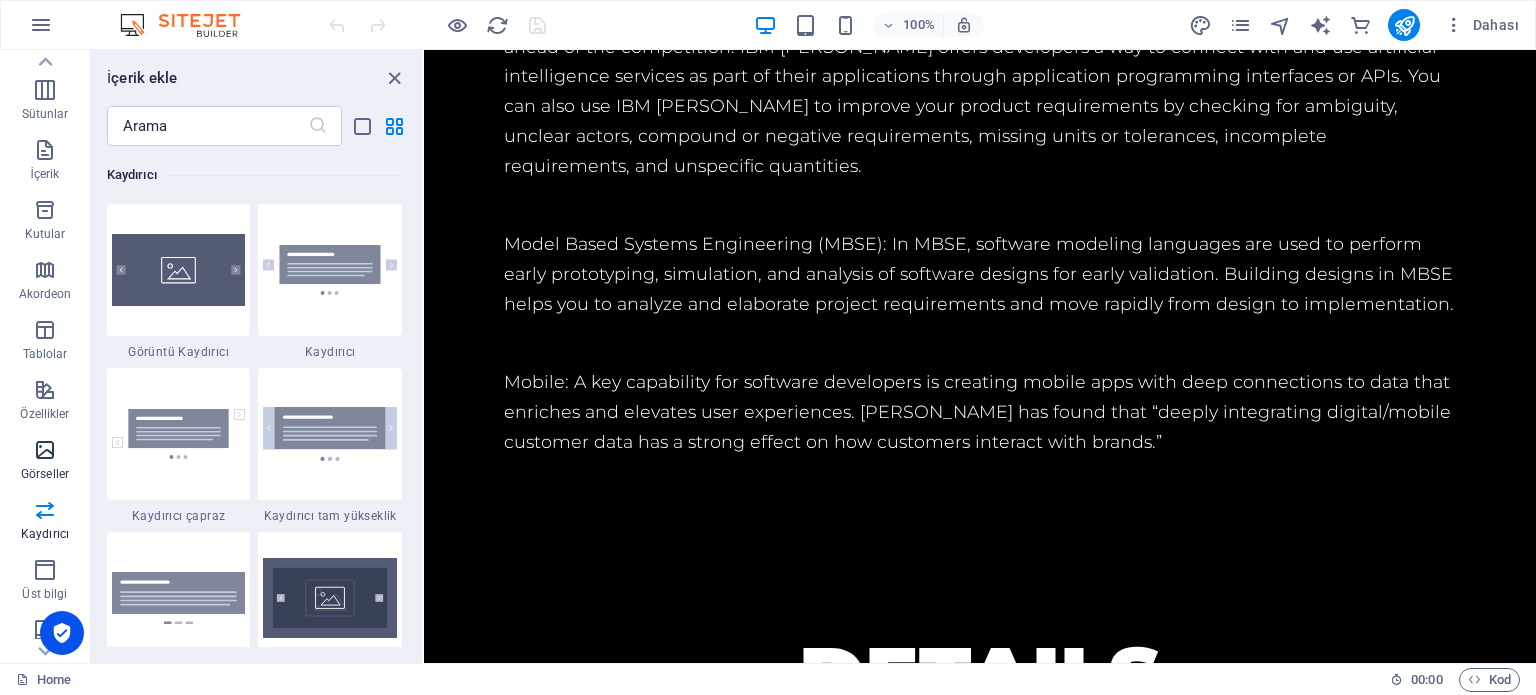 click on "Görseller" at bounding box center (45, 474) 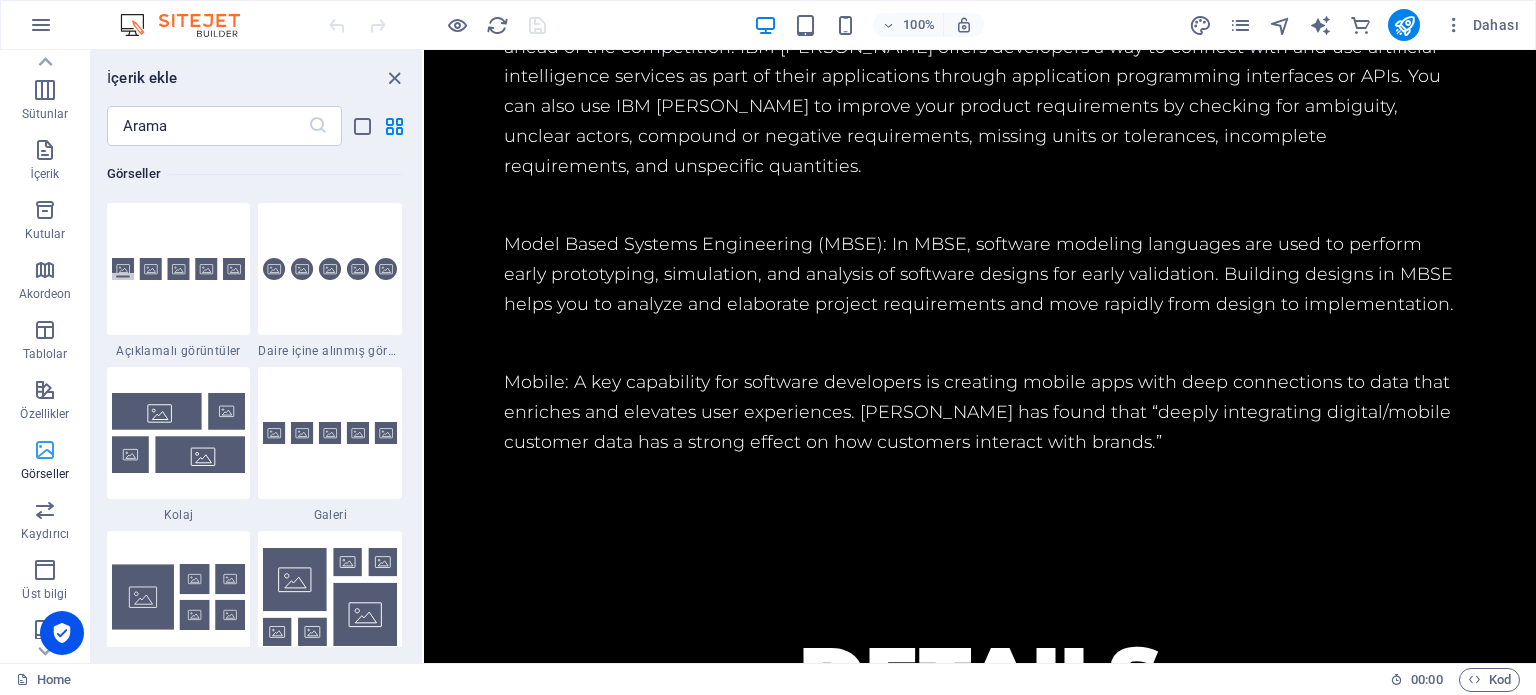 scroll, scrollTop: 9976, scrollLeft: 0, axis: vertical 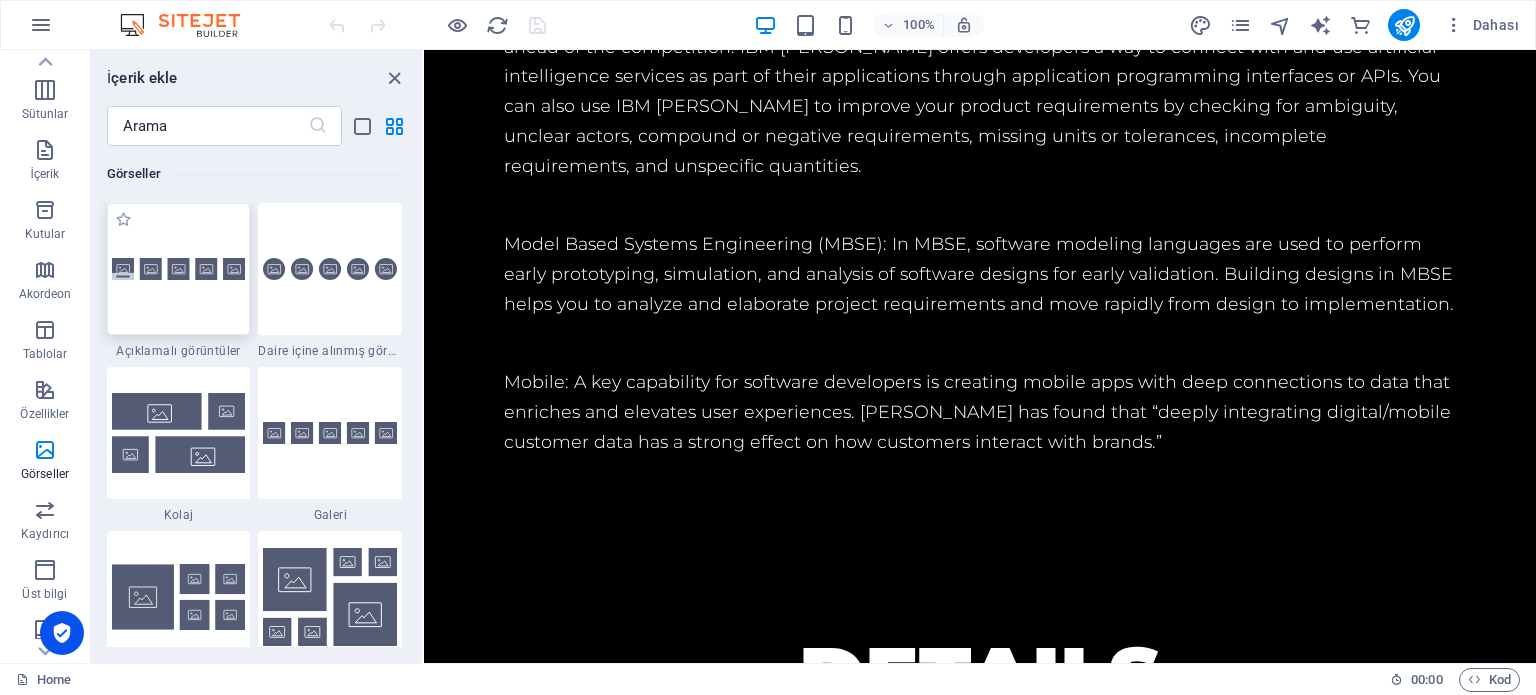 click at bounding box center [179, 269] 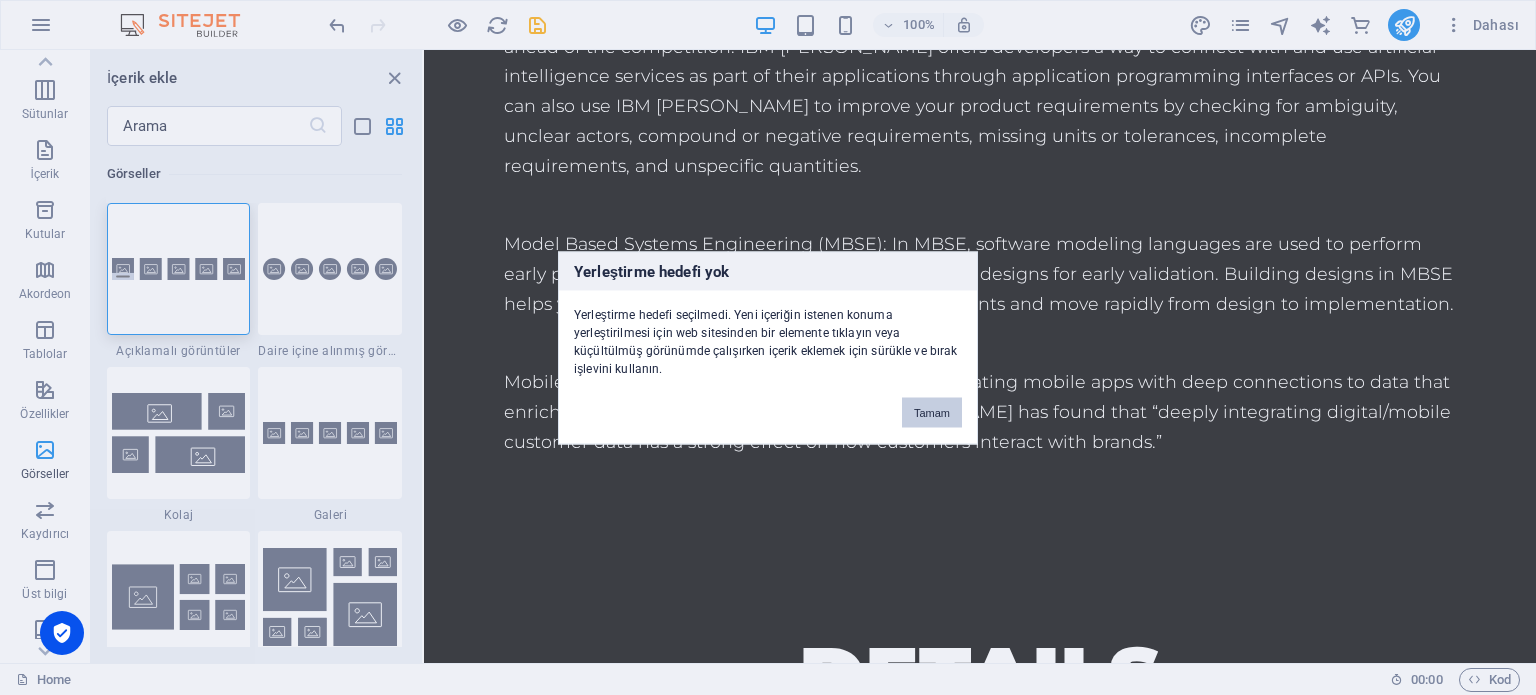 click on "Tamam" at bounding box center (932, 412) 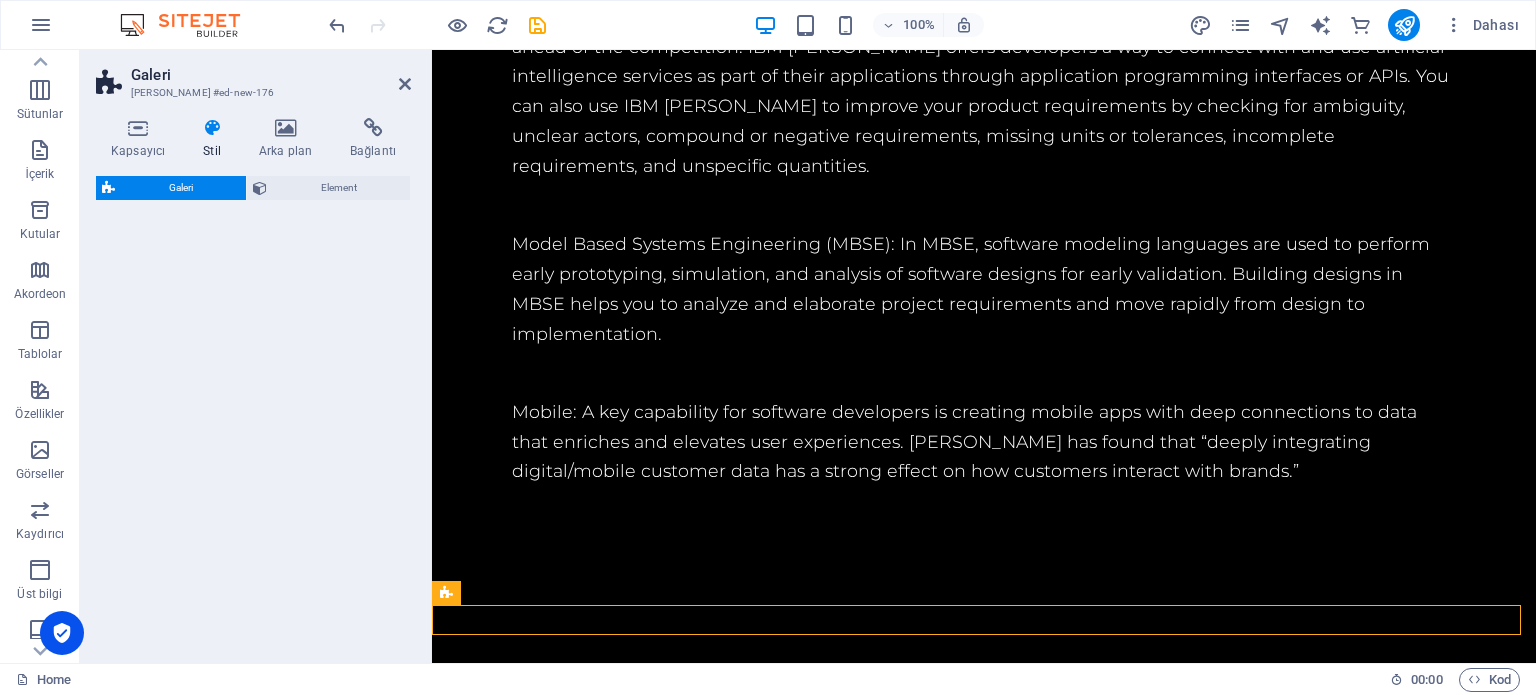 select on "rem" 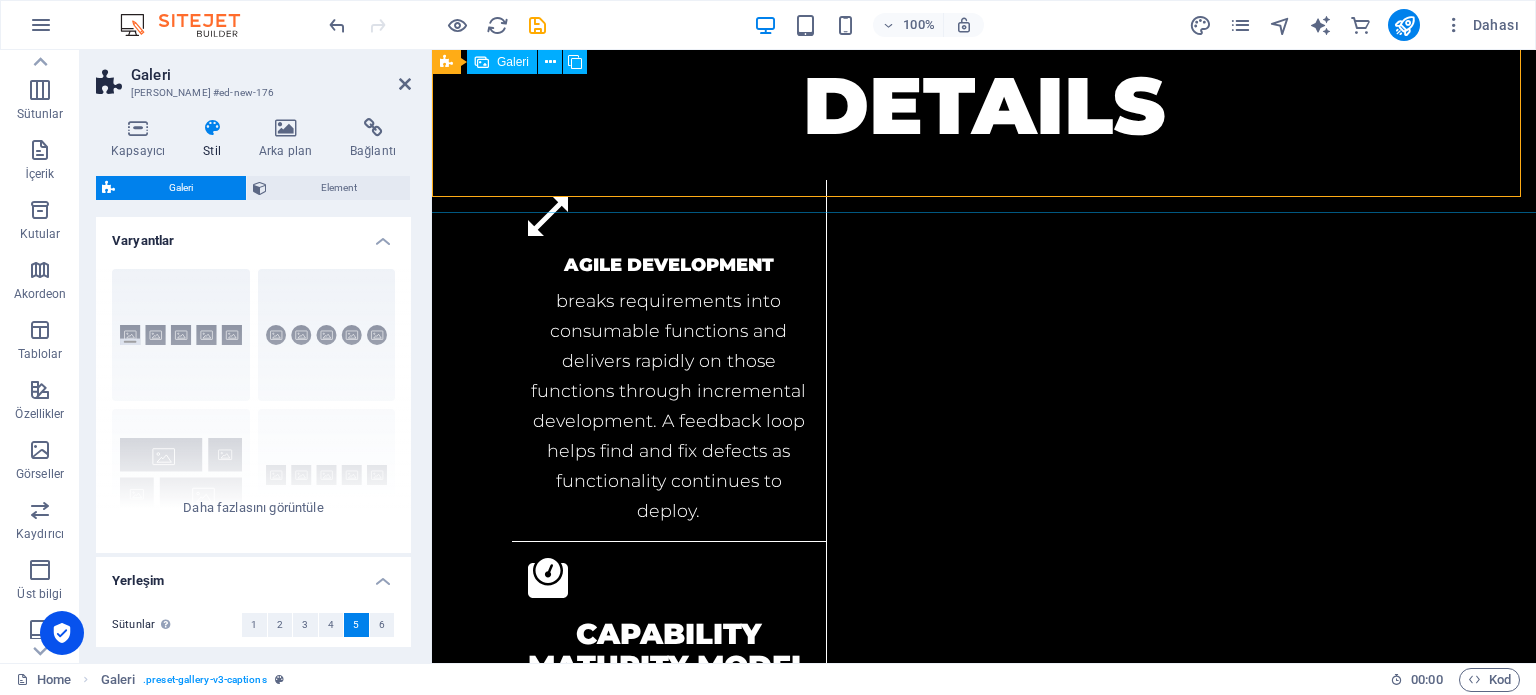 scroll, scrollTop: 2229, scrollLeft: 0, axis: vertical 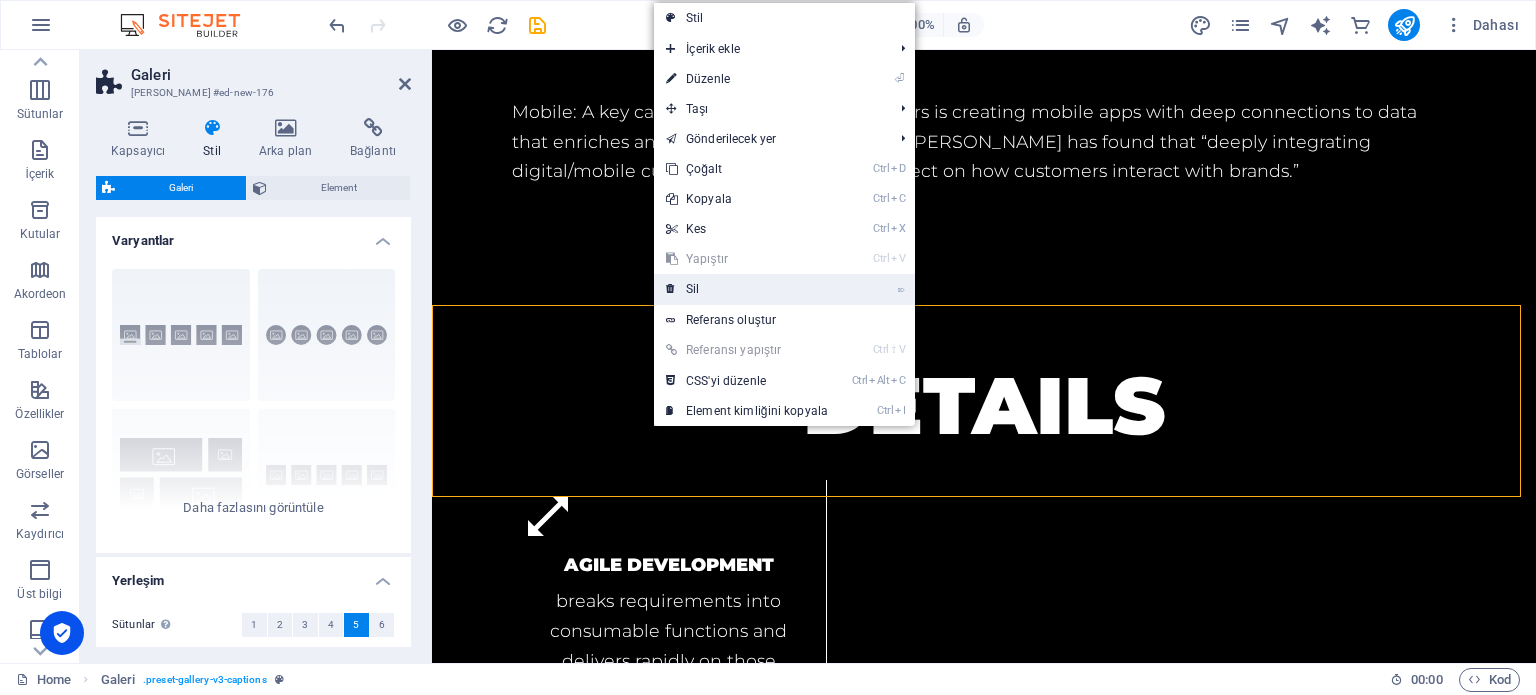 click on "⌦  Sil" at bounding box center (747, 289) 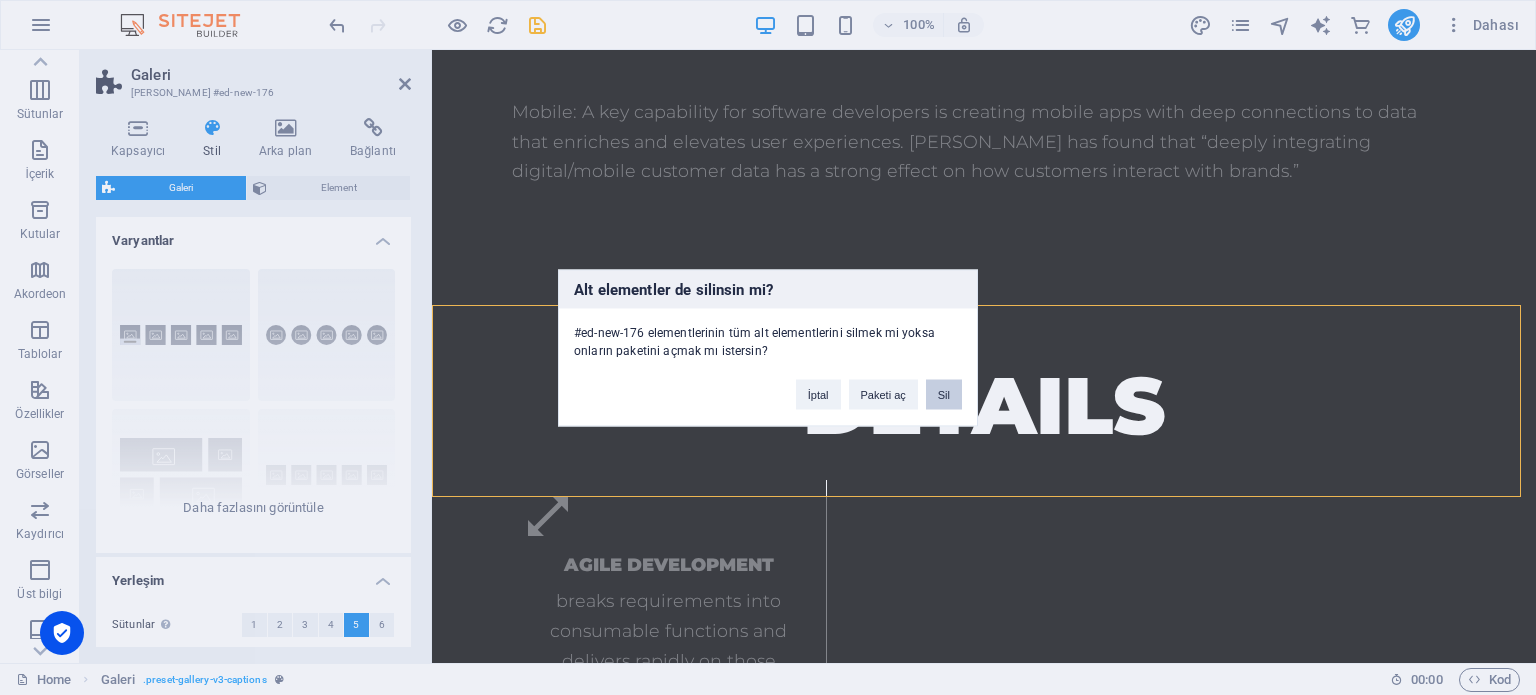 click on "Sil" at bounding box center (944, 394) 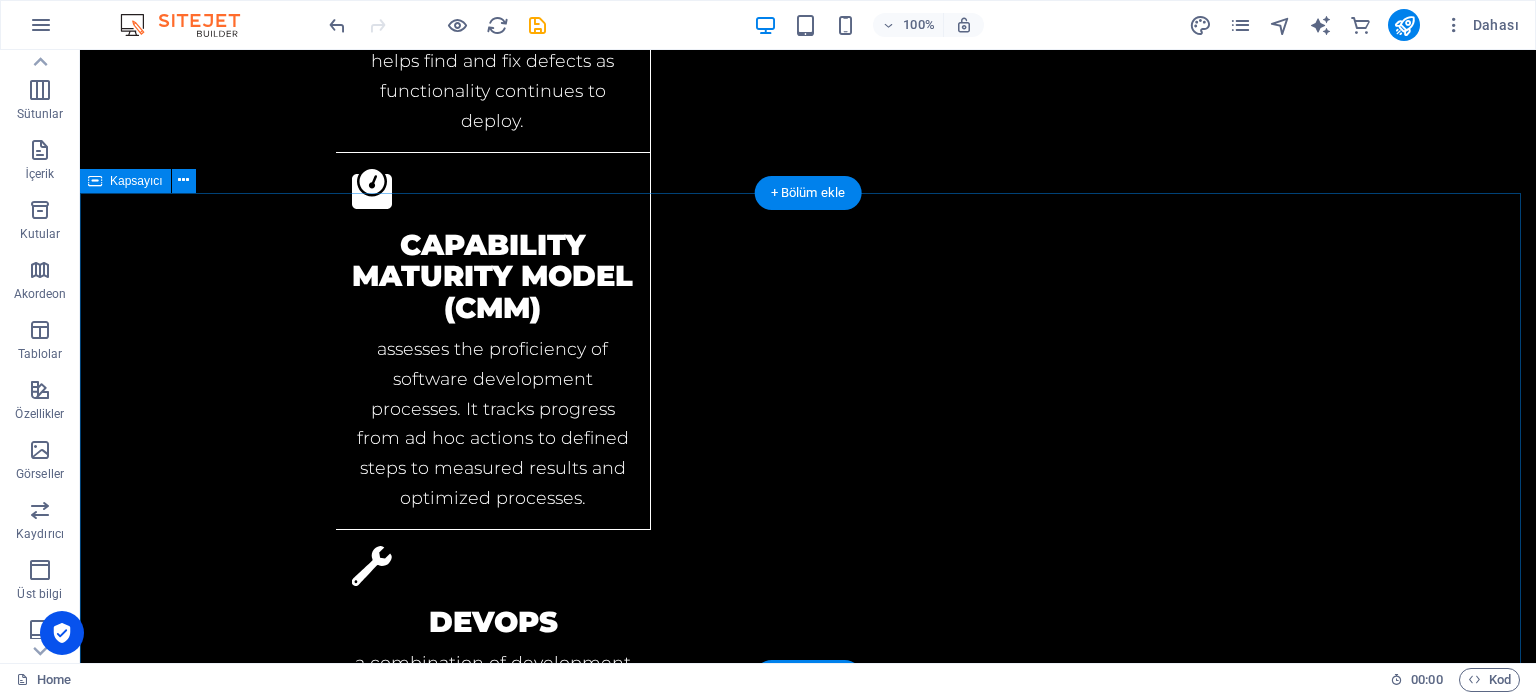 scroll, scrollTop: 2600, scrollLeft: 0, axis: vertical 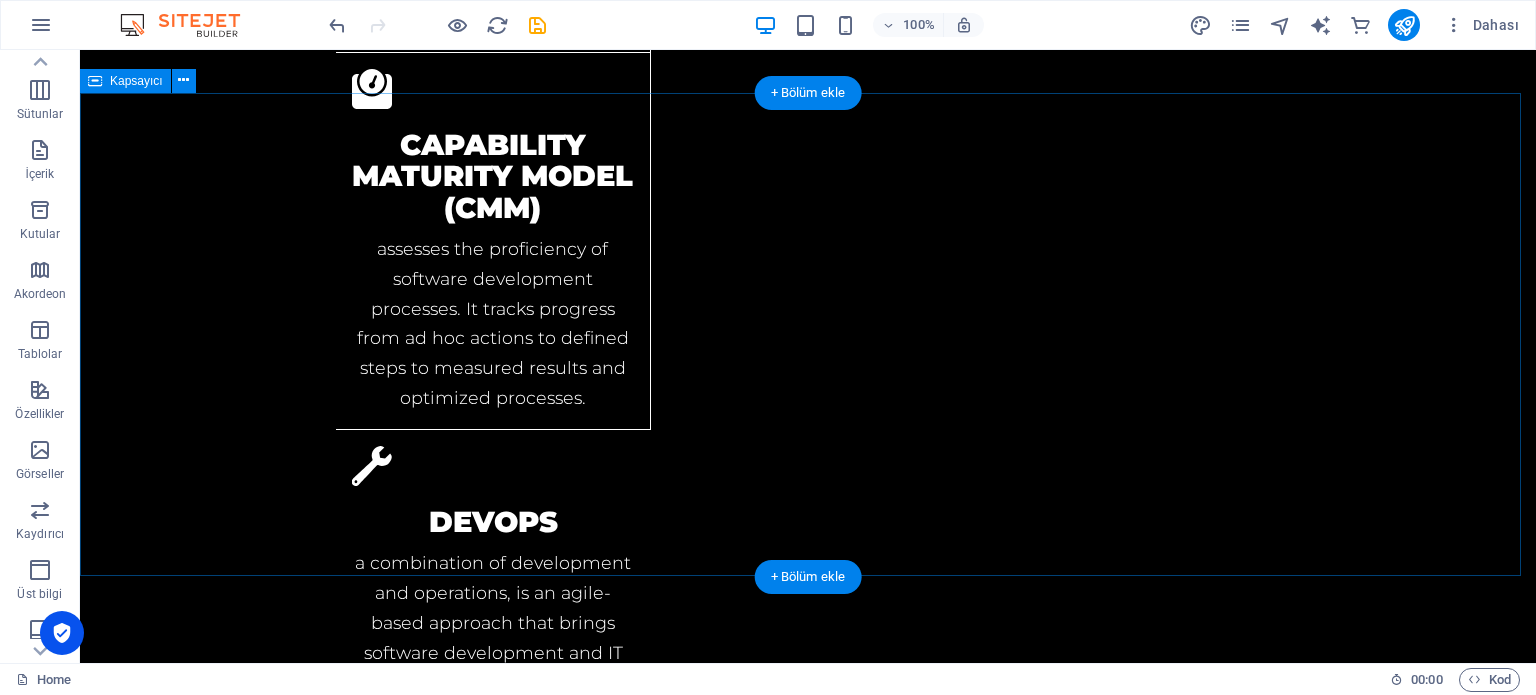 click on "Pricing $1199 Computer Software Production $1499 Mobile Game Production $1799 Artificial Intelligence(AI) Automation" at bounding box center [808, 2753] 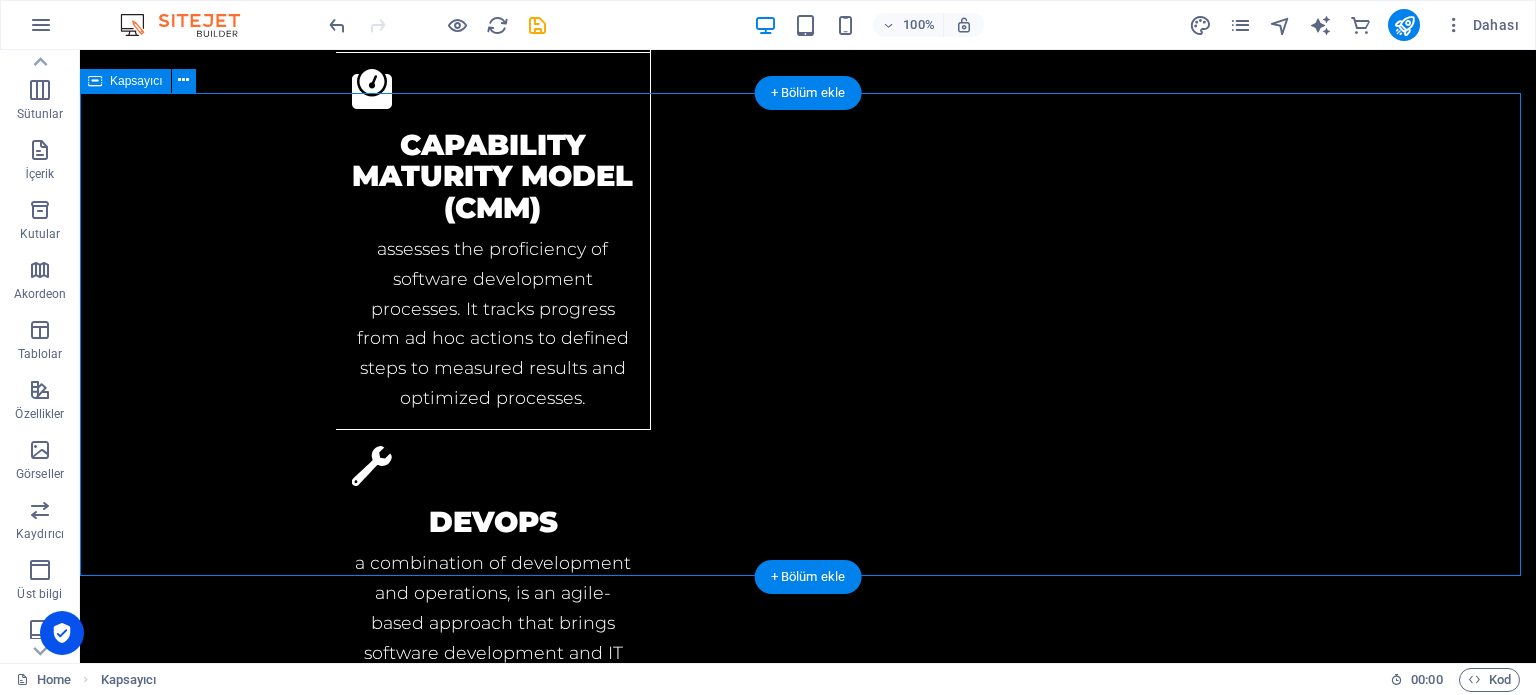 click on "Pricing $1199 Computer Software Production $1499 Mobile Game Production $1799 Artificial Intelligence(AI) Automation" at bounding box center (808, 2753) 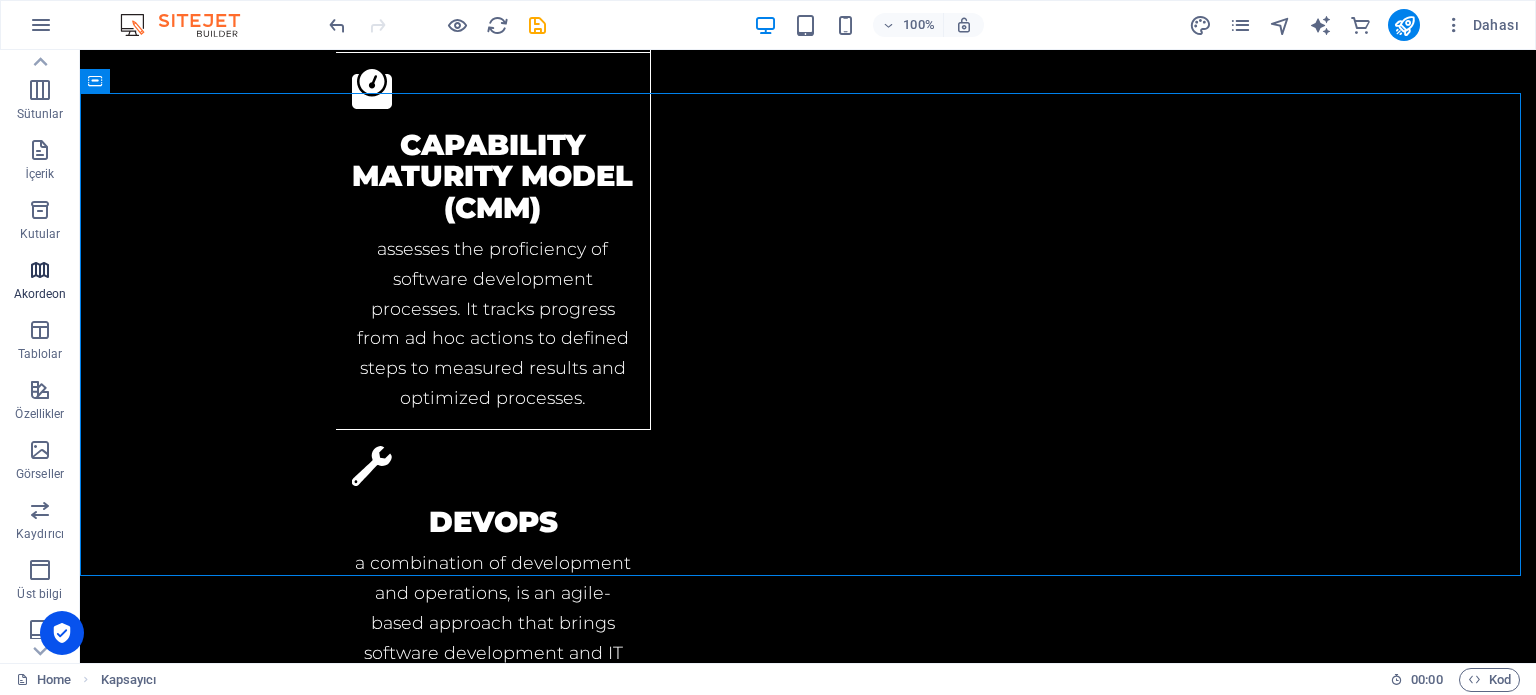 click at bounding box center (40, 270) 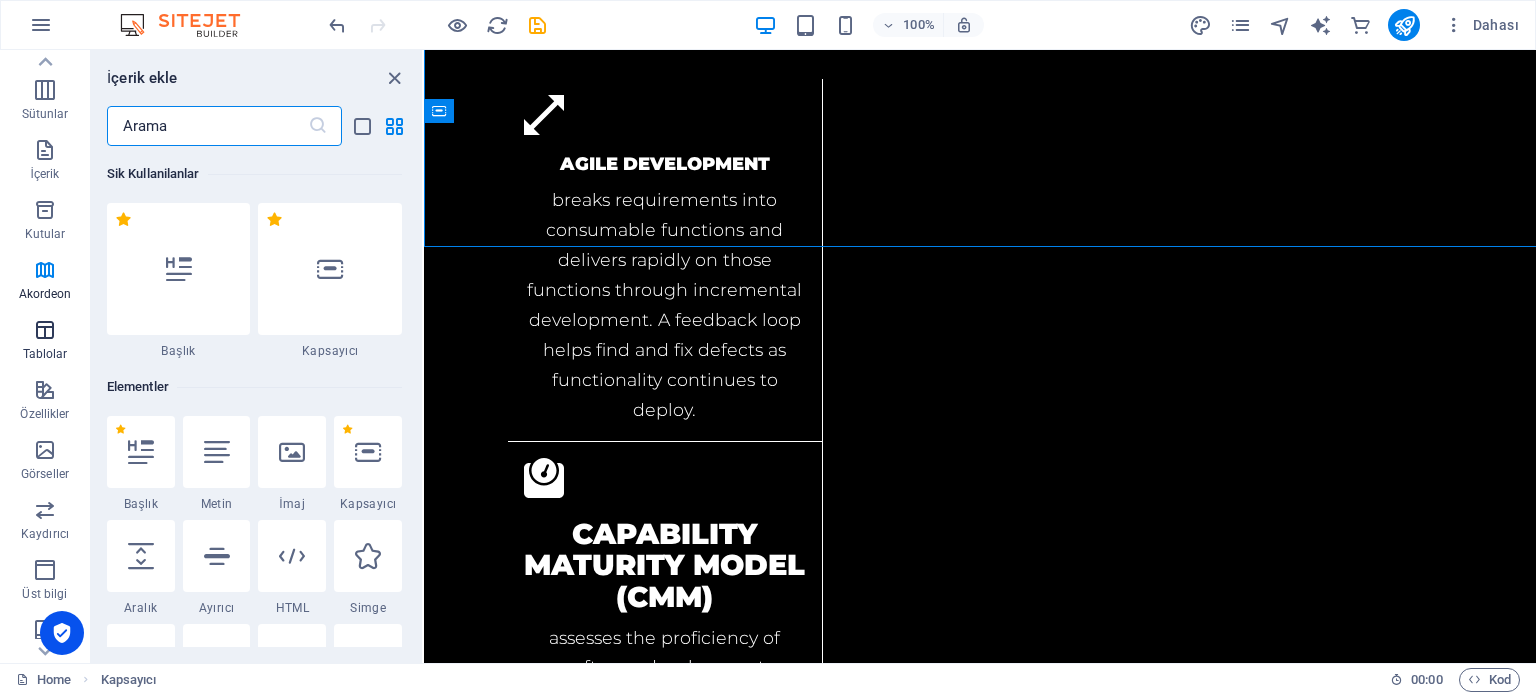 scroll, scrollTop: 2929, scrollLeft: 0, axis: vertical 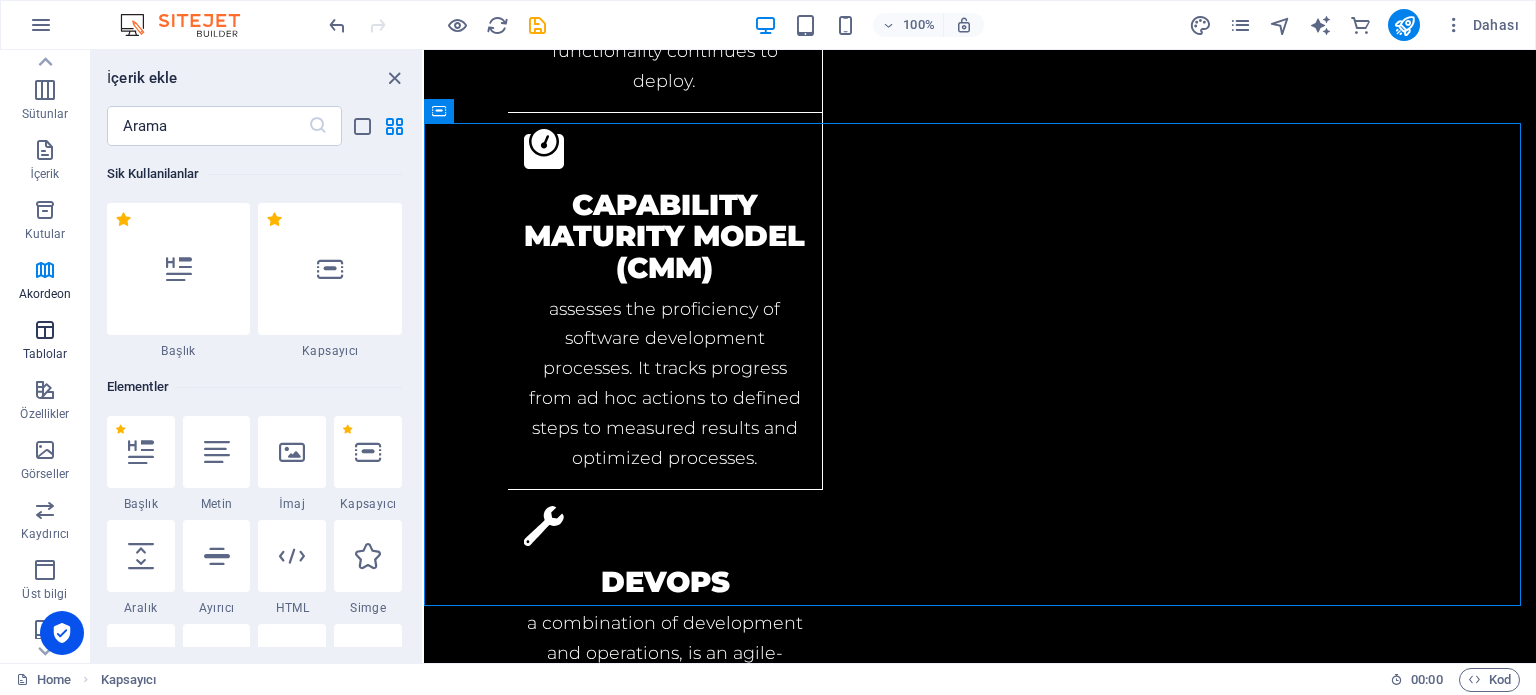 click at bounding box center (45, 330) 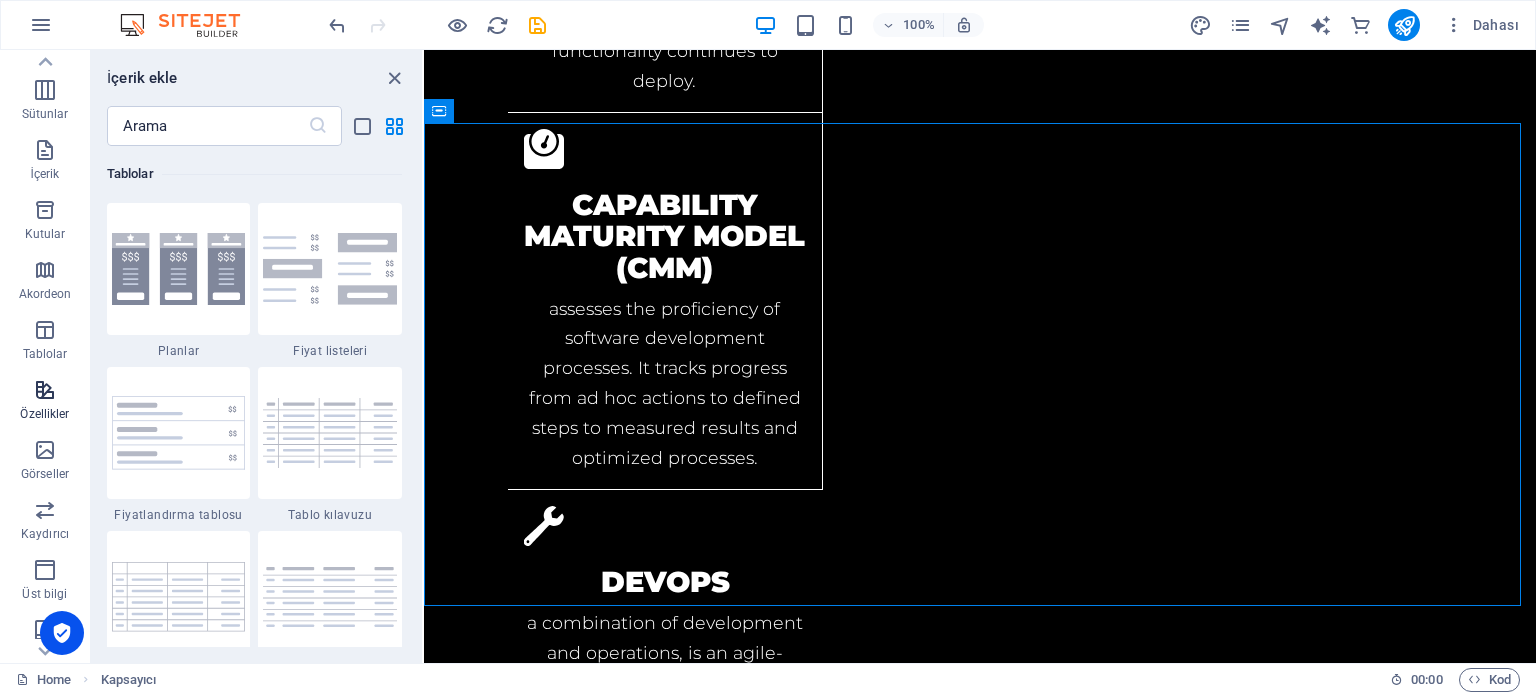 click on "Özellikler" at bounding box center (44, 414) 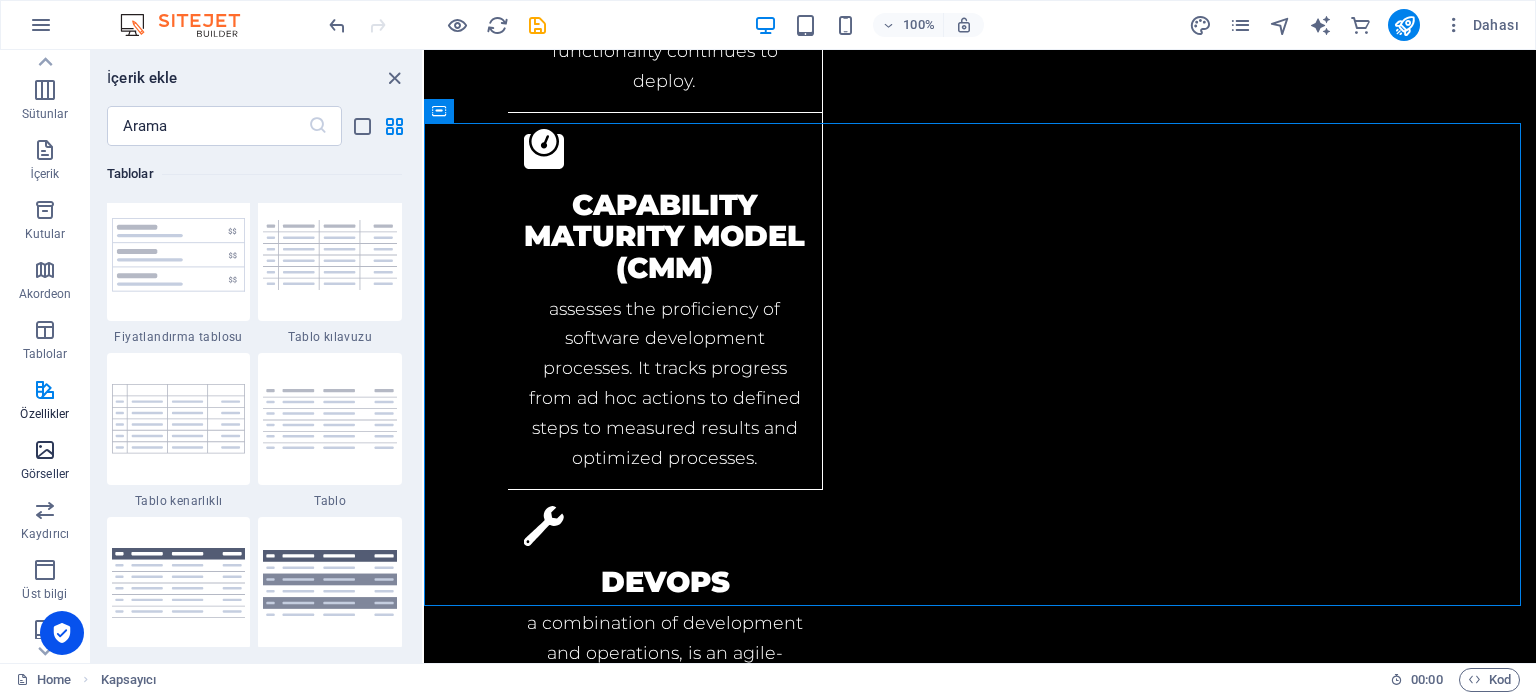 click at bounding box center (45, 450) 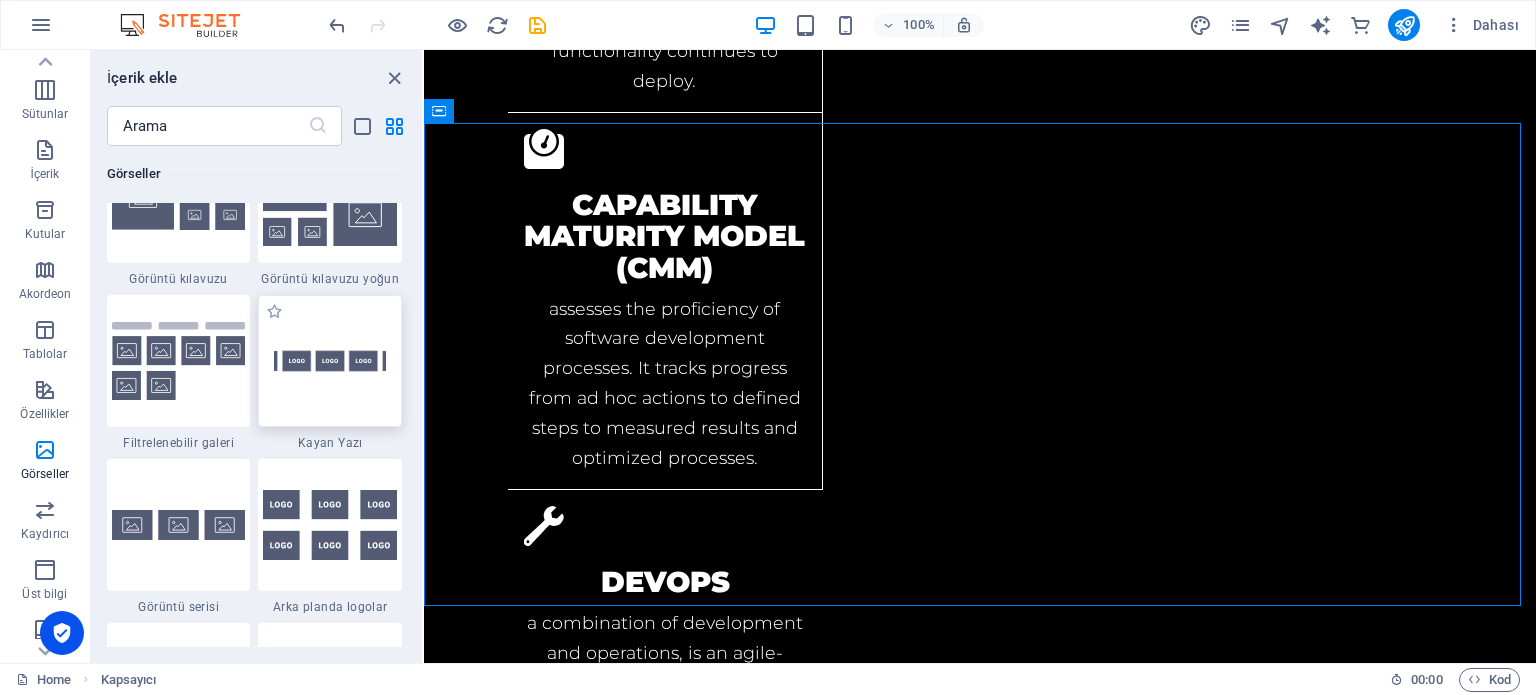 scroll, scrollTop: 10476, scrollLeft: 0, axis: vertical 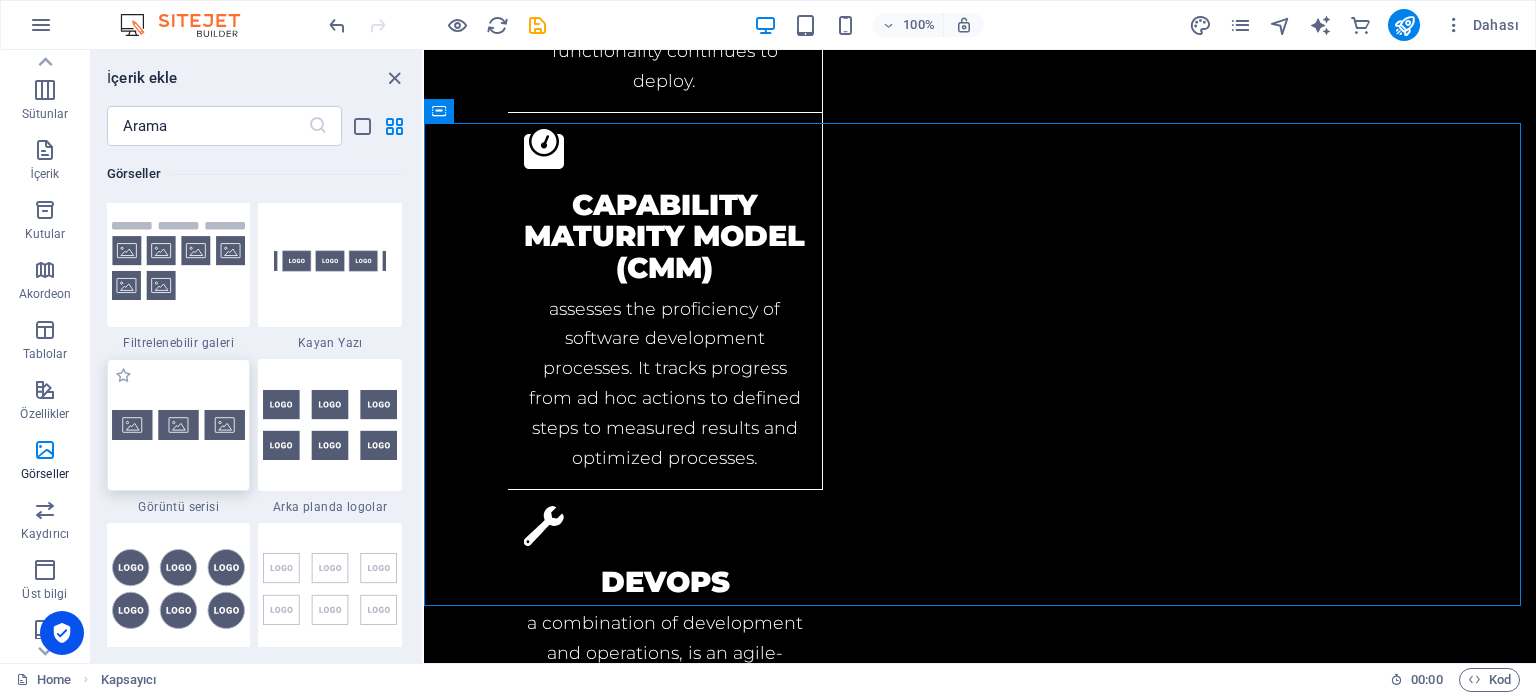 click at bounding box center (179, 424) 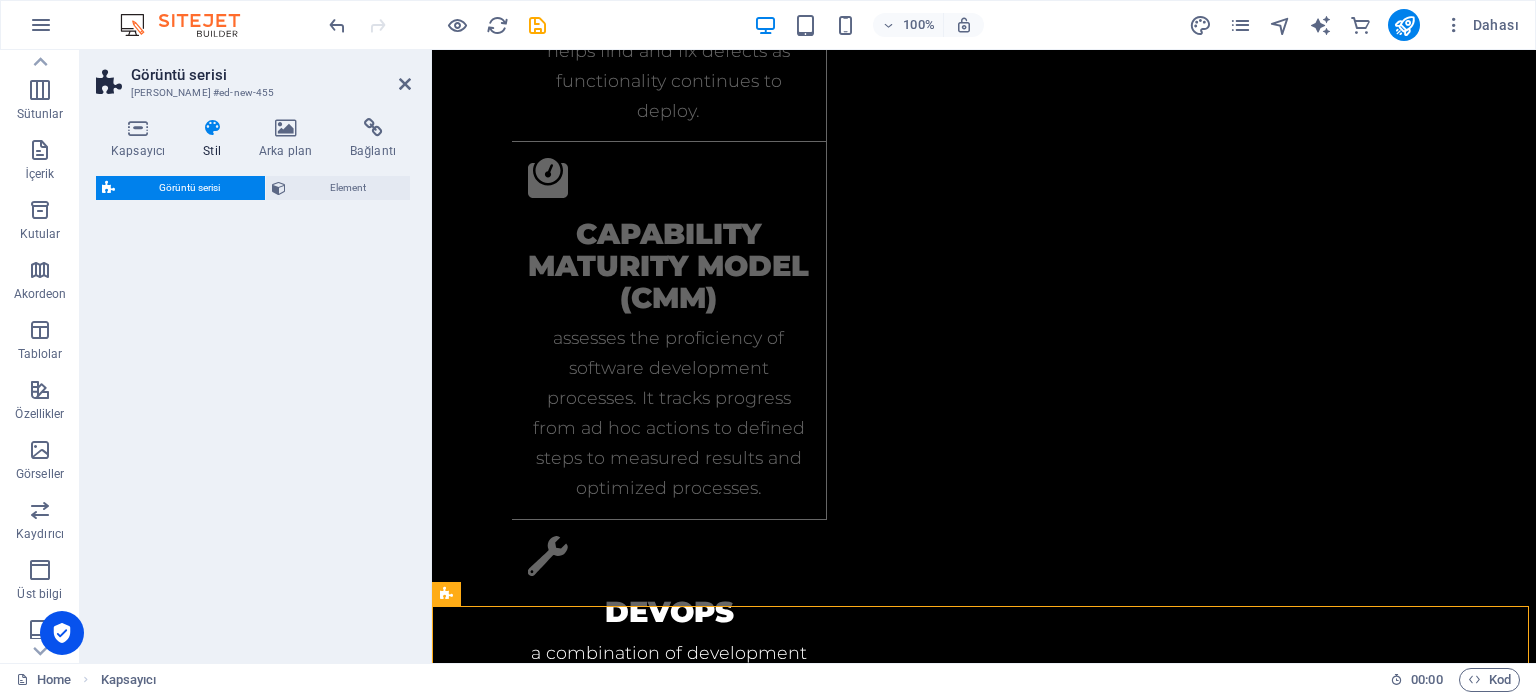 select on "rem" 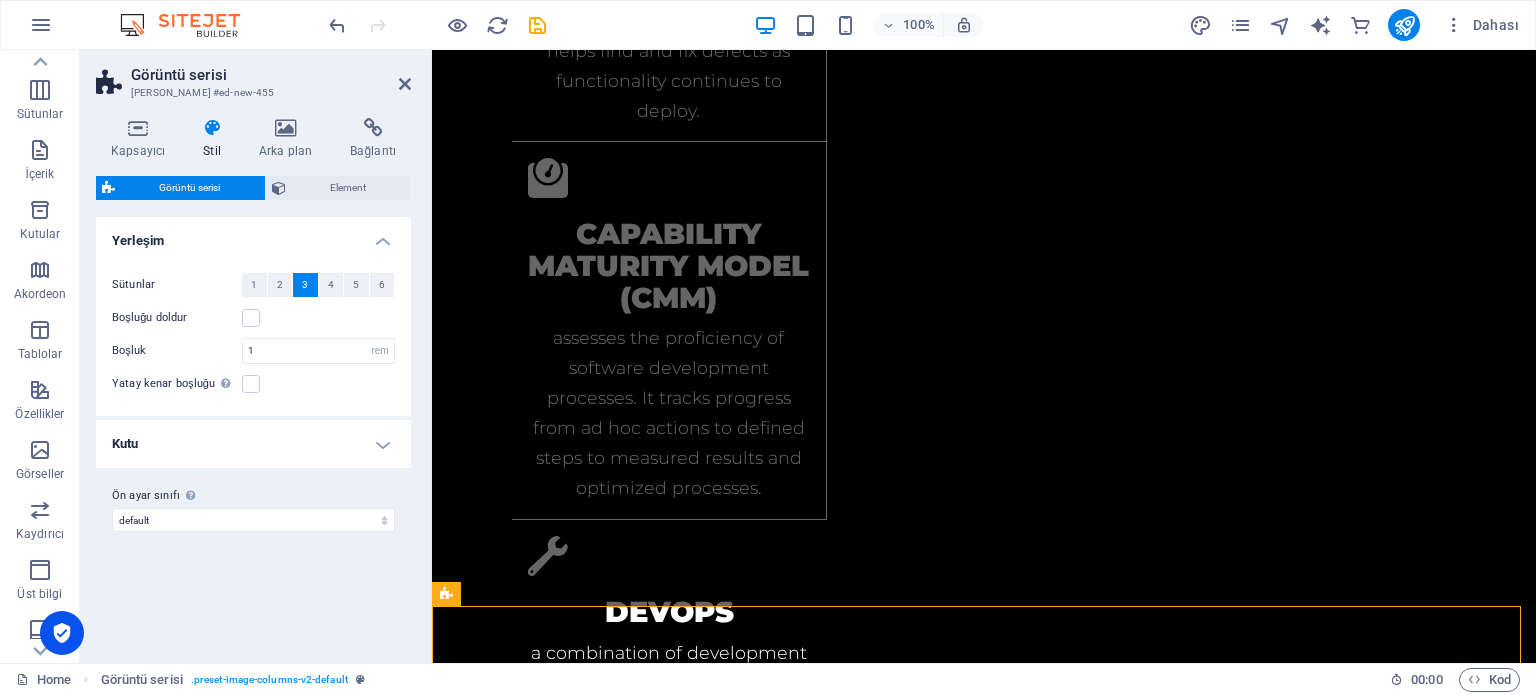 click on "Görüntü serisi Element Yerleşim Bu elementin yerleşim içinde nasıl genişlediği (Flexbox). Boyut Varsayılan otomatik px % 1/1 1/2 1/3 1/4 1/5 1/6 1/7 1/8 1/9 1/10 Büyüt Küçült Sipariş Kapsayıcı yerleşimi Görünür Görünür Opaklık 100 % Taşma Boşluk Kenar boşluğu Varsayılan otomatik px % rem vw vh Özel Özel otomatik px % rem vw vh otomatik px % rem vw vh otomatik px % rem vw vh otomatik px % rem vw vh Doldurma Varsayılan px rem % vh vw Özel Özel px rem % vh vw px rem % vh vw px rem % vh vw px rem % vh vw Kenarlık Stil              - Genişlik 1 otomatik px rem % vh vw Özel Özel 1 otomatik px rem % vh vw 1 otomatik px rem % vh vw 1 otomatik px rem % vh vw 1 otomatik px rem % vh vw  - Renk Yuvarlak köşeler Arka plan kaplaması ve arka plan görsellerinde yuvarlak köşelerin görünebilmesi adına taşma gizli olmalıdır Varsayılan px rem % vh vw Özel Özel px rem % vh vw px rem % vh vw px rem % vh vw px rem % vh vw Gölge Varsayılan Hiçbiri Dış İç Renk 0" at bounding box center (253, 411) 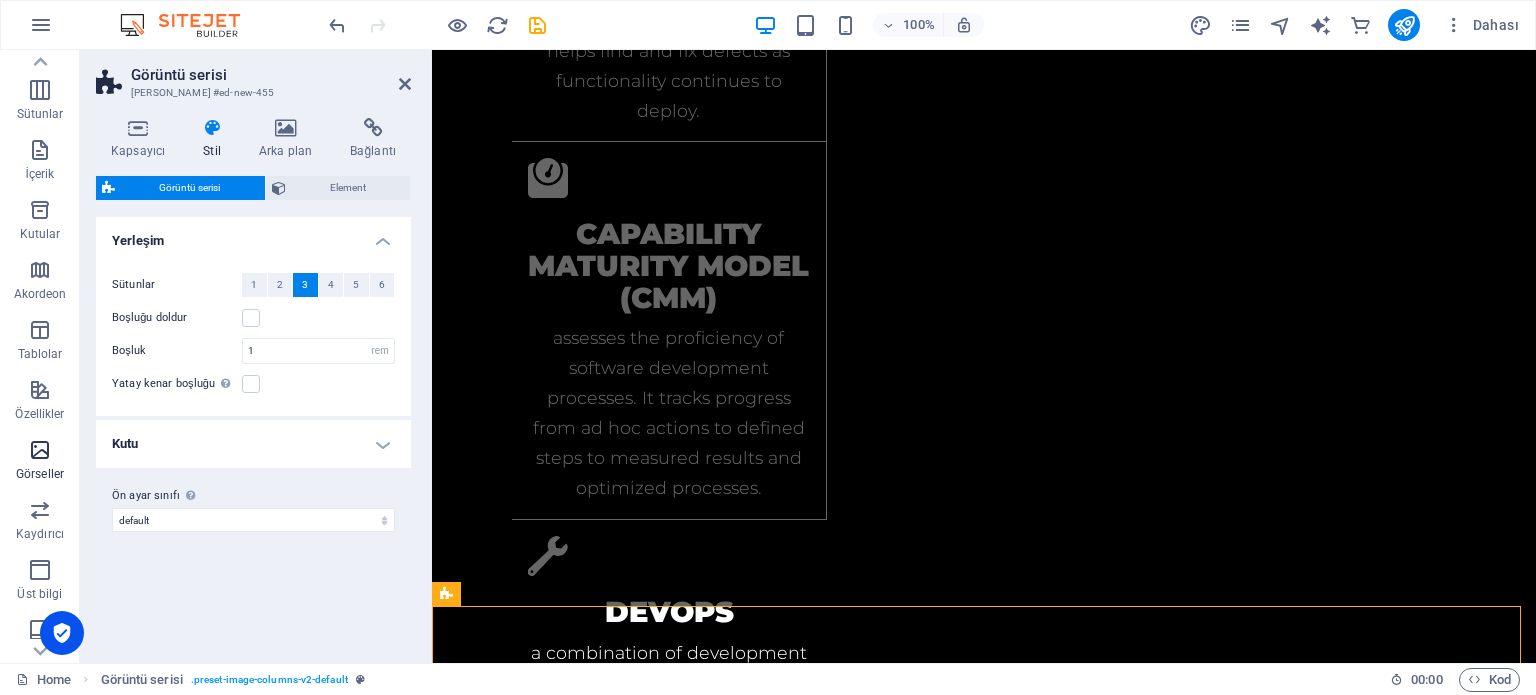 click on "Görseller" at bounding box center [40, 474] 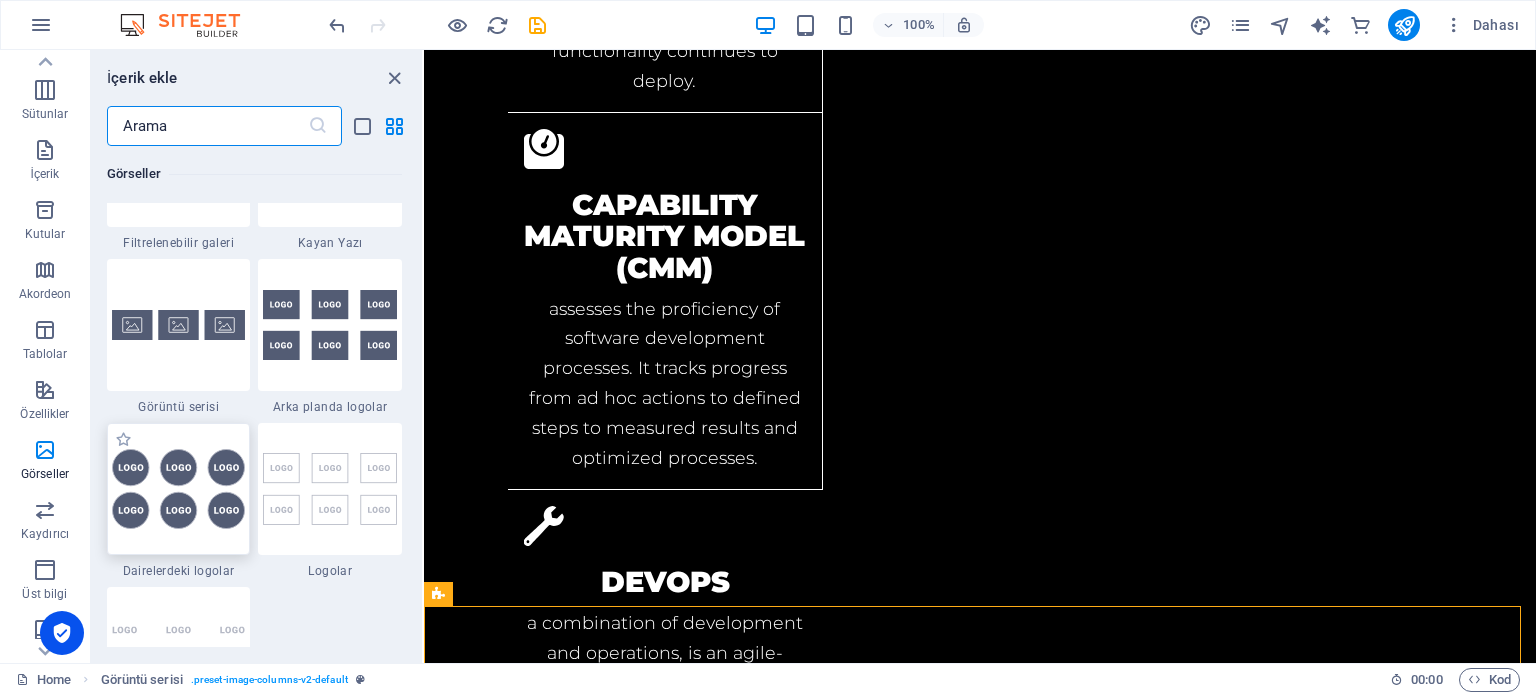 scroll, scrollTop: 10476, scrollLeft: 0, axis: vertical 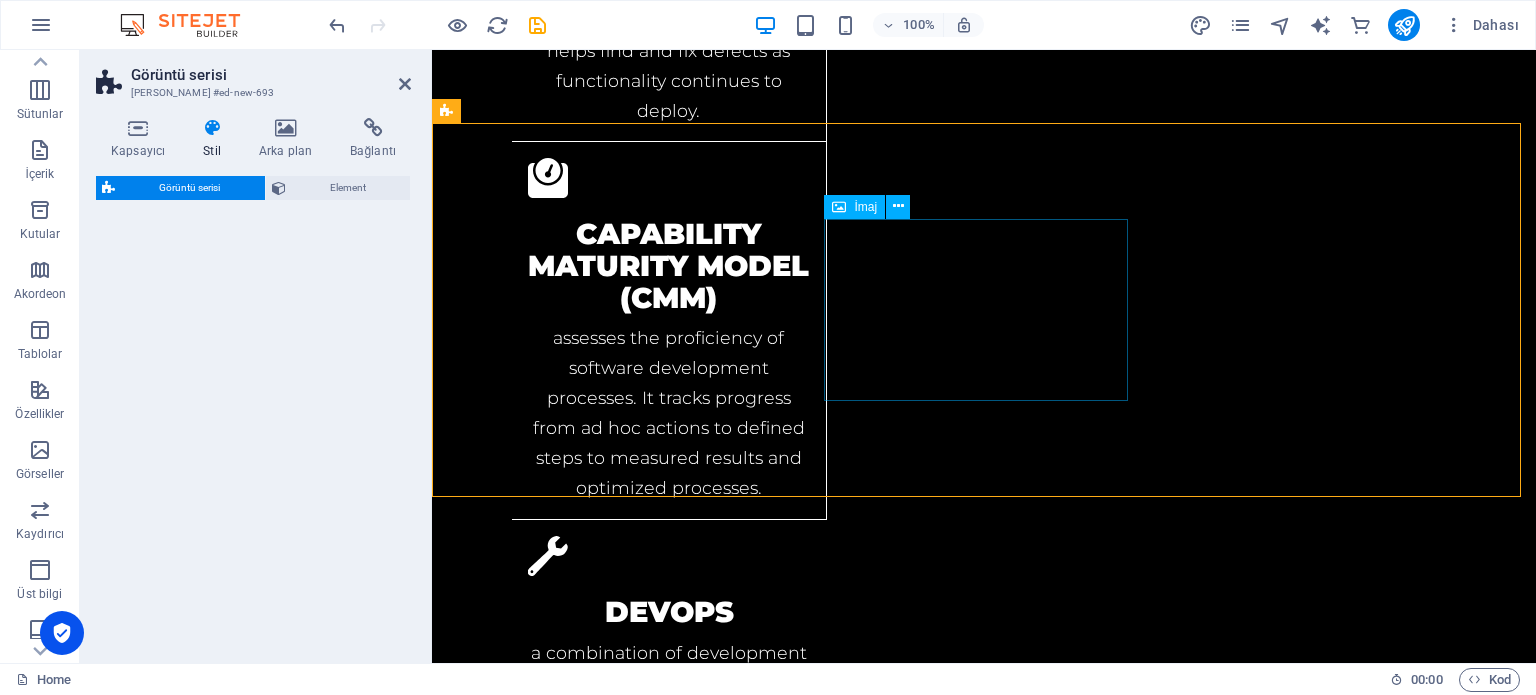 select on "rem" 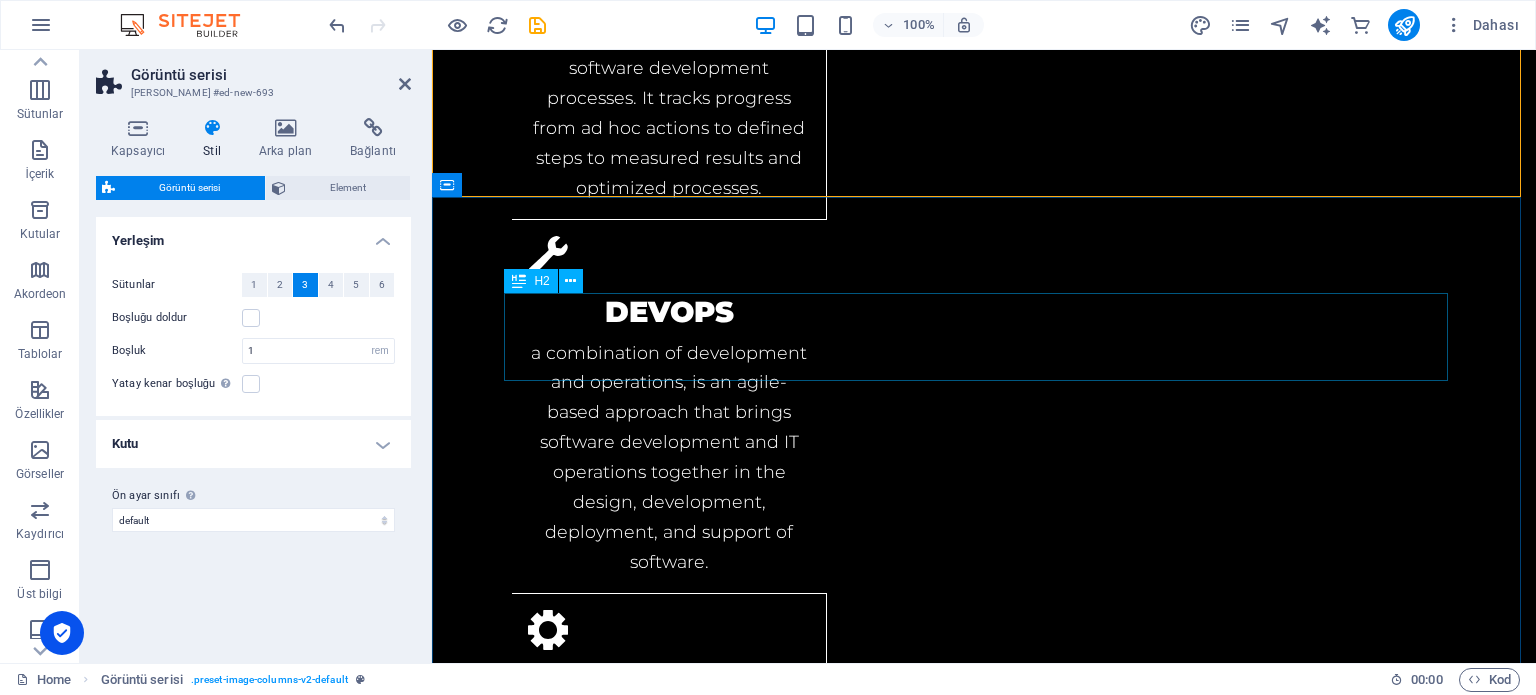scroll, scrollTop: 3029, scrollLeft: 0, axis: vertical 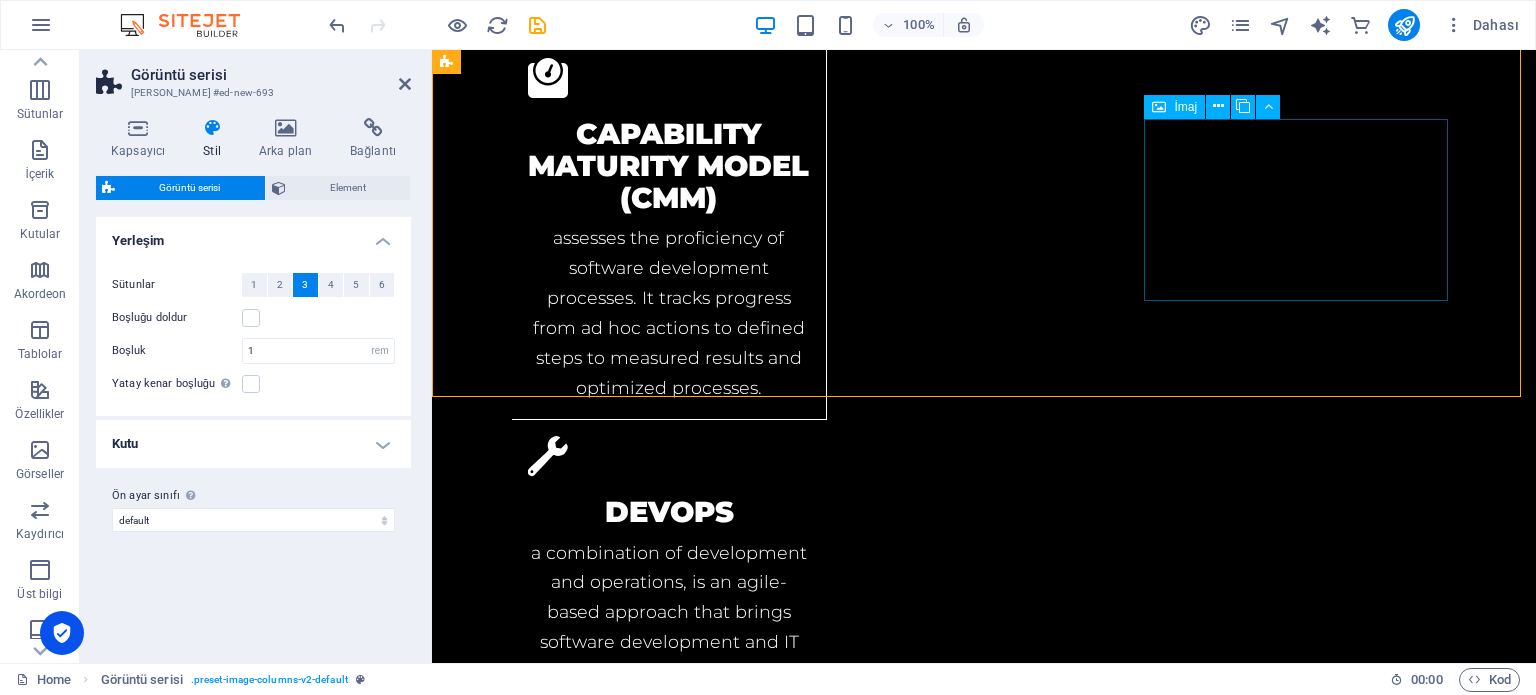 click at bounding box center [600, 2924] 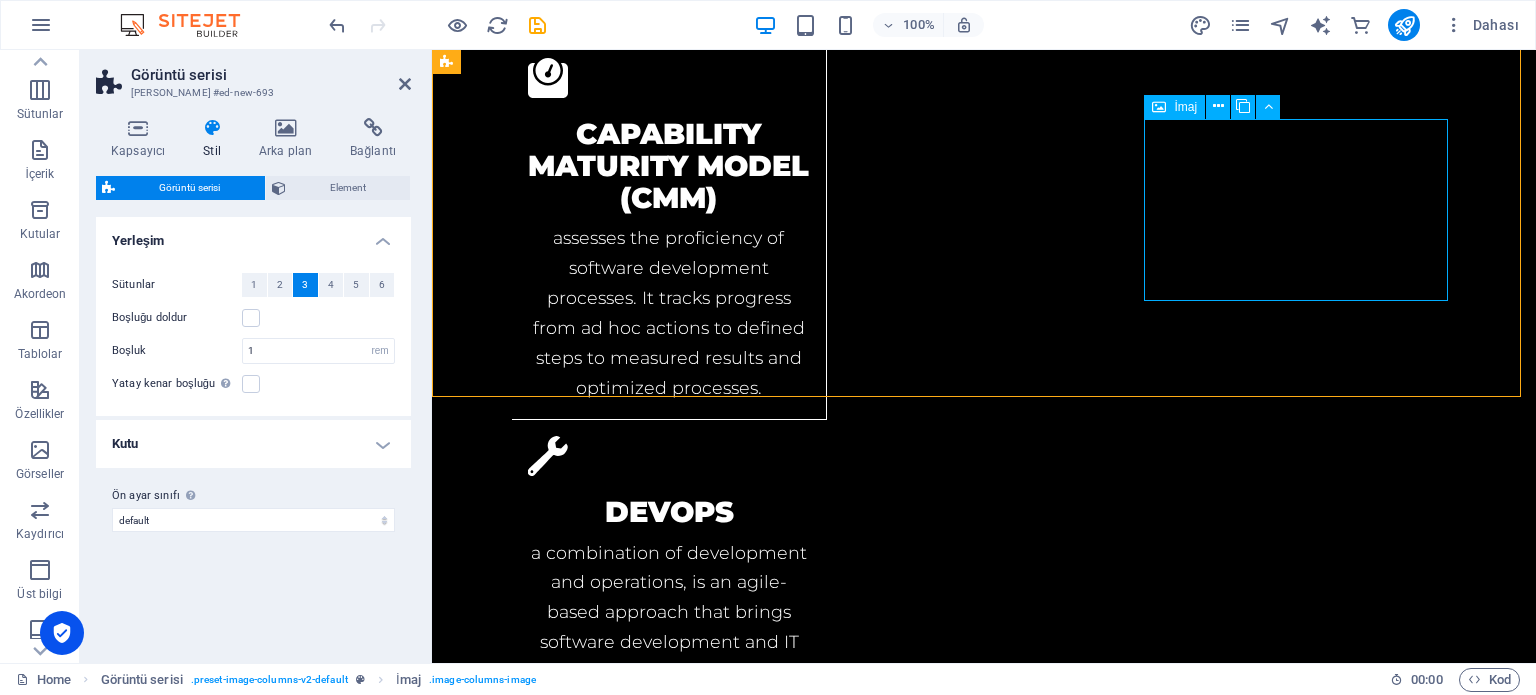 click on "İmaj" at bounding box center (1185, 107) 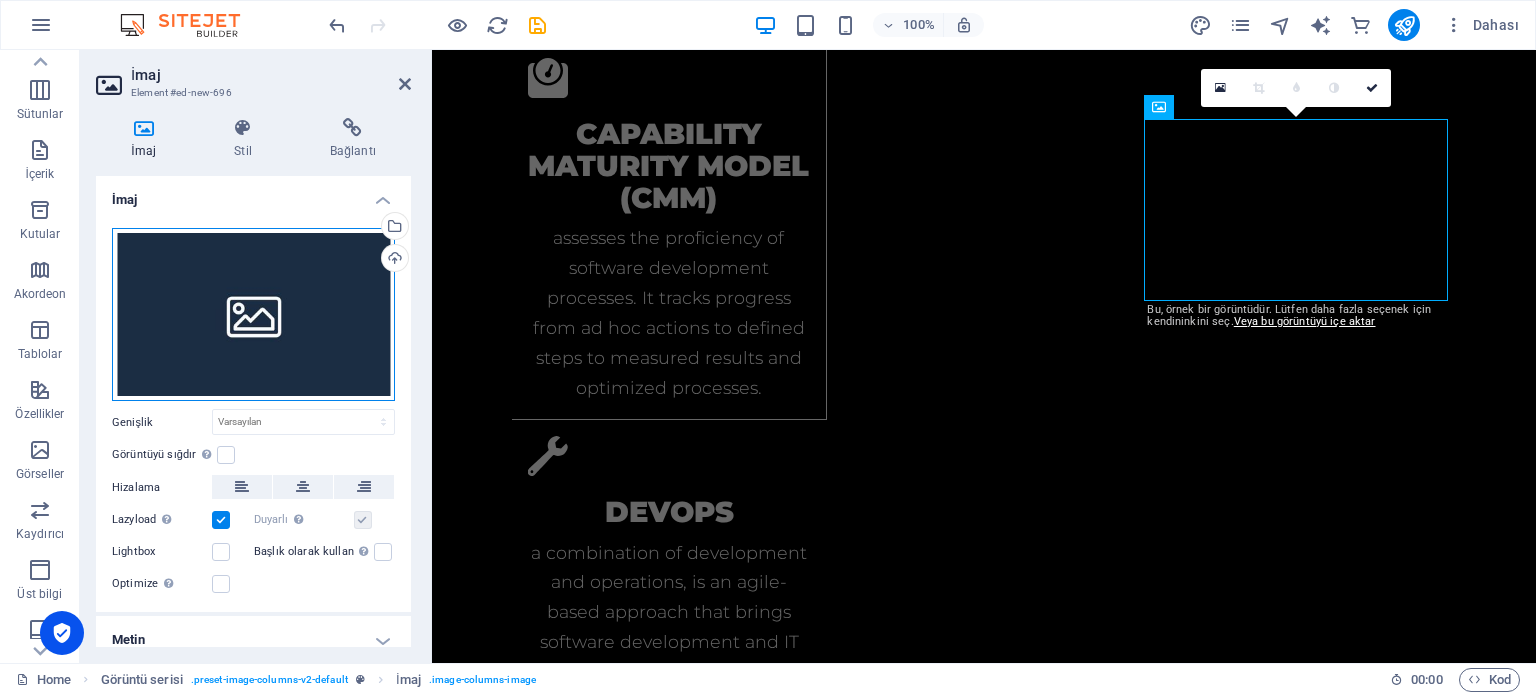 click on "Dosyaları buraya sürükleyin, dosyaları seçmek için tıklayın veya Dosyalardan ya da ücretsiz stok fotoğraf ve videolarımızdan dosyalar seçin" at bounding box center [253, 315] 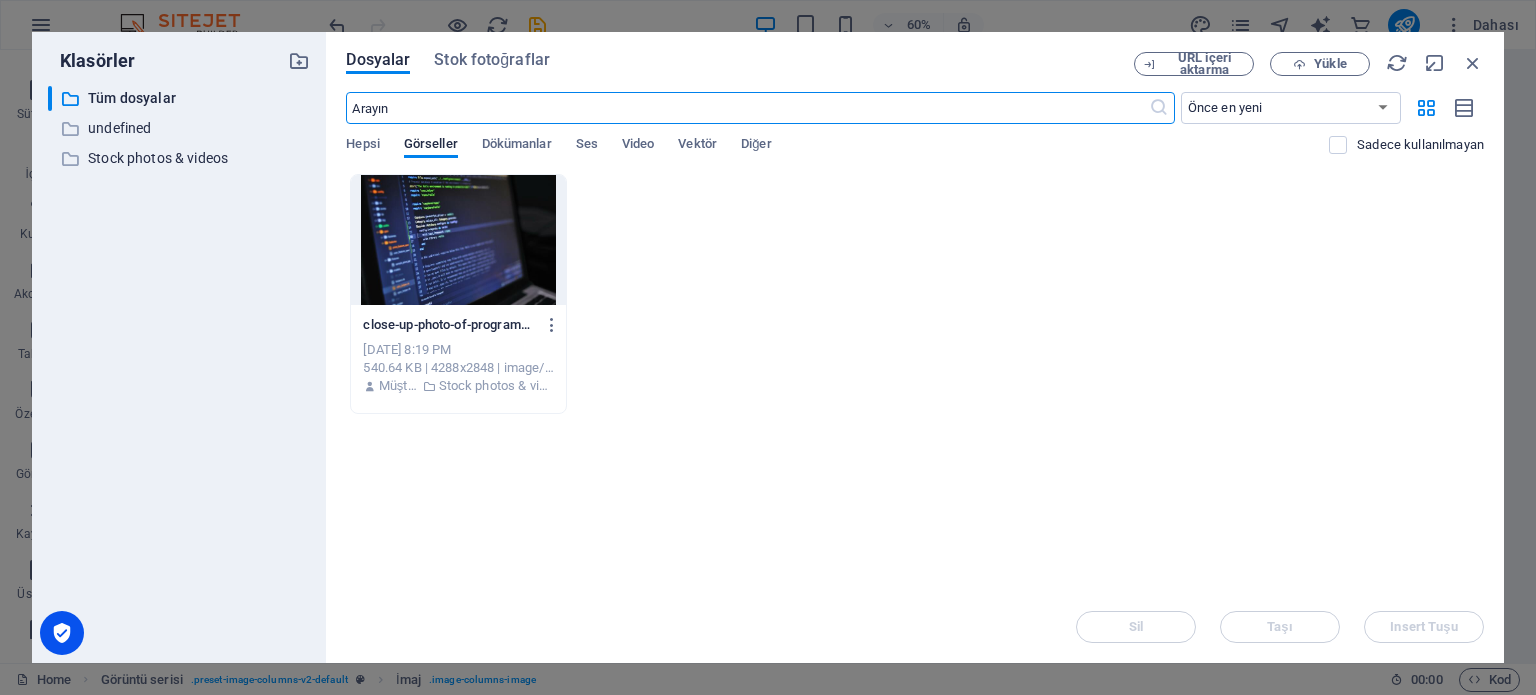 scroll, scrollTop: 3296, scrollLeft: 0, axis: vertical 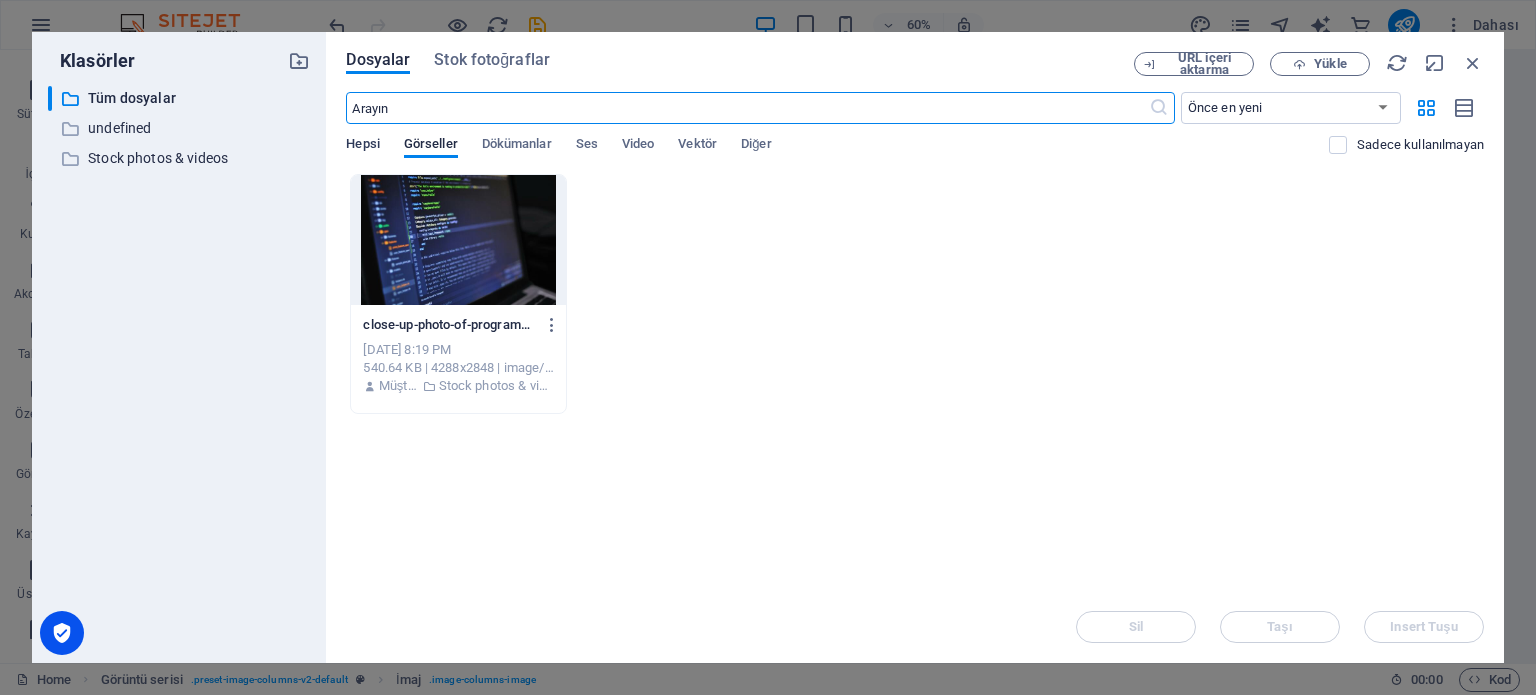 click on "Hepsi" at bounding box center [362, 146] 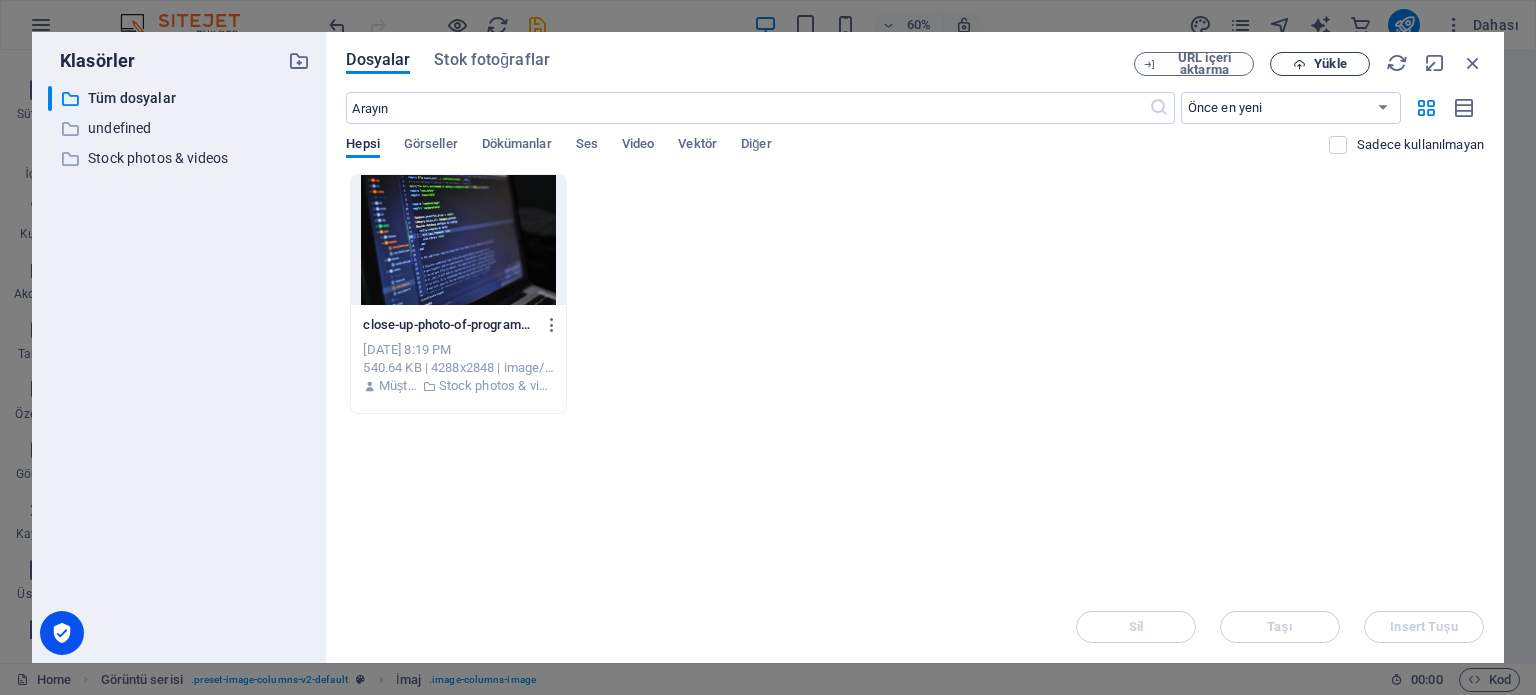 click on "Yükle" at bounding box center [1330, 64] 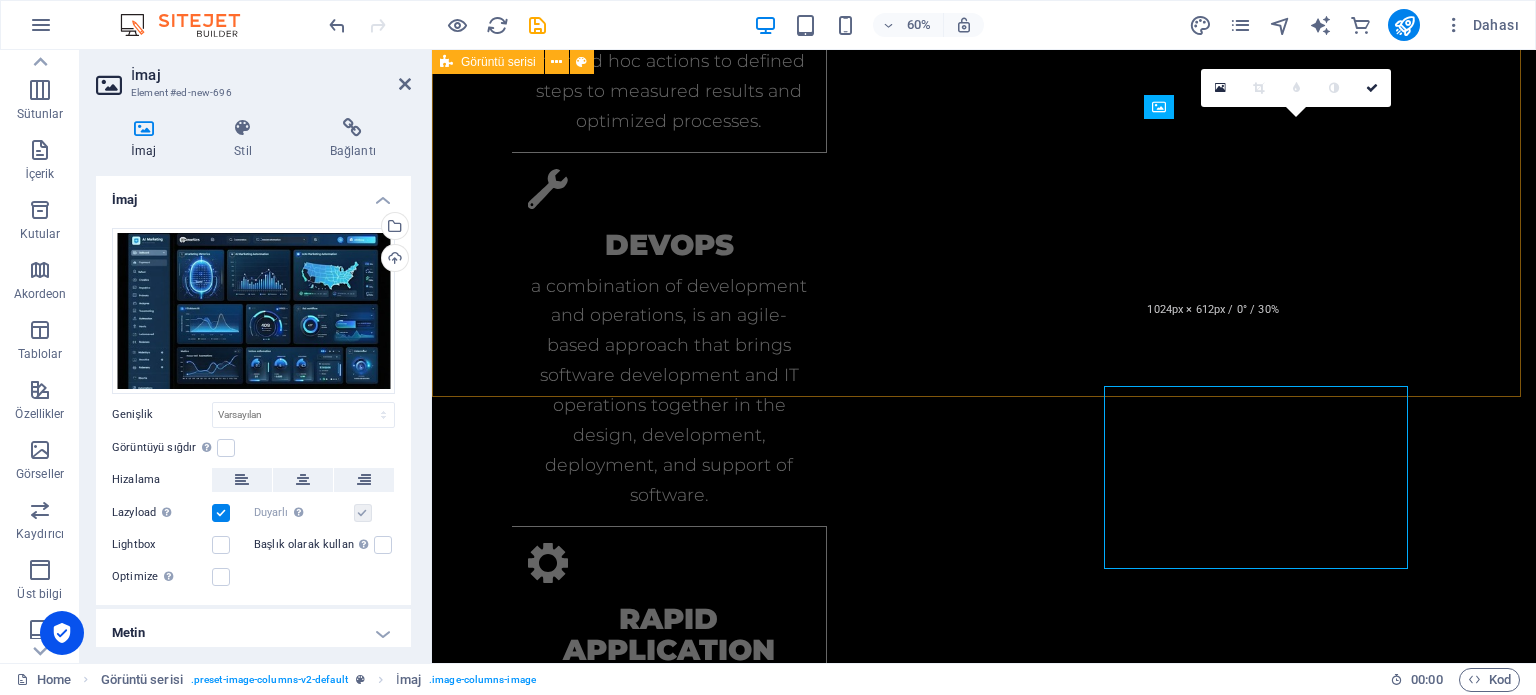 scroll, scrollTop: 3029, scrollLeft: 0, axis: vertical 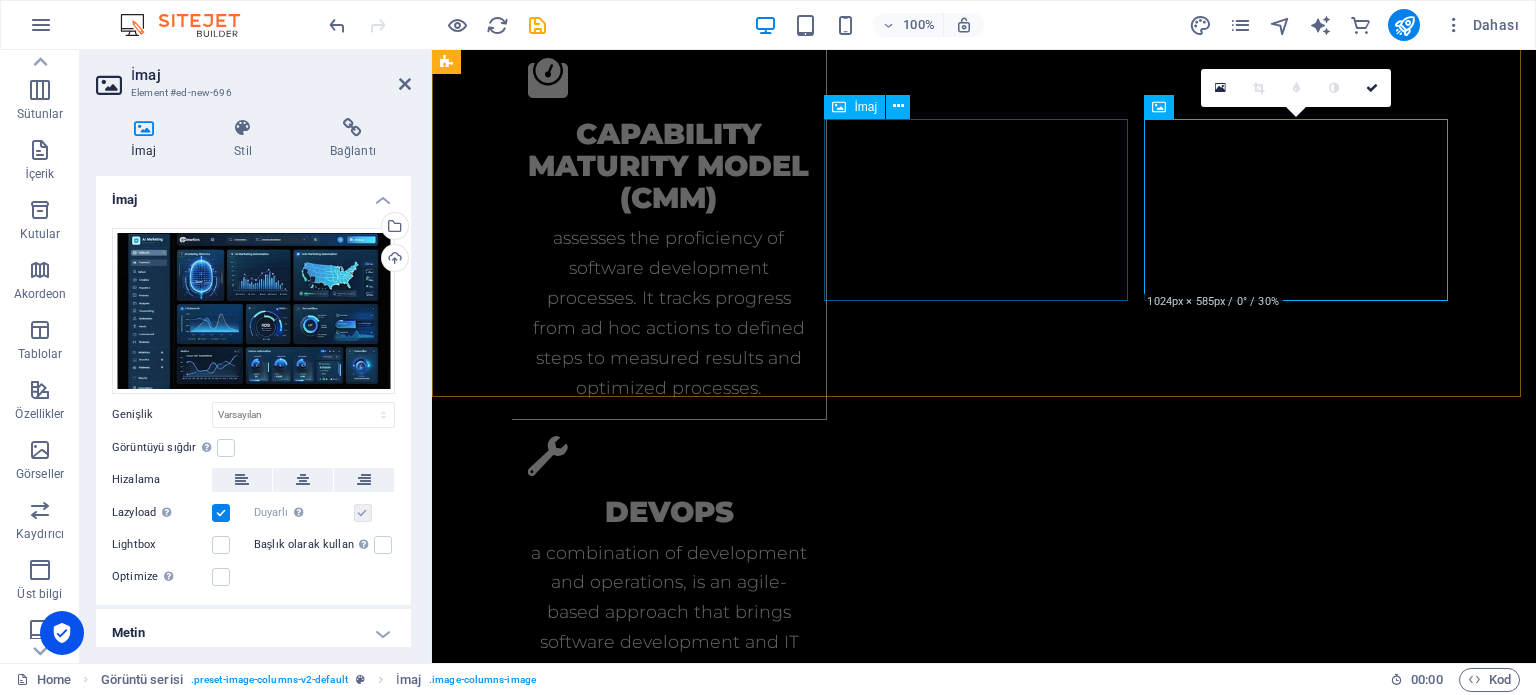 click at bounding box center (600, 2733) 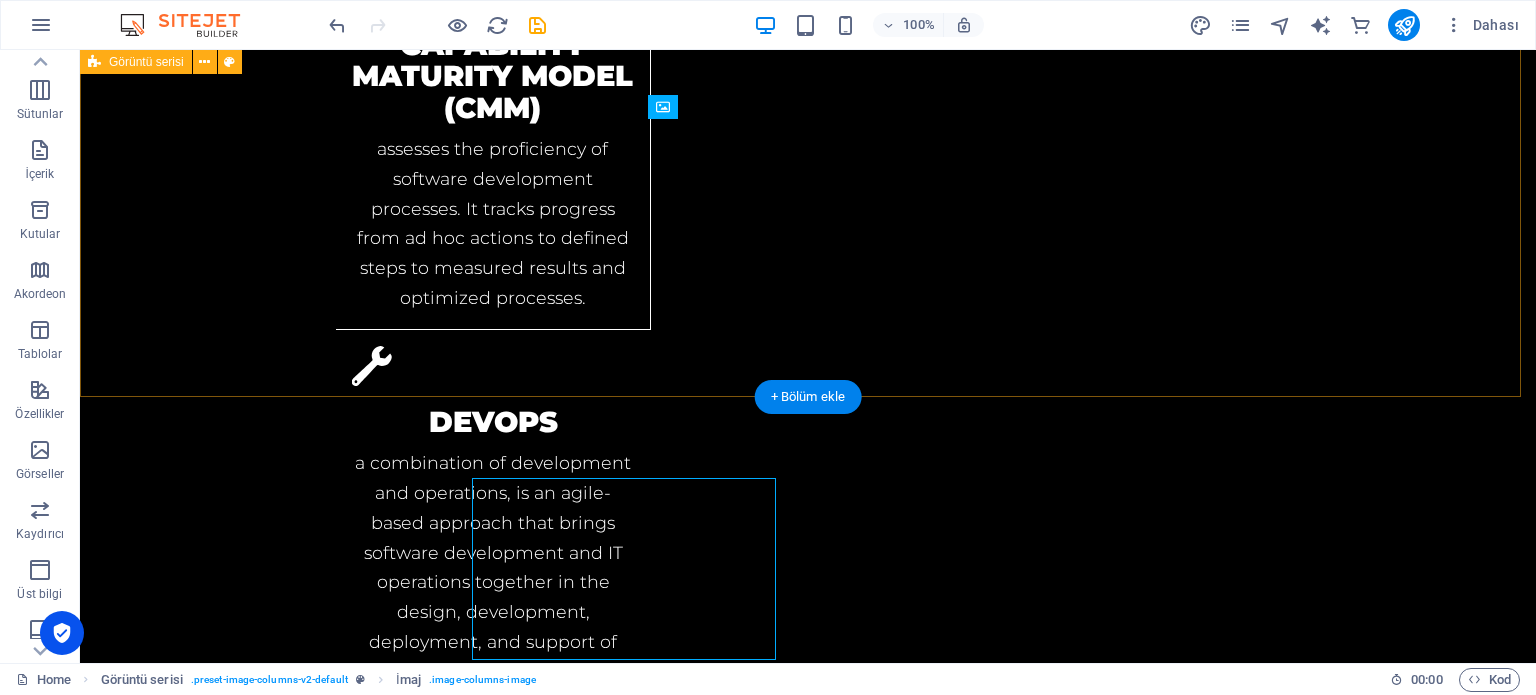 scroll, scrollTop: 2670, scrollLeft: 0, axis: vertical 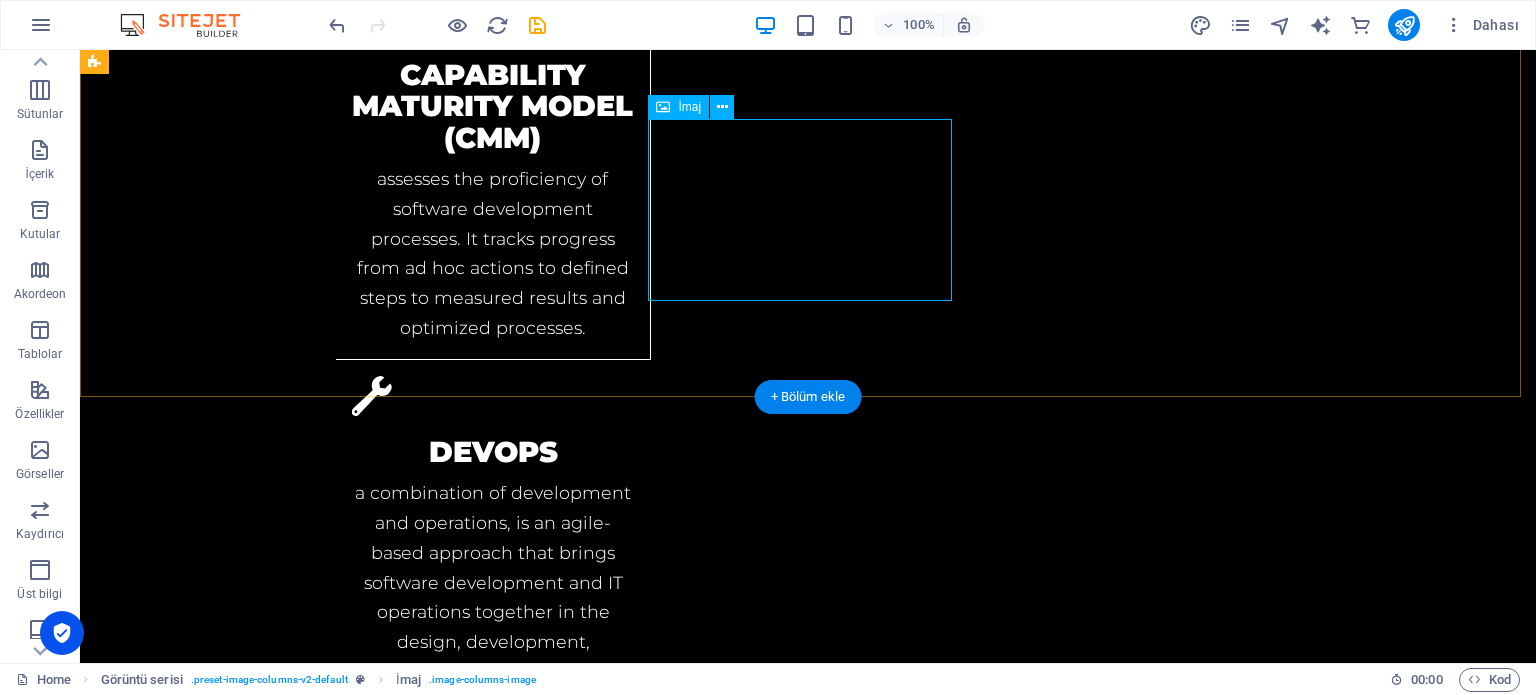 click at bounding box center (248, 2674) 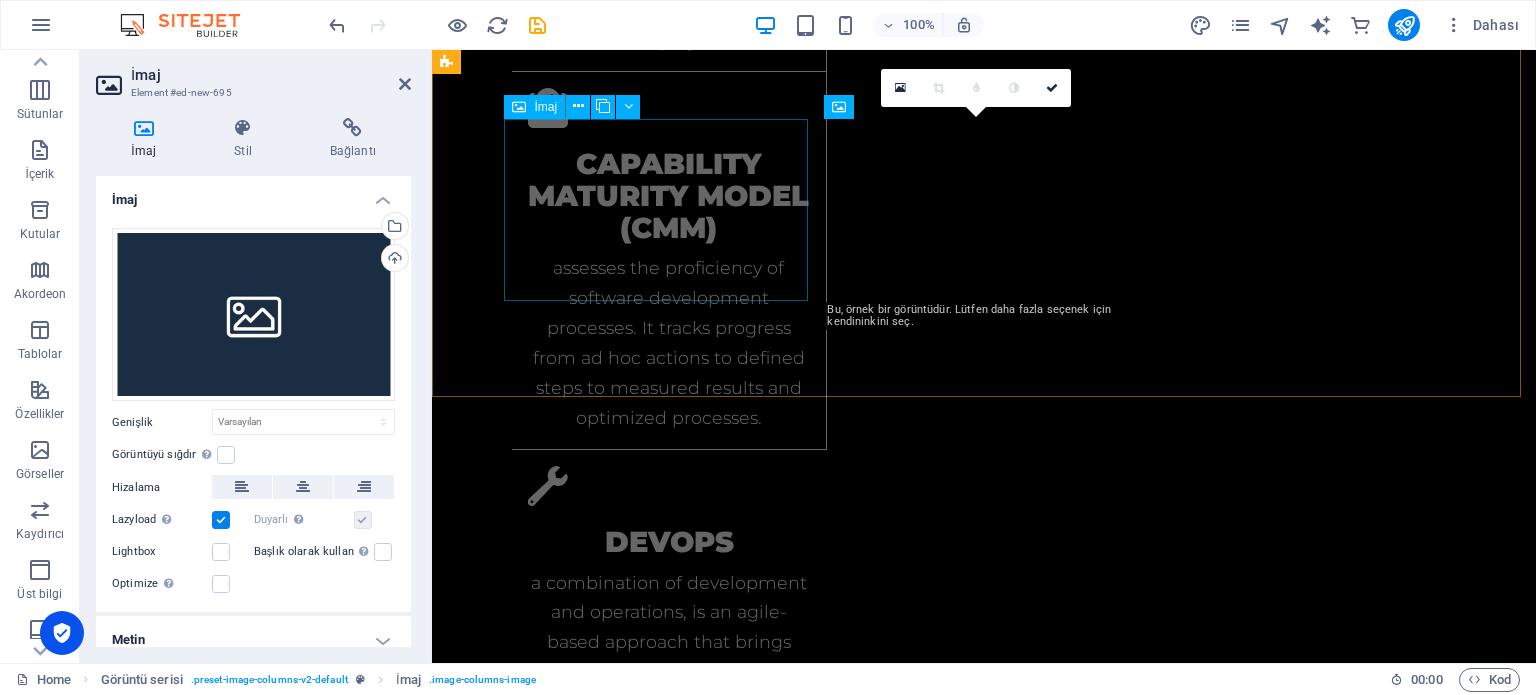 scroll, scrollTop: 3029, scrollLeft: 0, axis: vertical 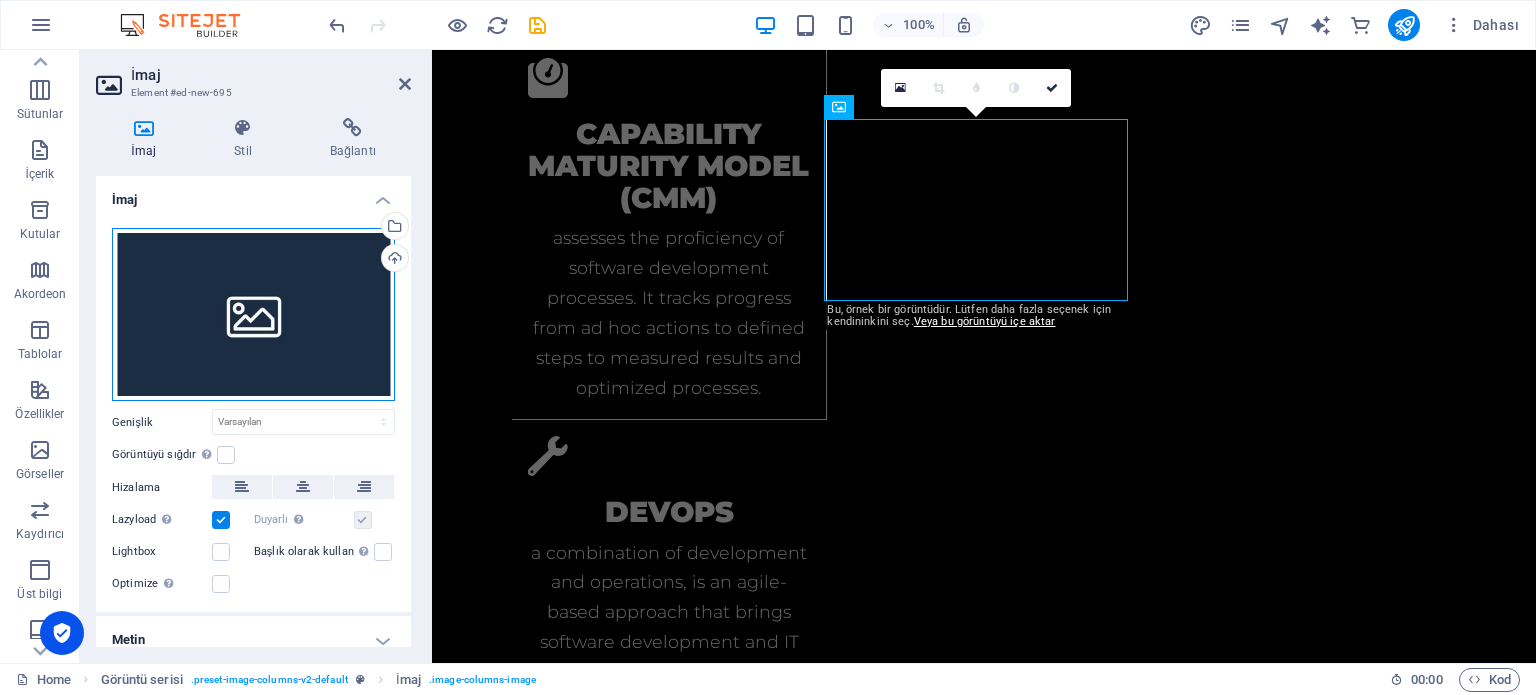 click on "Dosyaları buraya sürükleyin, dosyaları seçmek için tıklayın veya Dosyalardan ya da ücretsiz stok fotoğraf ve videolarımızdan dosyalar seçin" at bounding box center (253, 315) 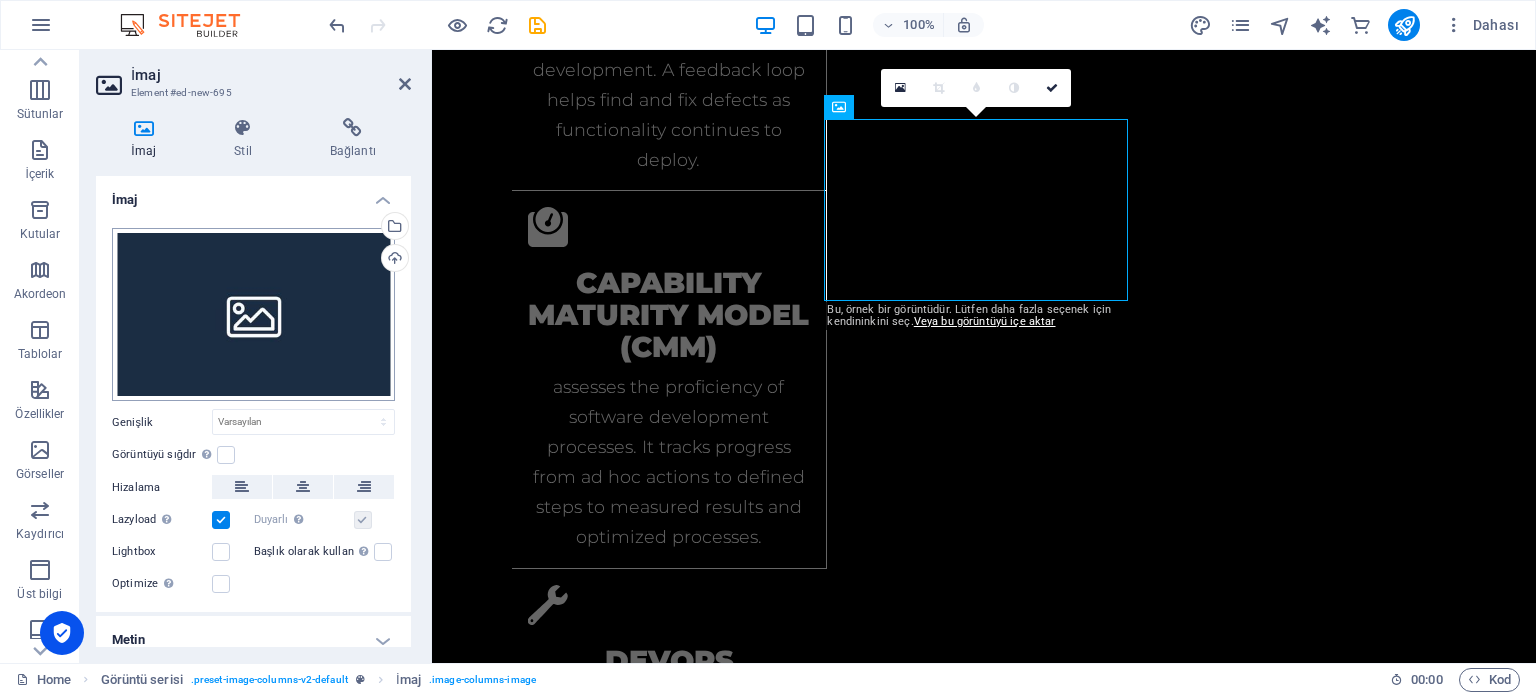 scroll, scrollTop: 3296, scrollLeft: 0, axis: vertical 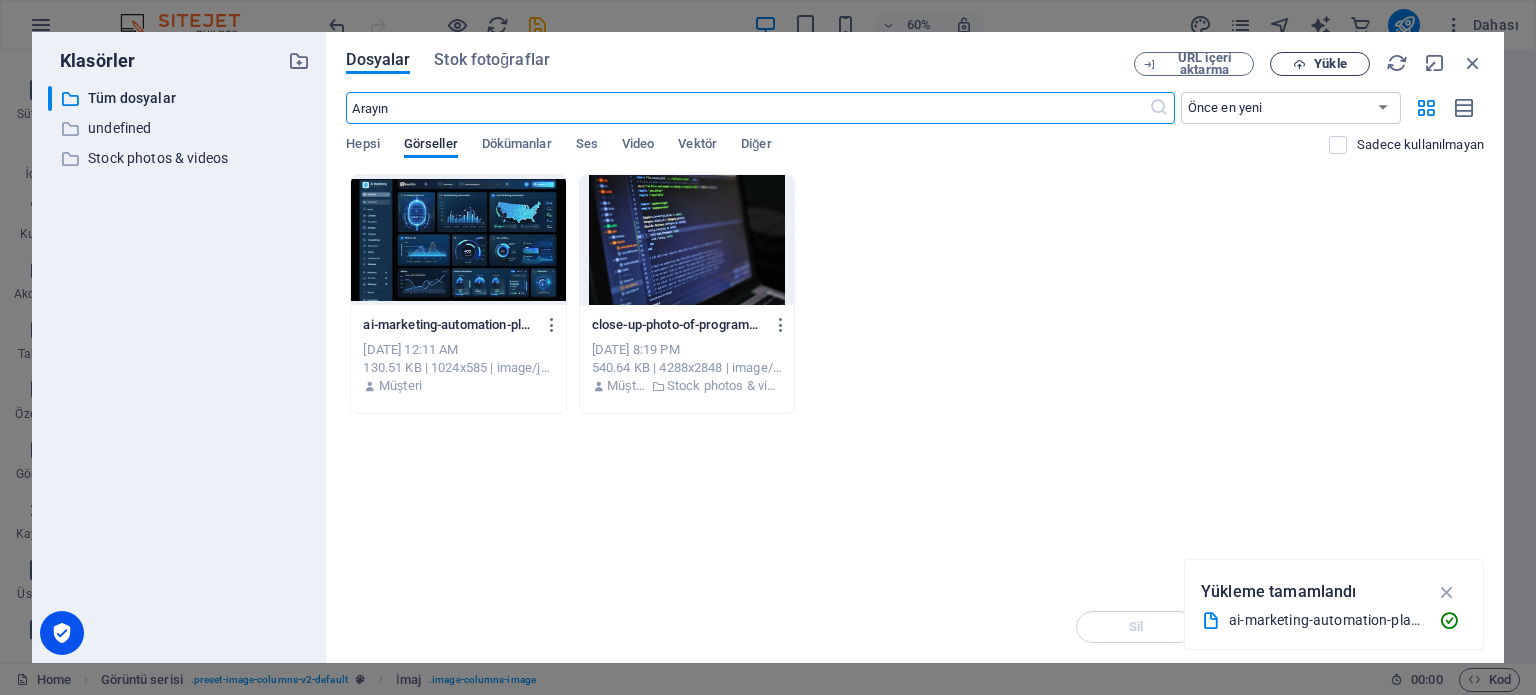 click on "Yükle" at bounding box center (1330, 64) 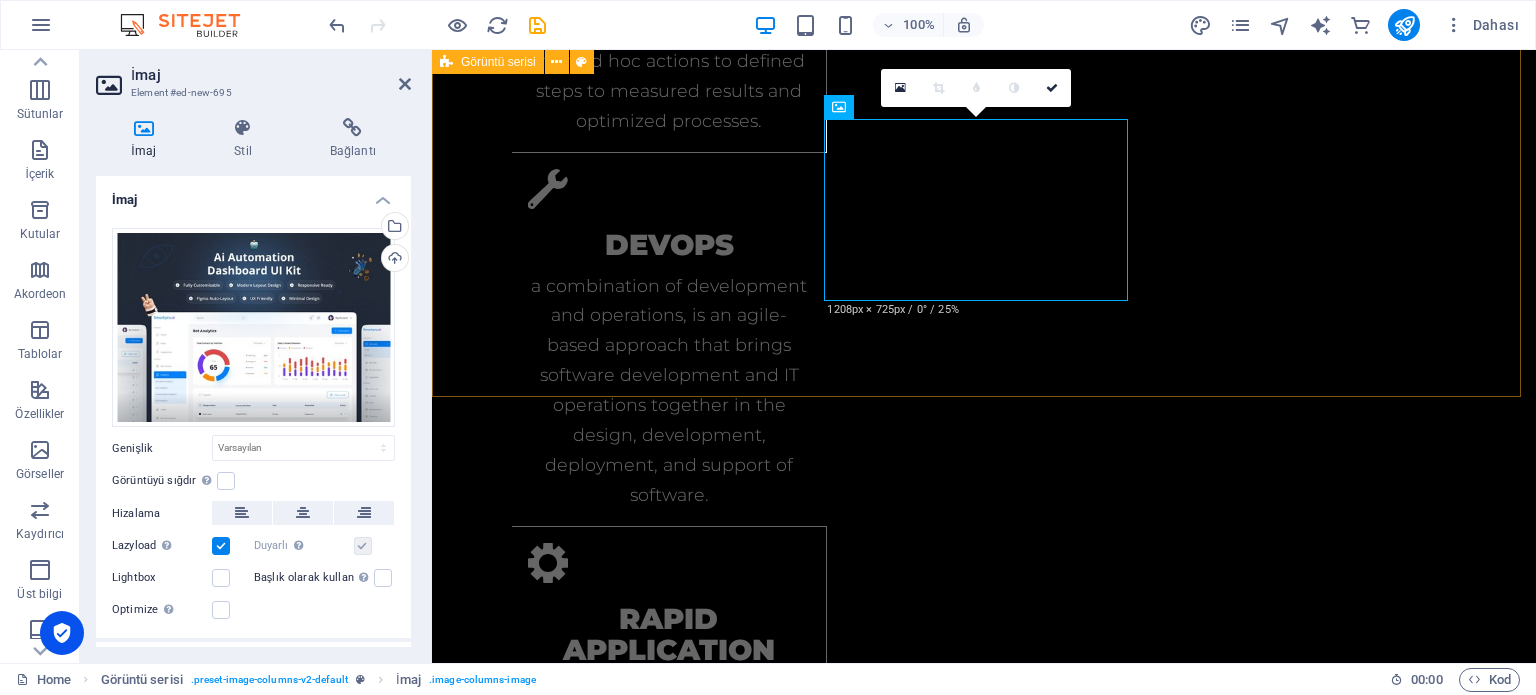 scroll, scrollTop: 3029, scrollLeft: 0, axis: vertical 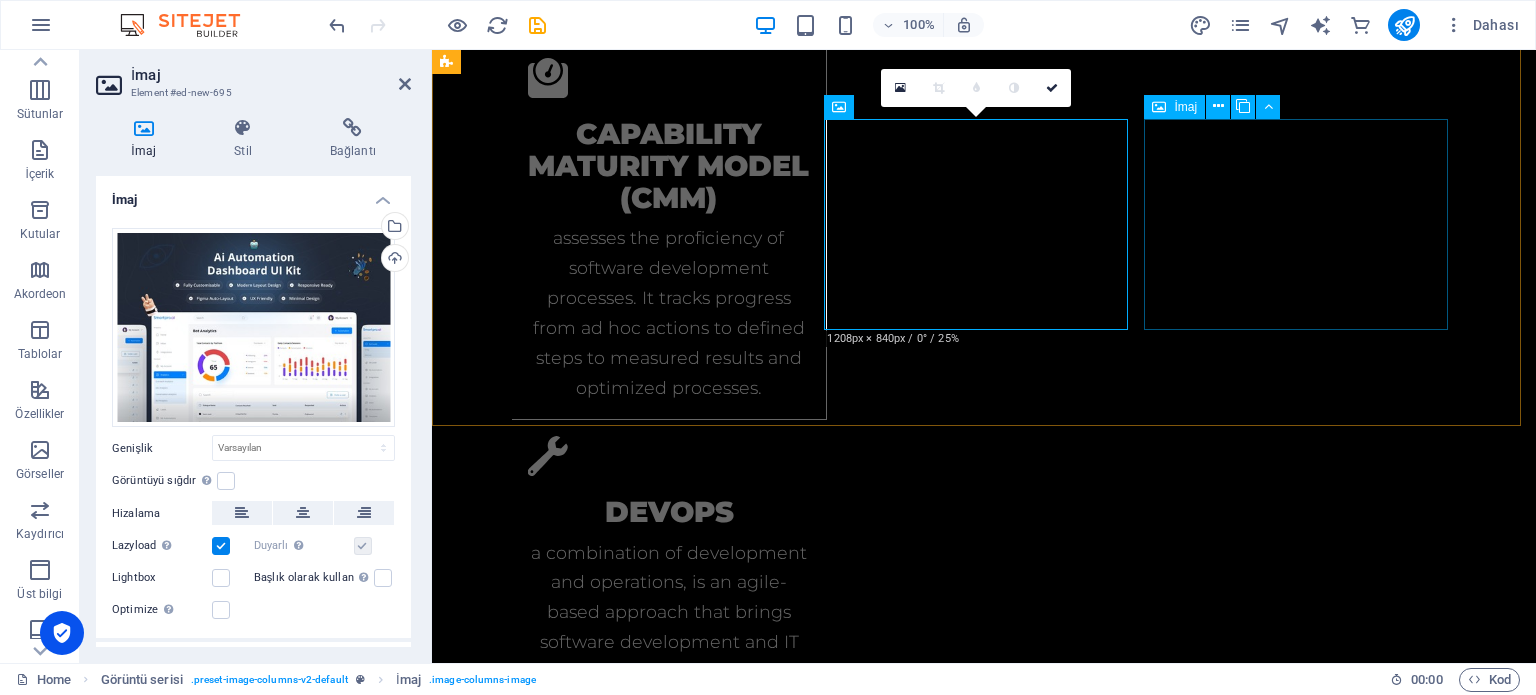 click at bounding box center [600, 2949] 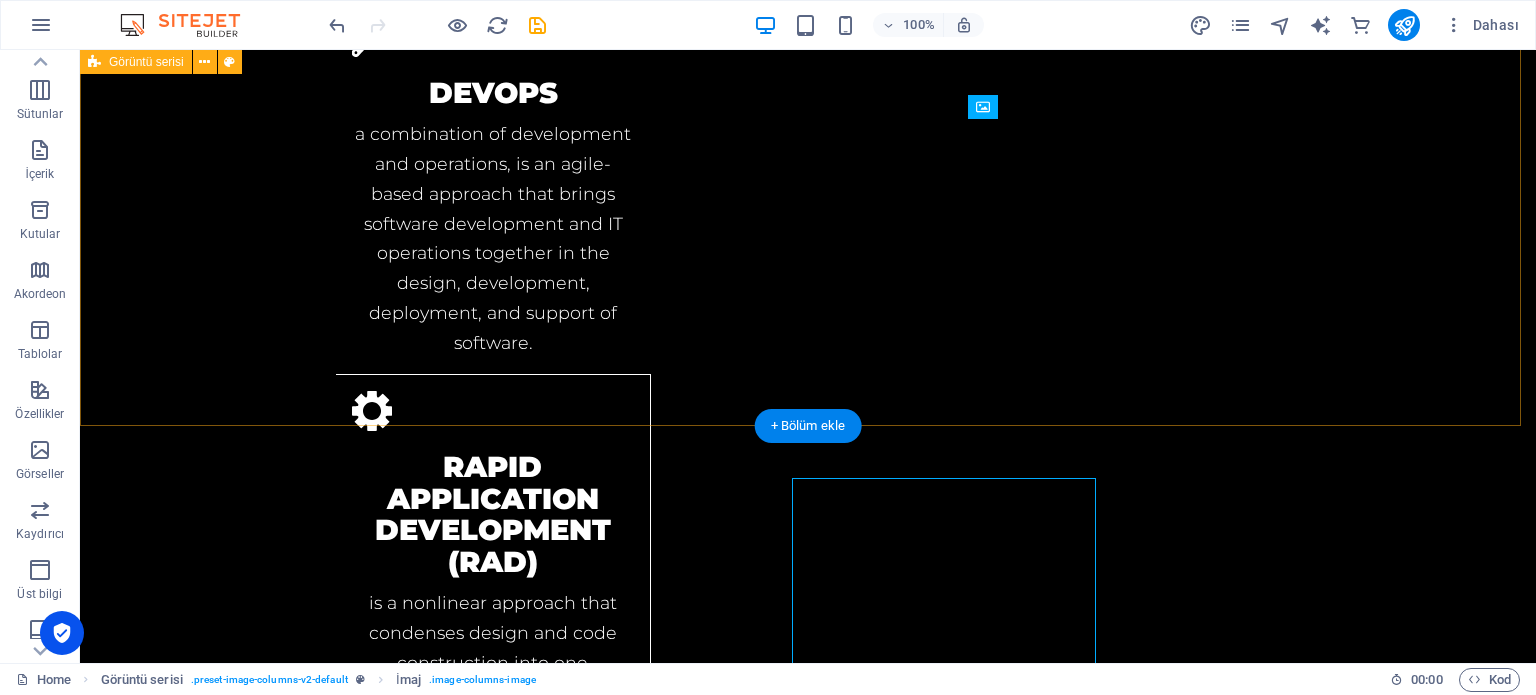 scroll, scrollTop: 2670, scrollLeft: 0, axis: vertical 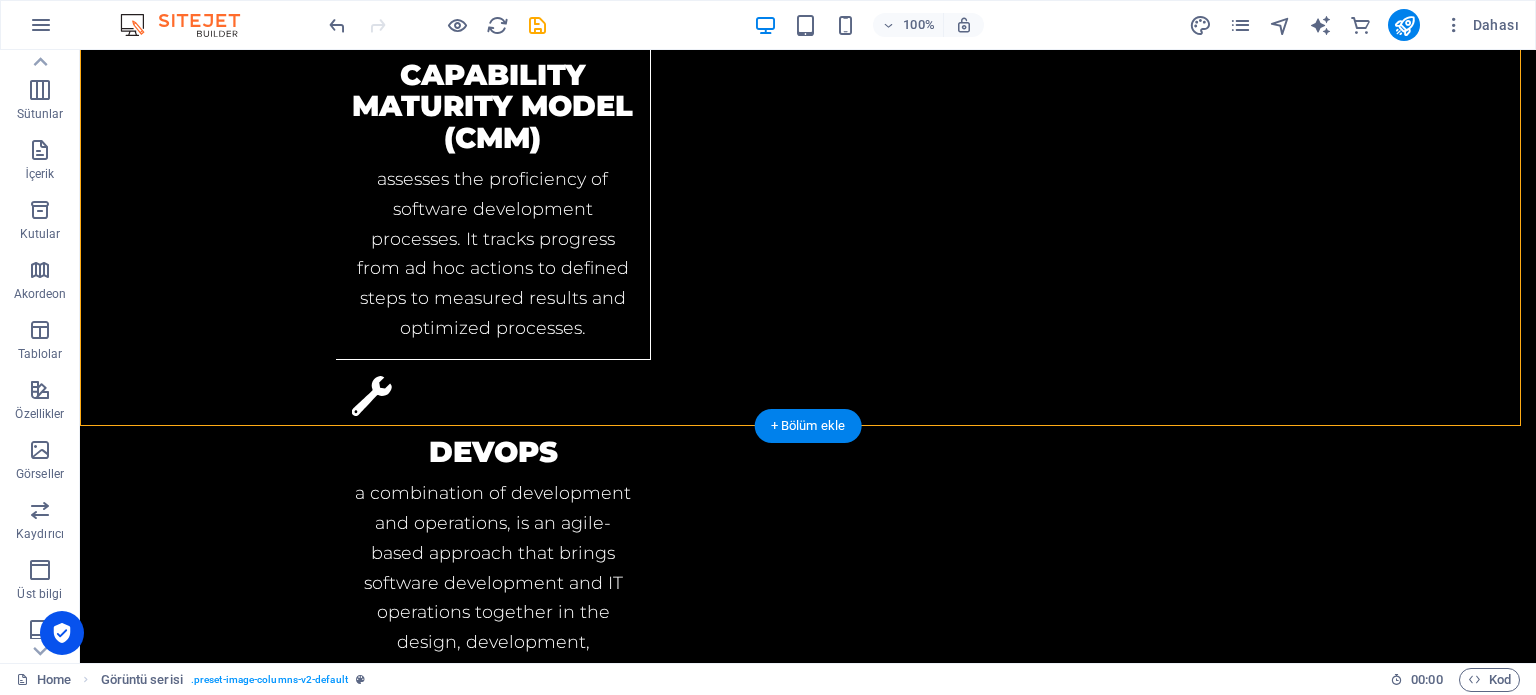 drag, startPoint x: 927, startPoint y: 249, endPoint x: 1198, endPoint y: 241, distance: 271.11804 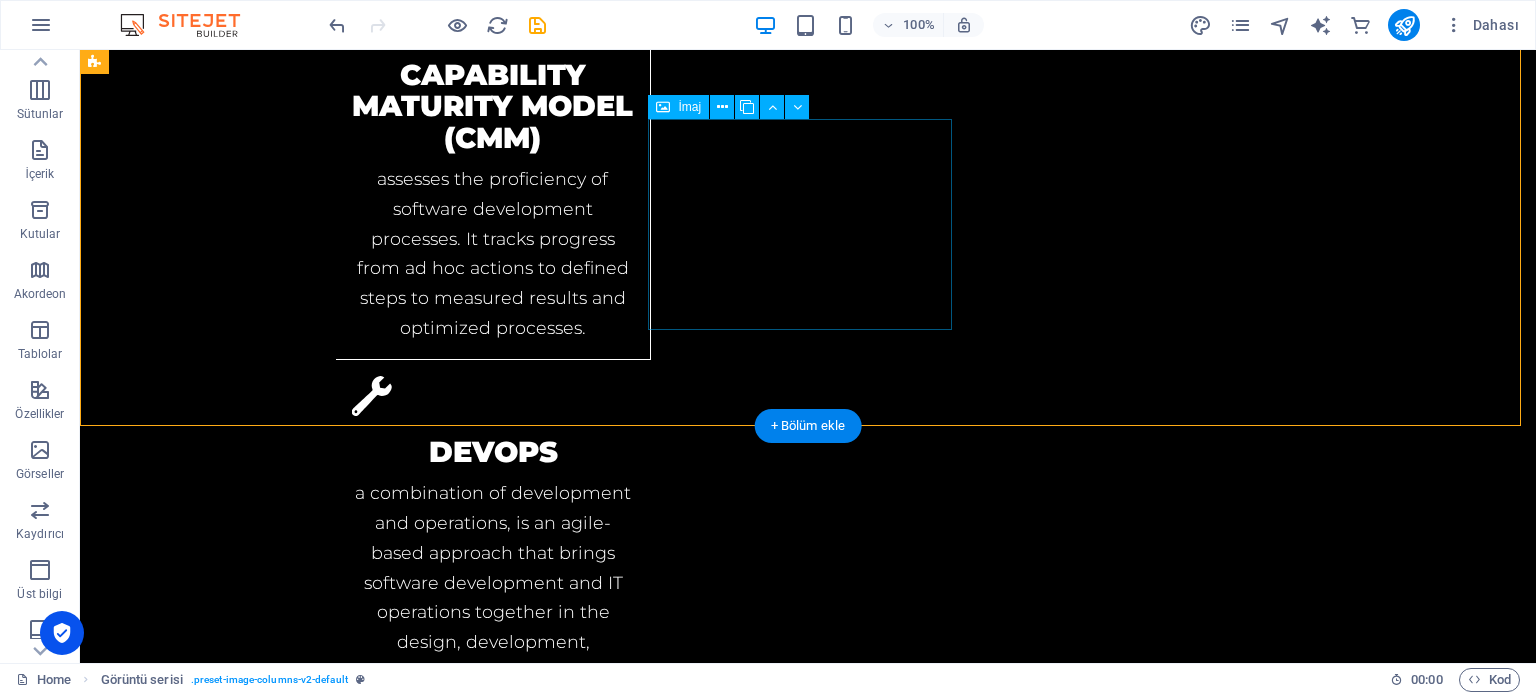 click at bounding box center (248, 2688) 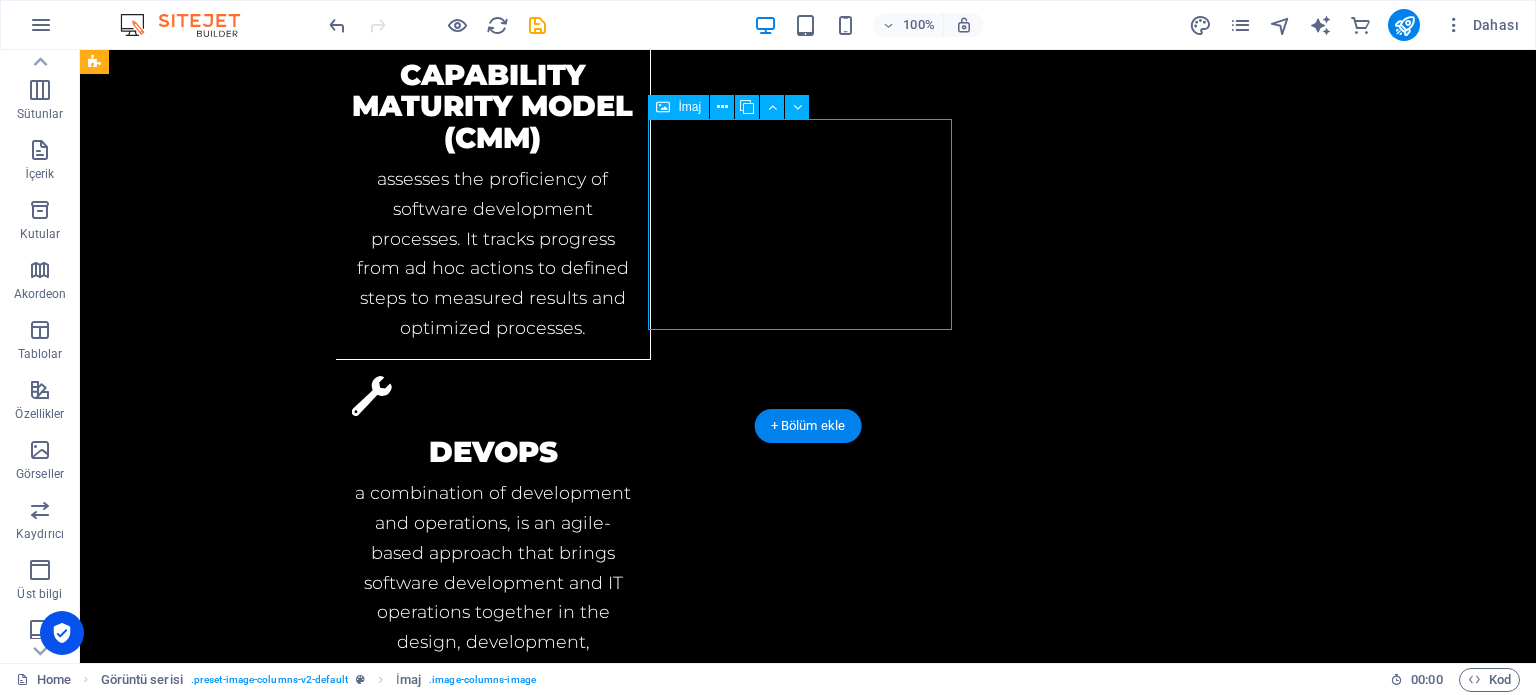 click at bounding box center [808, 2593] 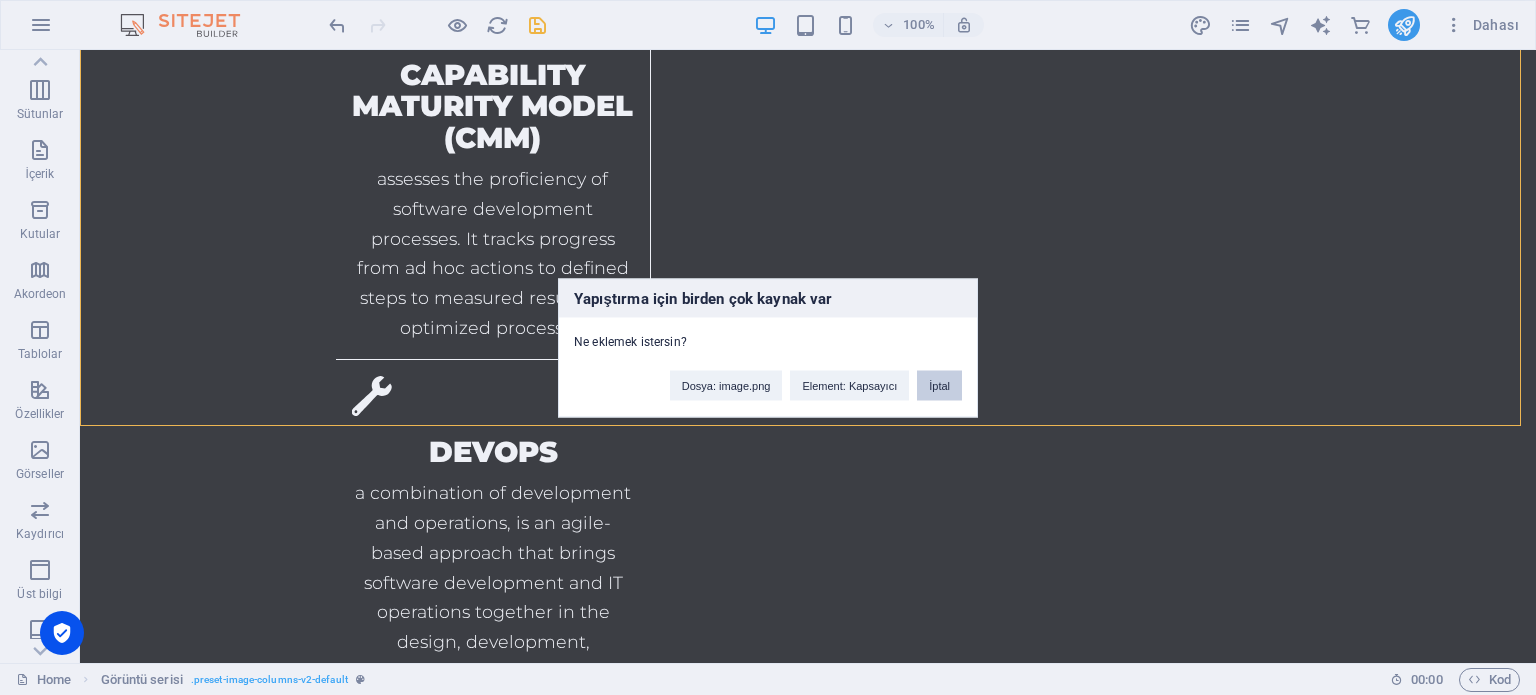 type 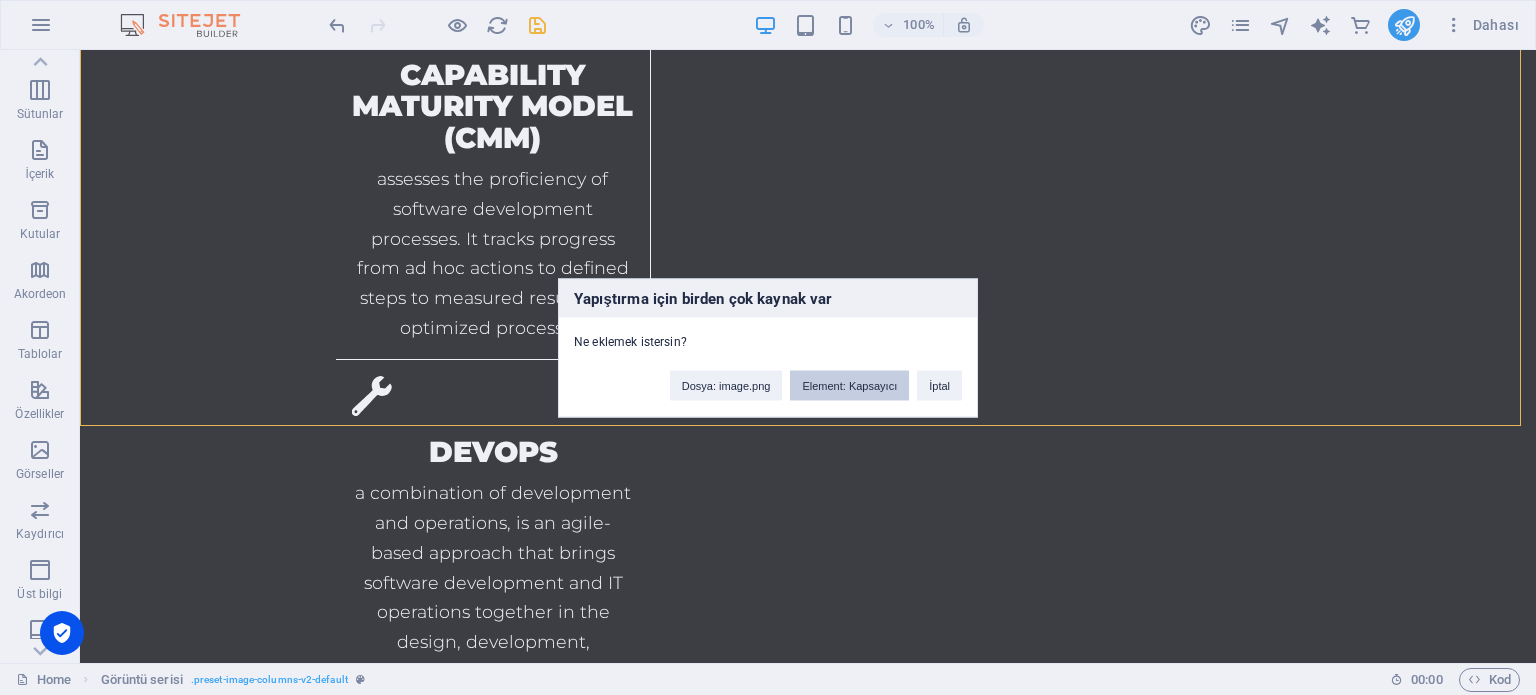 click on "Element: Kapsayıcı" at bounding box center (849, 385) 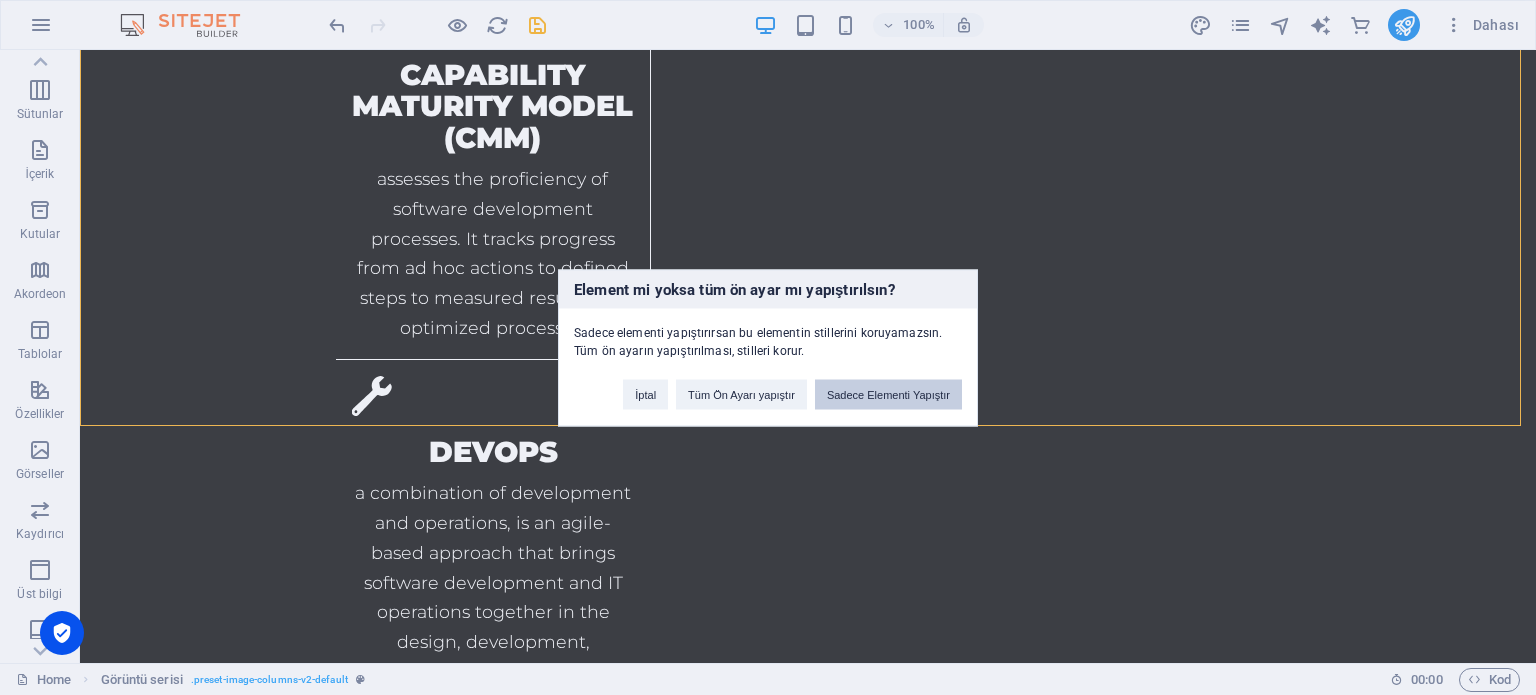 click on "Sadece Elementi Yapıştır" at bounding box center (888, 394) 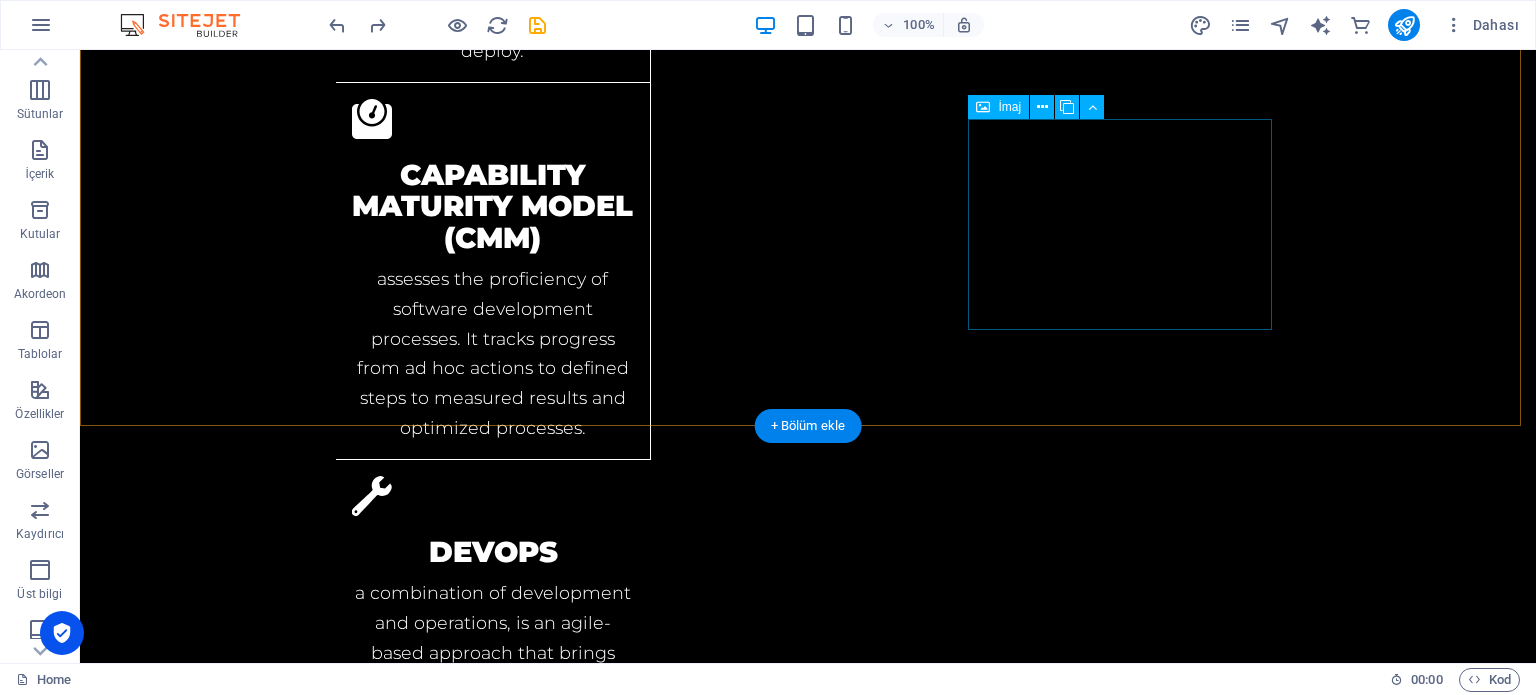 scroll, scrollTop: 2670, scrollLeft: 0, axis: vertical 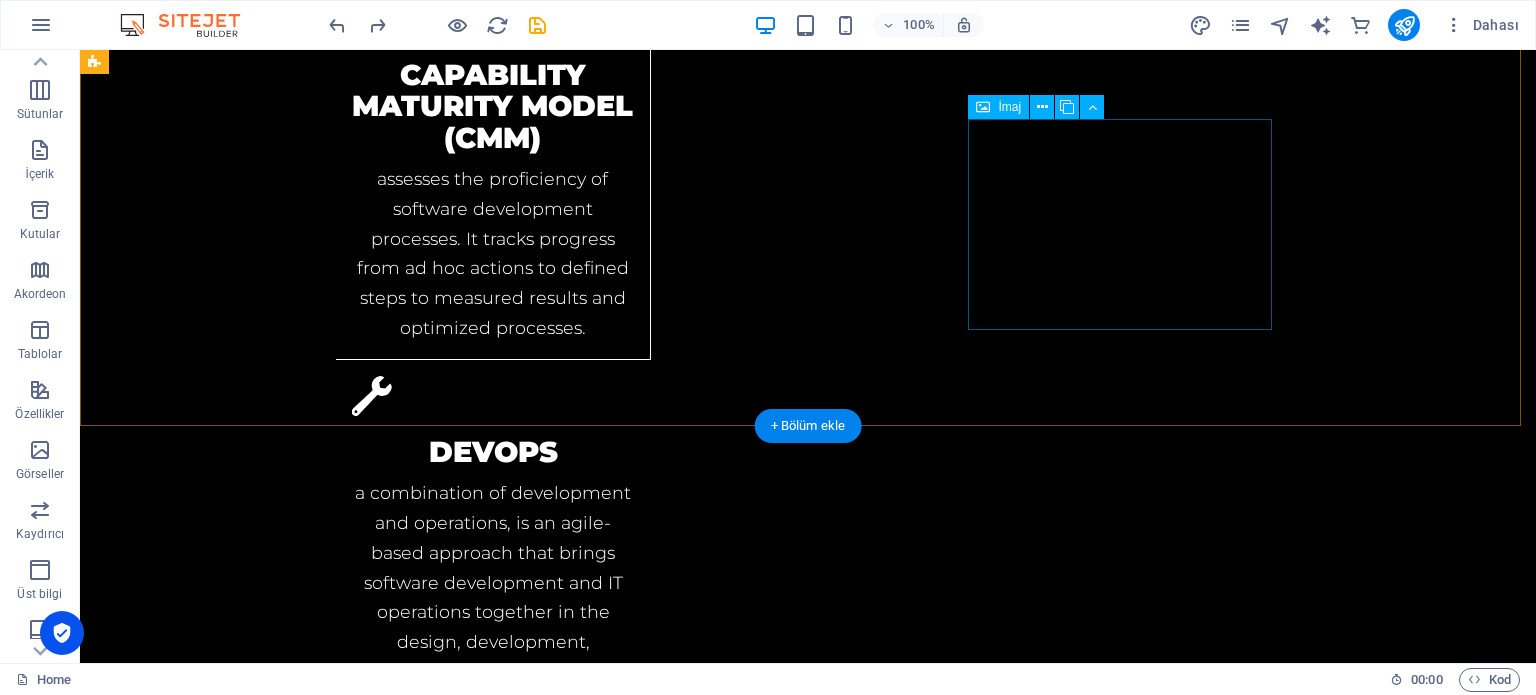 click at bounding box center (248, 2889) 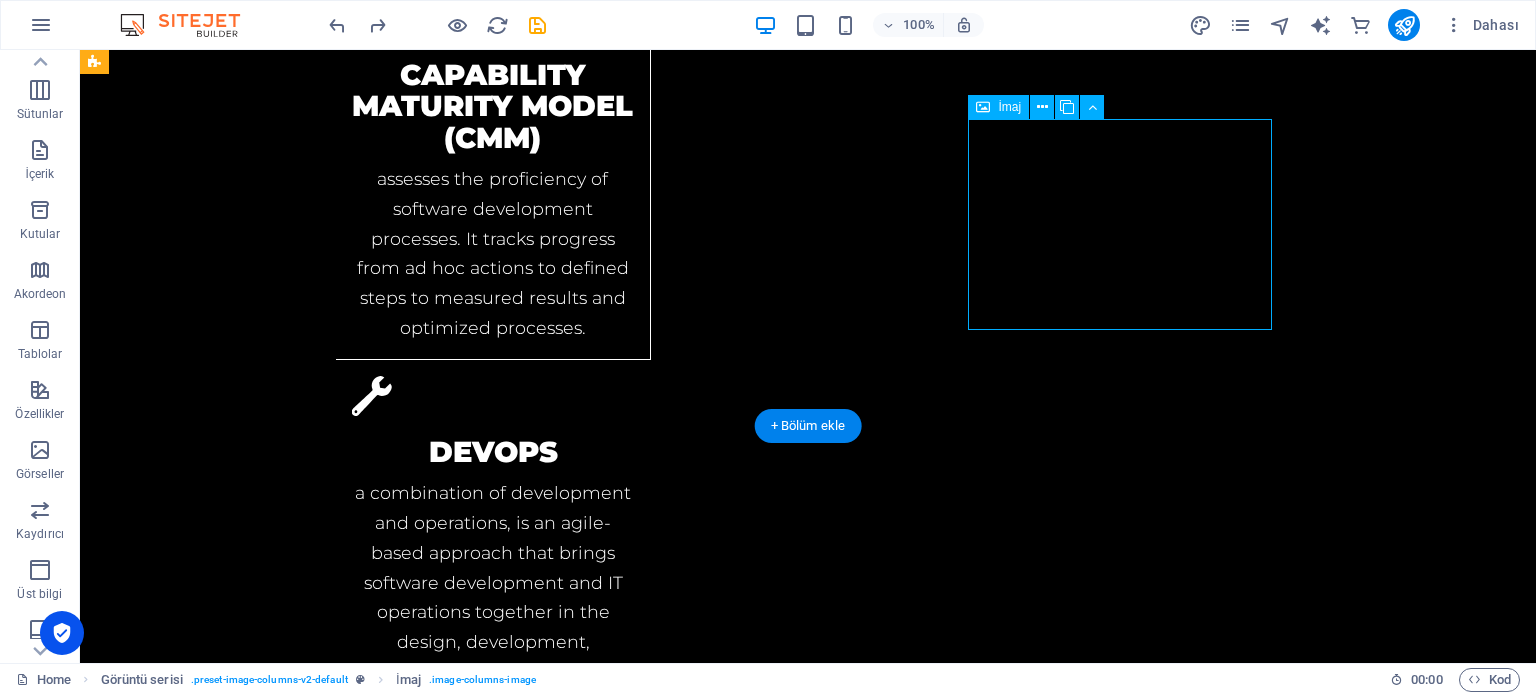 click at bounding box center (248, 2889) 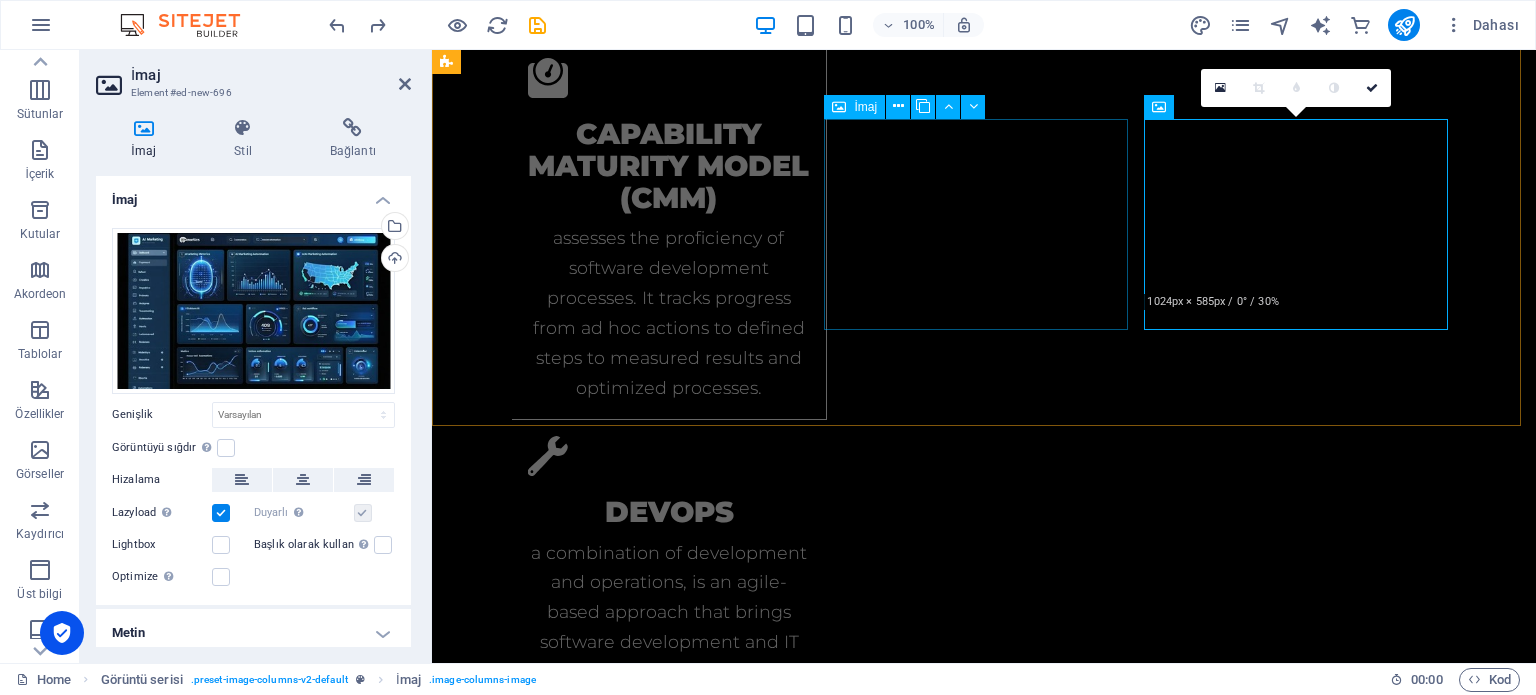 click at bounding box center (600, 2747) 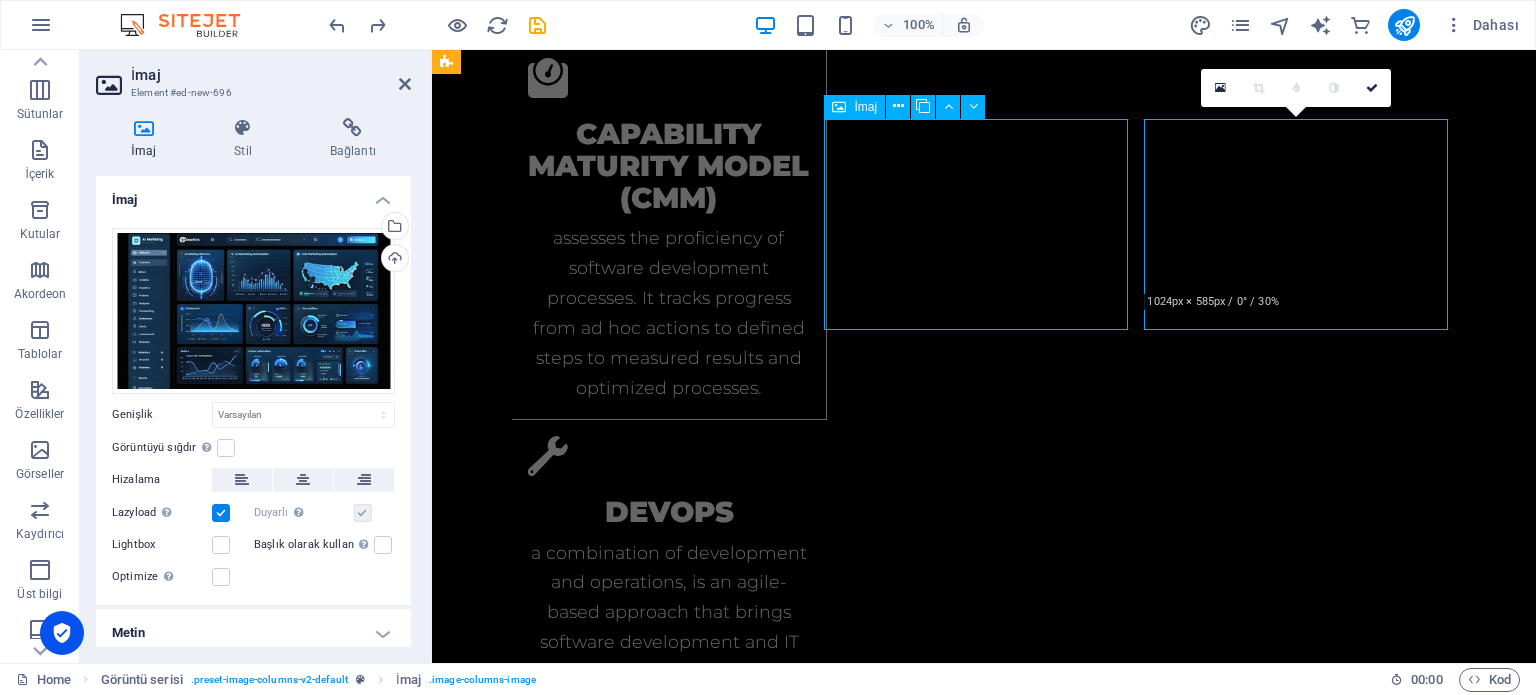 click at bounding box center (600, 2747) 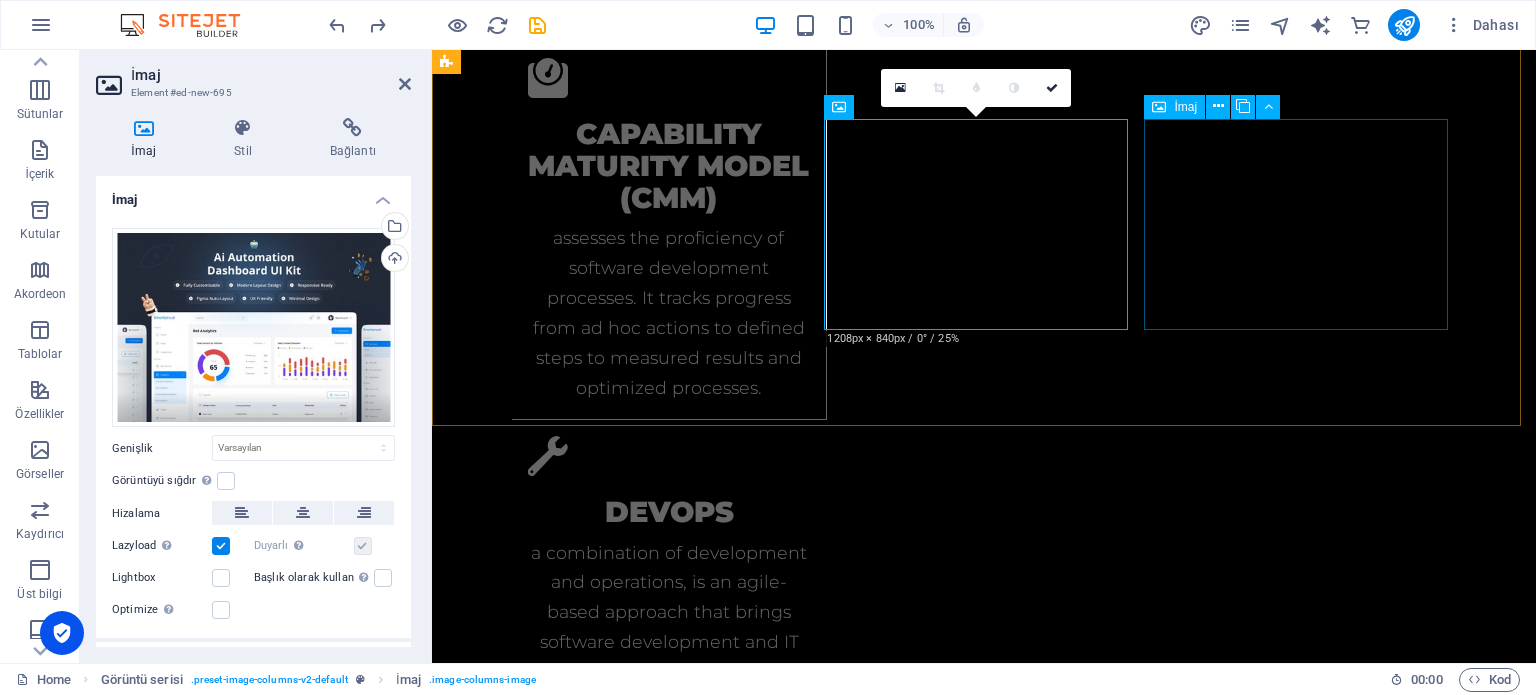 click at bounding box center [600, 2949] 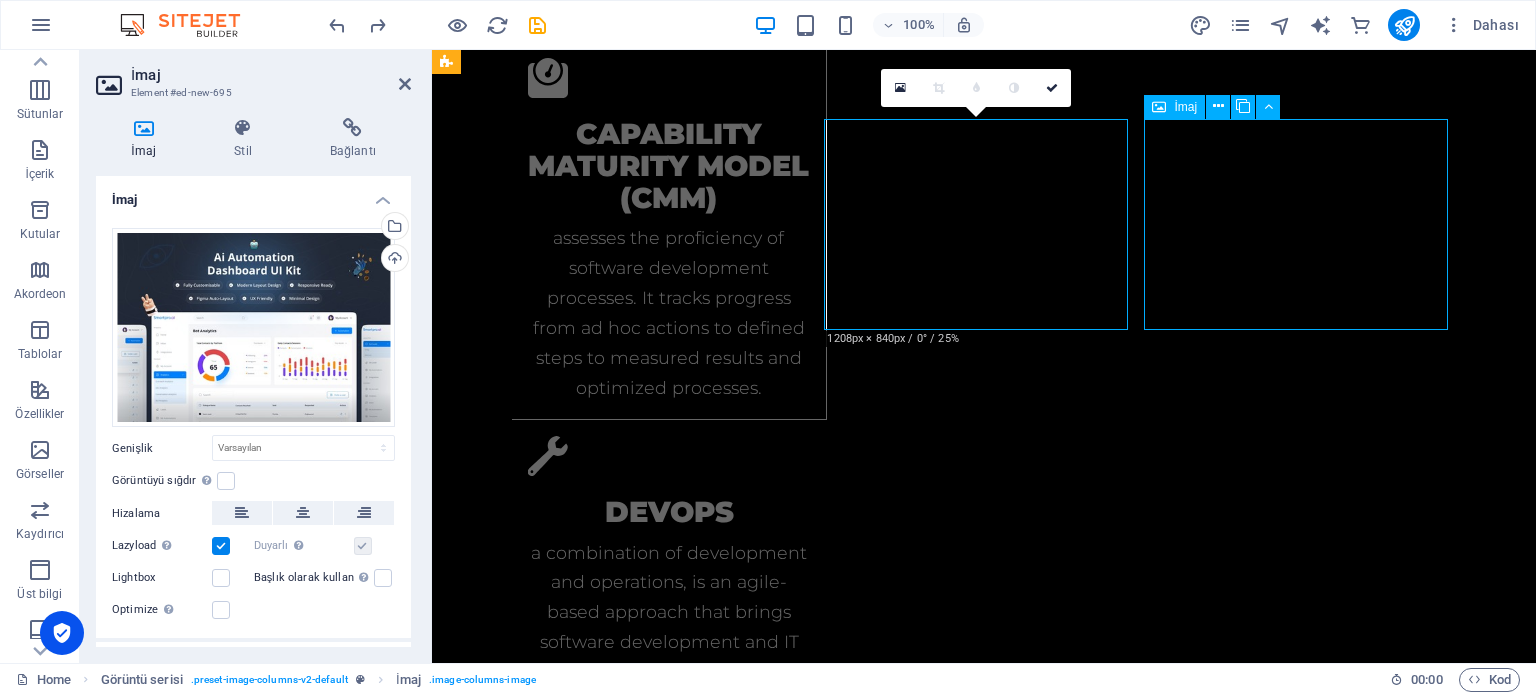 click at bounding box center [600, 2949] 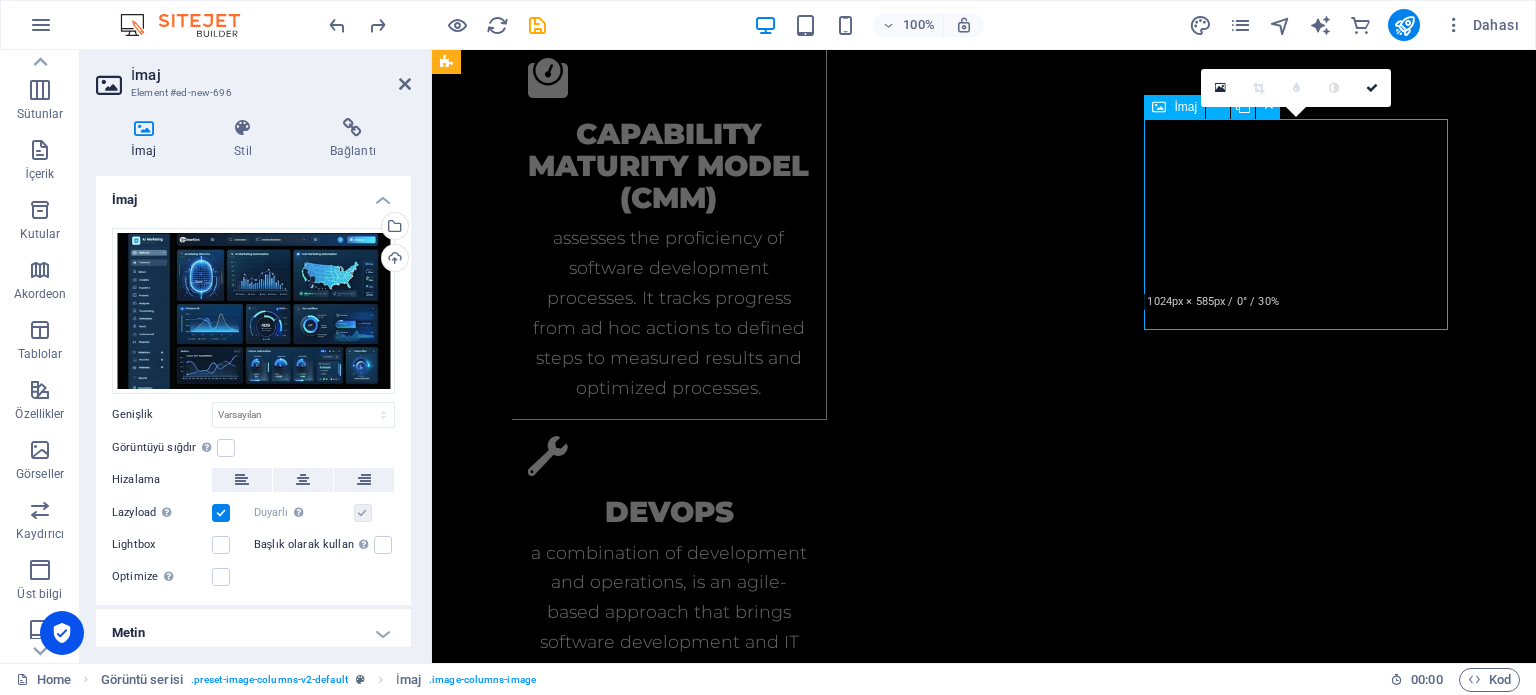 click at bounding box center [600, 2949] 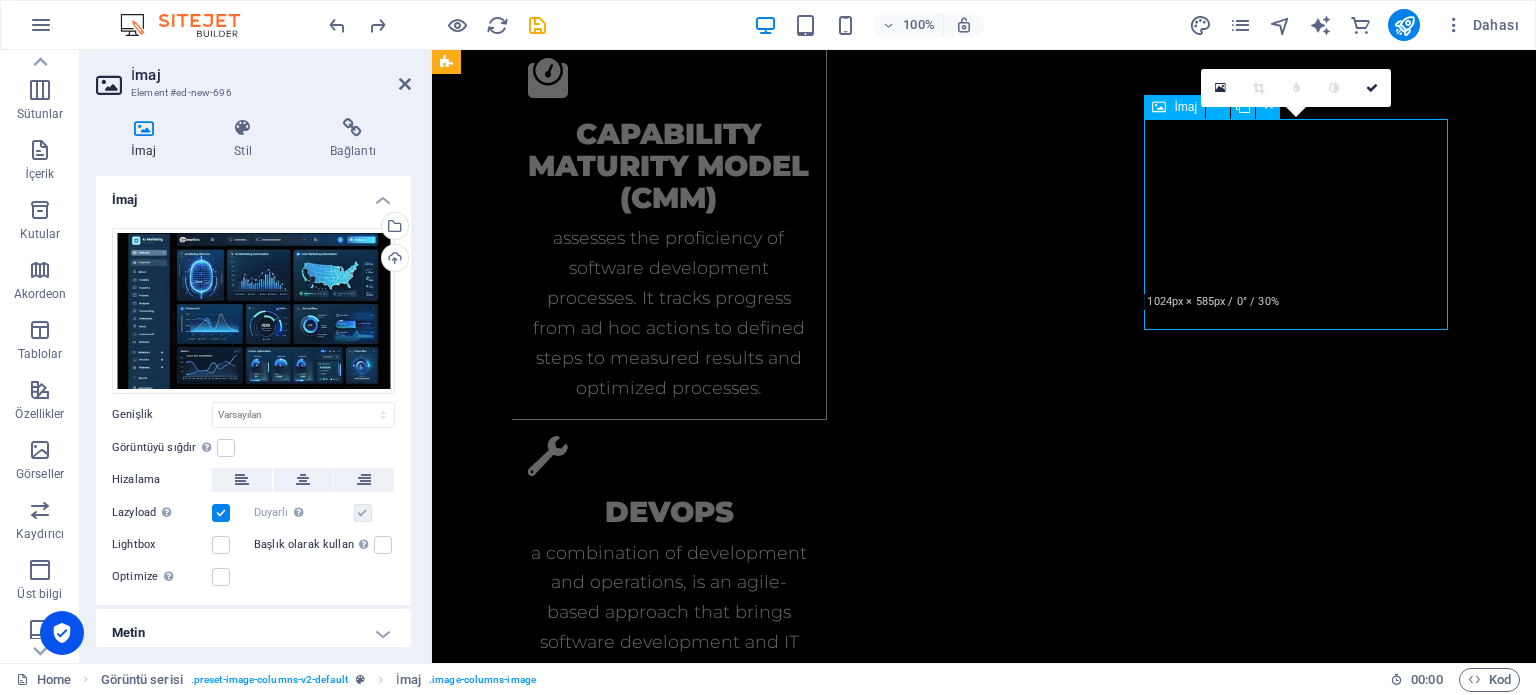 click at bounding box center [600, 2949] 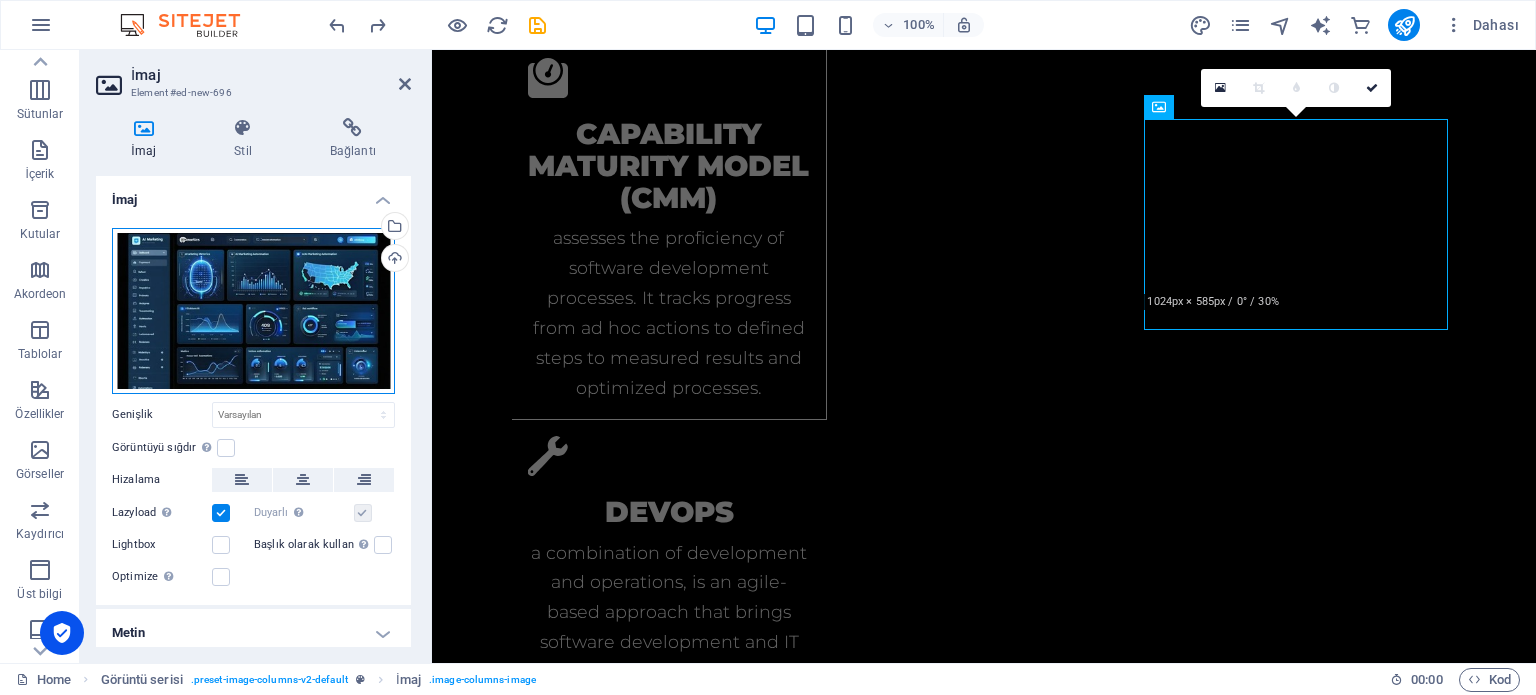 click on "Dosyaları buraya sürükleyin, dosyaları seçmek için tıklayın veya Dosyalardan ya da ücretsiz stok fotoğraf ve videolarımızdan dosyalar seçin" at bounding box center (253, 311) 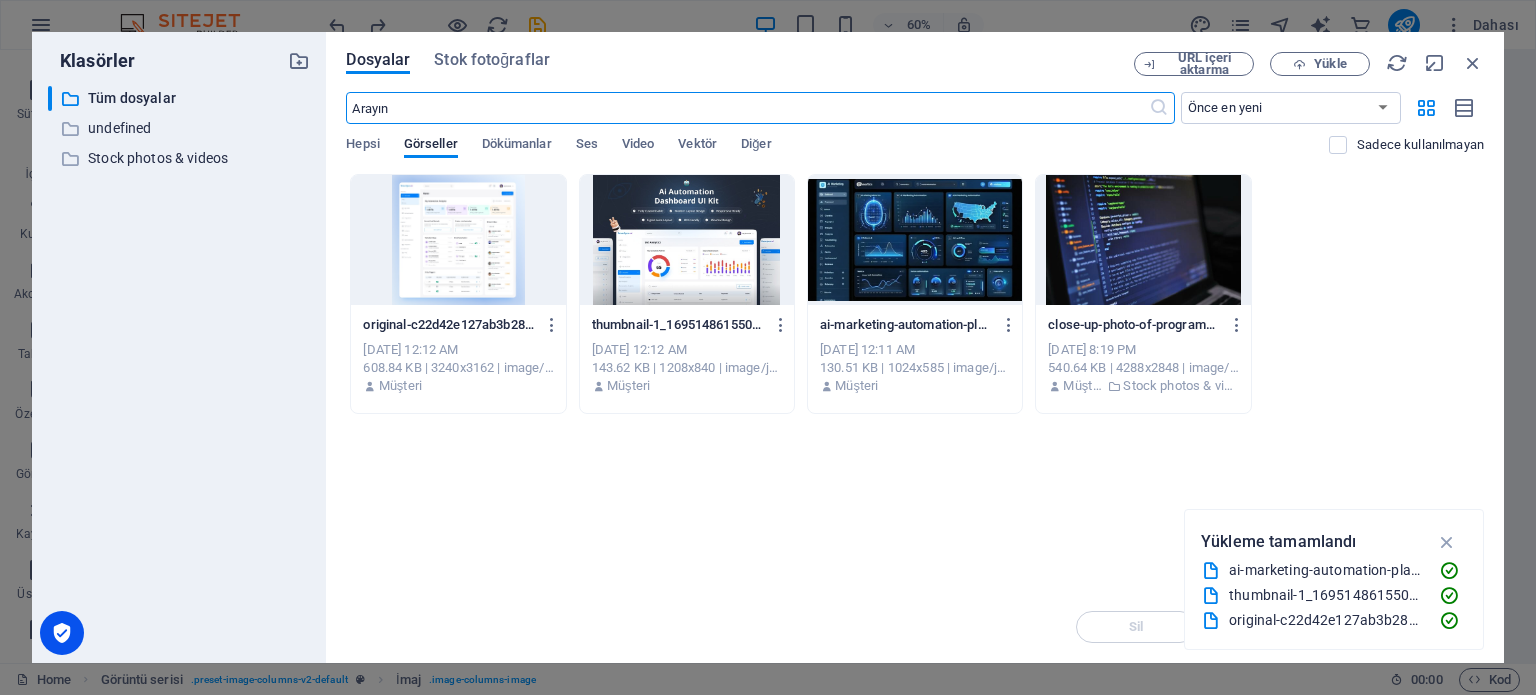 scroll, scrollTop: 3296, scrollLeft: 0, axis: vertical 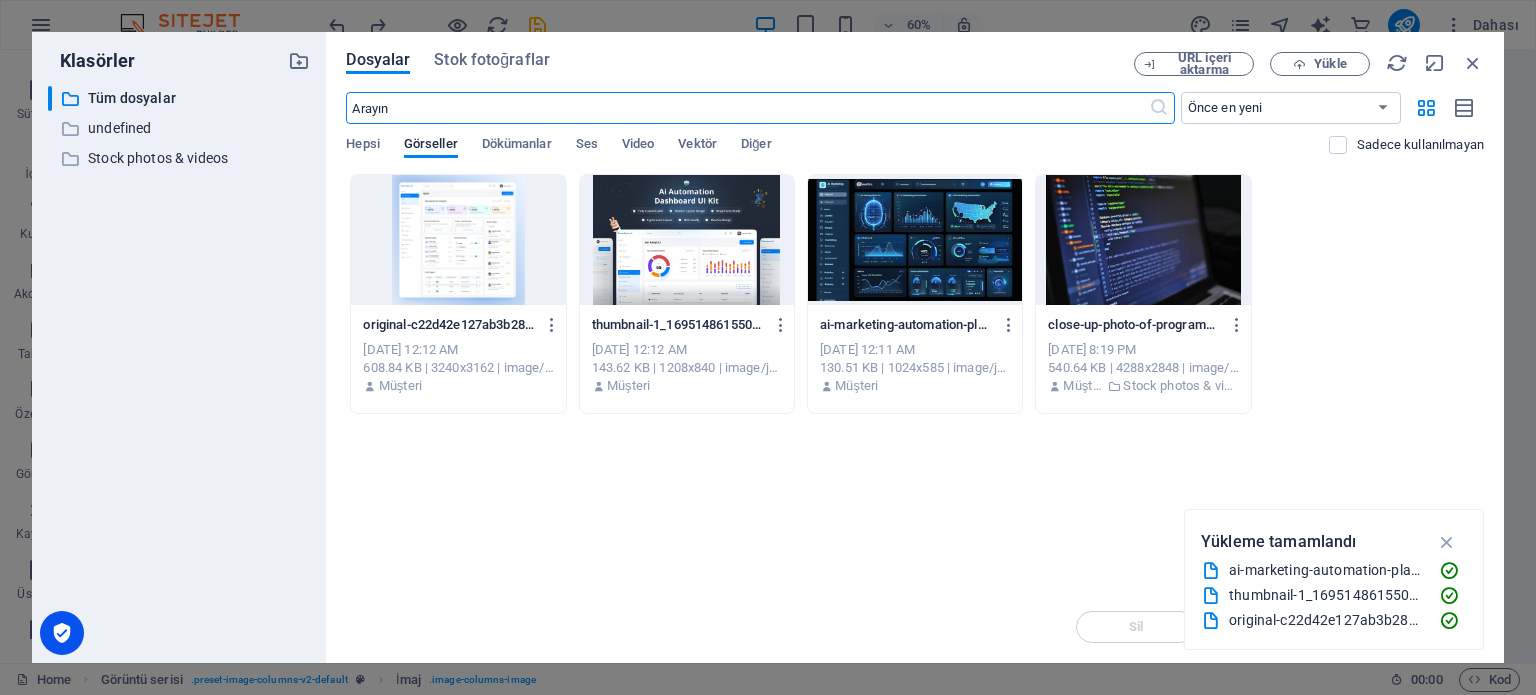 click at bounding box center (687, 240) 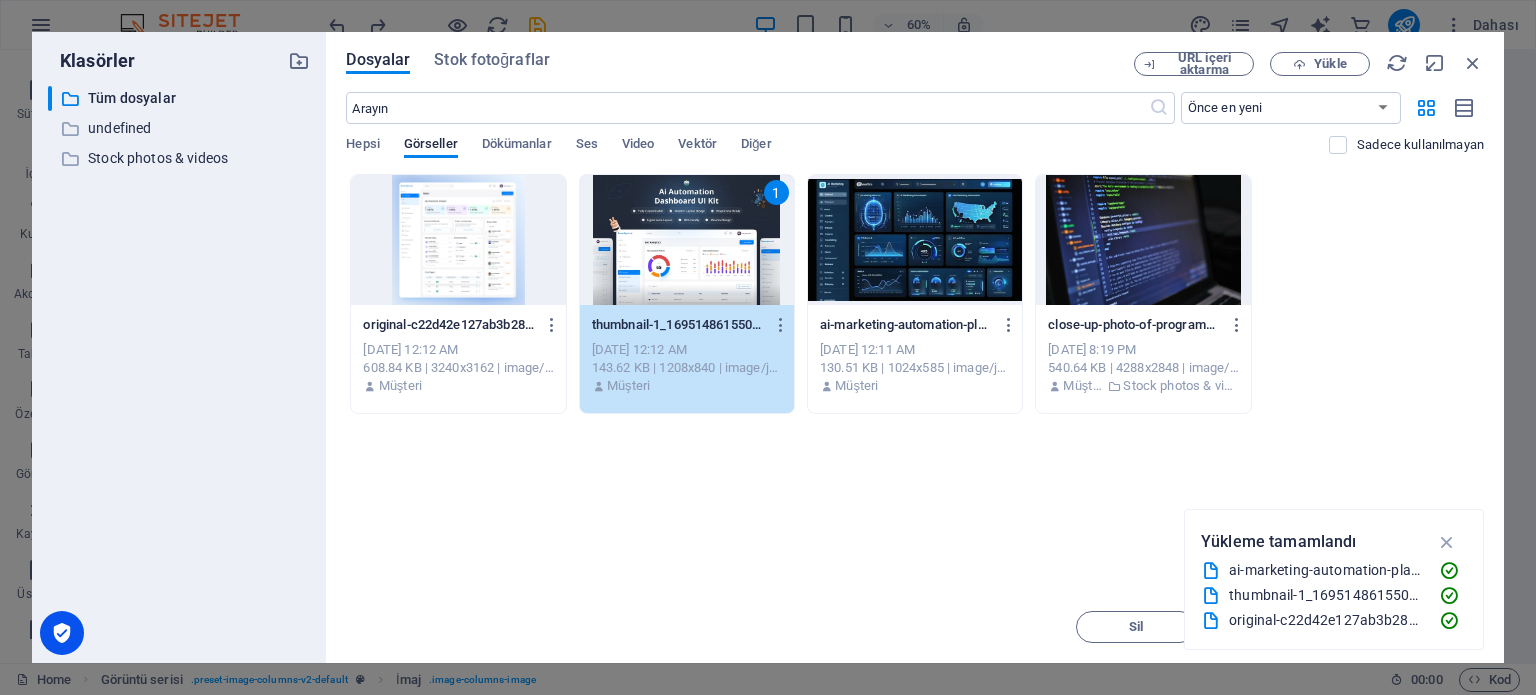 click on "1" at bounding box center (687, 240) 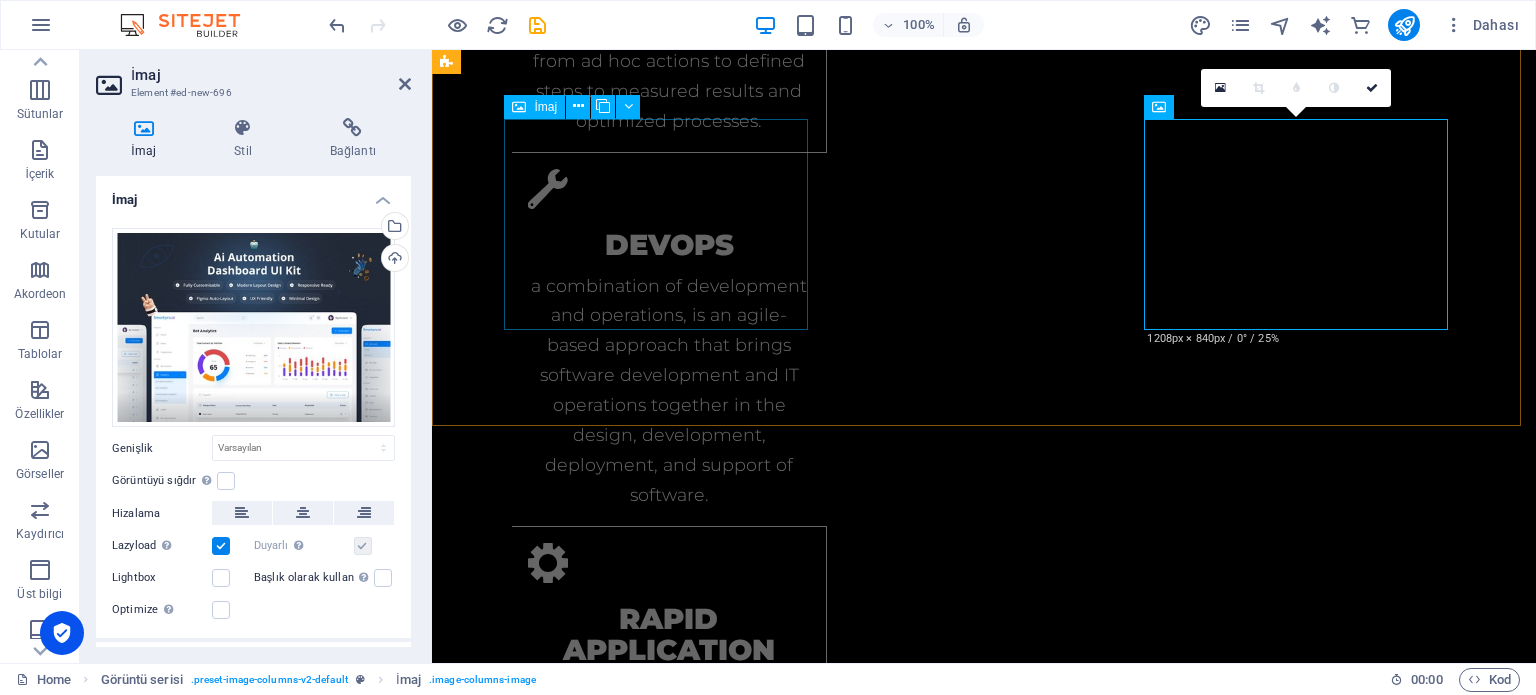 scroll, scrollTop: 3029, scrollLeft: 0, axis: vertical 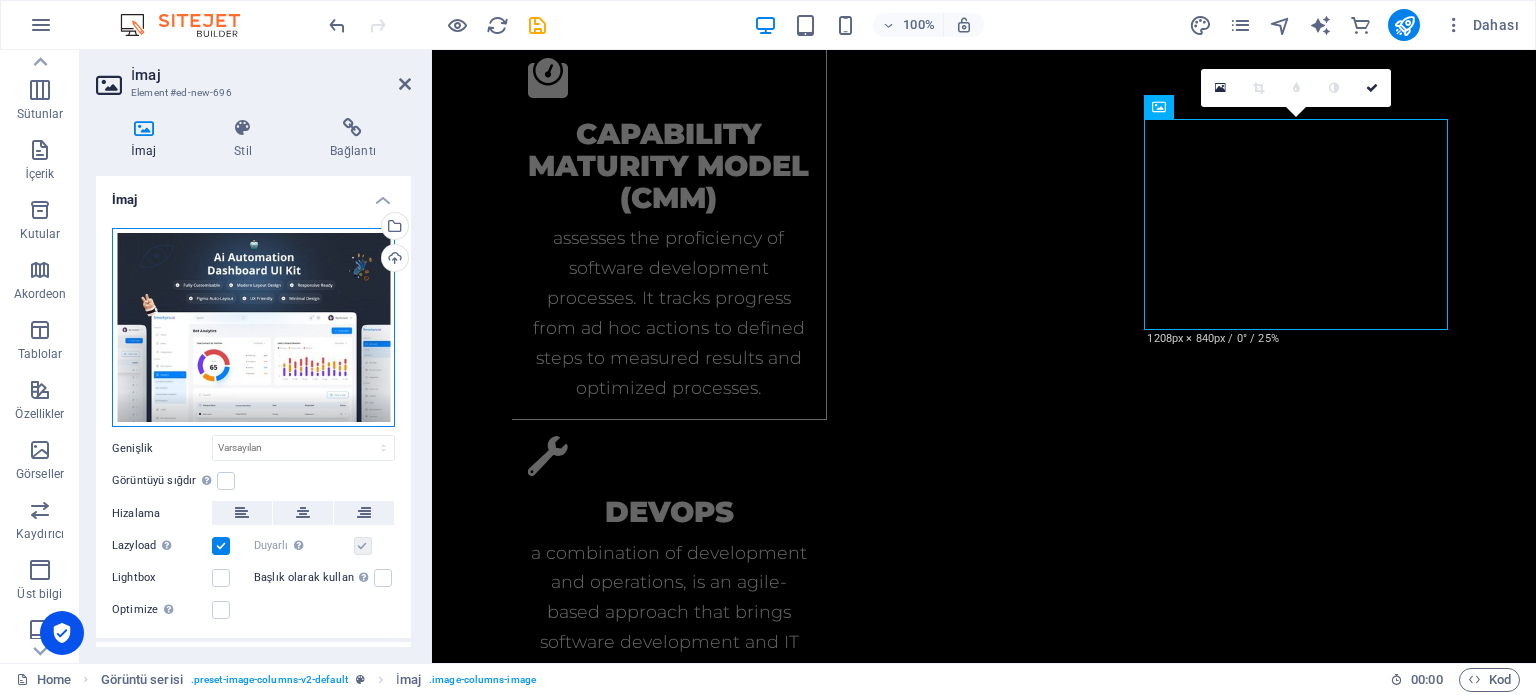 click on "Dosyaları buraya sürükleyin, dosyaları seçmek için tıklayın veya Dosyalardan ya da ücretsiz stok fotoğraf ve videolarımızdan dosyalar seçin" at bounding box center (253, 328) 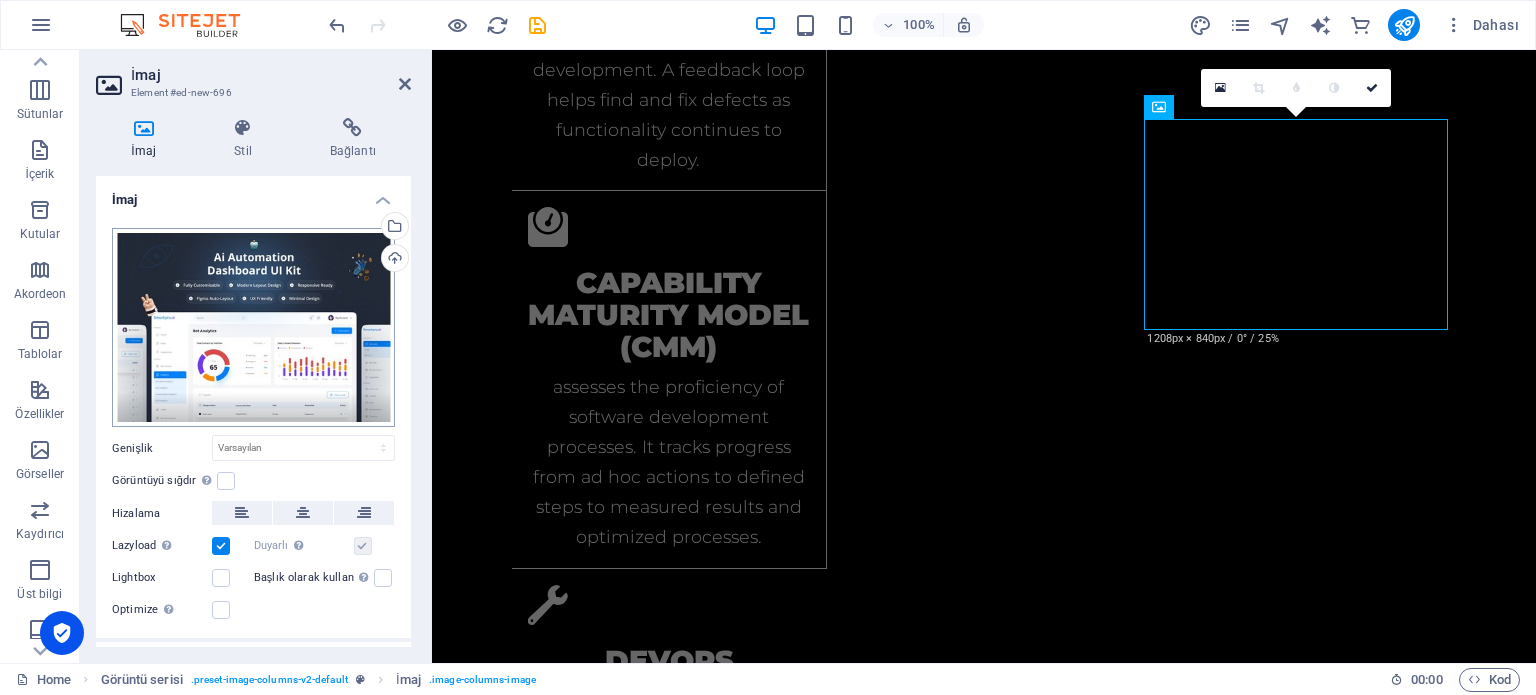 scroll, scrollTop: 3296, scrollLeft: 0, axis: vertical 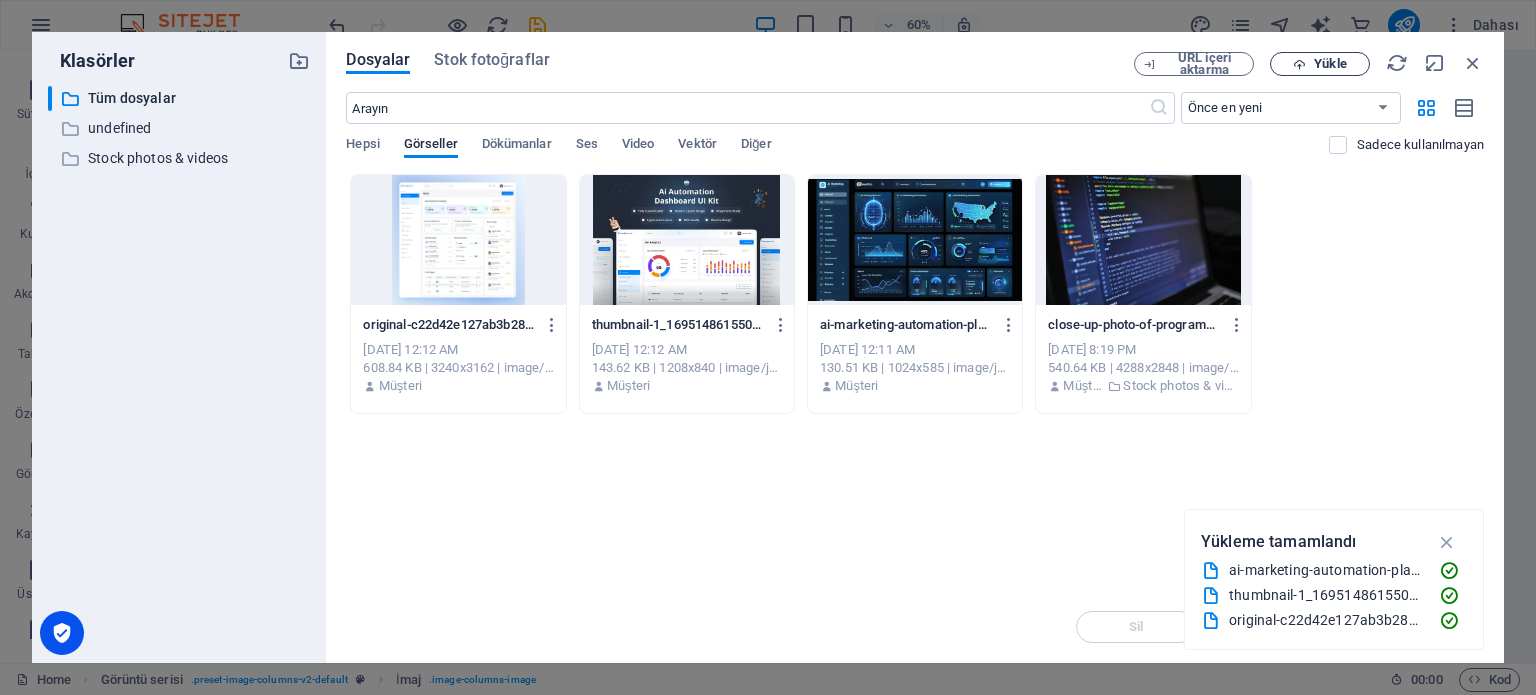 click on "Yükle" at bounding box center [1320, 64] 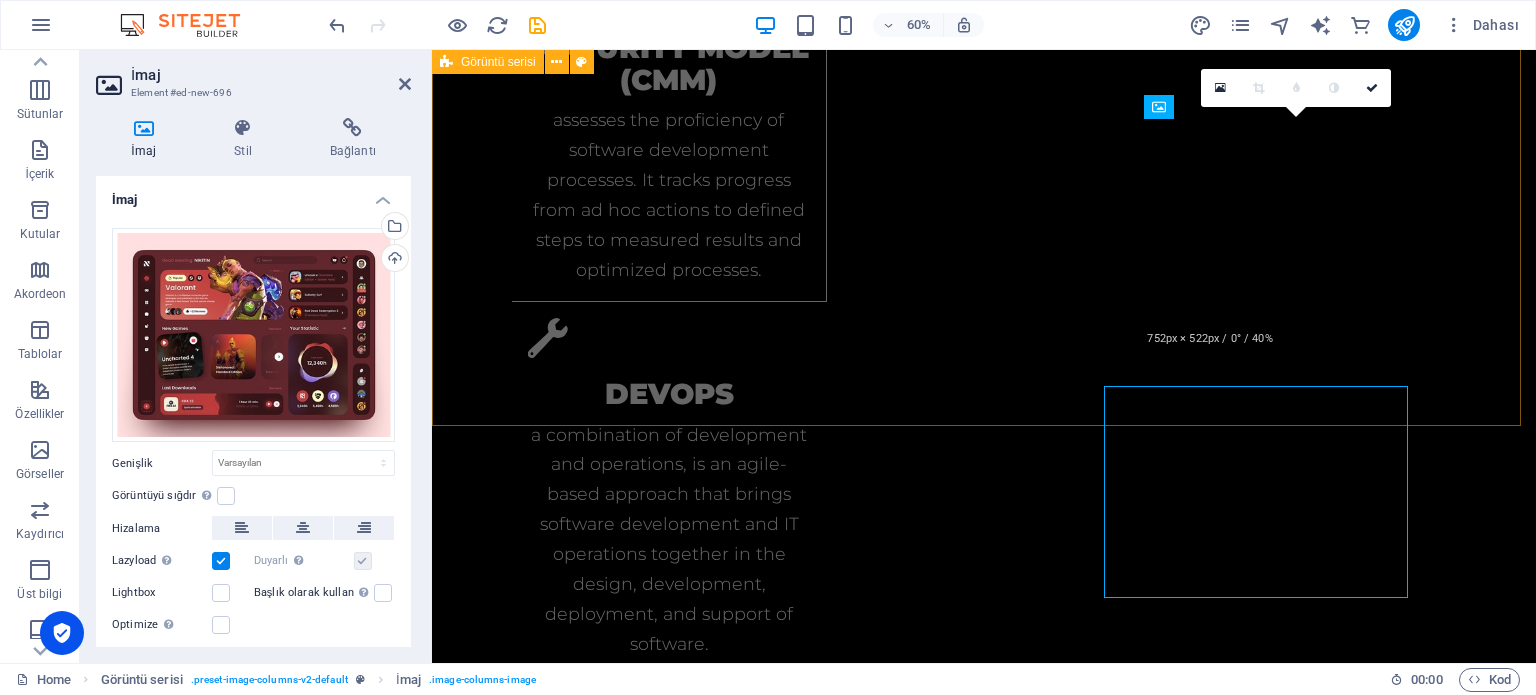scroll, scrollTop: 3029, scrollLeft: 0, axis: vertical 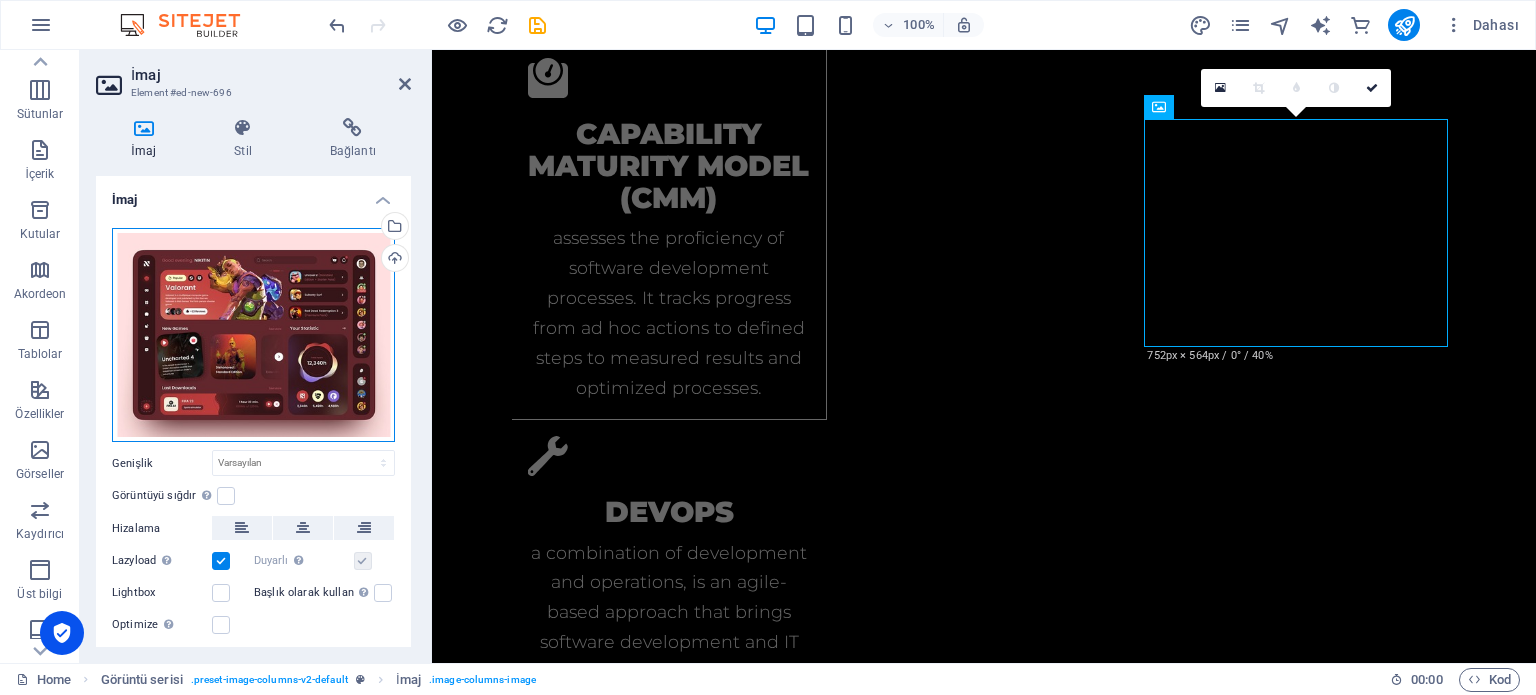 click on "Dosyaları buraya sürükleyin, dosyaları seçmek için tıklayın veya Dosyalardan ya da ücretsiz stok fotoğraf ve videolarımızdan dosyalar seçin" at bounding box center (253, 335) 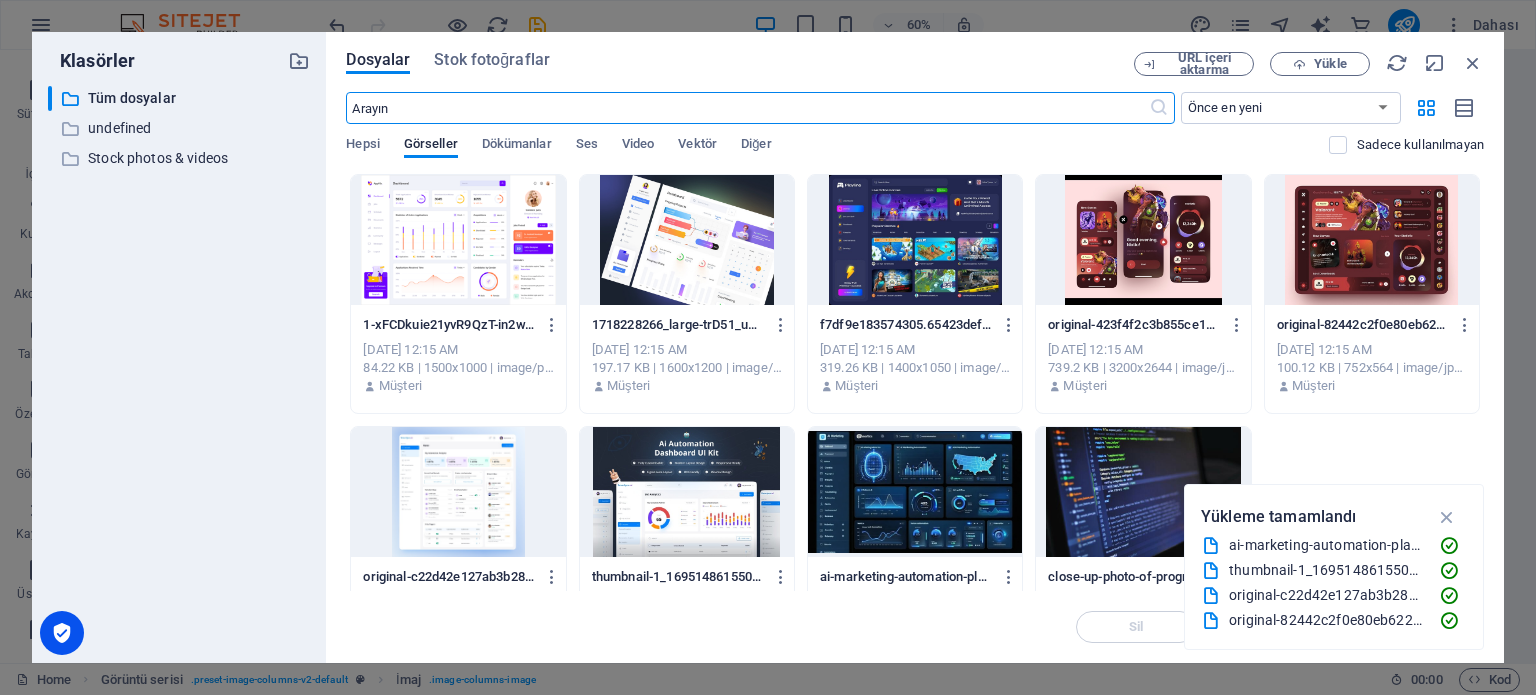 scroll, scrollTop: 74, scrollLeft: 0, axis: vertical 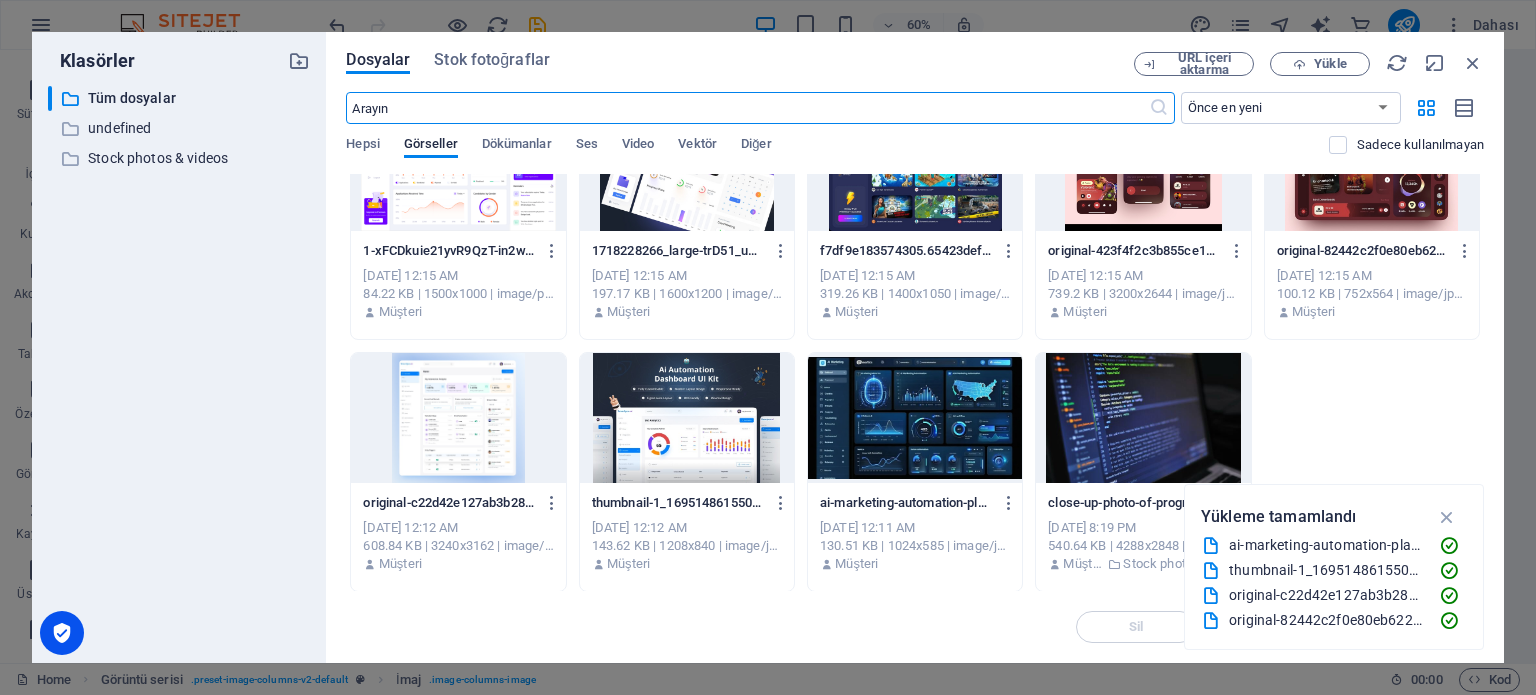 click at bounding box center [687, 418] 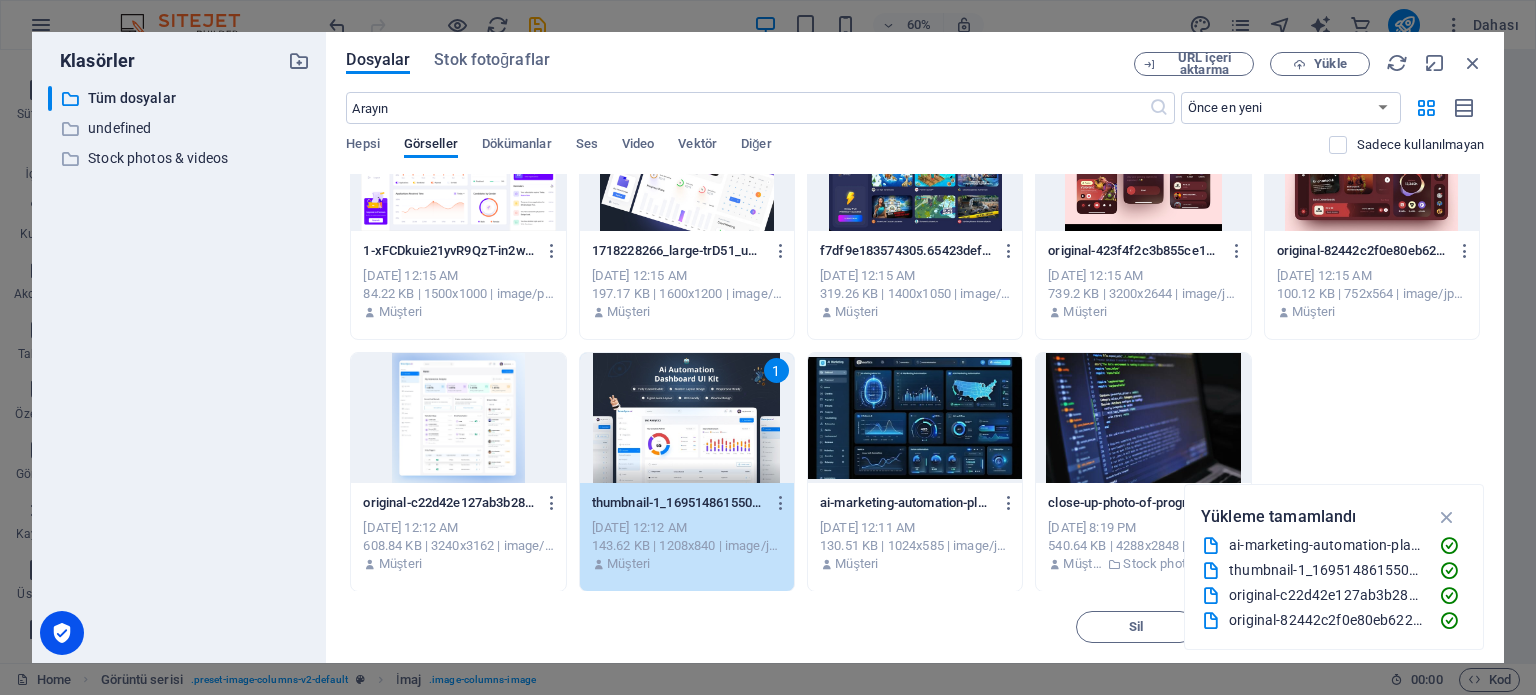 click on "1" at bounding box center [687, 418] 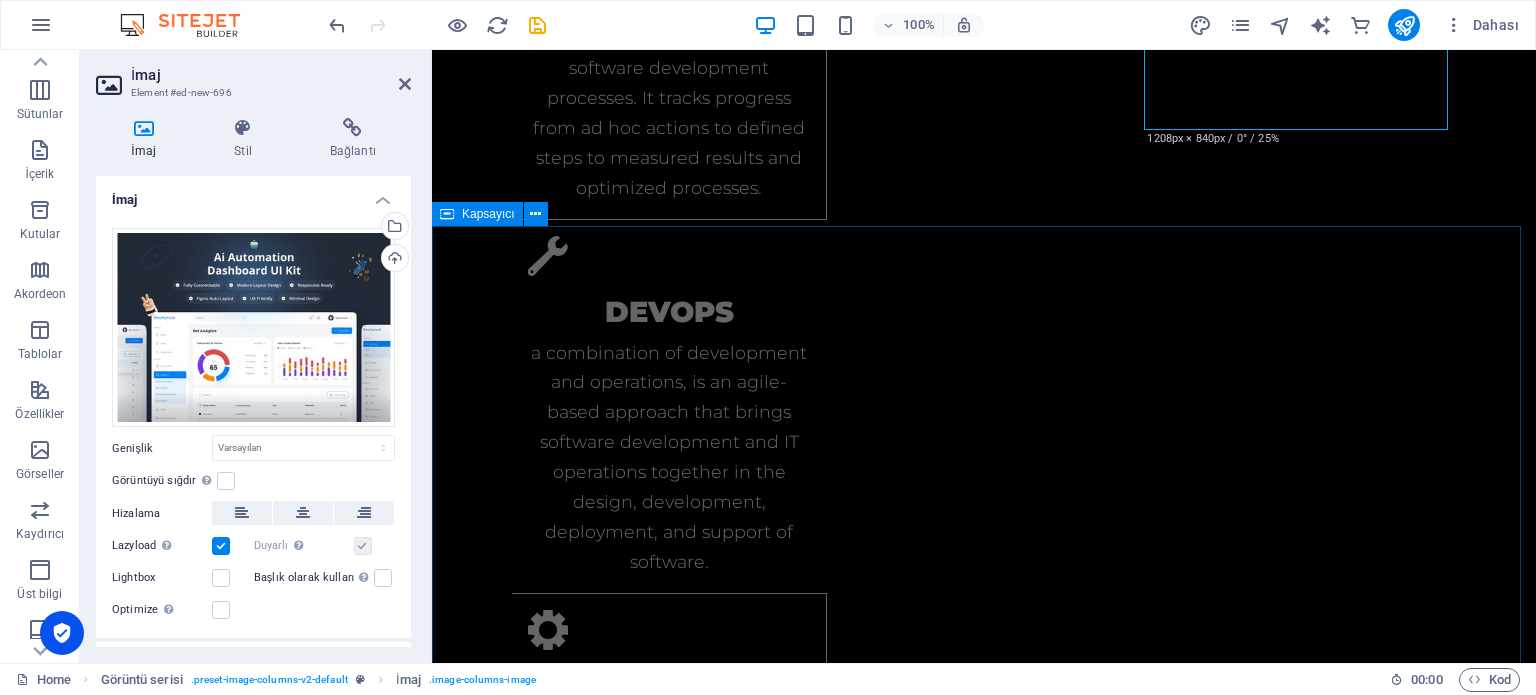 scroll, scrollTop: 2829, scrollLeft: 0, axis: vertical 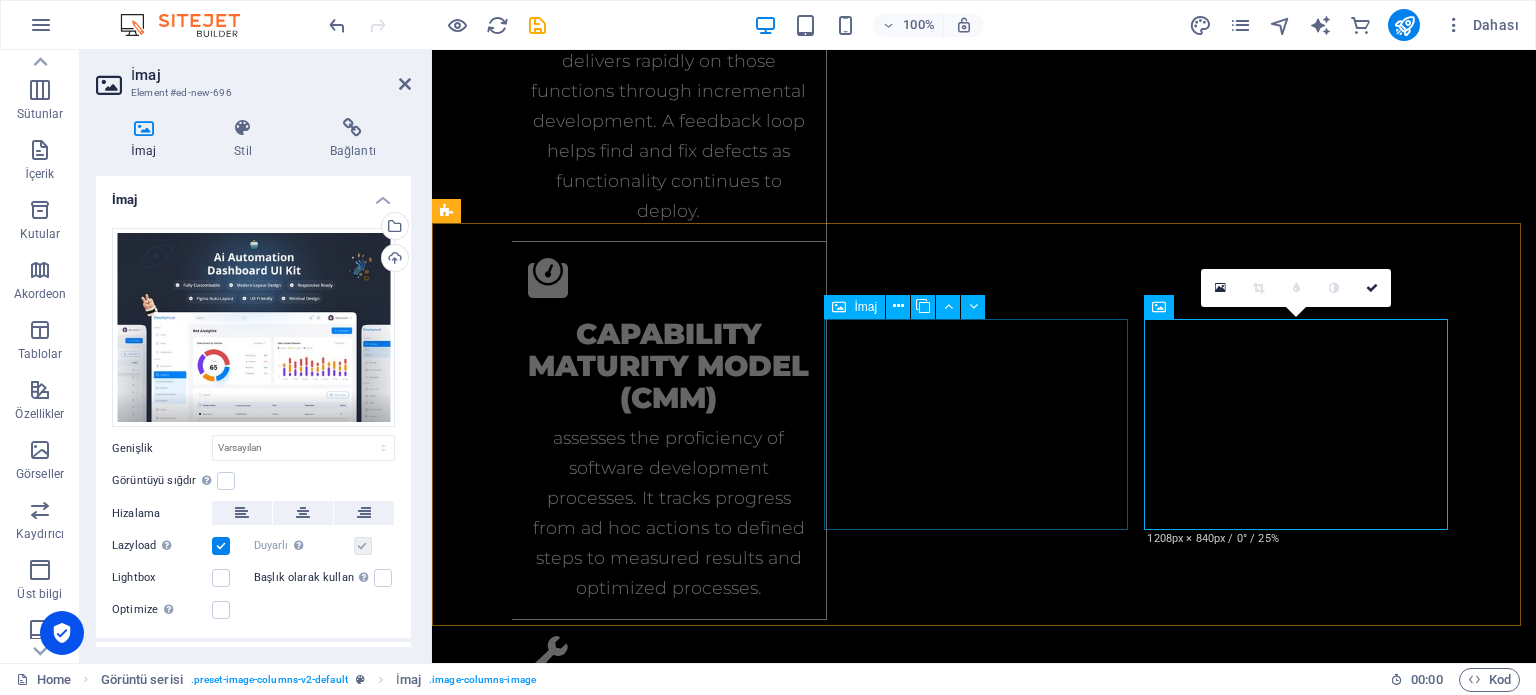 click at bounding box center (600, 2947) 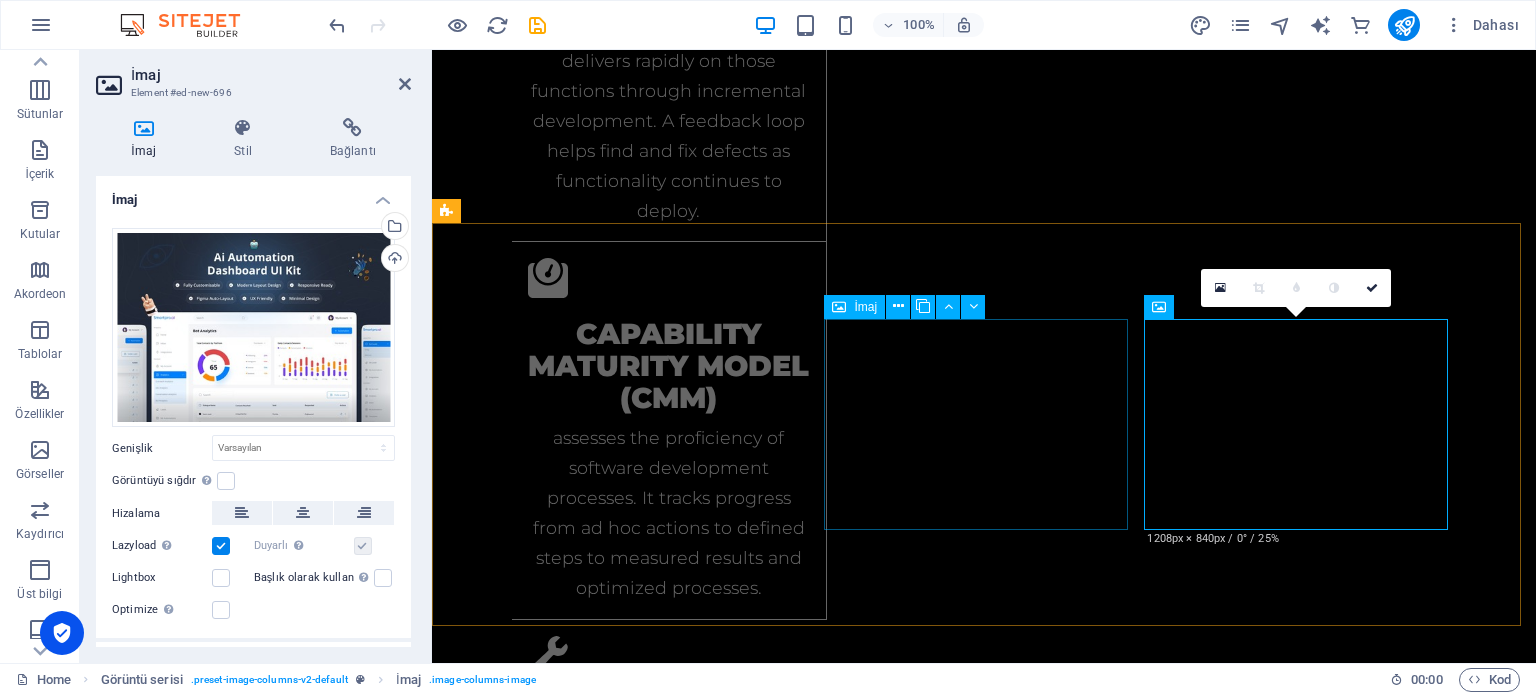 click at bounding box center [600, 2947] 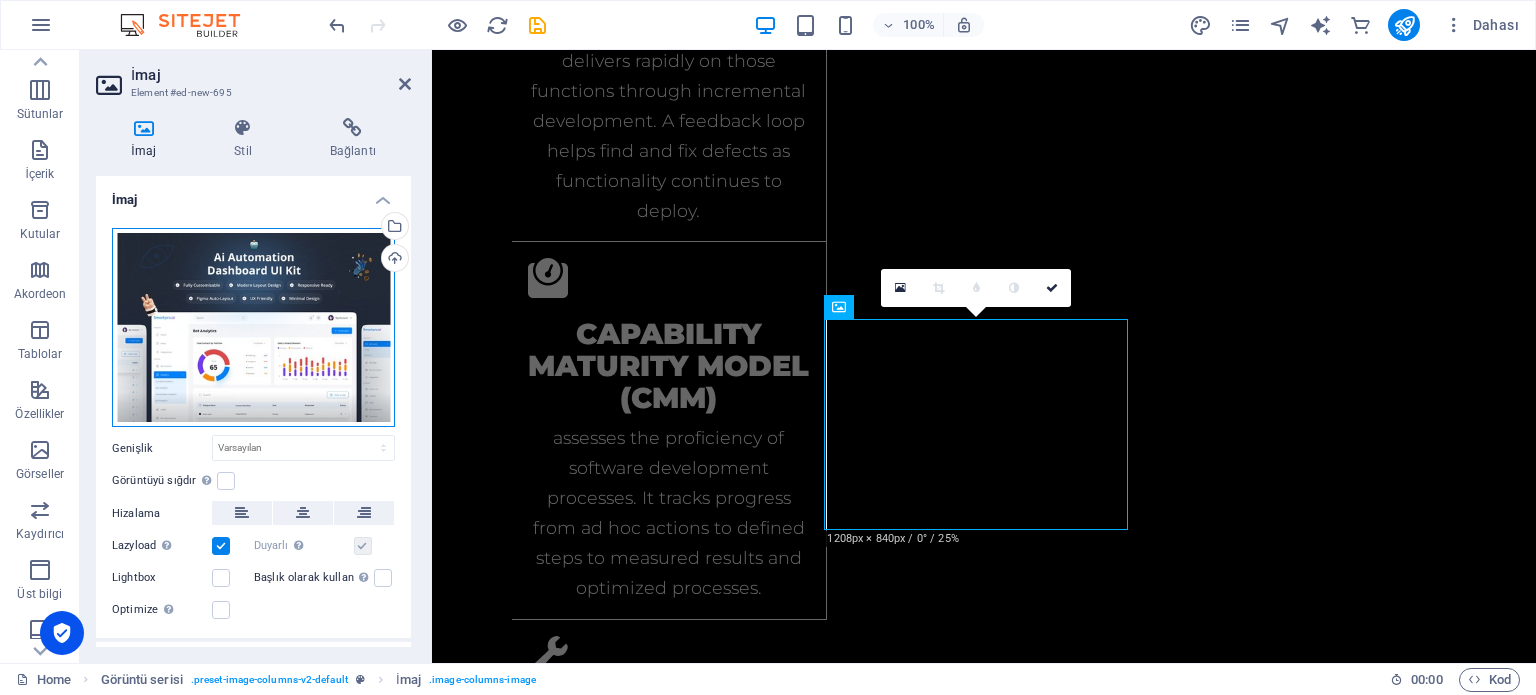 click on "Dosyaları buraya sürükleyin, dosyaları seçmek için tıklayın veya Dosyalardan ya da ücretsiz stok fotoğraf ve videolarımızdan dosyalar seçin" at bounding box center [253, 328] 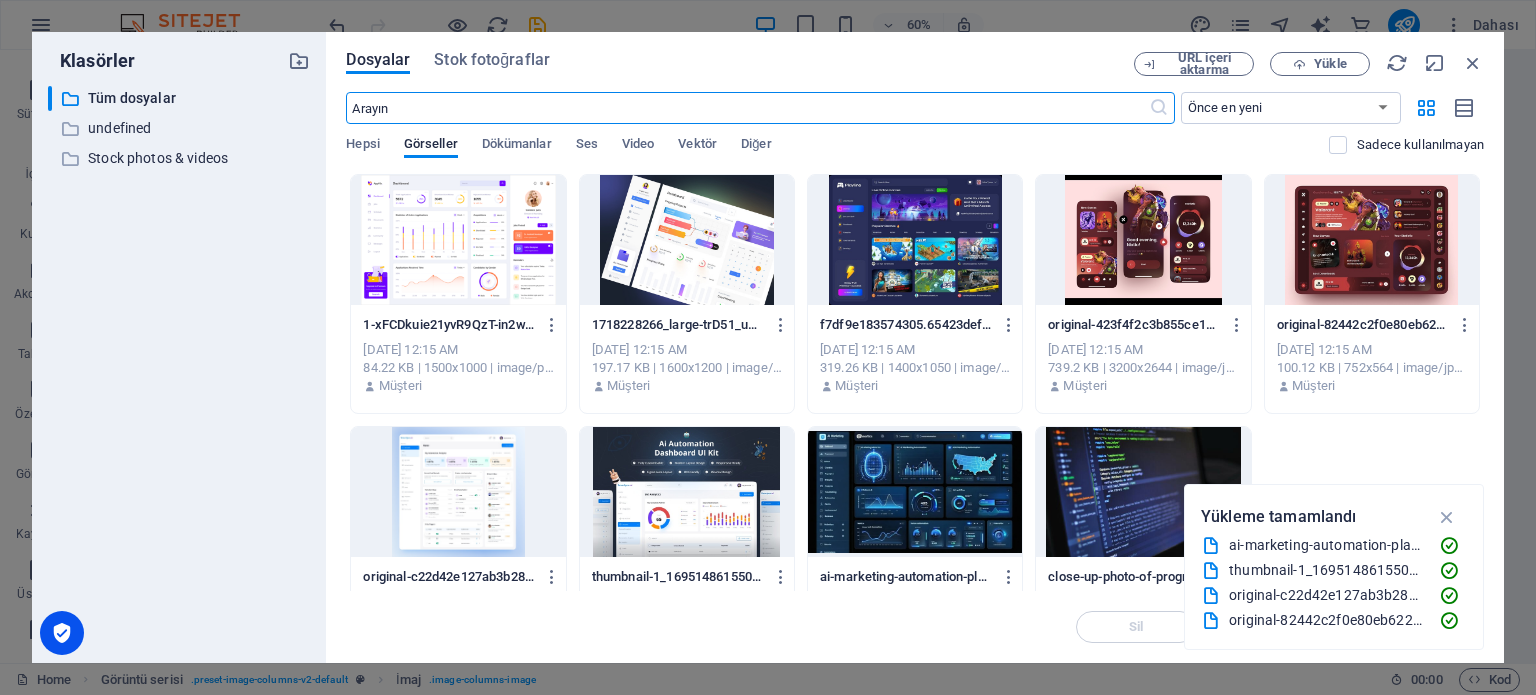 scroll, scrollTop: 3096, scrollLeft: 0, axis: vertical 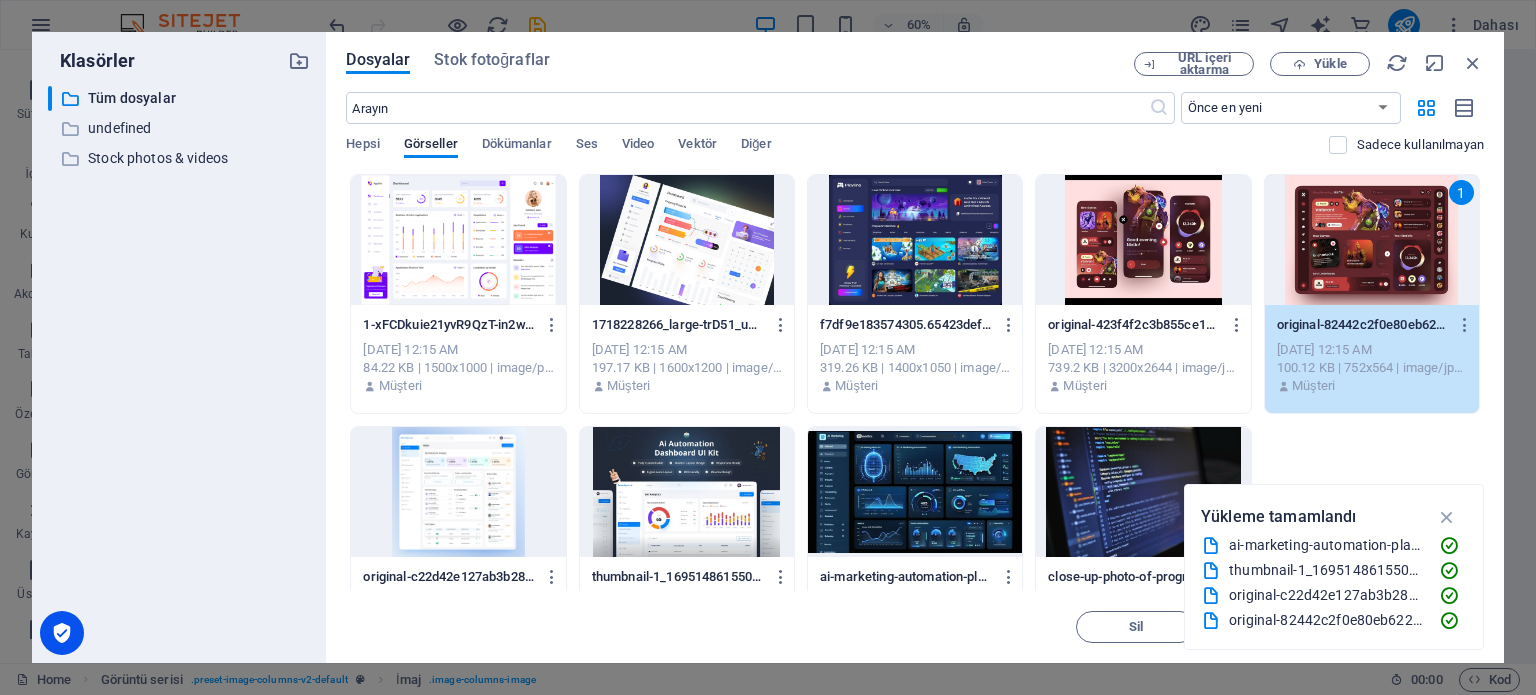 click on "1" at bounding box center [1372, 240] 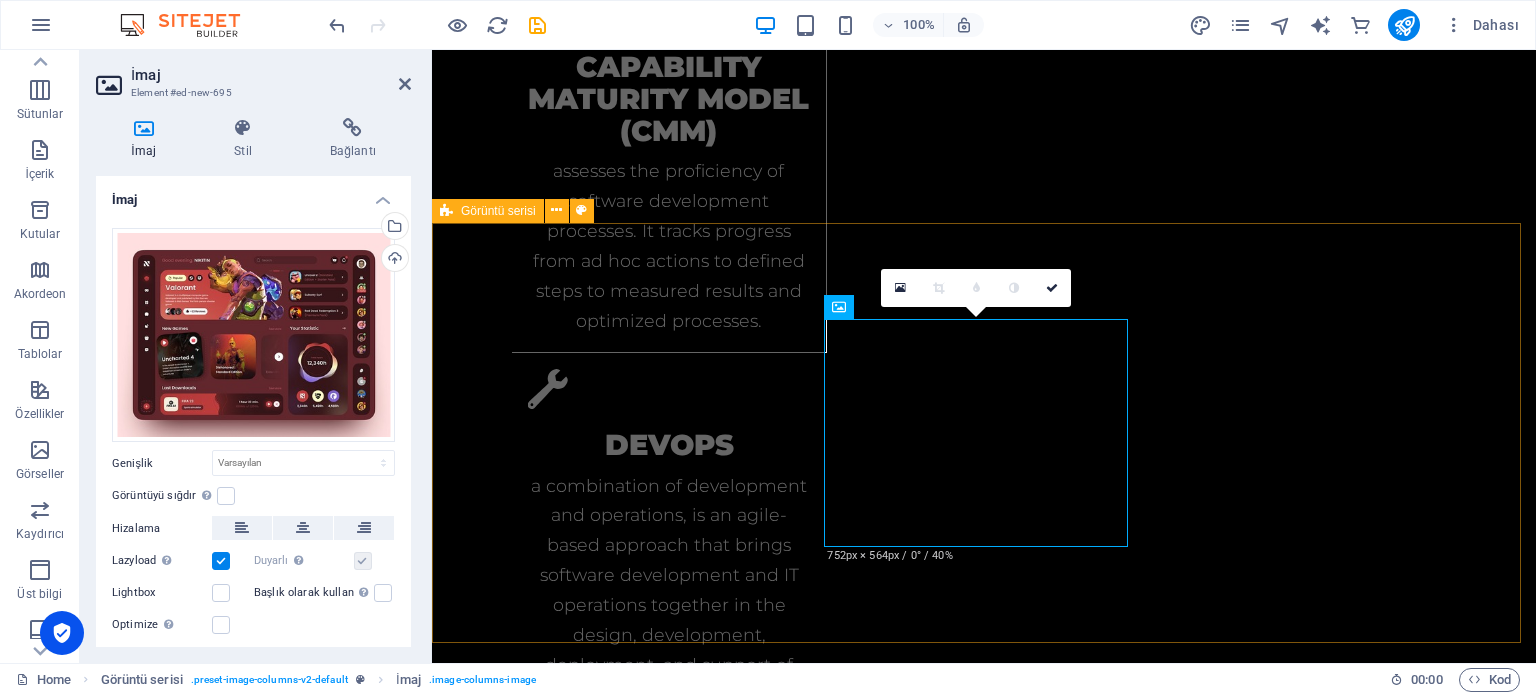 scroll, scrollTop: 2829, scrollLeft: 0, axis: vertical 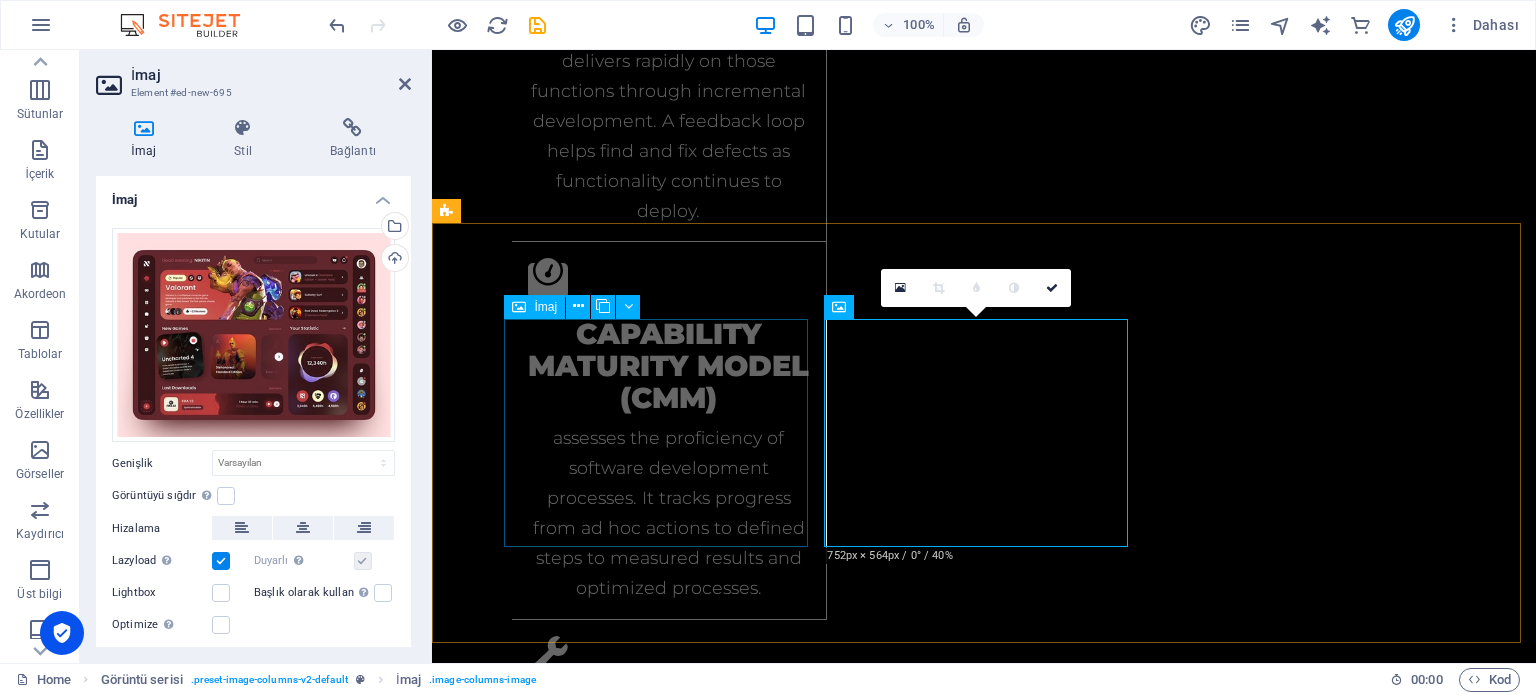 click at bounding box center (600, 2743) 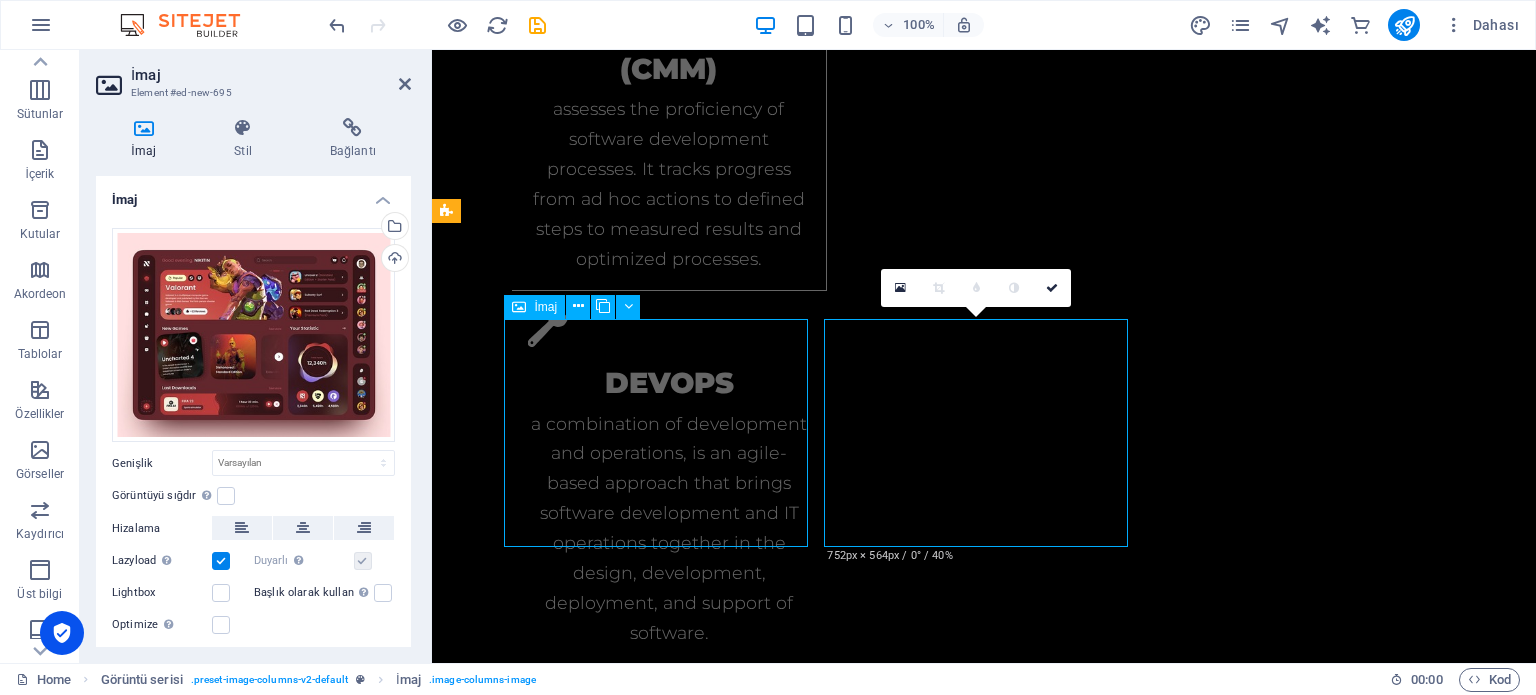 scroll, scrollTop: 2470, scrollLeft: 0, axis: vertical 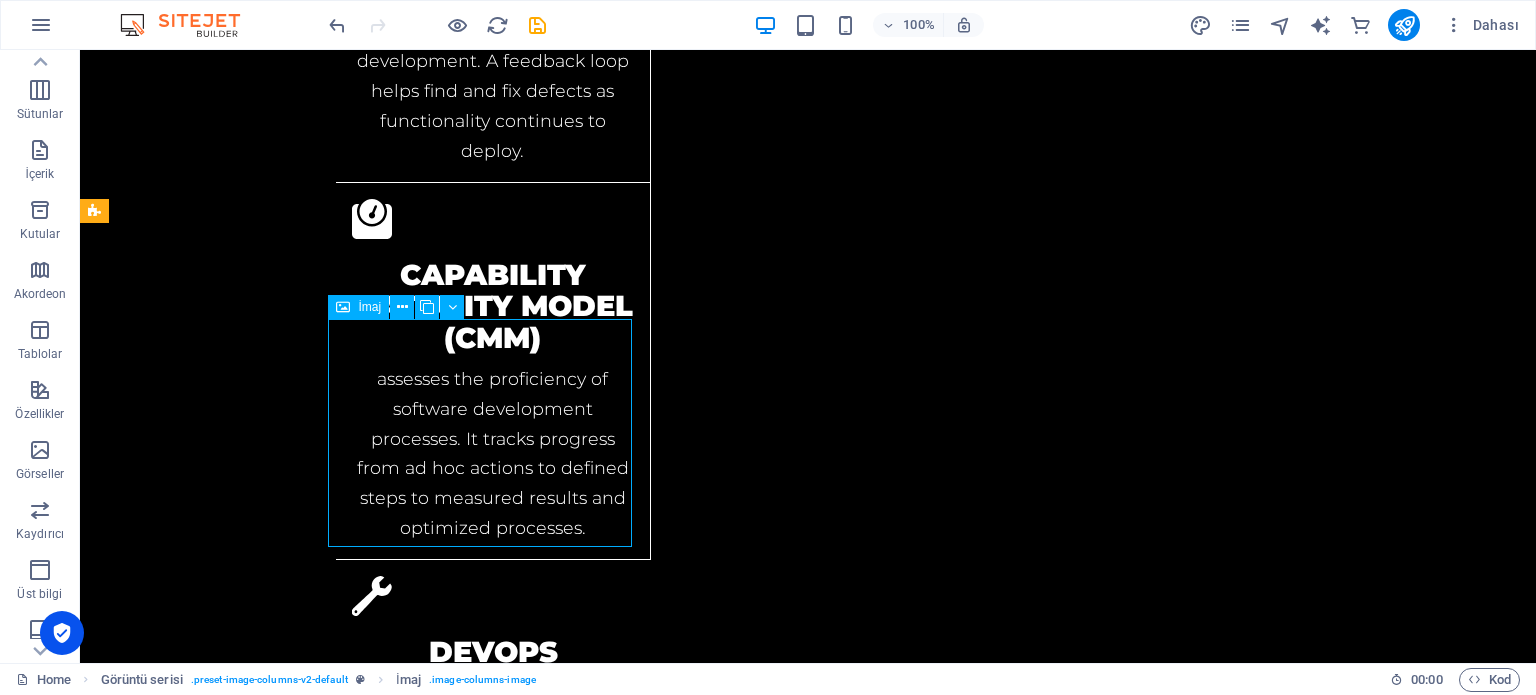 click at bounding box center (248, 2683) 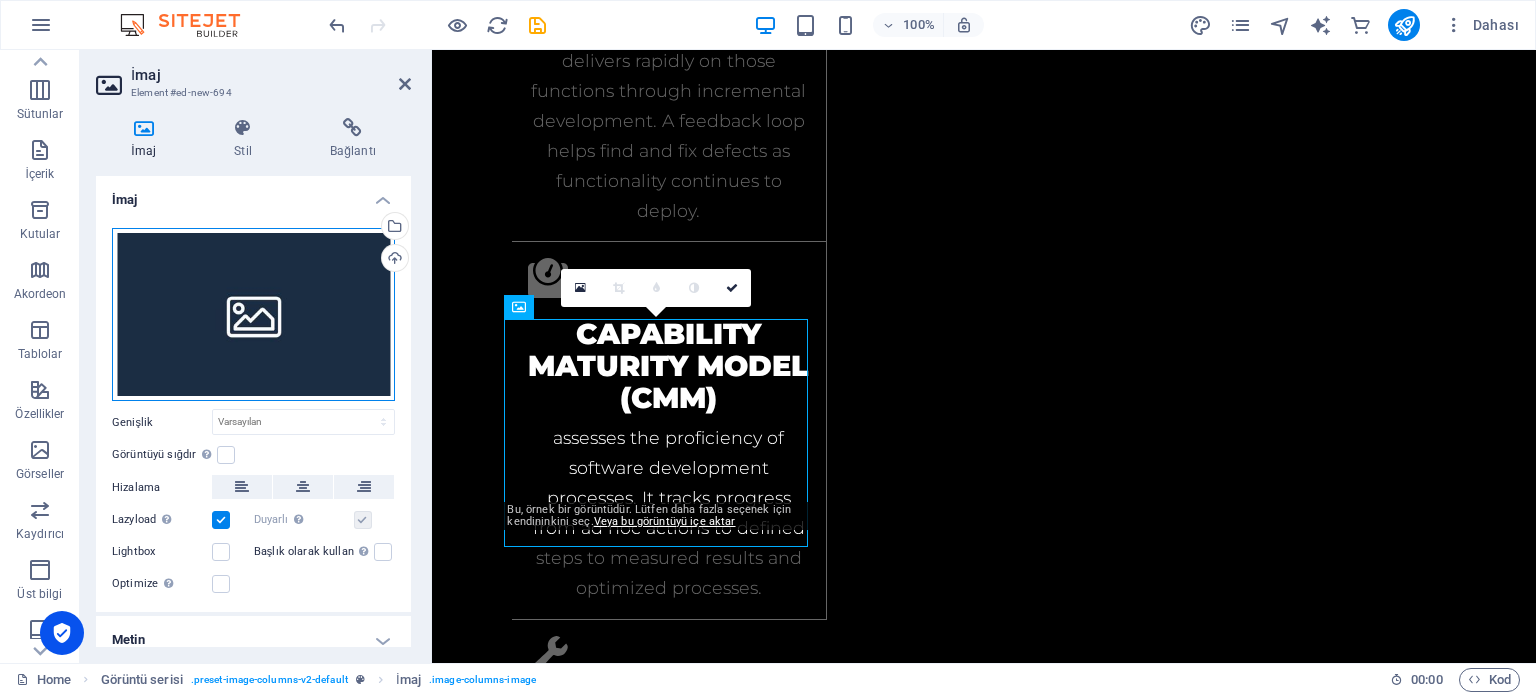 click on "Dosyaları buraya sürükleyin, dosyaları seçmek için tıklayın veya Dosyalardan ya da ücretsiz stok fotoğraf ve videolarımızdan dosyalar seçin" at bounding box center (253, 315) 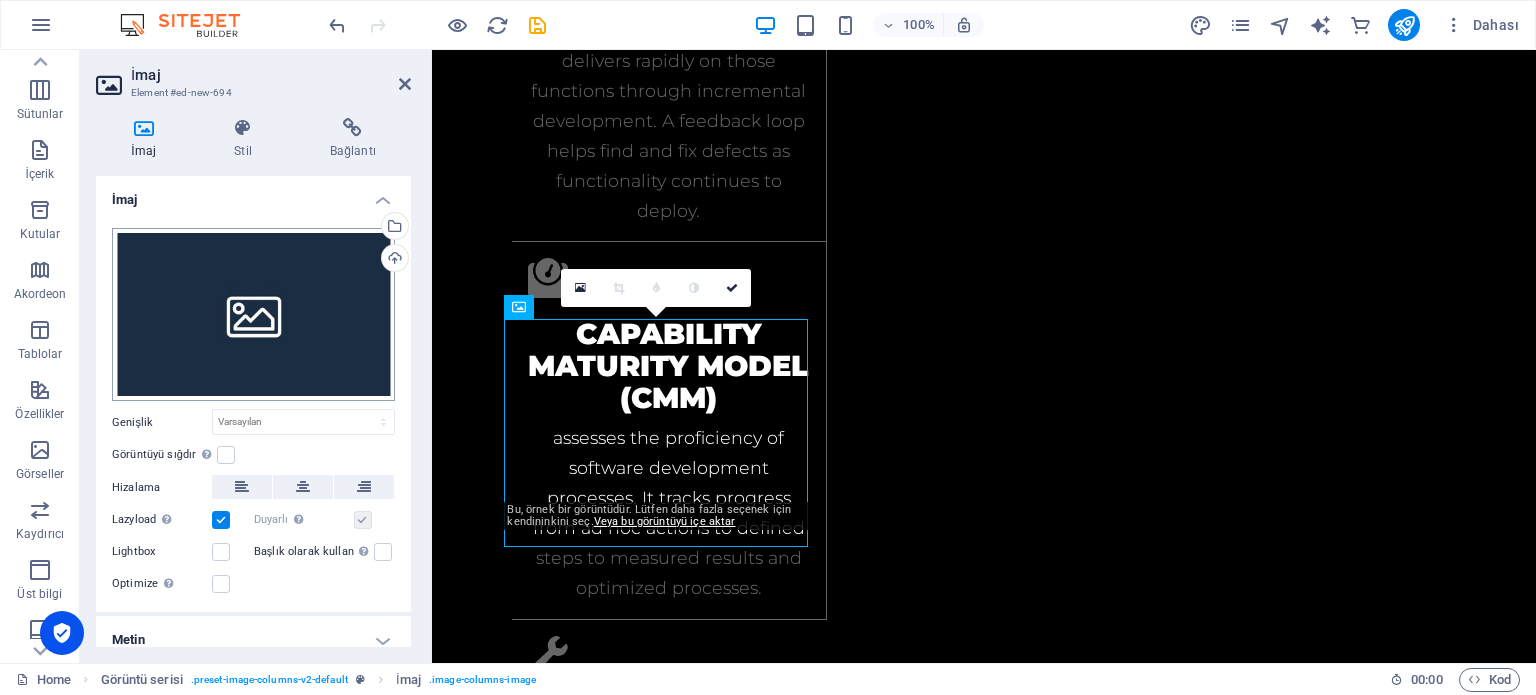scroll, scrollTop: 3096, scrollLeft: 0, axis: vertical 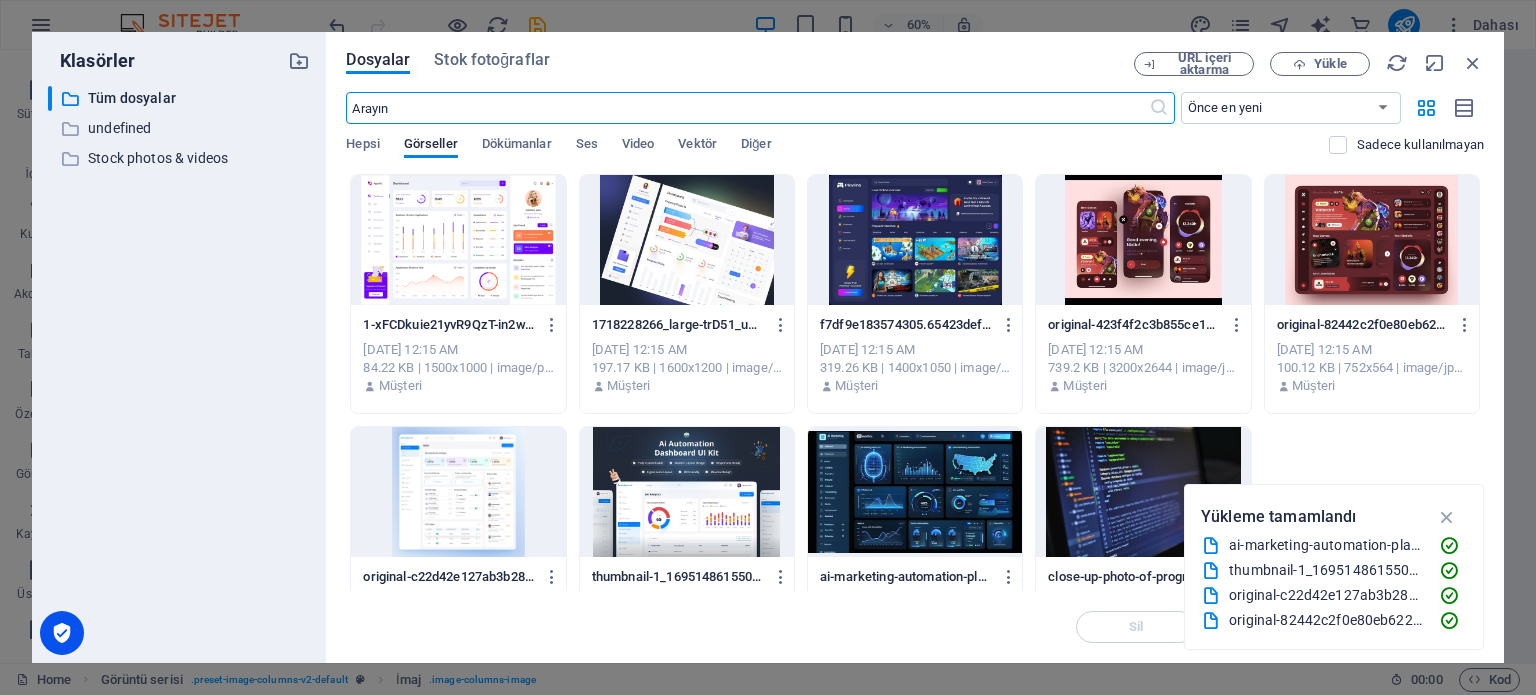 click at bounding box center [458, 240] 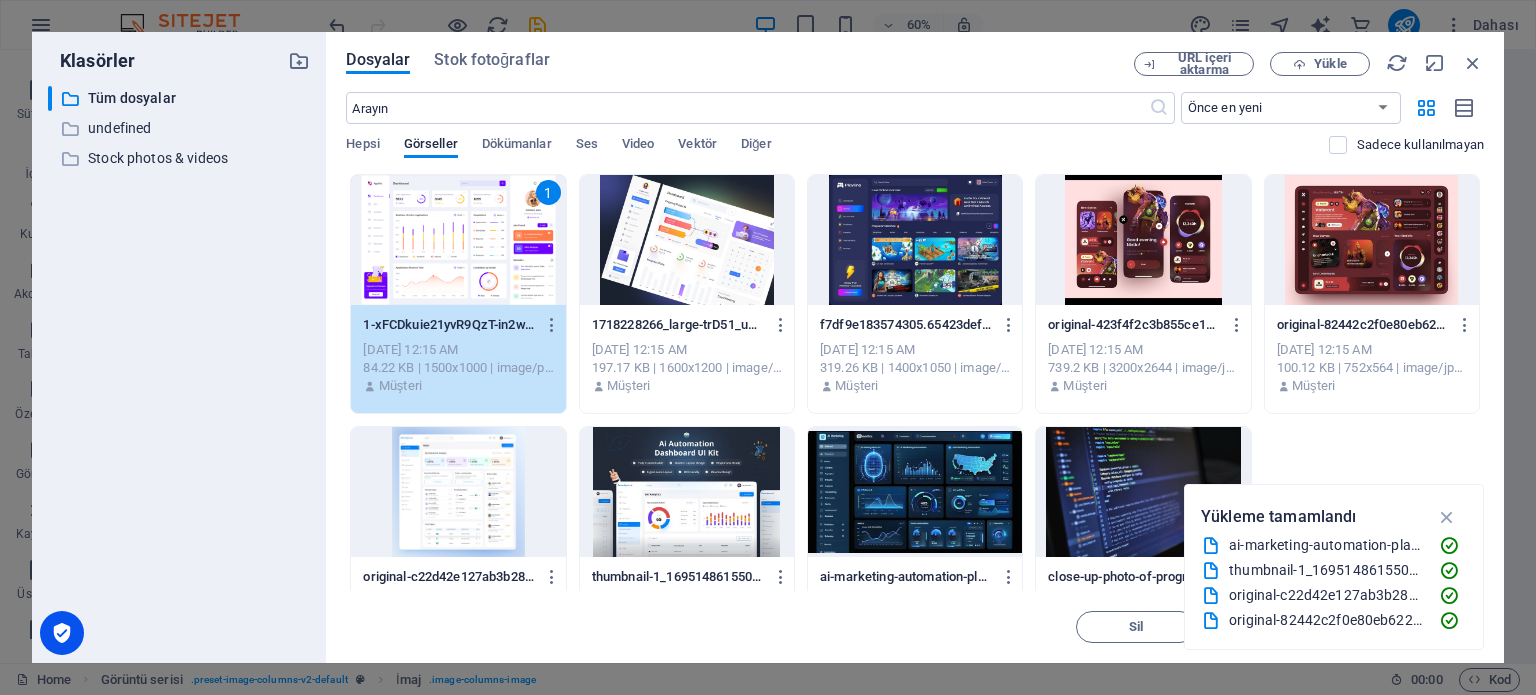 click on "1" at bounding box center [458, 240] 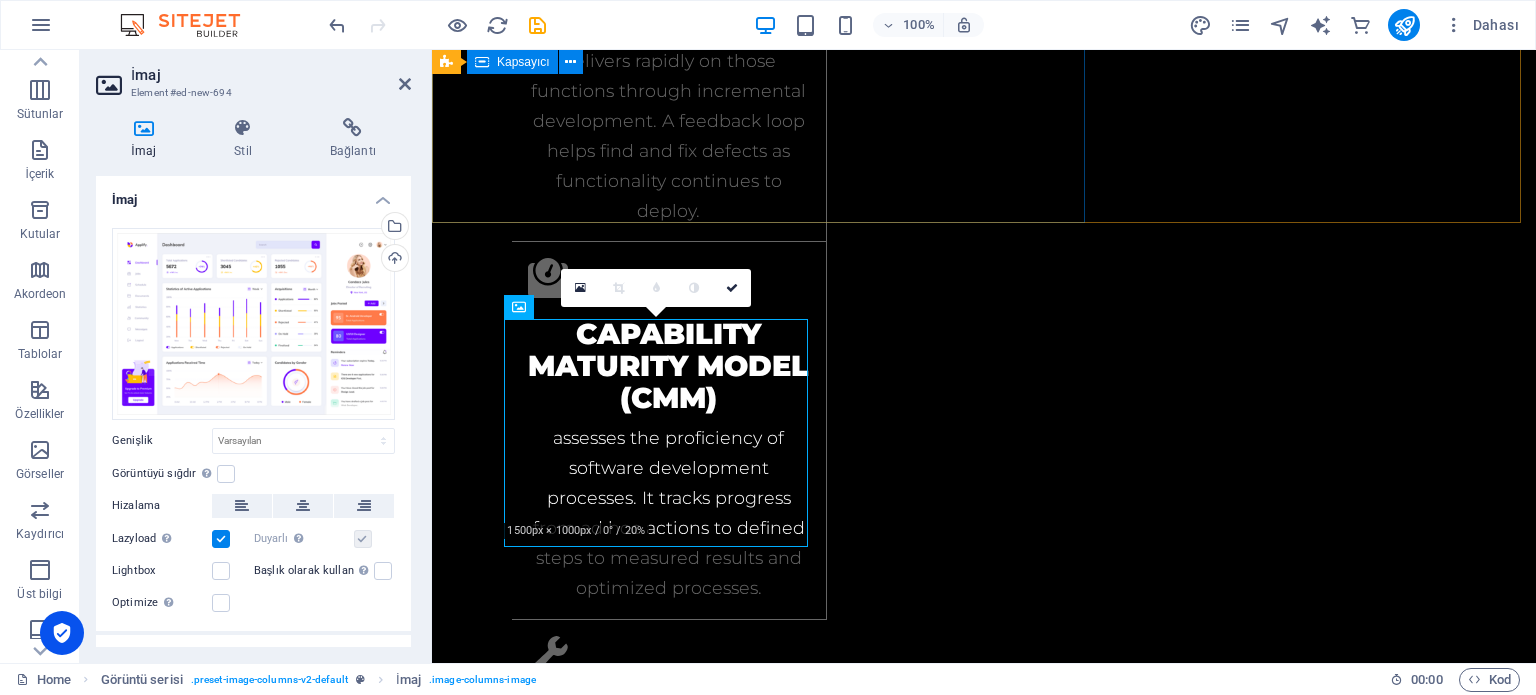 scroll, scrollTop: 2929, scrollLeft: 0, axis: vertical 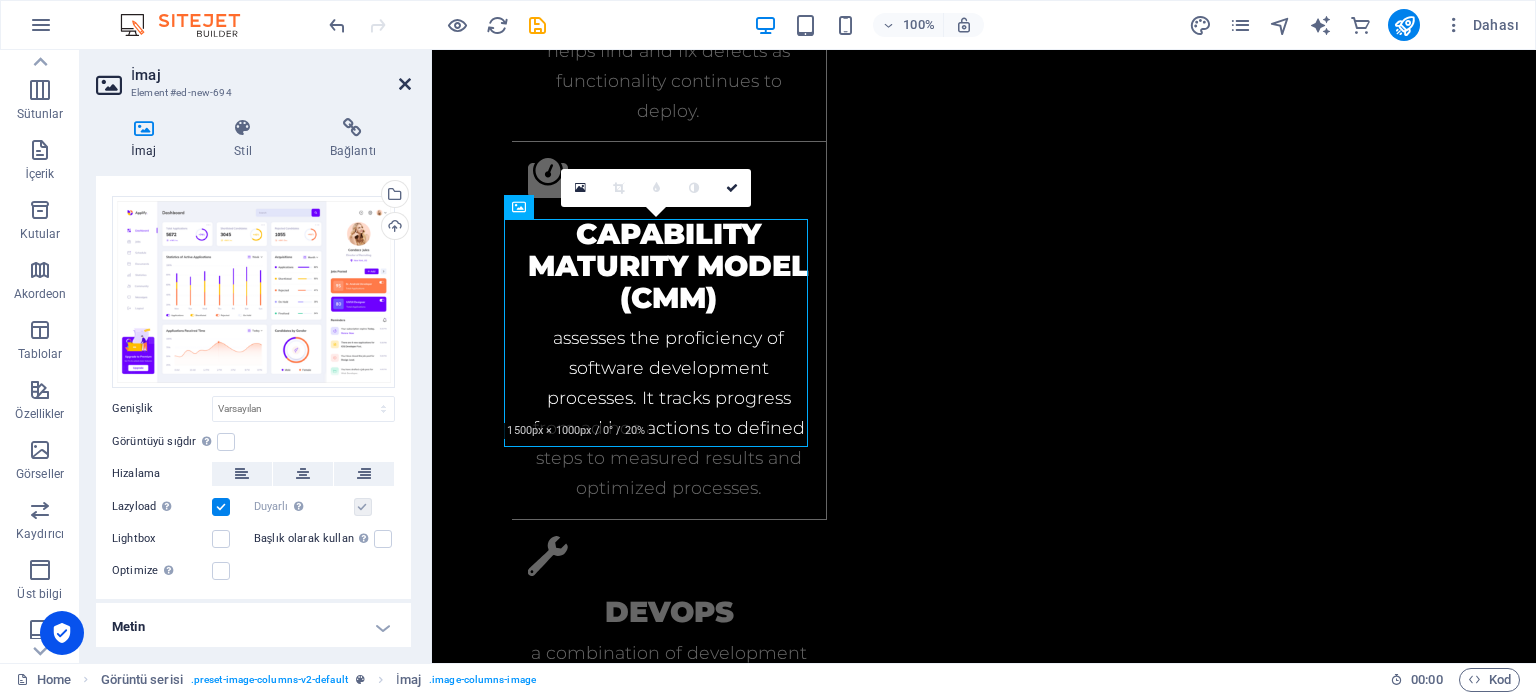 click at bounding box center (405, 84) 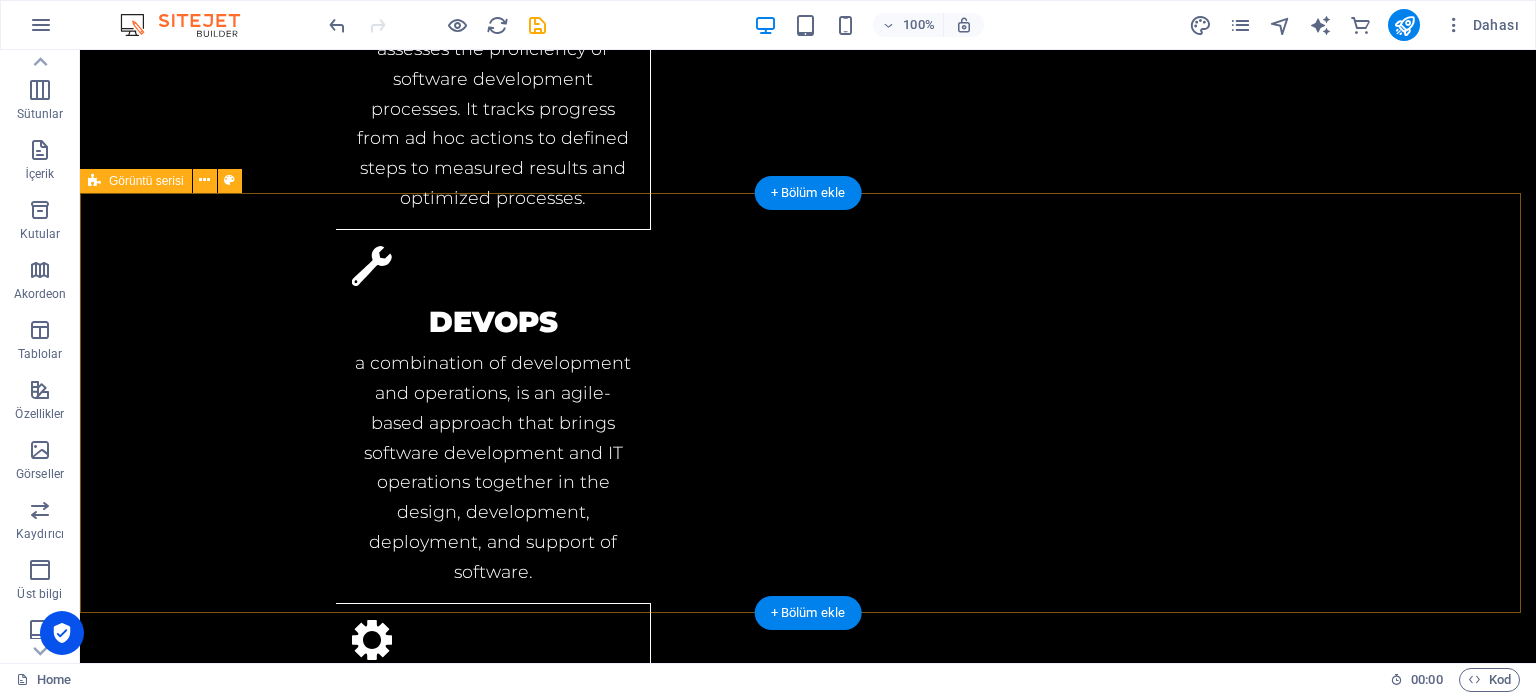 scroll, scrollTop: 2500, scrollLeft: 0, axis: vertical 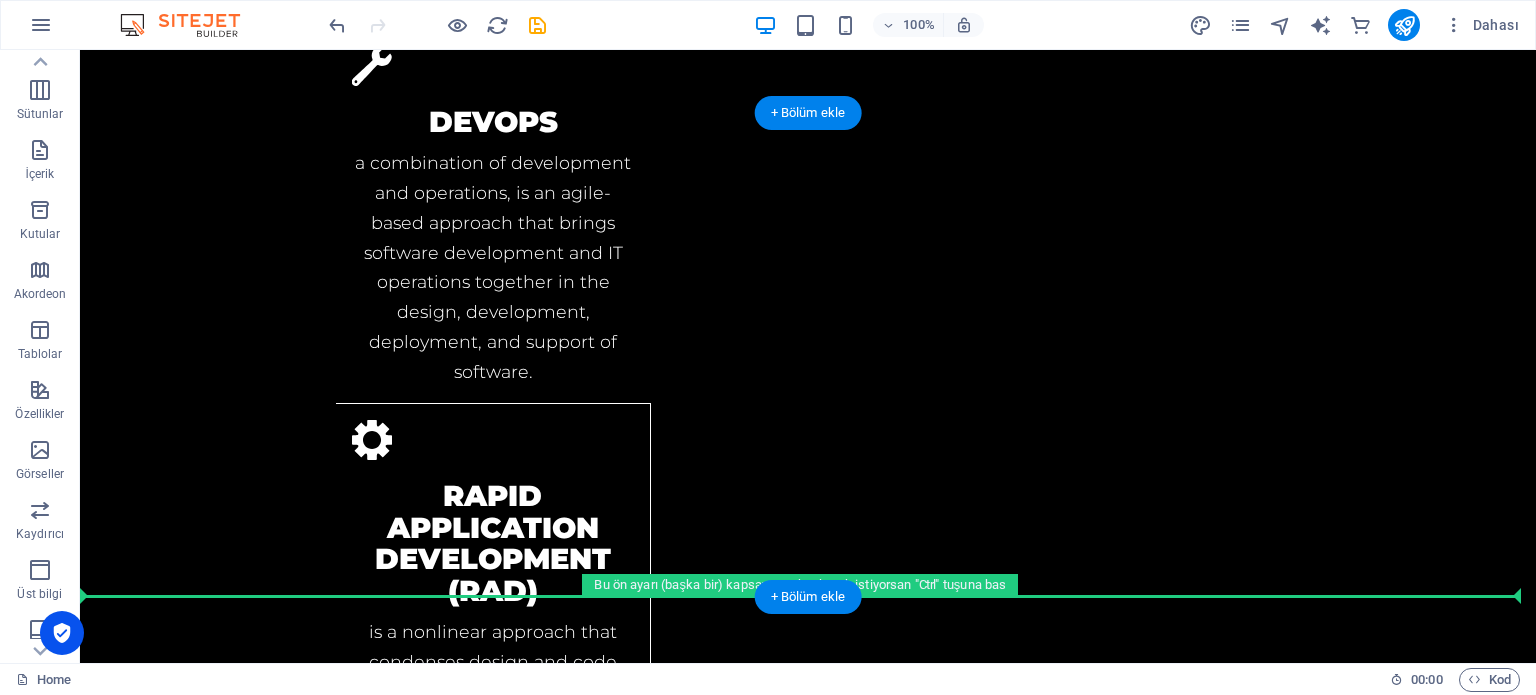 drag, startPoint x: 849, startPoint y: 235, endPoint x: 872, endPoint y: 534, distance: 299.8833 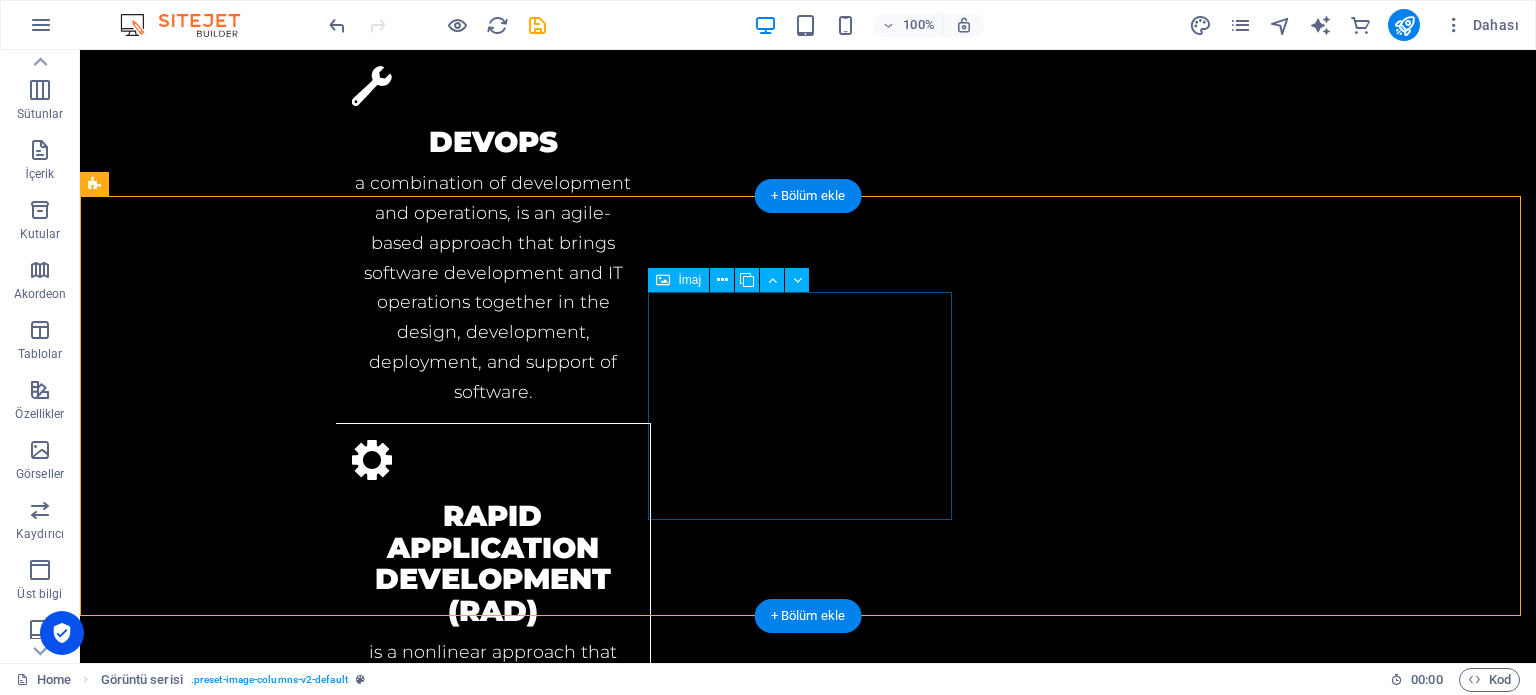 scroll, scrollTop: 2880, scrollLeft: 0, axis: vertical 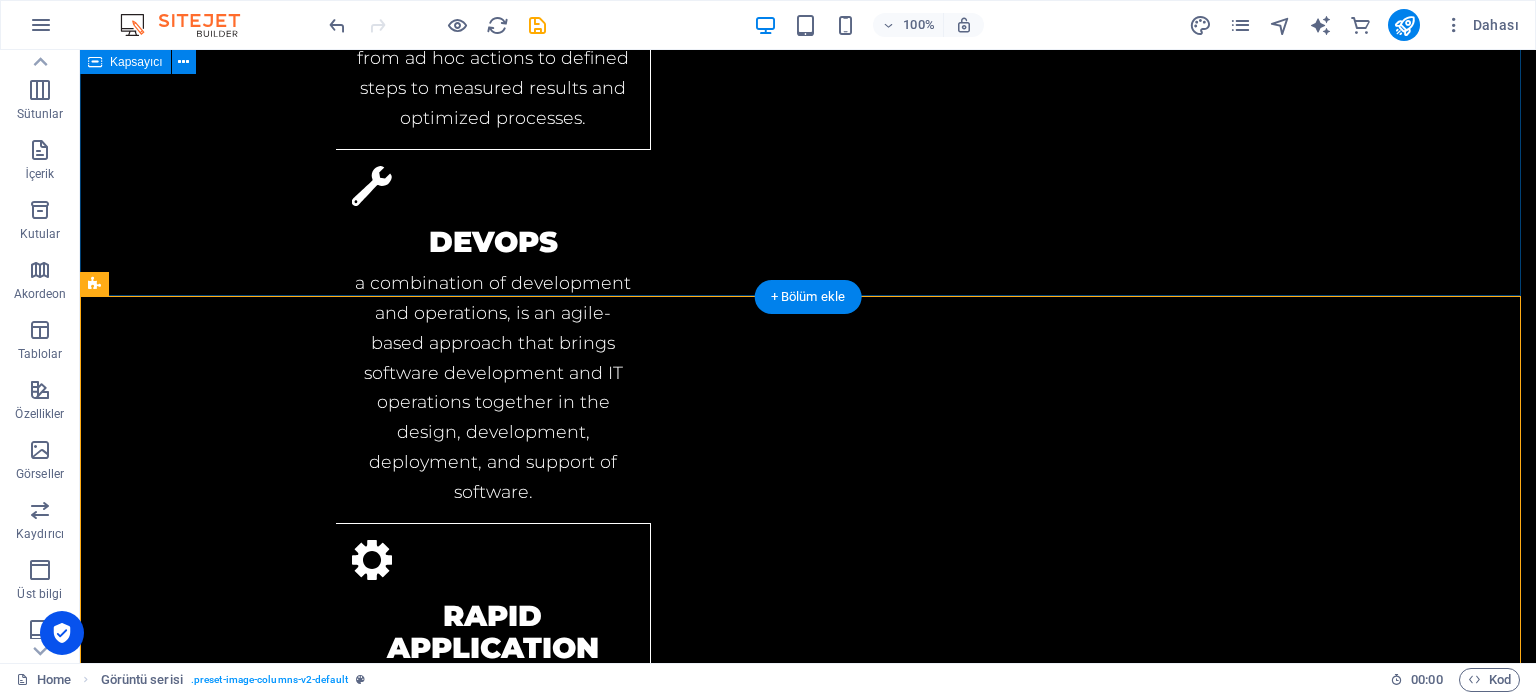 click on "Pricing $1199 Computer Software Production $1499 Mobile Game Production $1799 Artificial Intelligence(AI) Automation" at bounding box center [808, 2473] 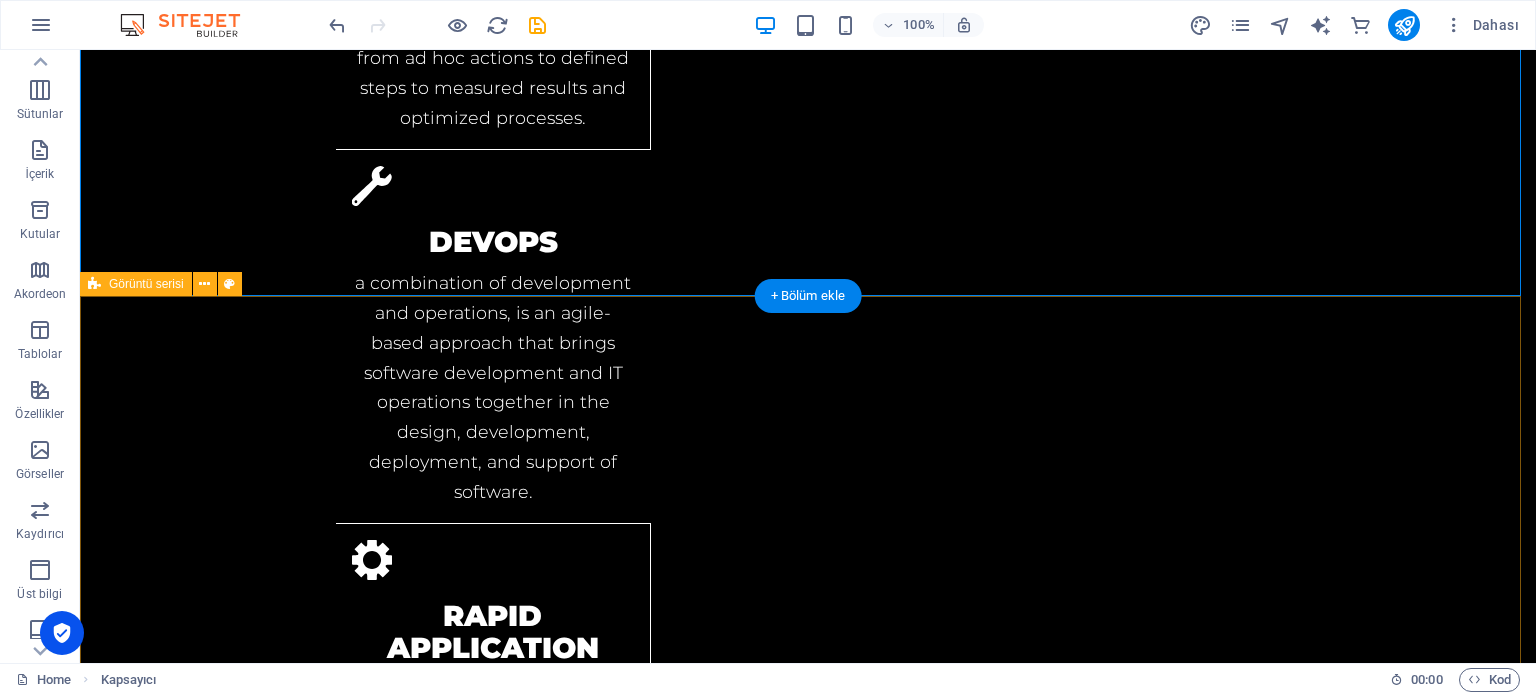 drag, startPoint x: 928, startPoint y: 295, endPoint x: 921, endPoint y: 323, distance: 28.86174 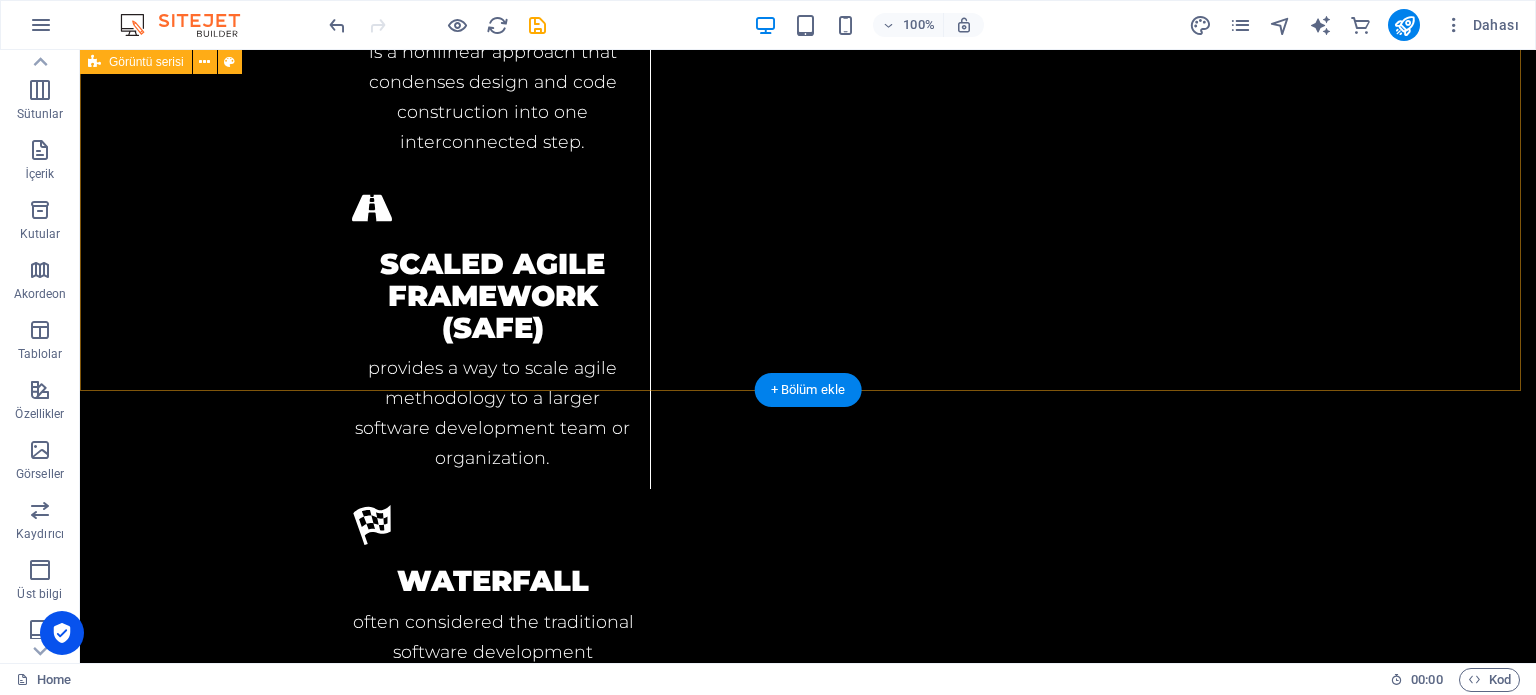 scroll, scrollTop: 3380, scrollLeft: 0, axis: vertical 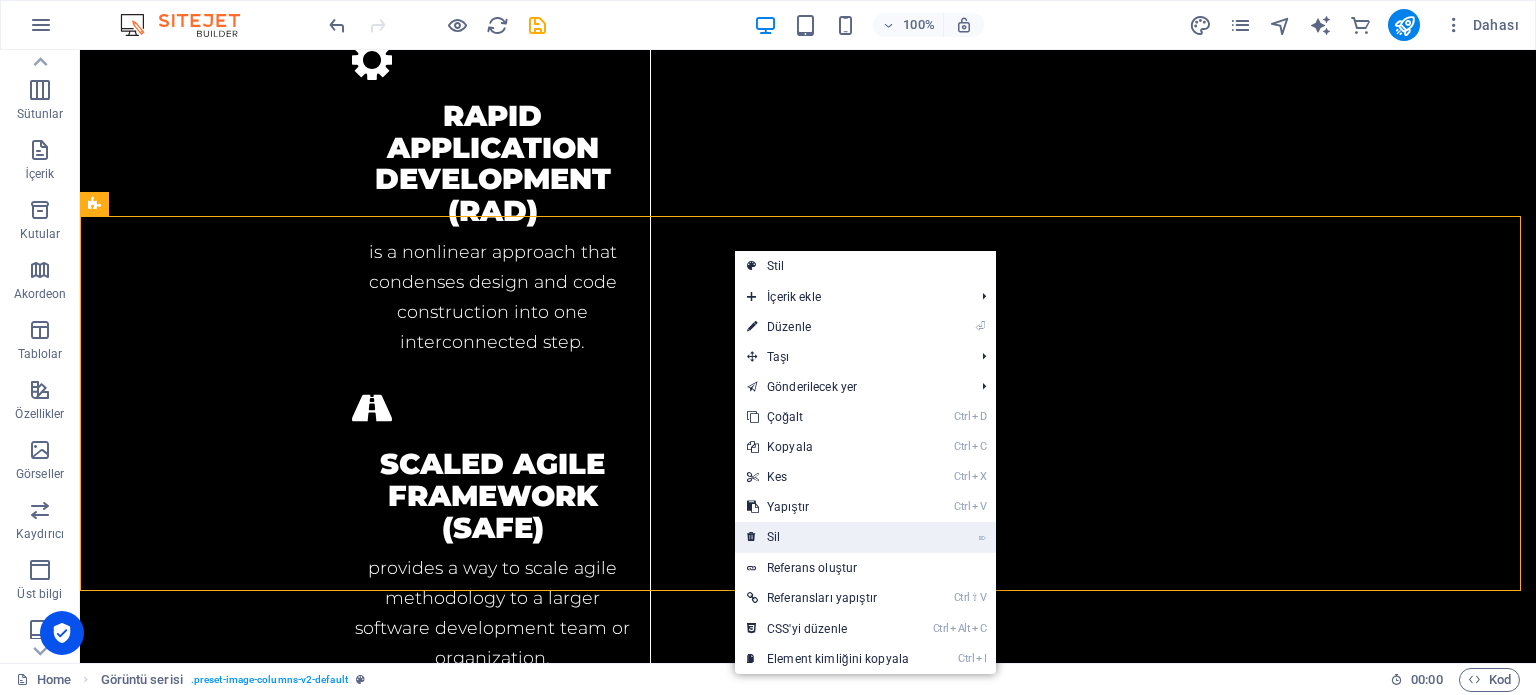 click on "⌦  Sil" at bounding box center (828, 537) 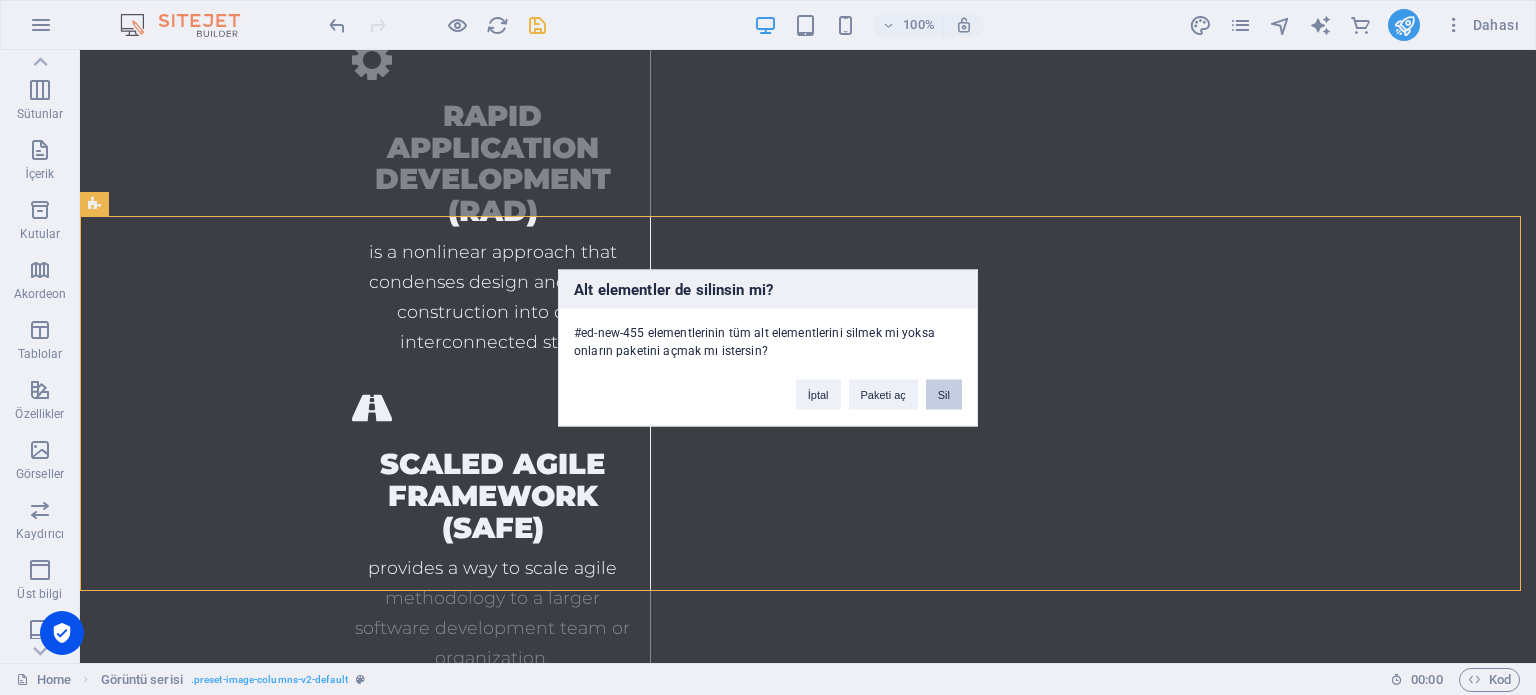 click on "Sil" at bounding box center [944, 394] 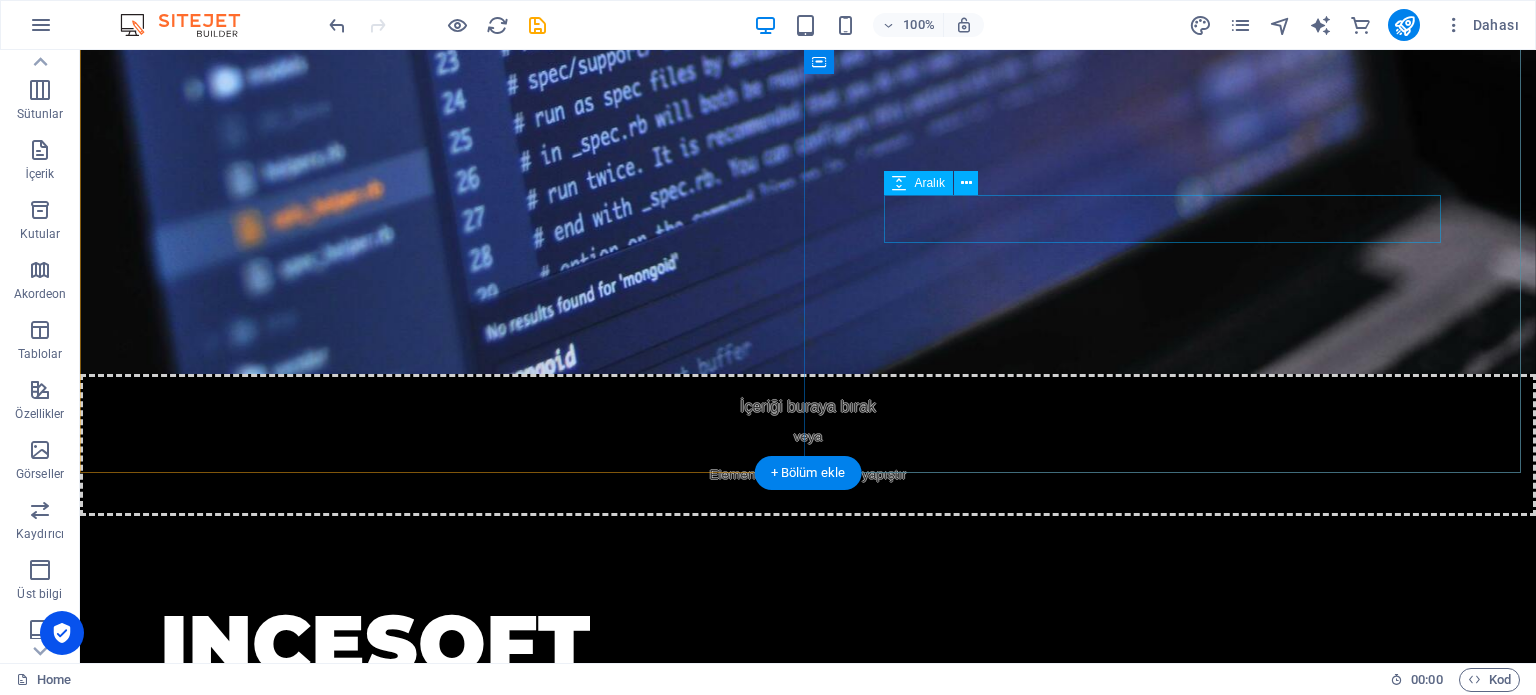 scroll, scrollTop: 596, scrollLeft: 0, axis: vertical 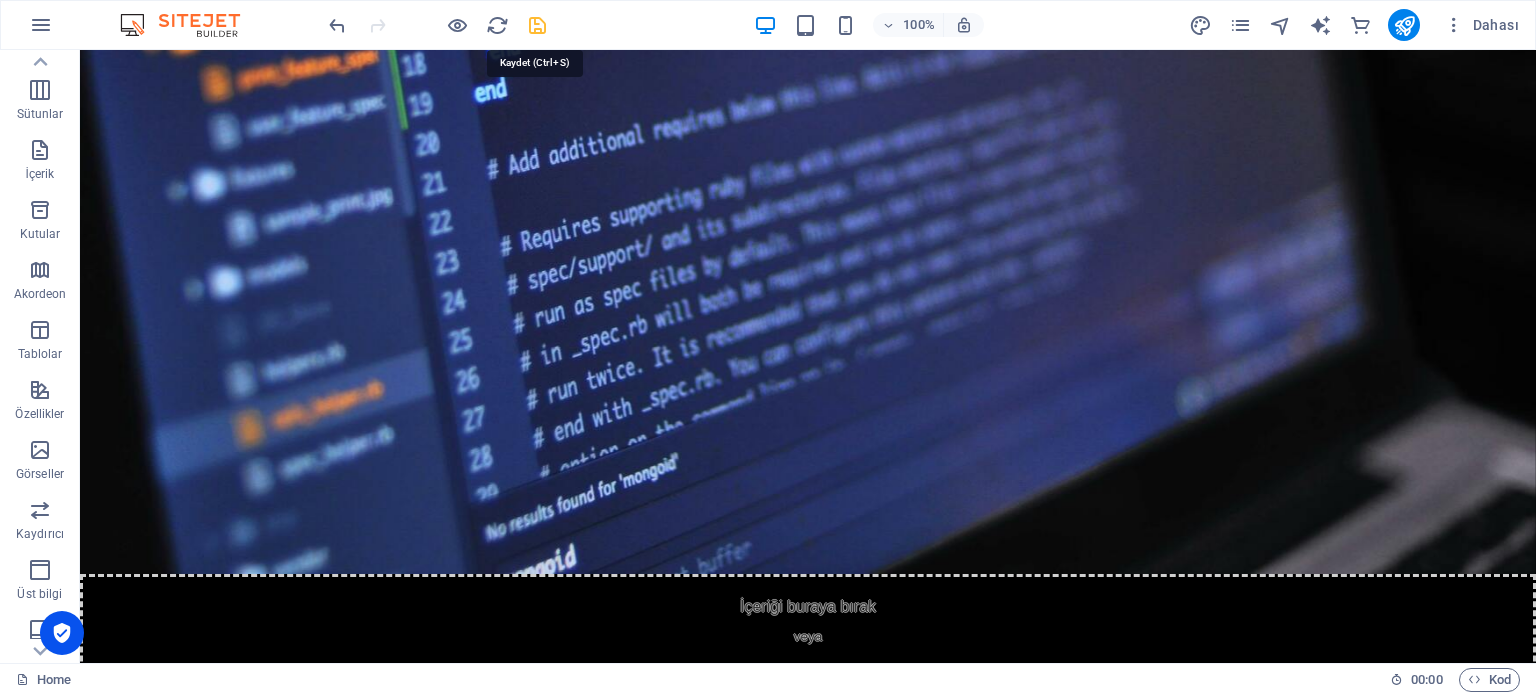 click at bounding box center (537, 25) 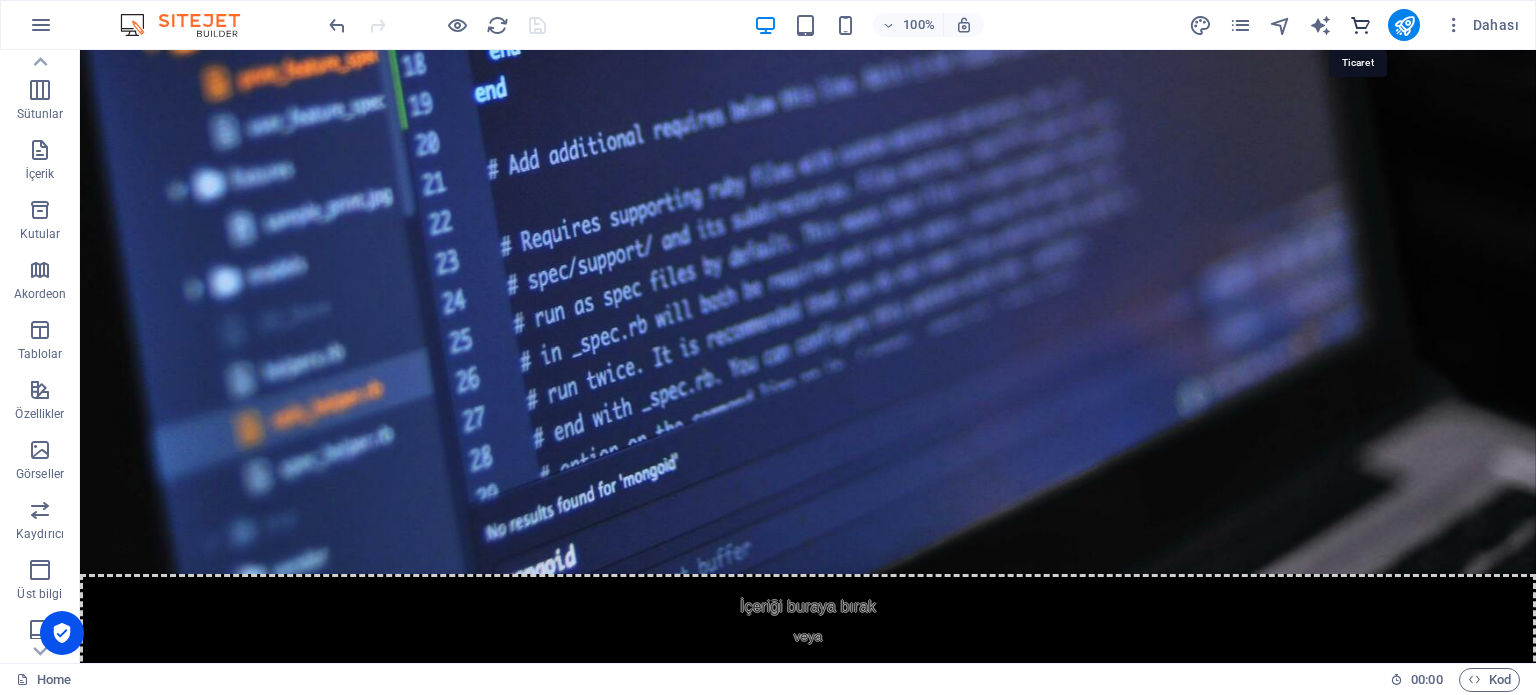 click at bounding box center [1360, 25] 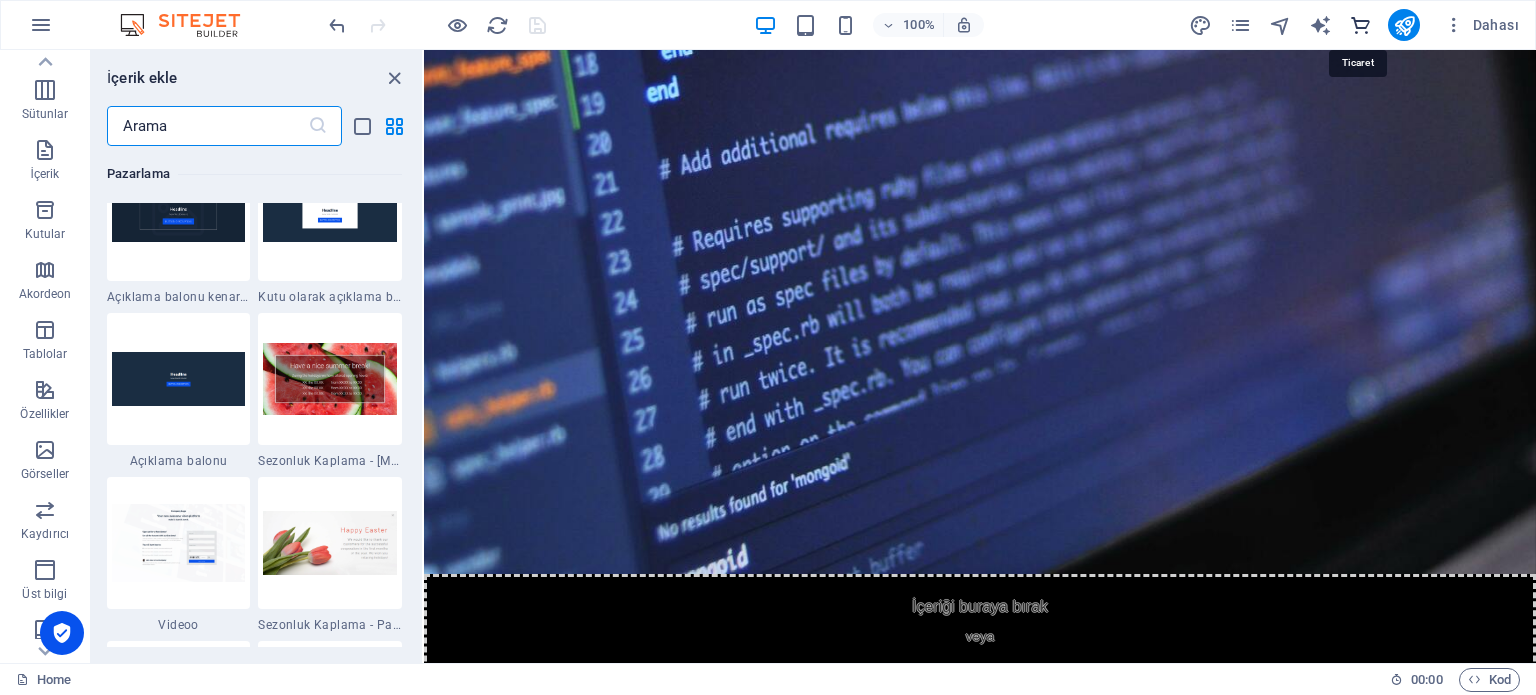 scroll, scrollTop: 19107, scrollLeft: 0, axis: vertical 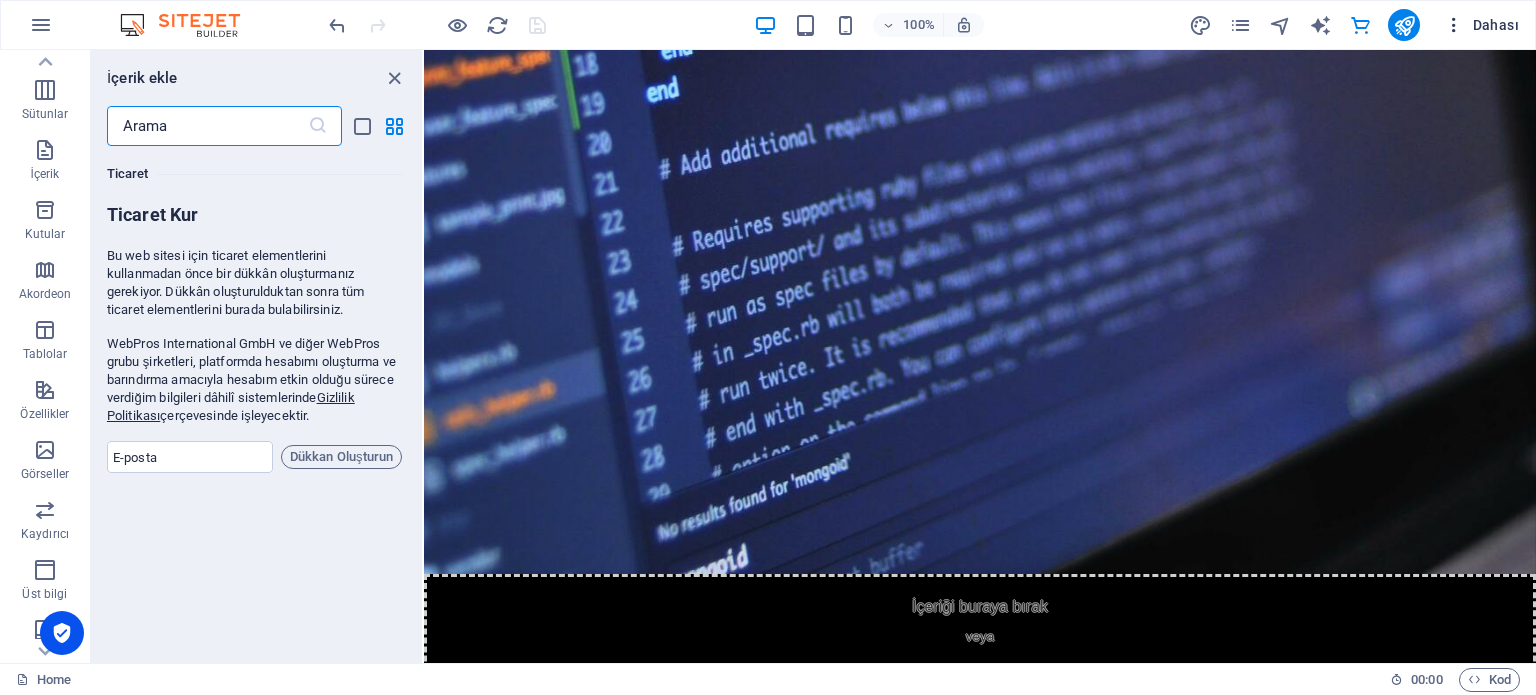click on "Dahası" at bounding box center (1481, 25) 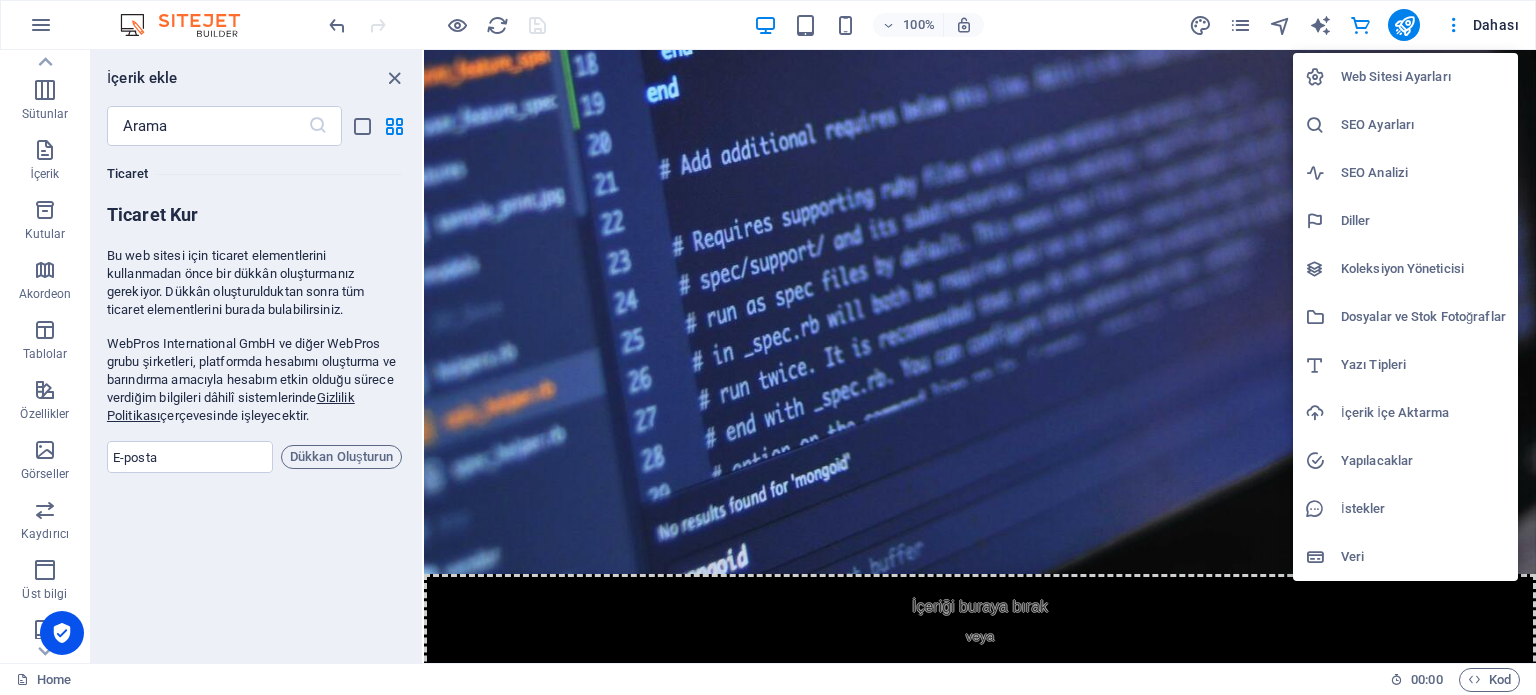 click at bounding box center (768, 347) 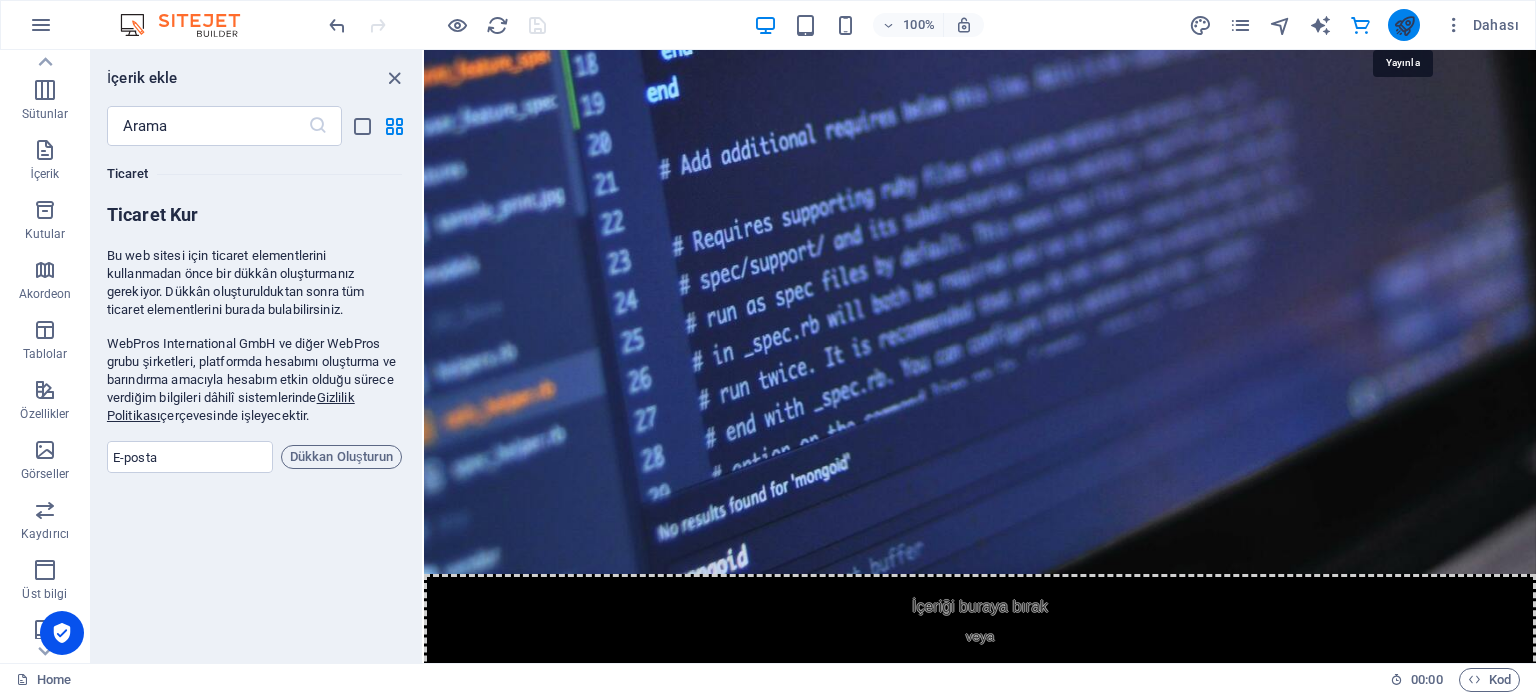 click at bounding box center (1404, 25) 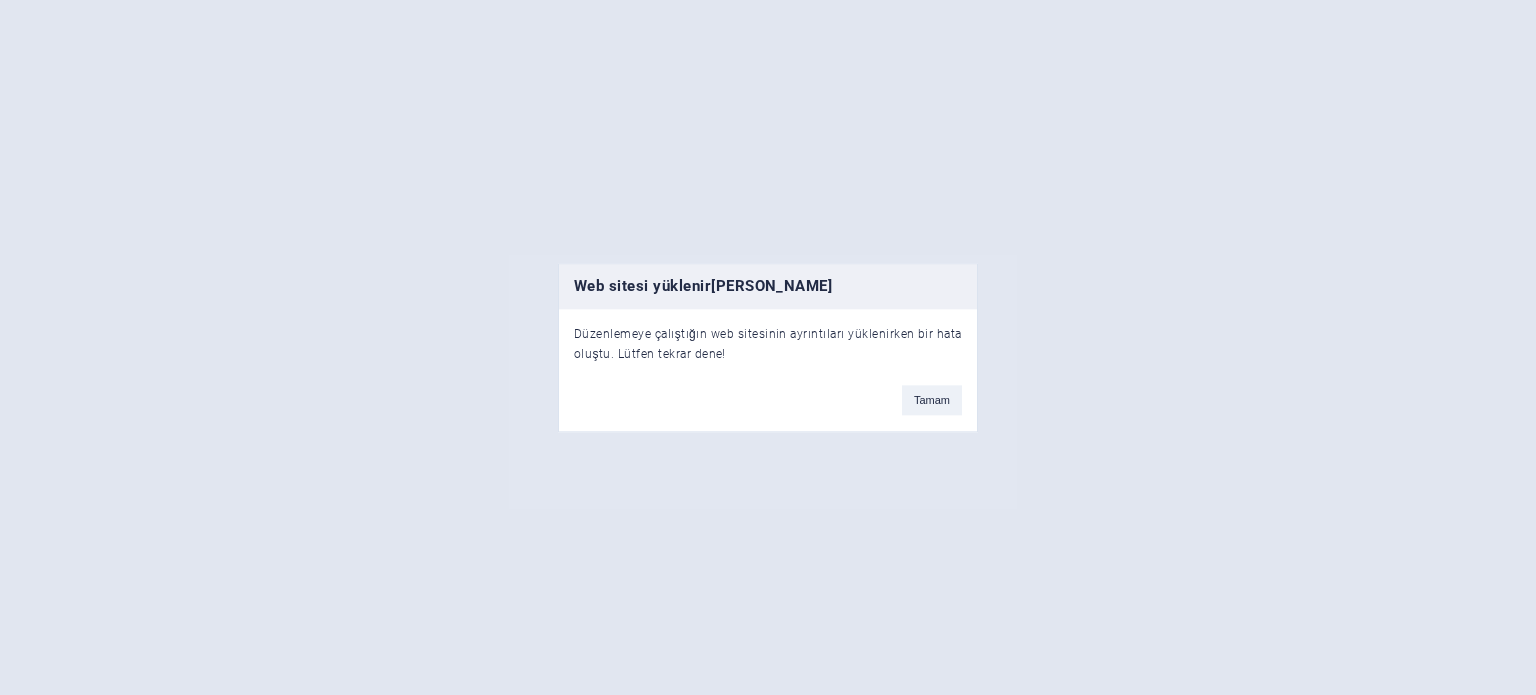 scroll, scrollTop: 0, scrollLeft: 0, axis: both 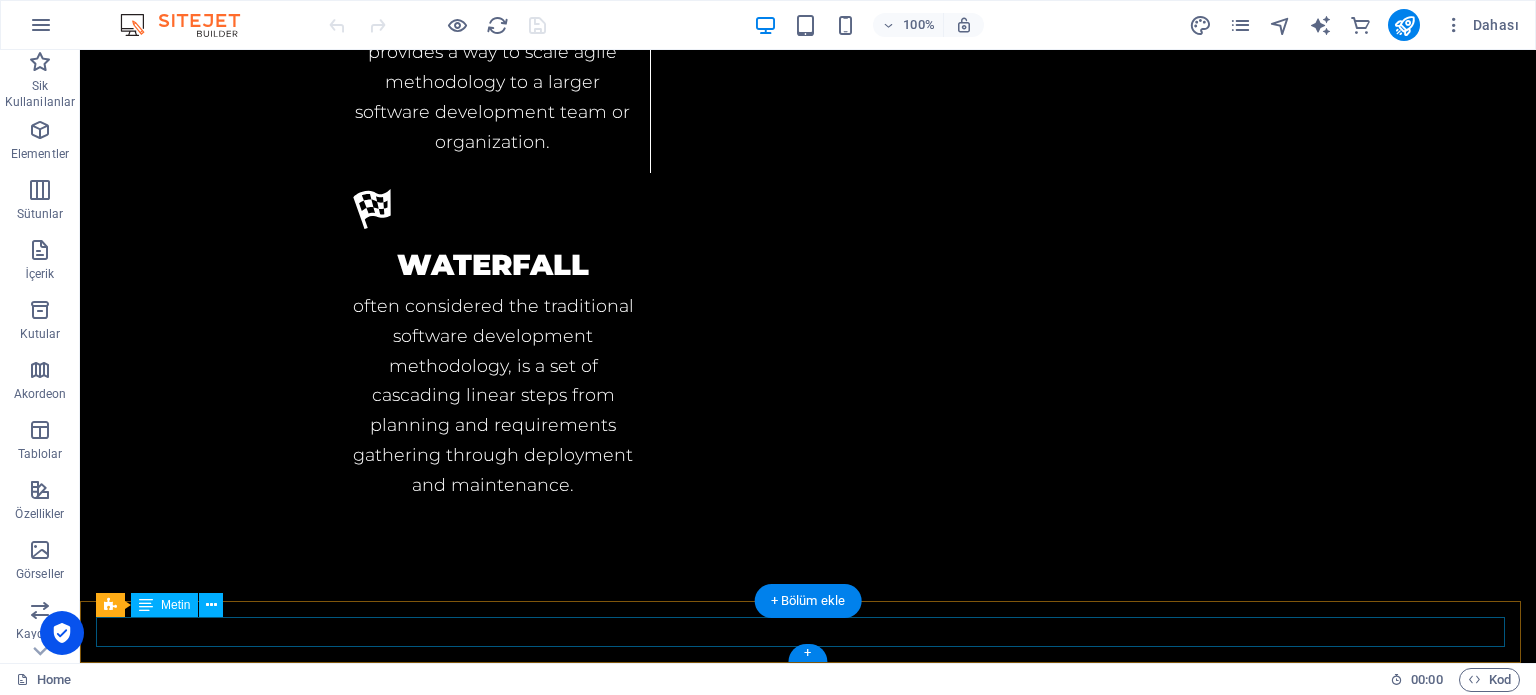 click on "Legal Notice  |  Privacy" at bounding box center [808, 4103] 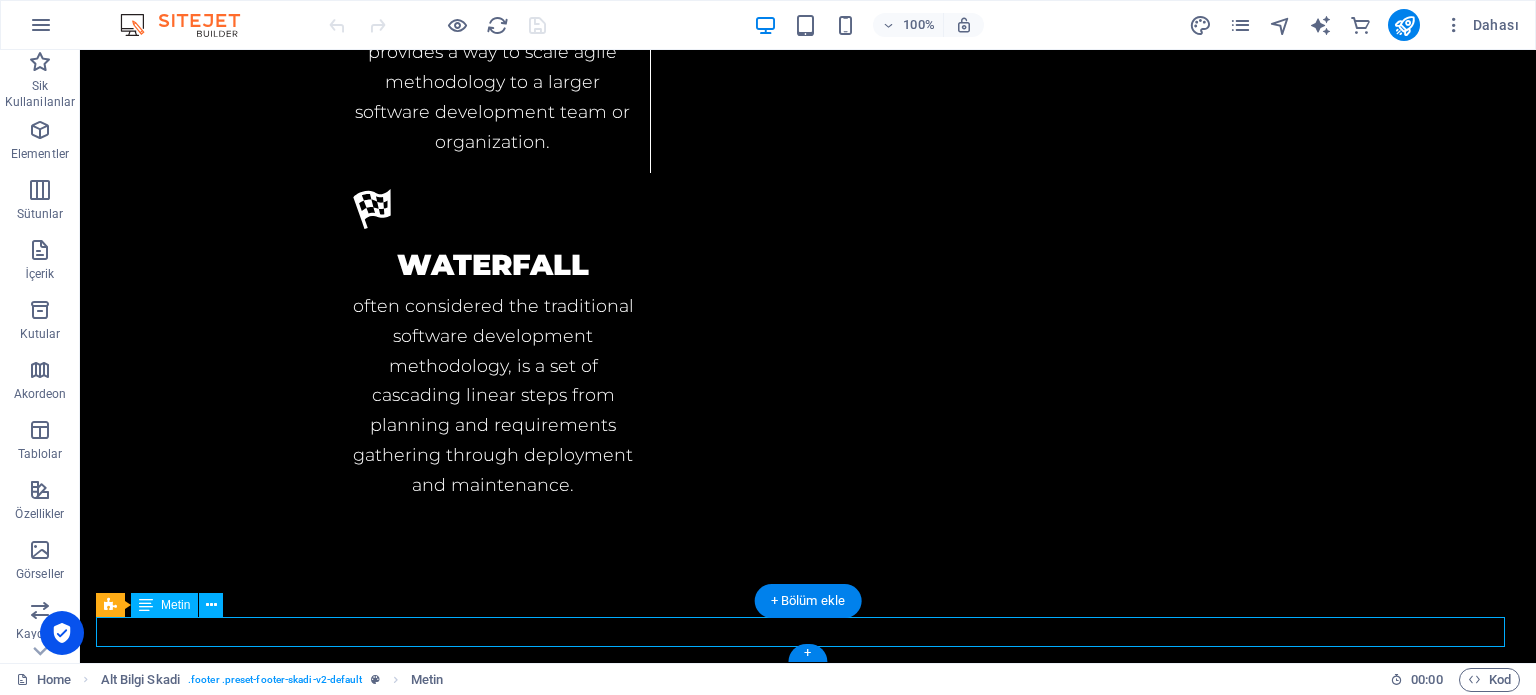 click on "Legal Notice  |  Privacy" at bounding box center [808, 4103] 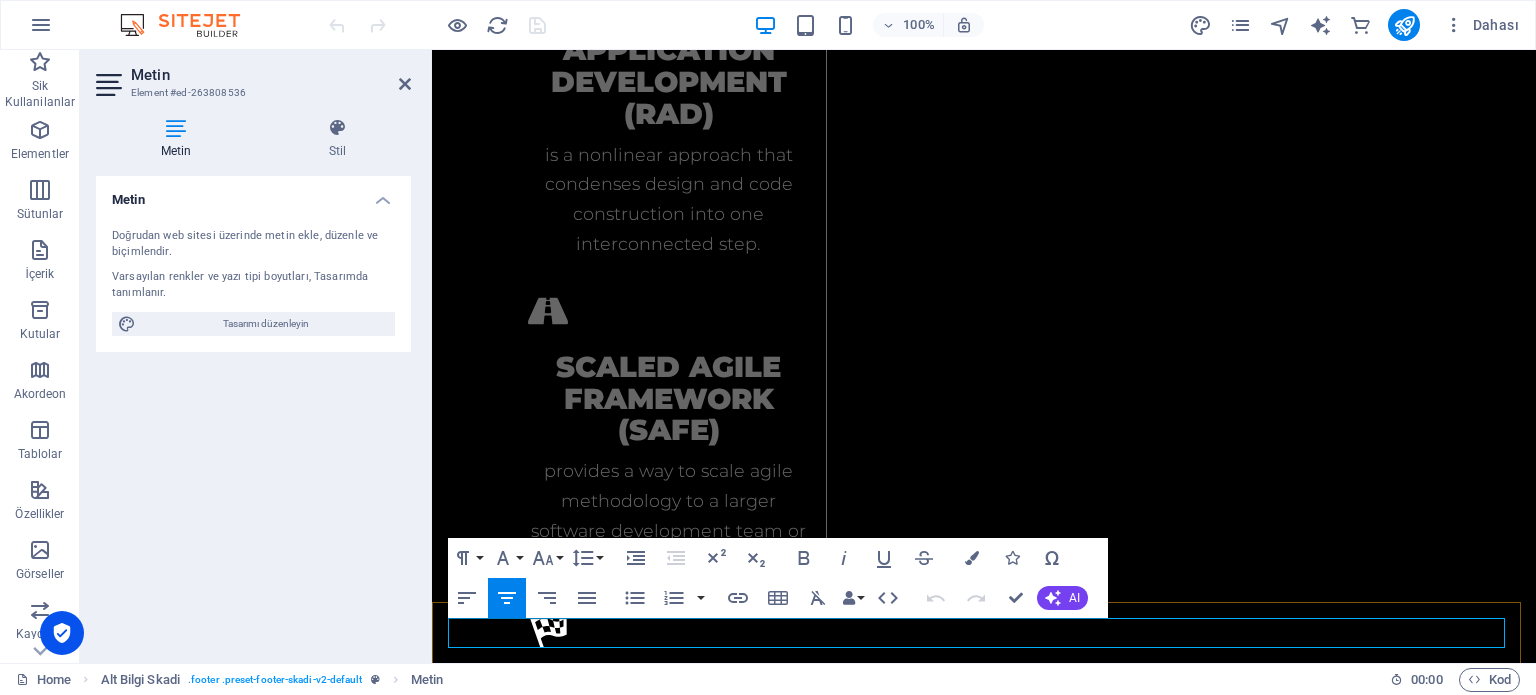 scroll, scrollTop: 4255, scrollLeft: 0, axis: vertical 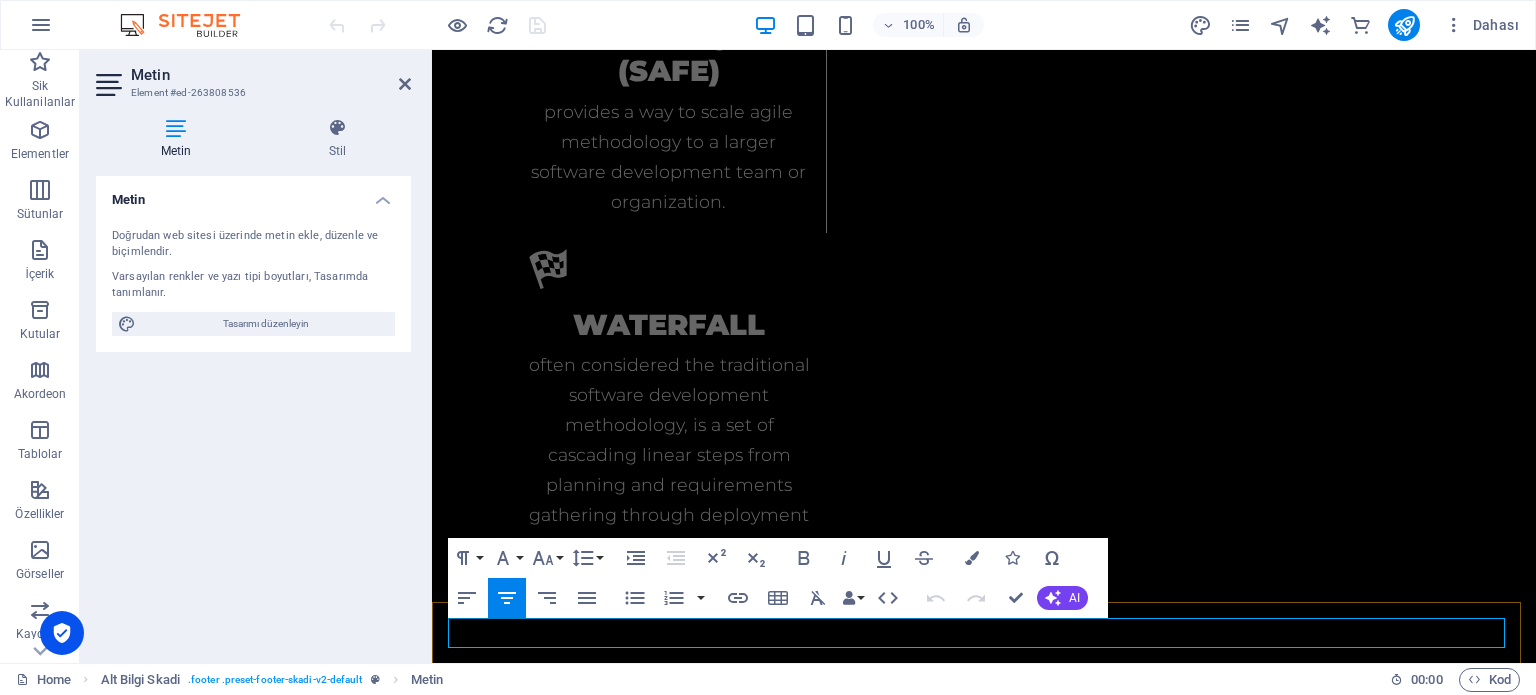 click on "Legal Notice" at bounding box center [947, 4161] 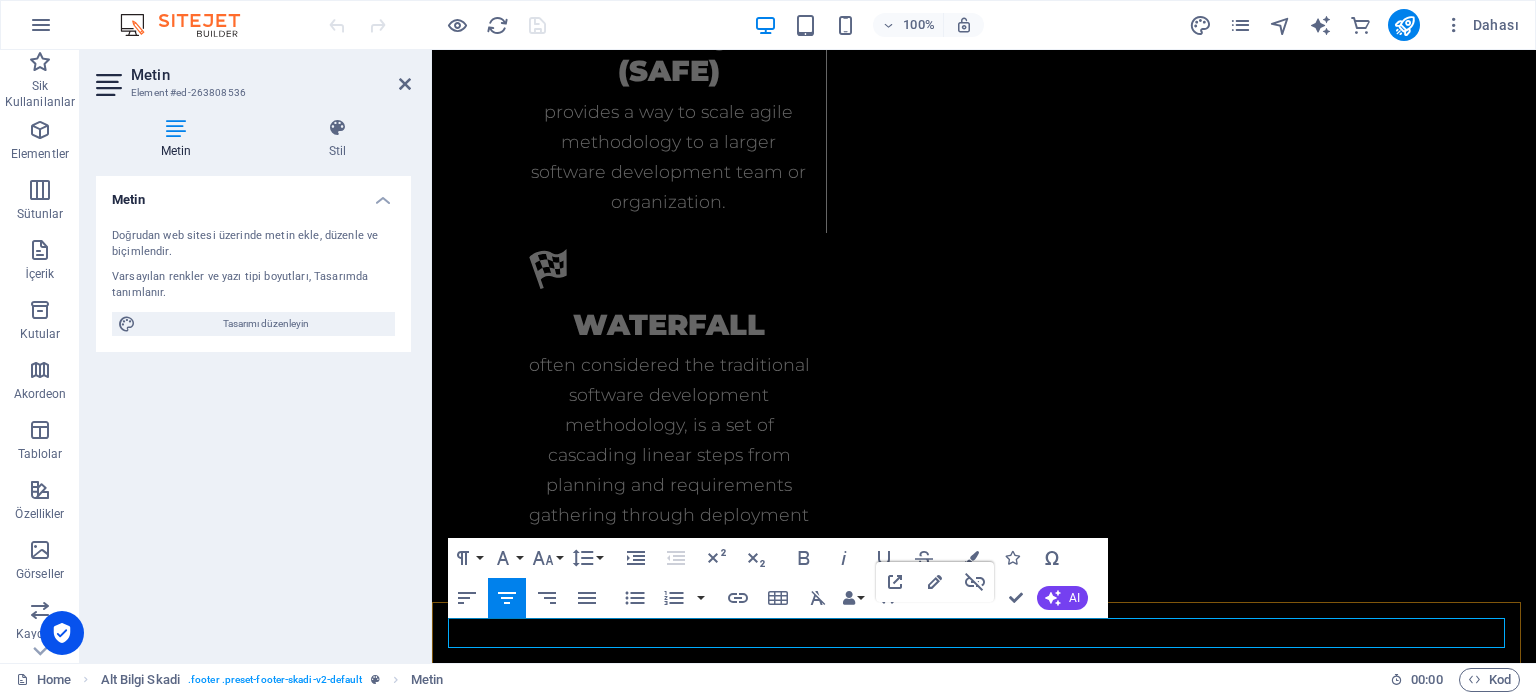 click on "Legal Notice" at bounding box center [947, 4161] 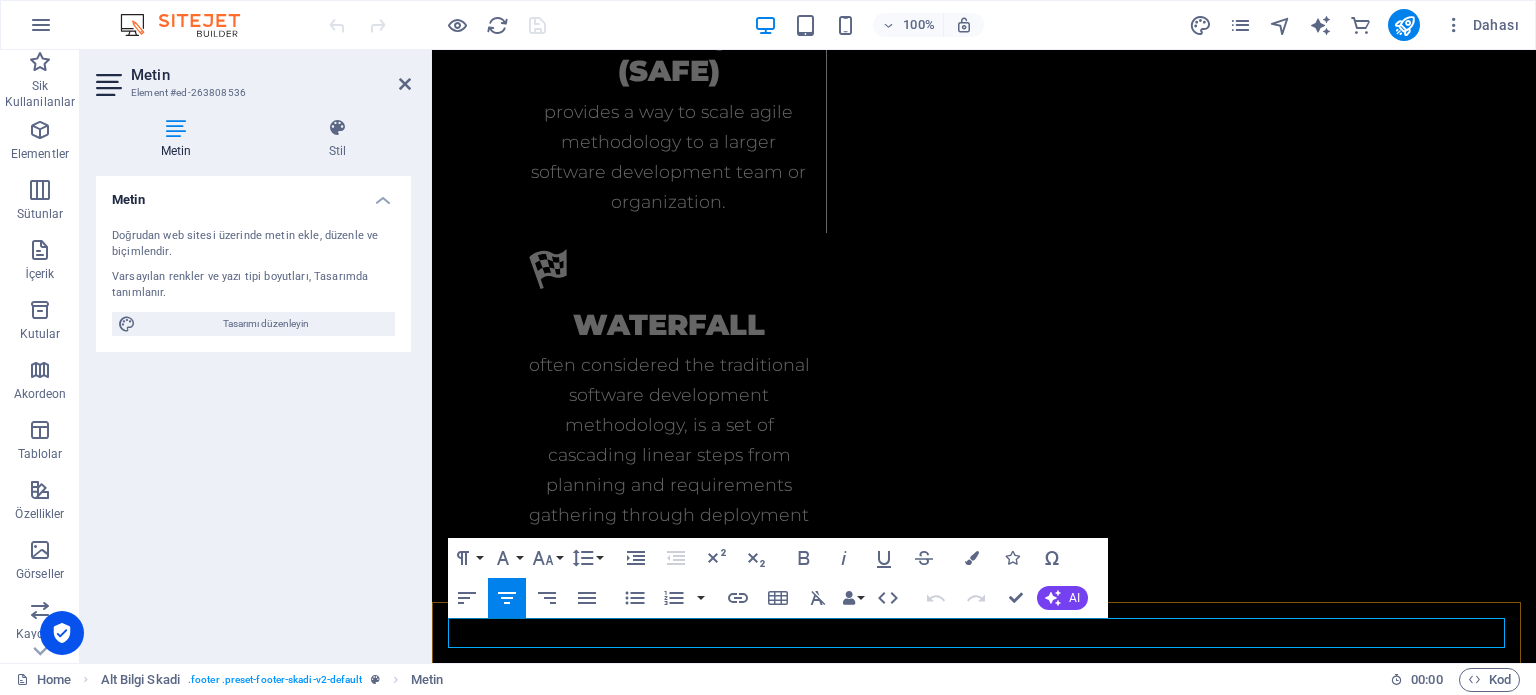 click on "Legal Notice" at bounding box center (947, 4161) 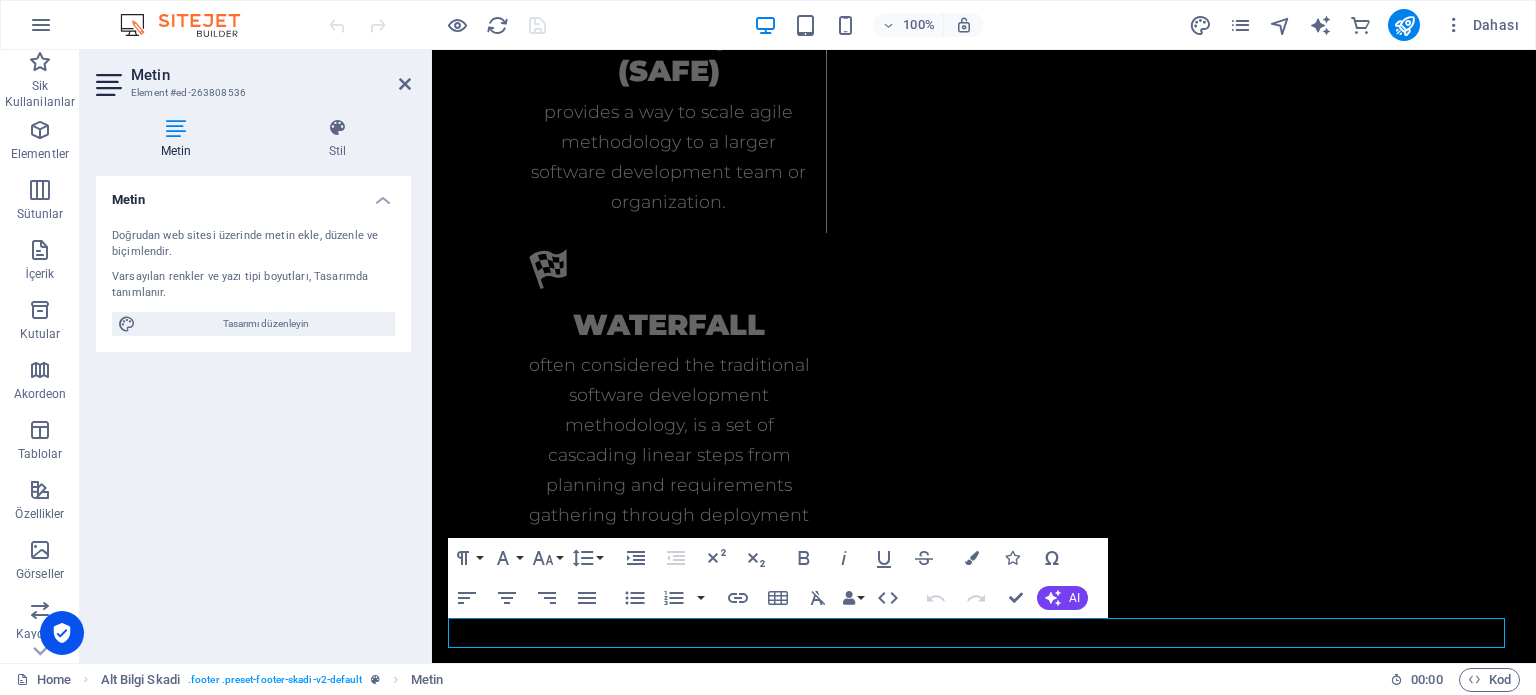 click on "Metin Doğrudan web sitesi üzerinde metin ekle, düzenle ve biçimlendir. Varsayılan renkler ve yazı tipi boyutları, Tasarımda tanımlanır. Tasarımı düzenleyin Hizalama Sola hizalı Ortalandı Sağa hizalı" at bounding box center [253, 411] 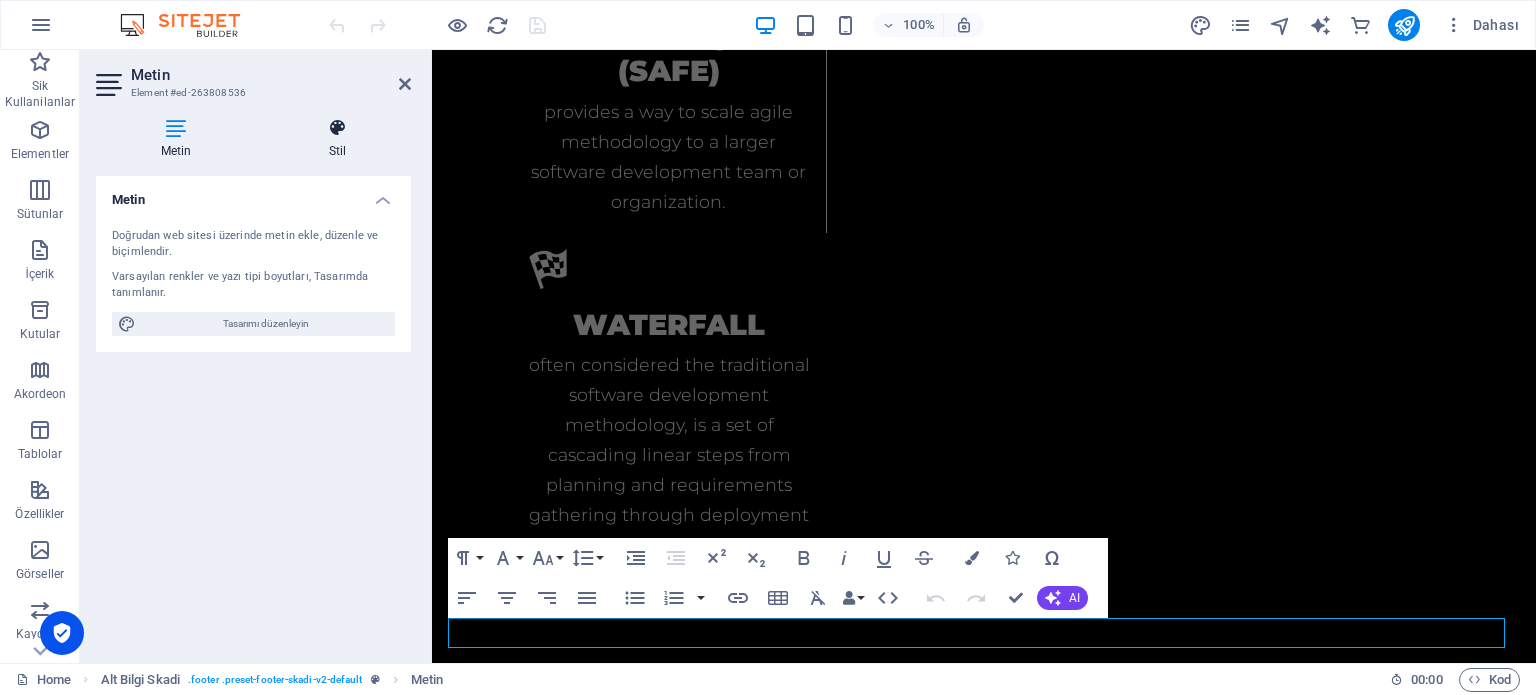 click at bounding box center (337, 128) 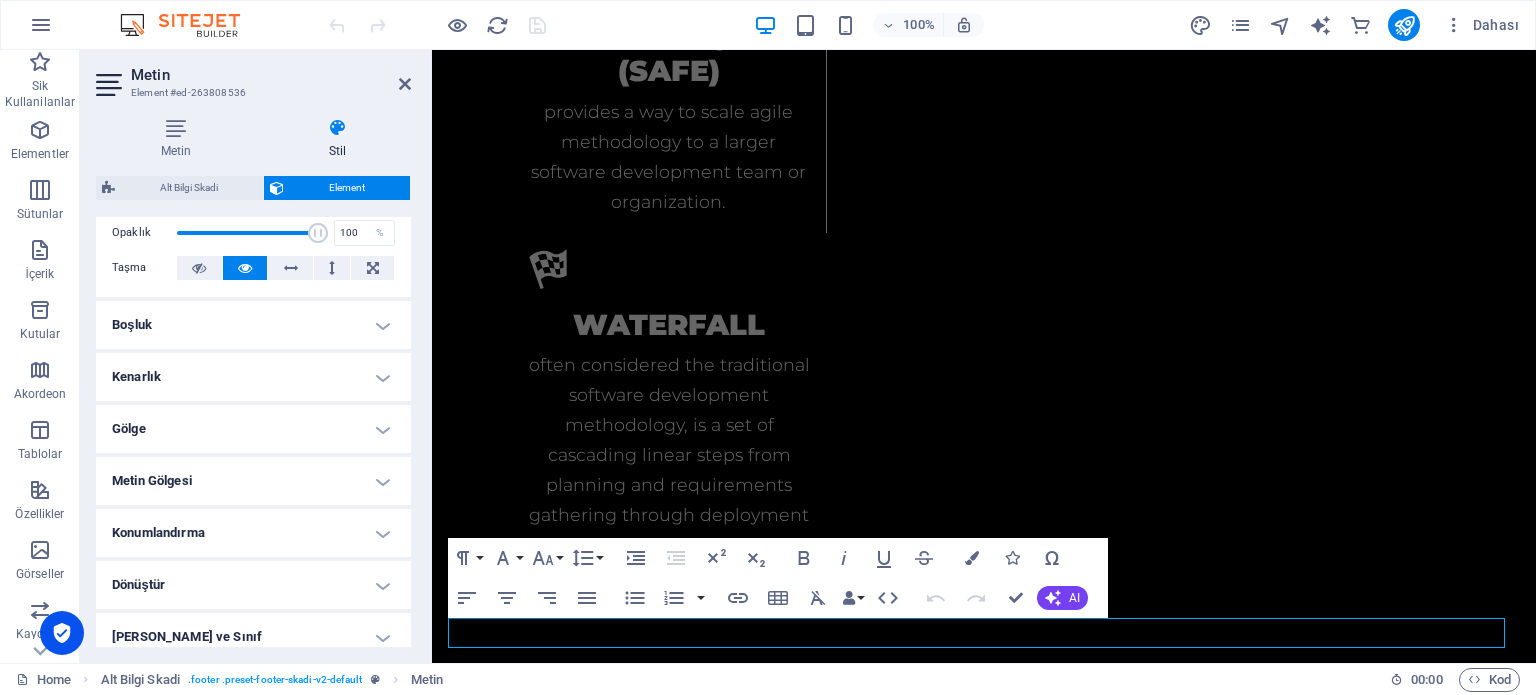 scroll, scrollTop: 114, scrollLeft: 0, axis: vertical 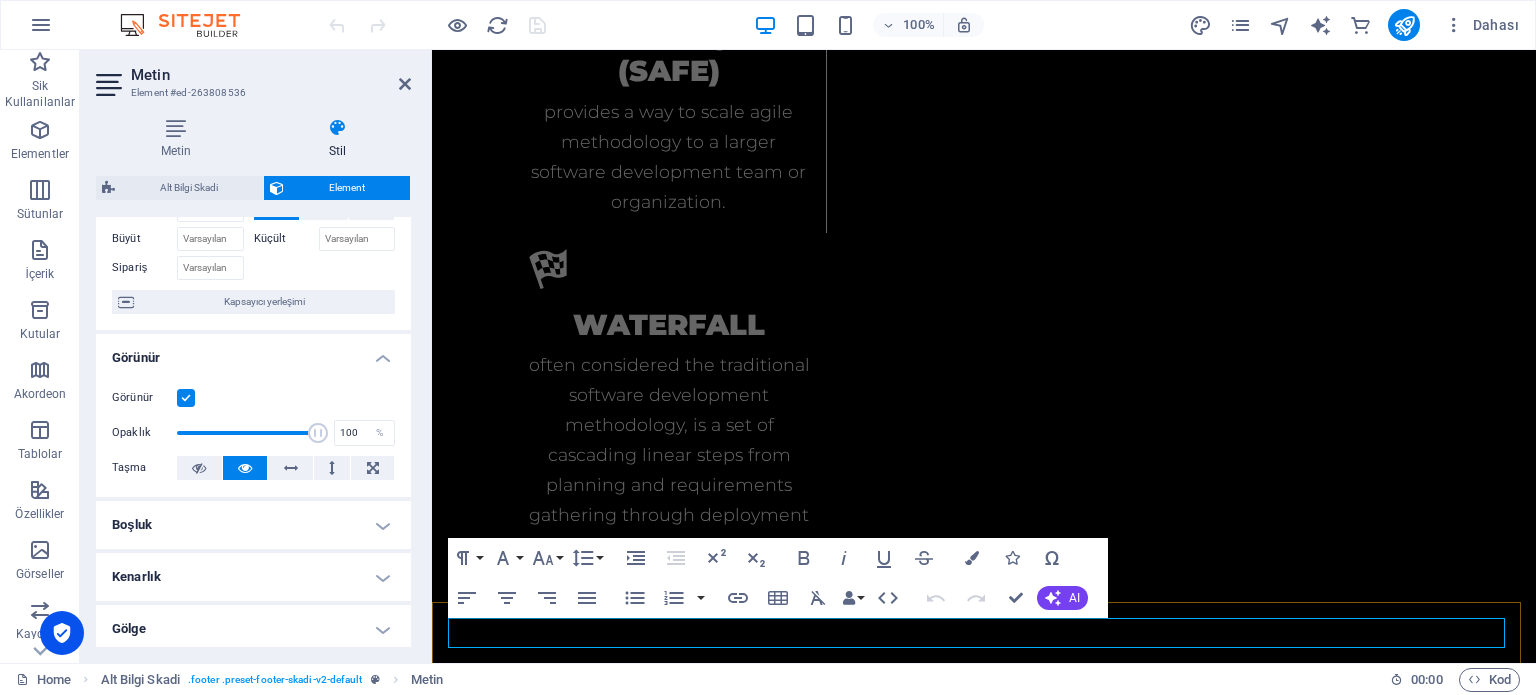 click on "Privacy" at bounding box center [1039, 4161] 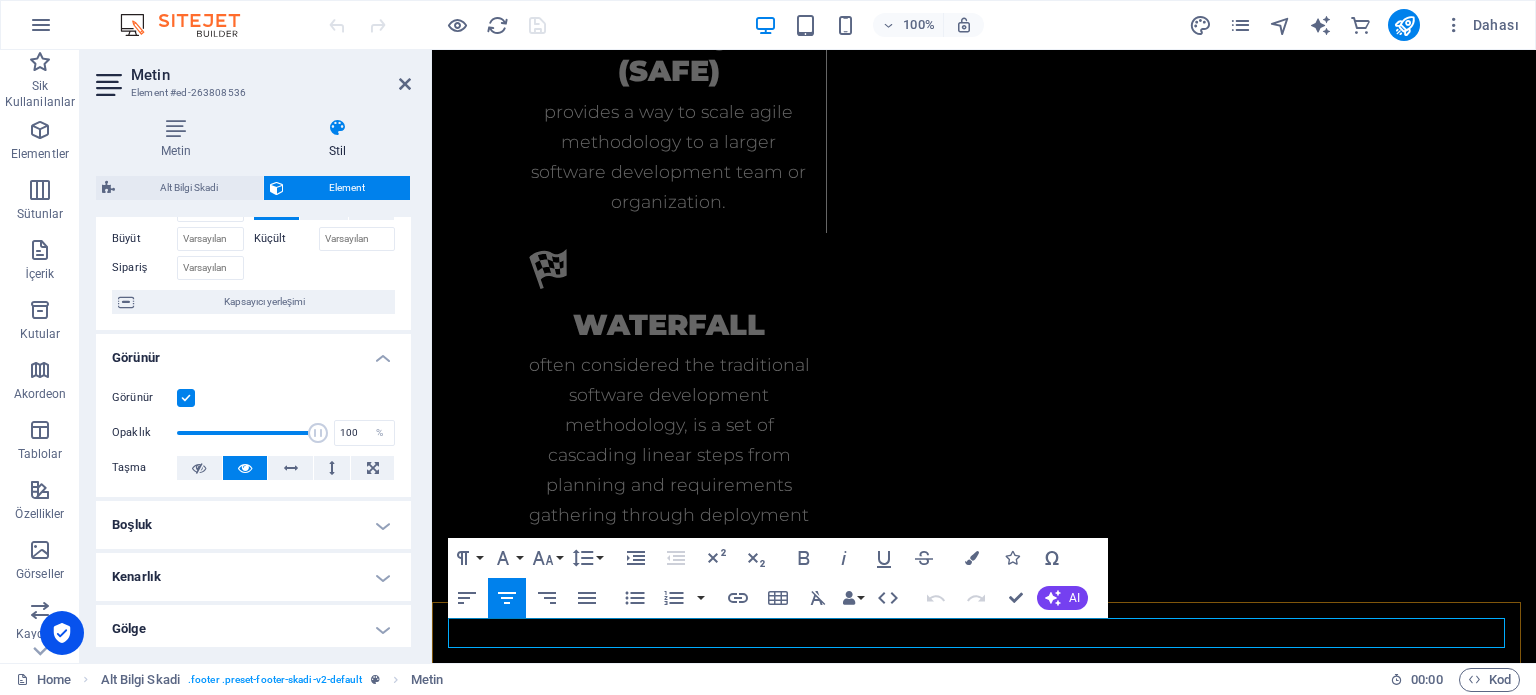 click on "Privacy" at bounding box center [1039, 4161] 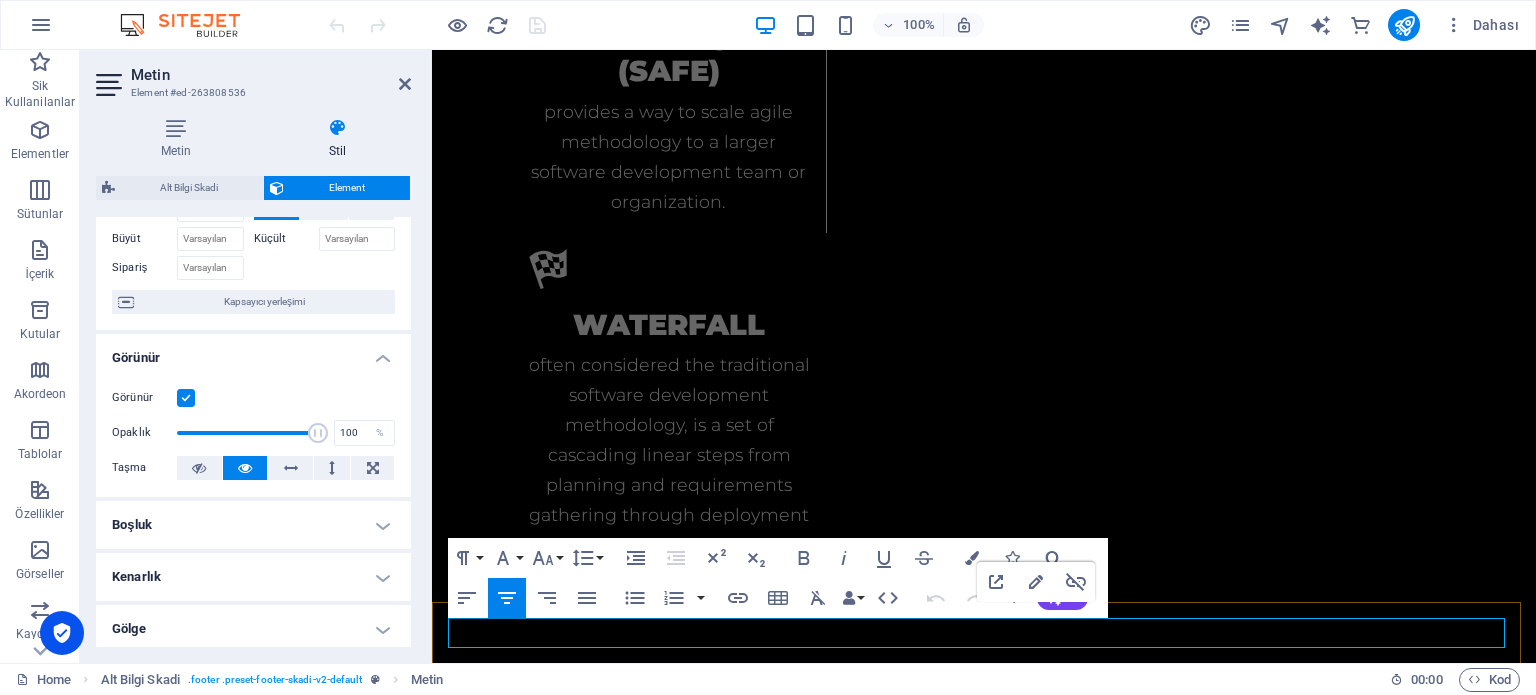 click on "Privacy" at bounding box center [1039, 4161] 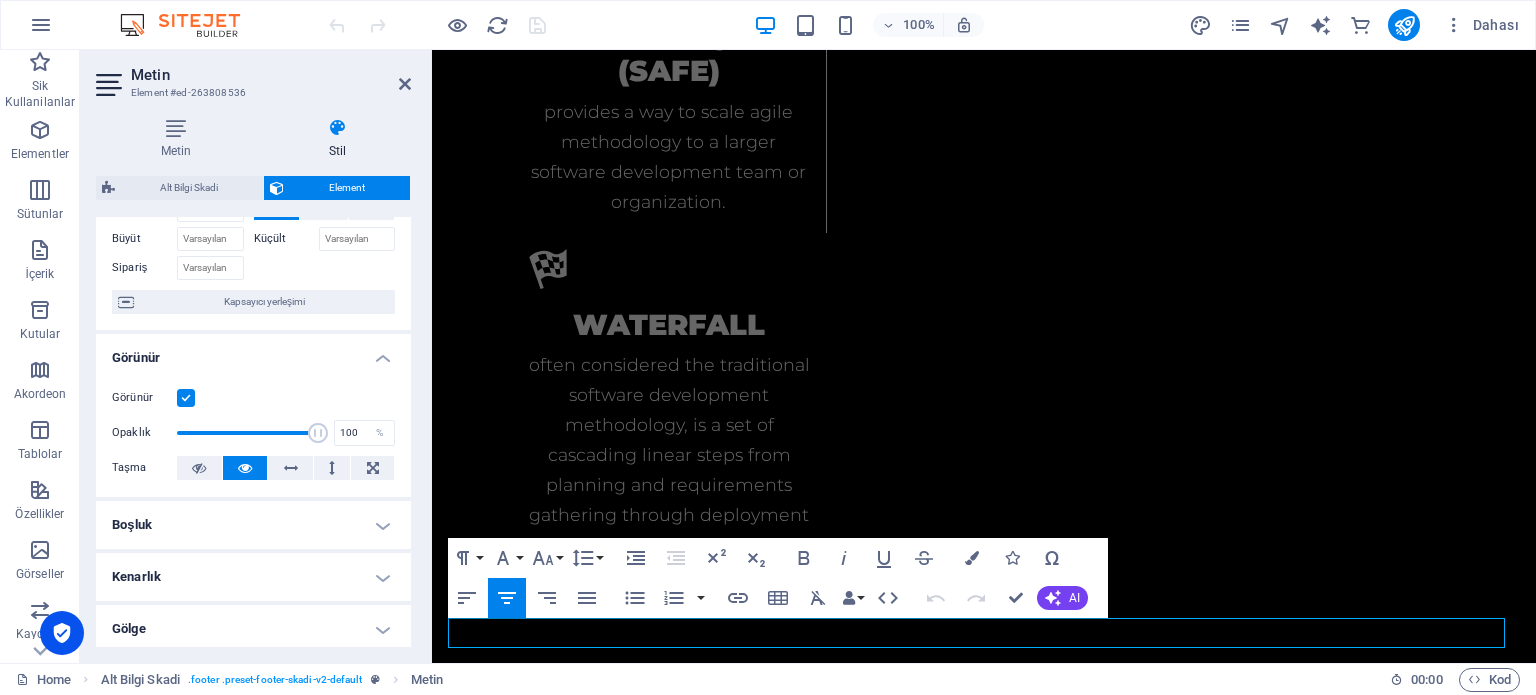 scroll, scrollTop: 0, scrollLeft: 0, axis: both 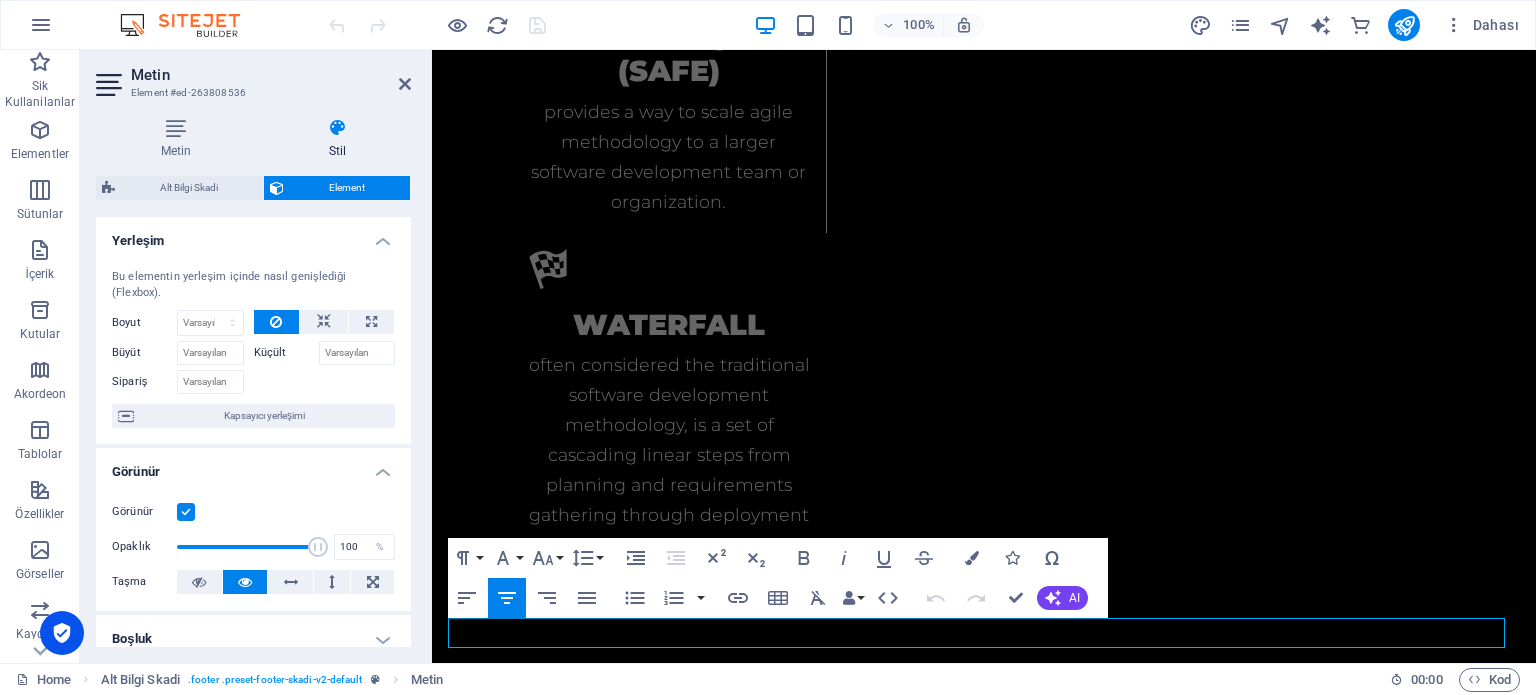 click on "Element #ed-263808536" at bounding box center (251, 93) 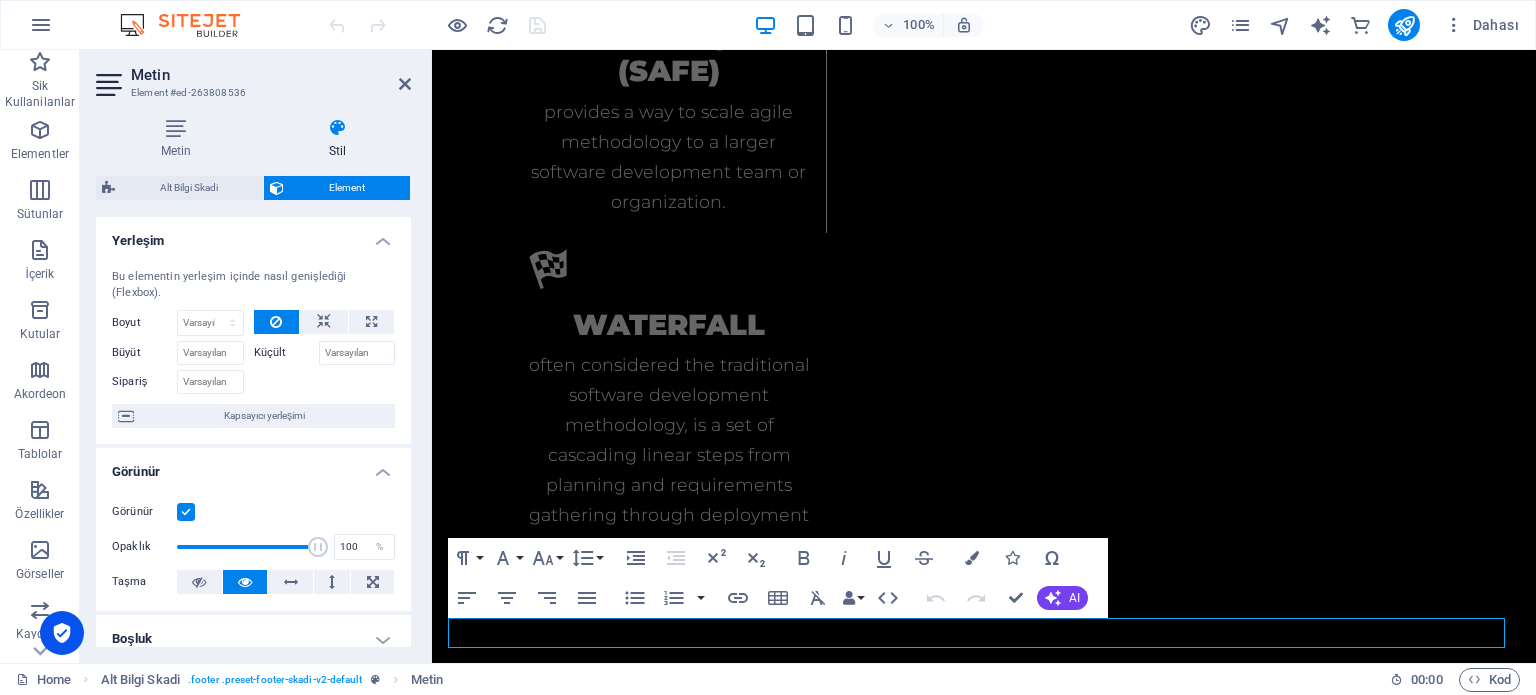click on "Element #ed-263808536" at bounding box center (251, 93) 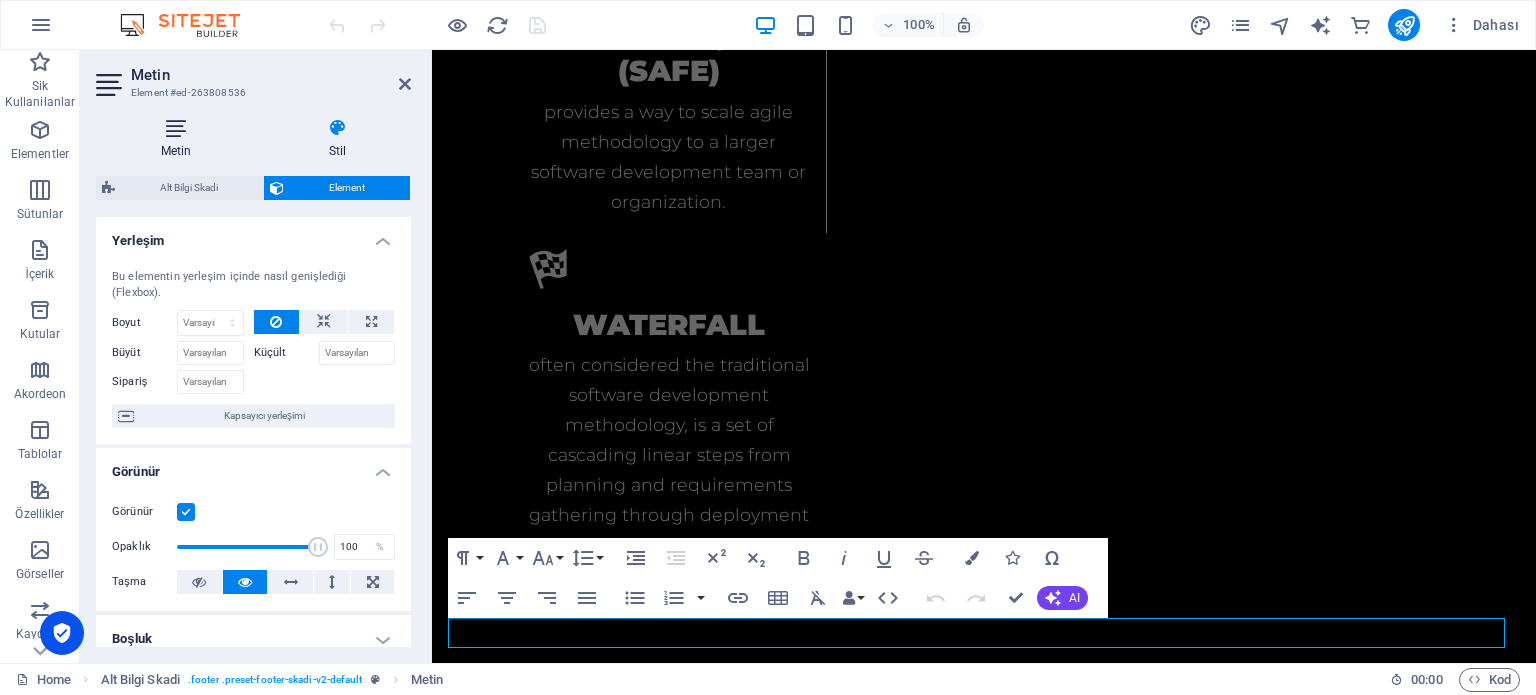 click on "Metin" at bounding box center [180, 139] 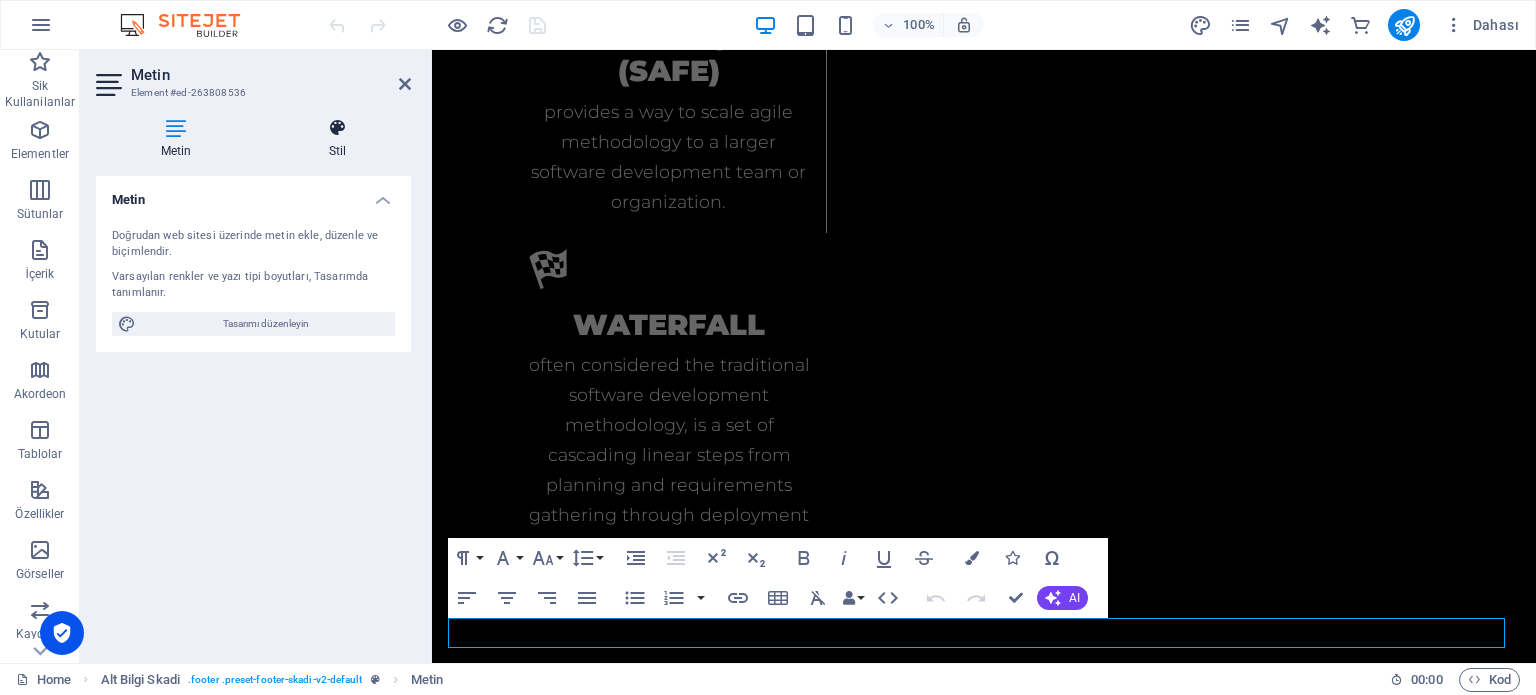 click on "Stil" at bounding box center [337, 139] 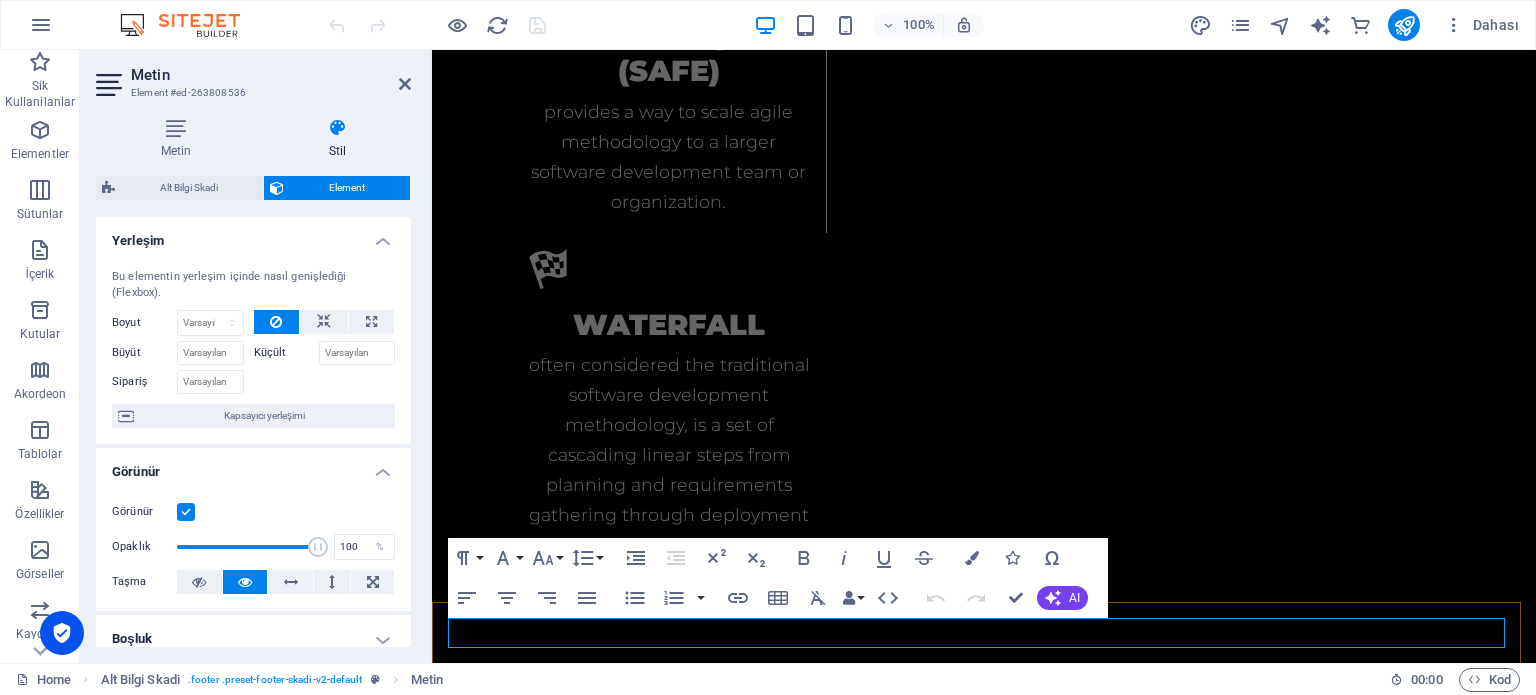 click on "Legal Notice" at bounding box center [947, 4161] 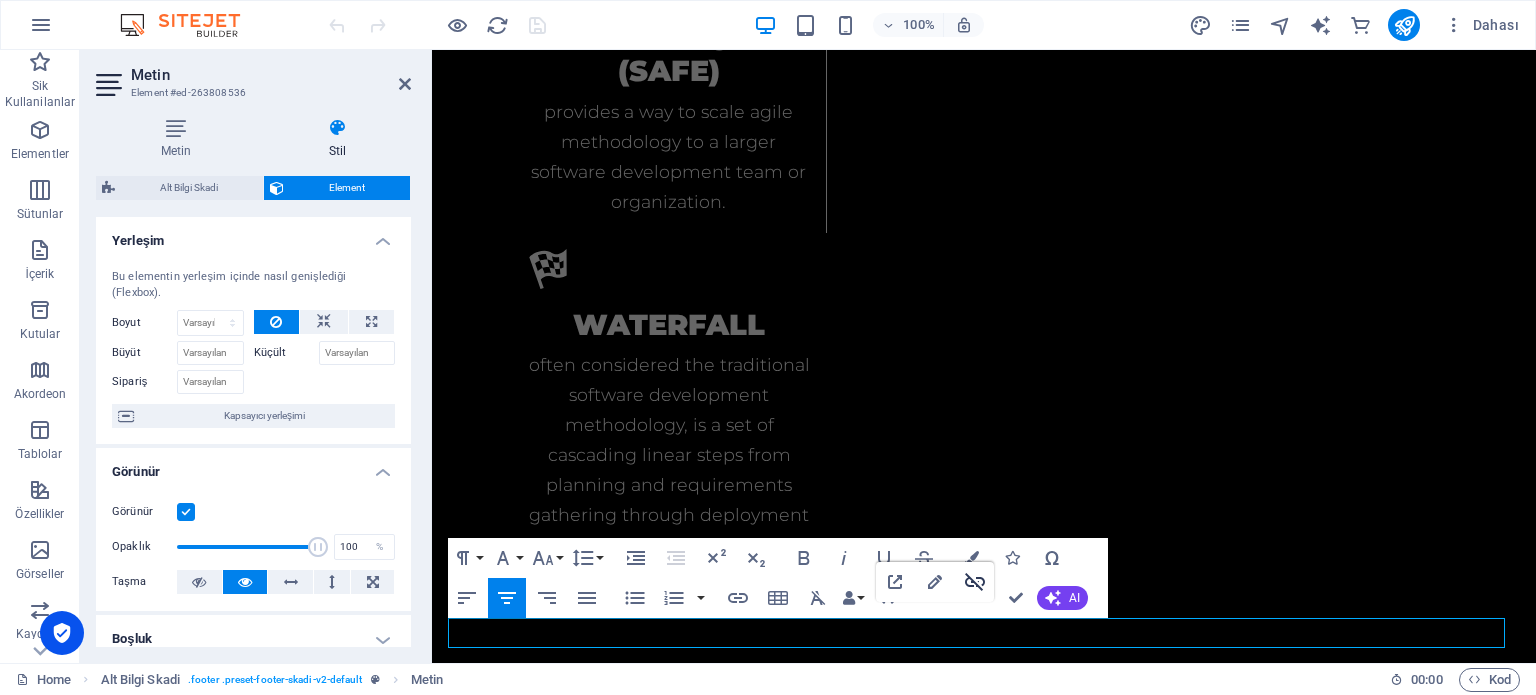 click 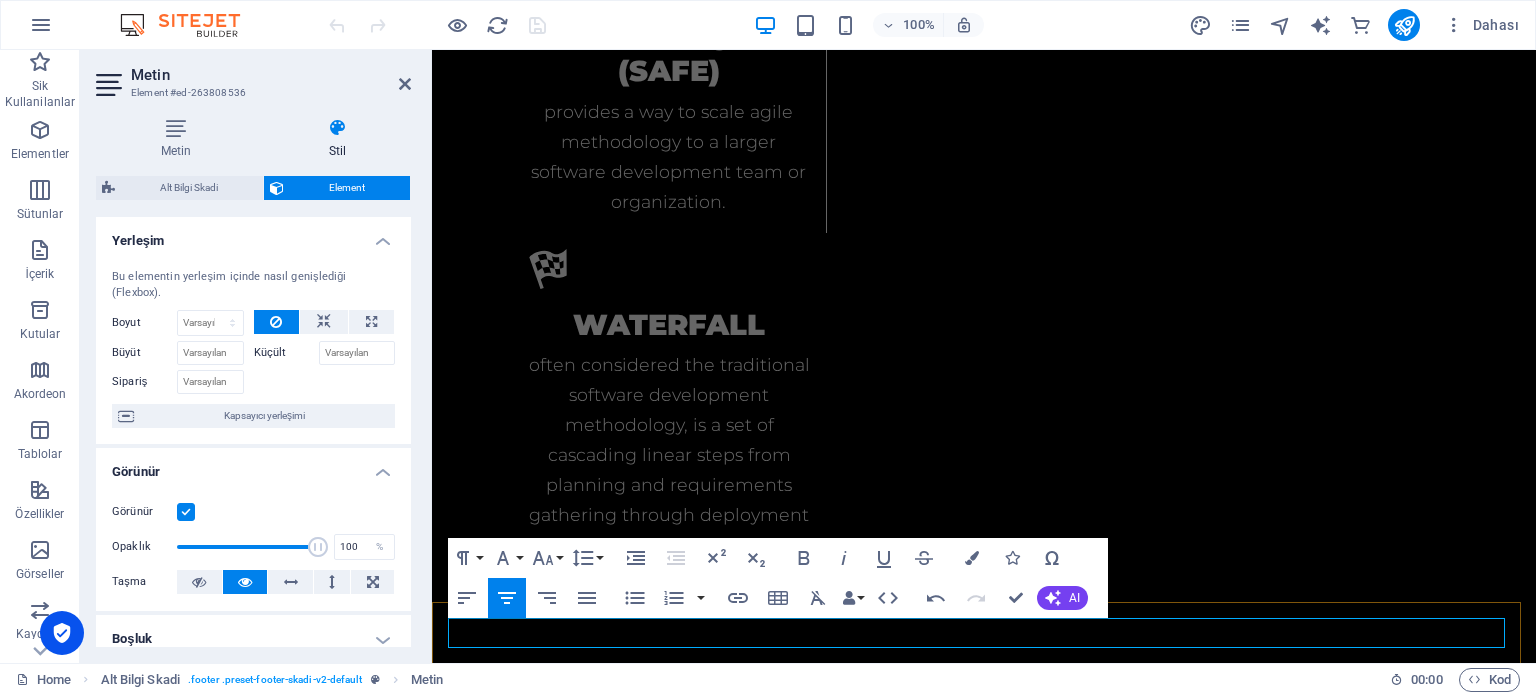 click on "Legal Notice |  Privacy" at bounding box center [984, 4162] 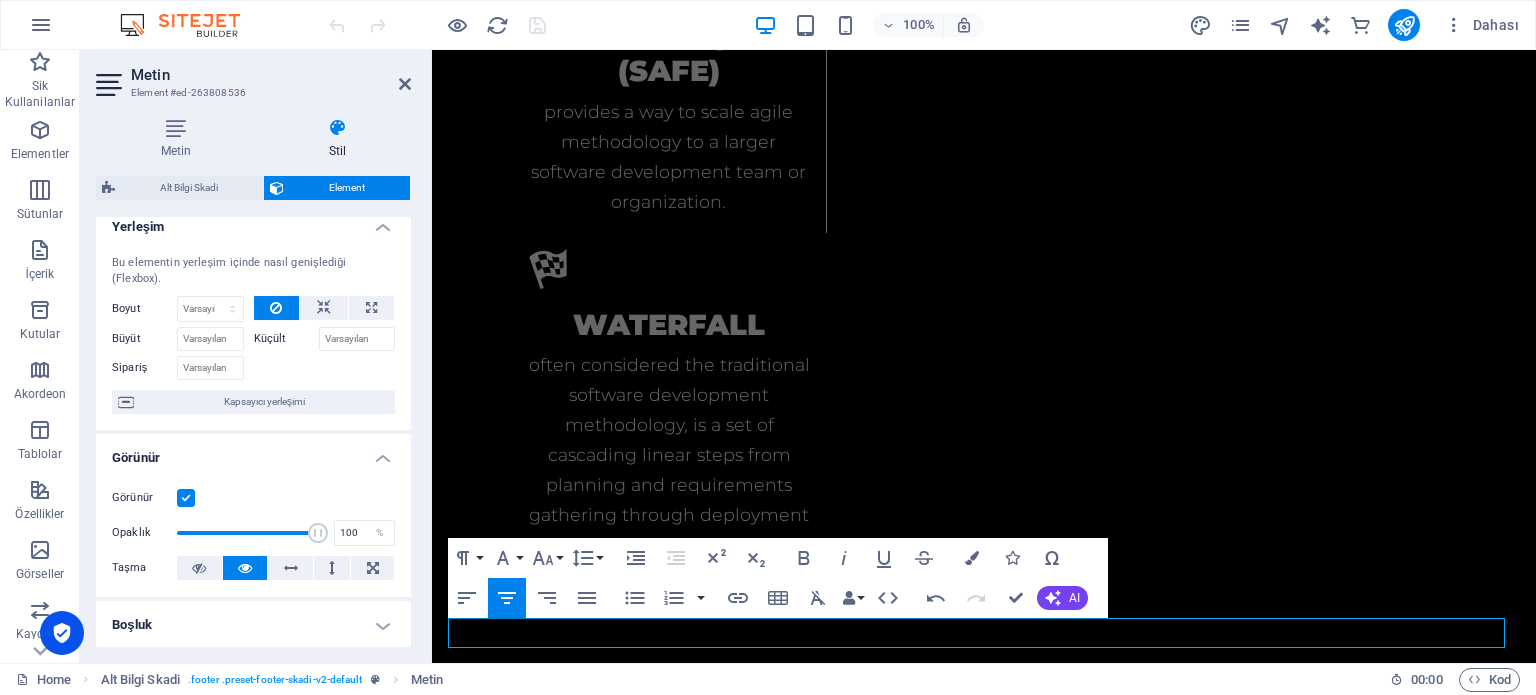 scroll, scrollTop: 0, scrollLeft: 0, axis: both 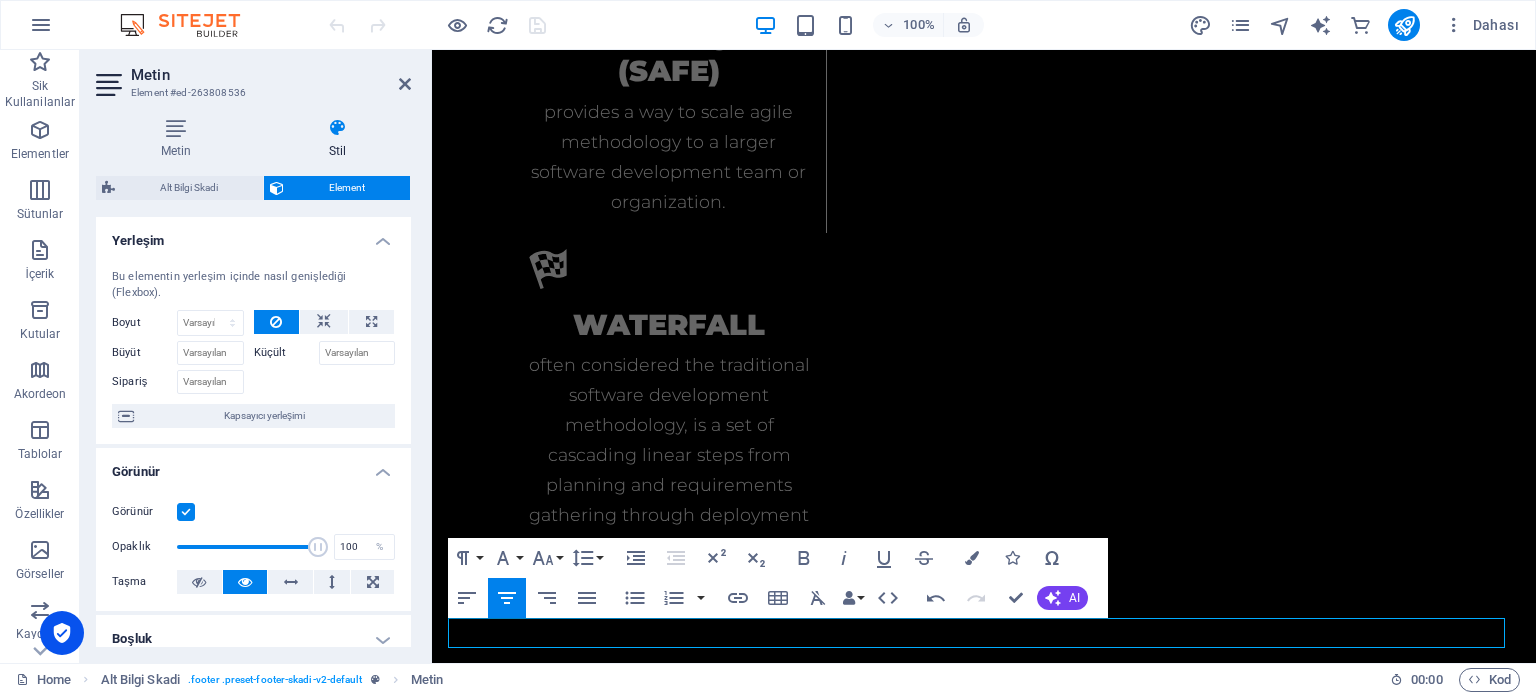 click on "Stil" at bounding box center (337, 139) 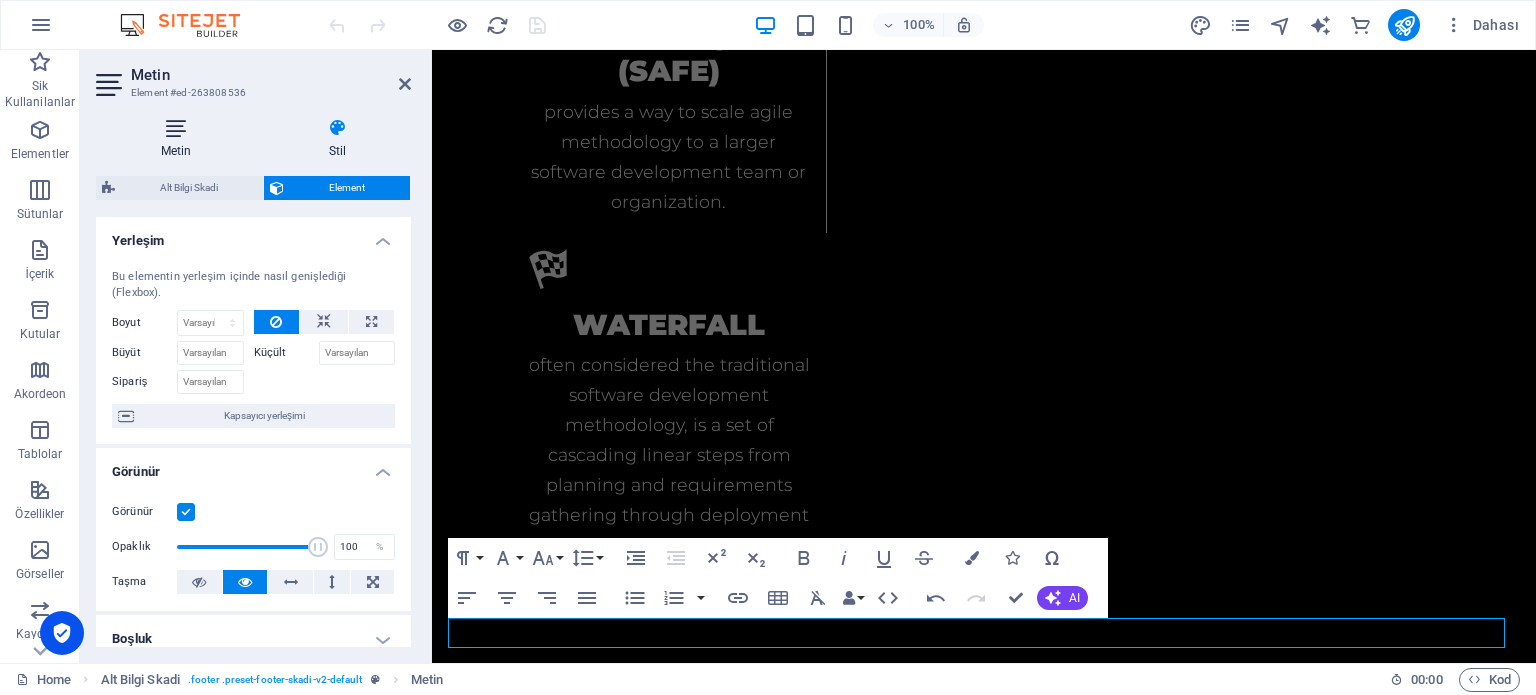 click on "Metin" at bounding box center (180, 139) 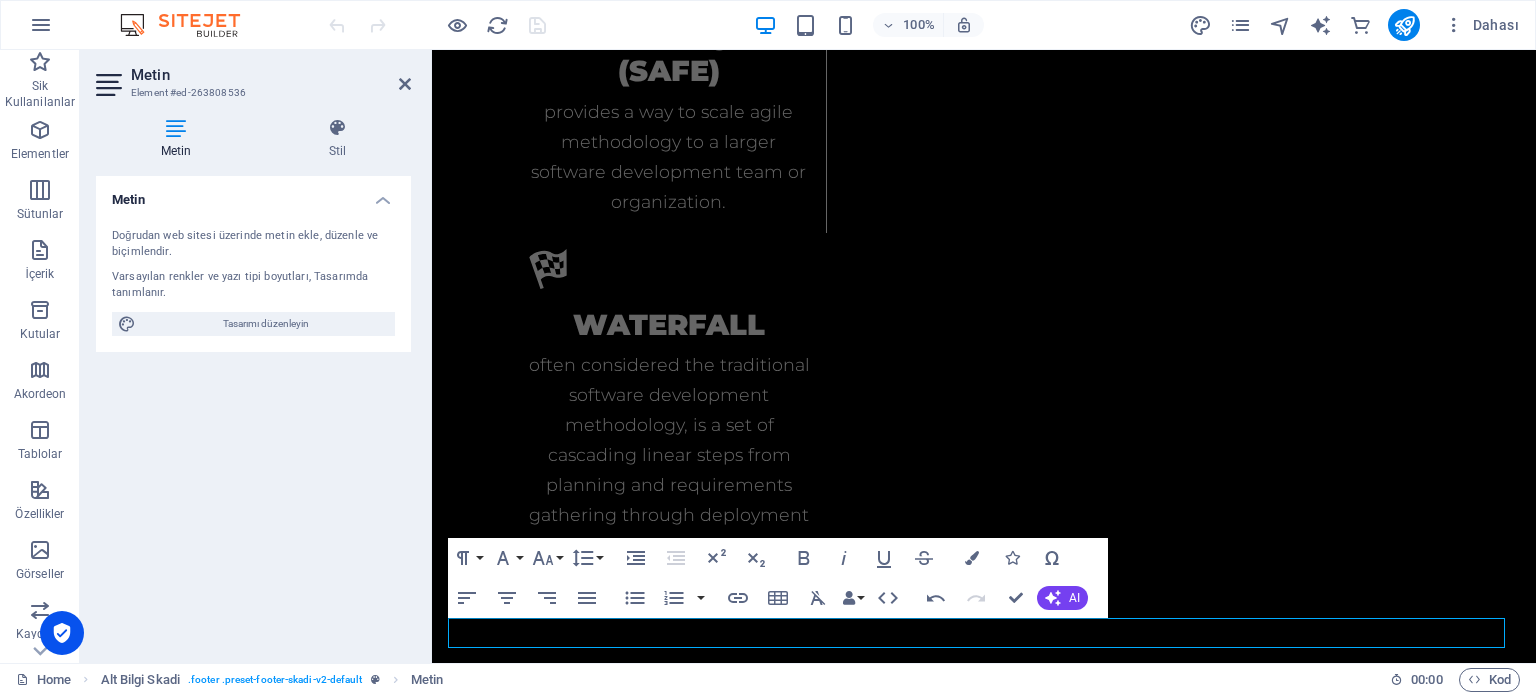 click on "Metin Stil Metin Doğrudan web sitesi üzerinde metin ekle, düzenle ve biçimlendir. Varsayılan renkler ve yazı tipi boyutları, Tasarımda tanımlanır. Tasarımı düzenleyin Hizalama Sola hizalı Ortalandı Sağa hizalı Alt Bilgi Skadi Element Yerleşim Bu elementin yerleşim içinde nasıl genişlediği (Flexbox). Boyut Varsayılan otomatik px % 1/1 1/2 1/3 1/4 1/5 1/6 1/7 1/8 1/9 1/10 Büyüt Küçült Sipariş Kapsayıcı yerleşimi Görünür Görünür Opaklık 100 % Taşma Boşluk Kenar boşluğu Varsayılan otomatik px % rem vw vh Özel Özel otomatik px % rem vw vh otomatik px % rem vw vh otomatik px % rem vw vh otomatik px % rem vw vh Doldurma Varsayılan px rem % vh vw Özel Özel px rem % vh vw px rem % vh vw px rem % vh vw px rem % vh vw Kenarlık Stil              - Genişlik 1 otomatik px rem % vh vw Özel Özel 1 otomatik px rem % vh vw 1 otomatik px rem % vh vw 1 otomatik px rem % vh vw 1 otomatik px rem % vh vw  - Renk Yuvarlak köşeler Varsayılan px rem % vh vw Özel Özel" at bounding box center (253, 382) 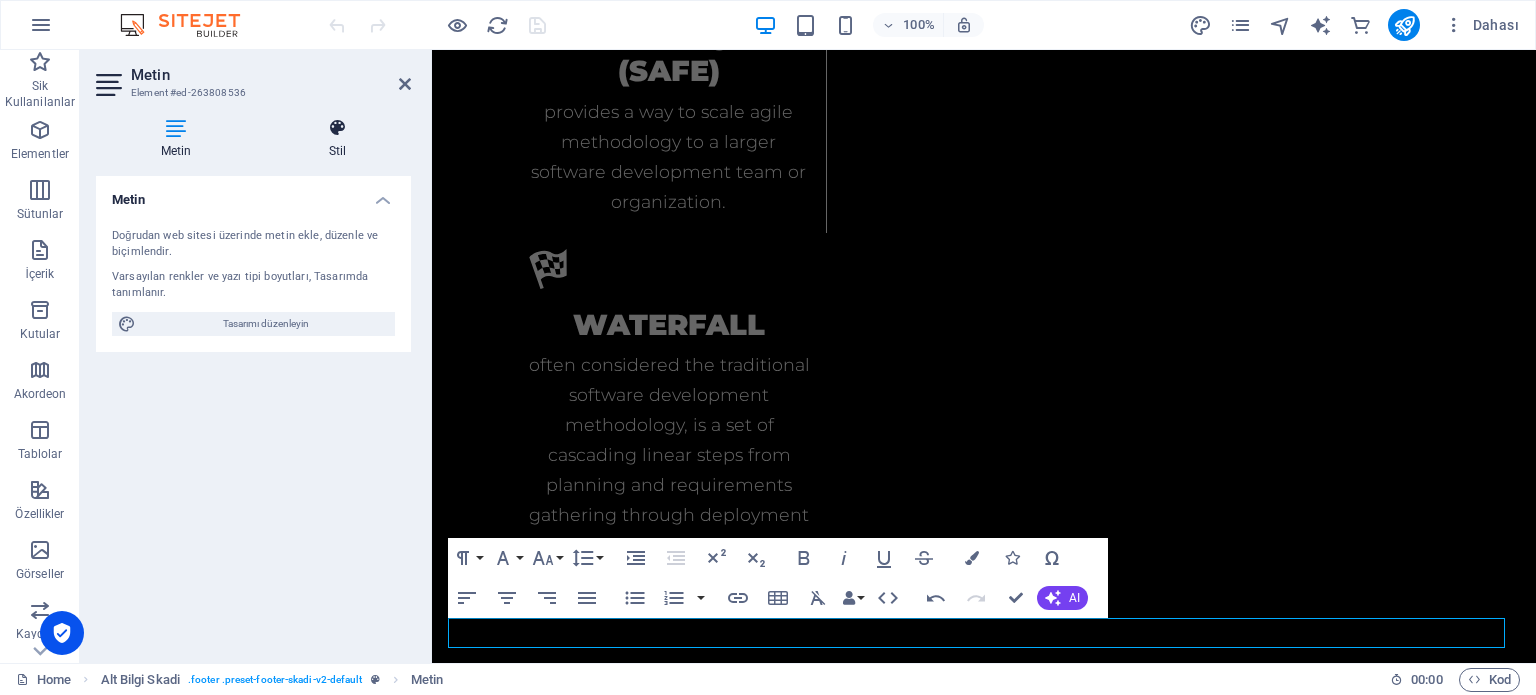 click on "Stil" at bounding box center [337, 139] 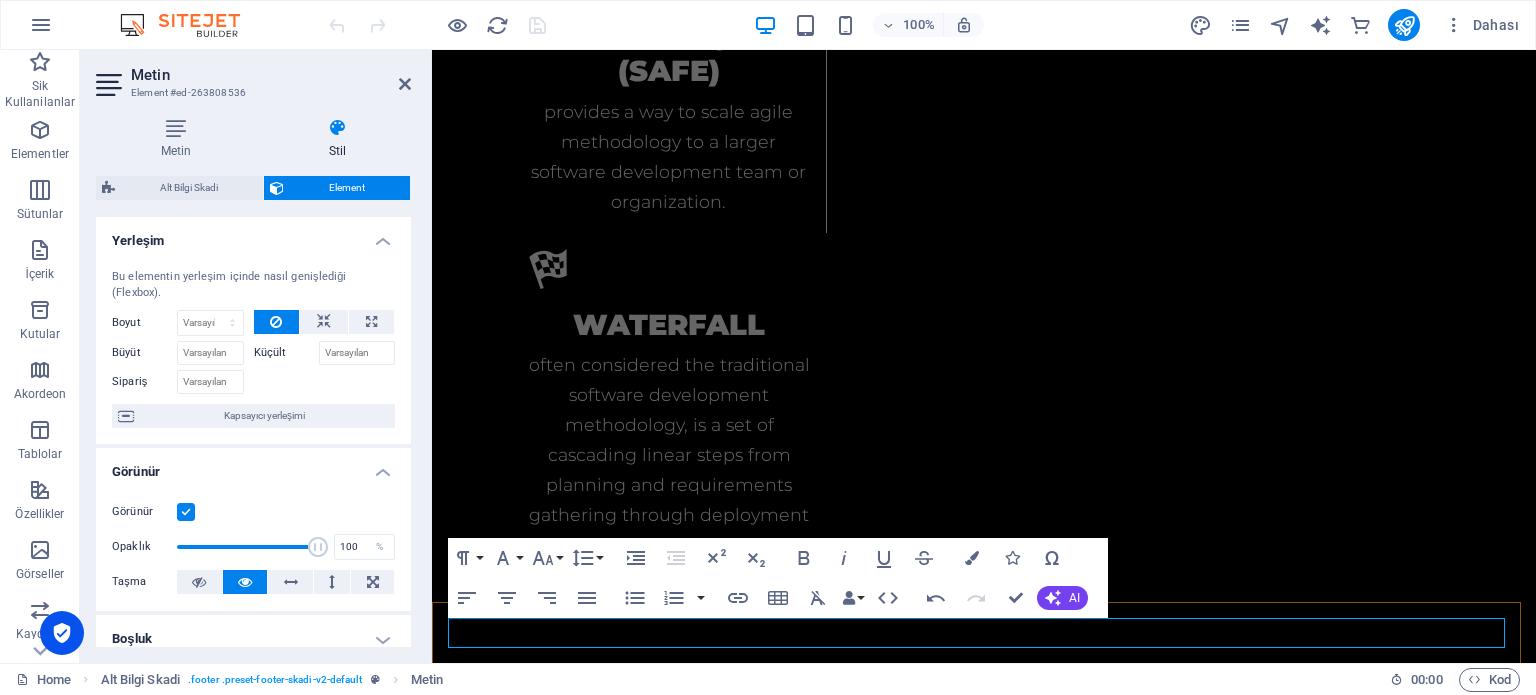 click on "Legal Notice |  Privacy" at bounding box center (984, 4162) 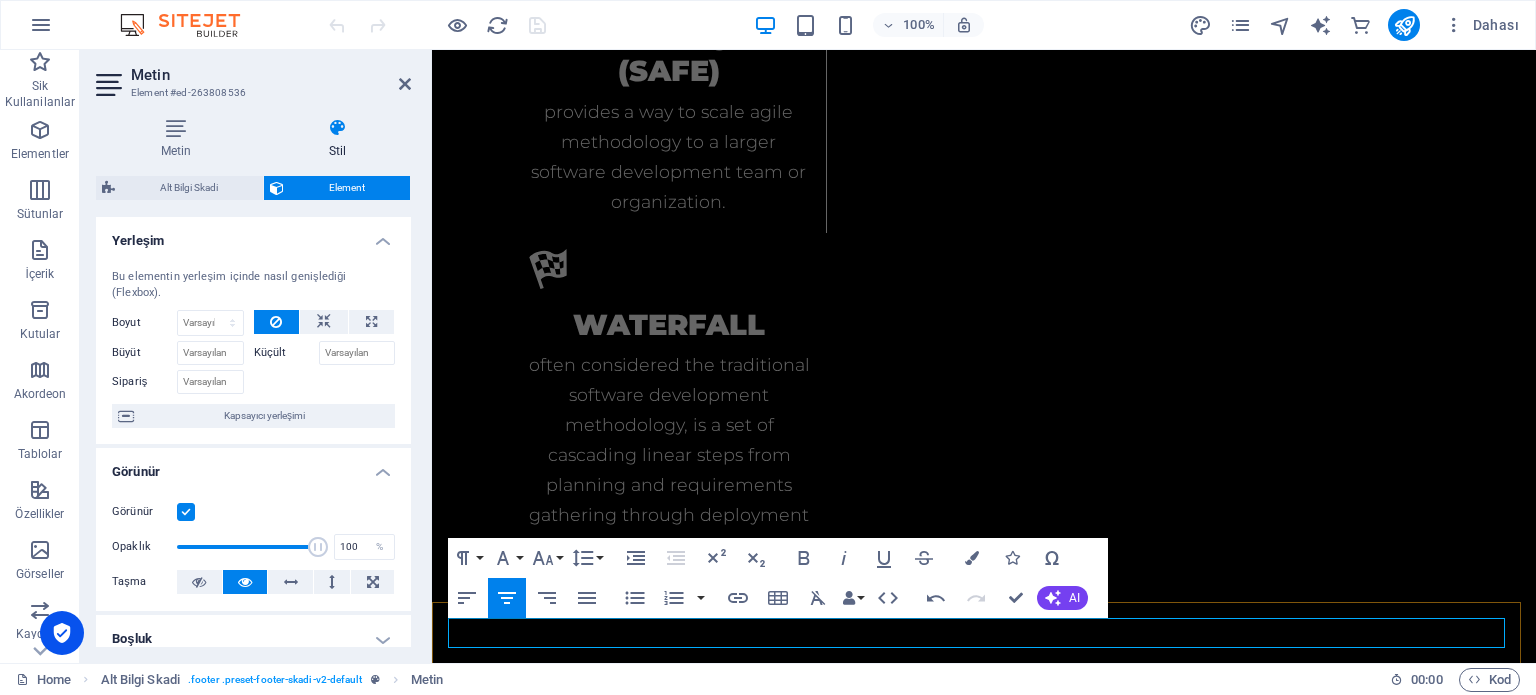 click on "Legal Notice |  Privacy" at bounding box center [984, 4162] 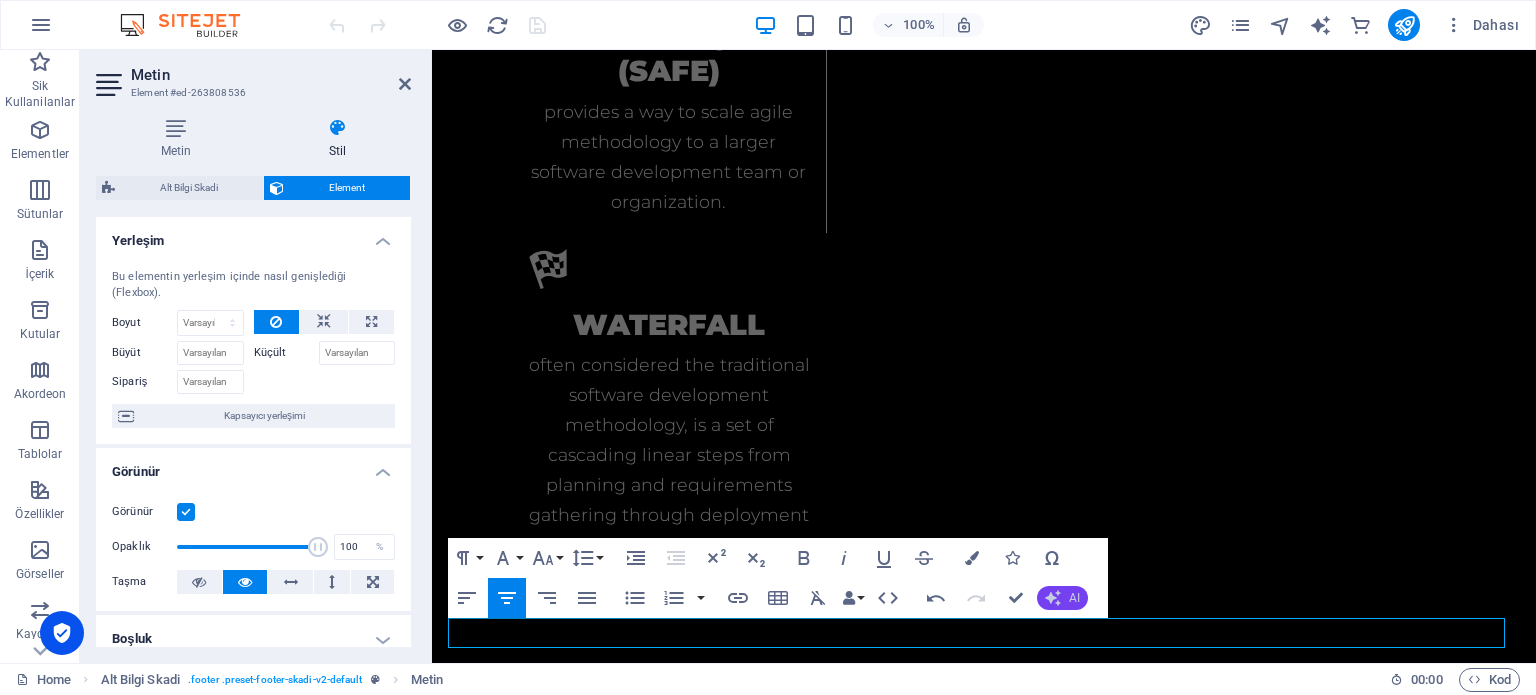click 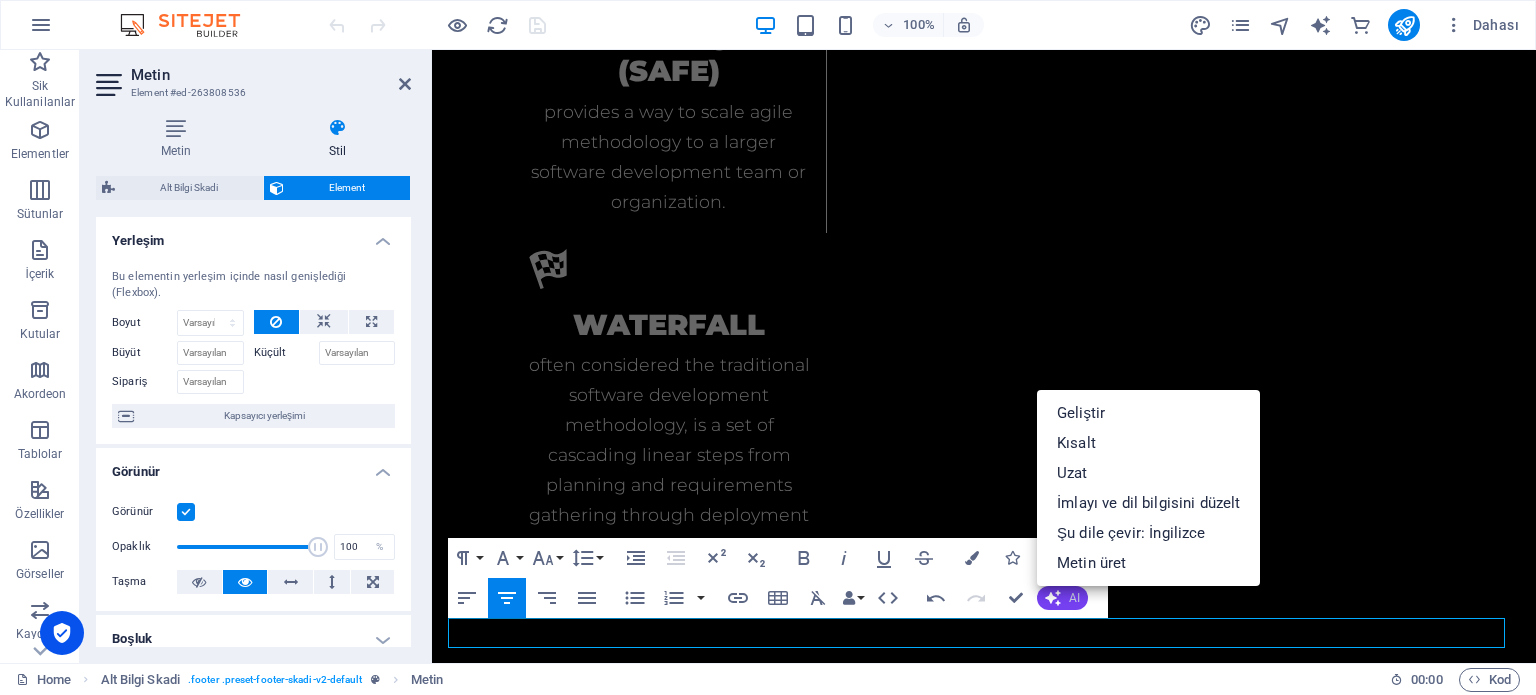 click 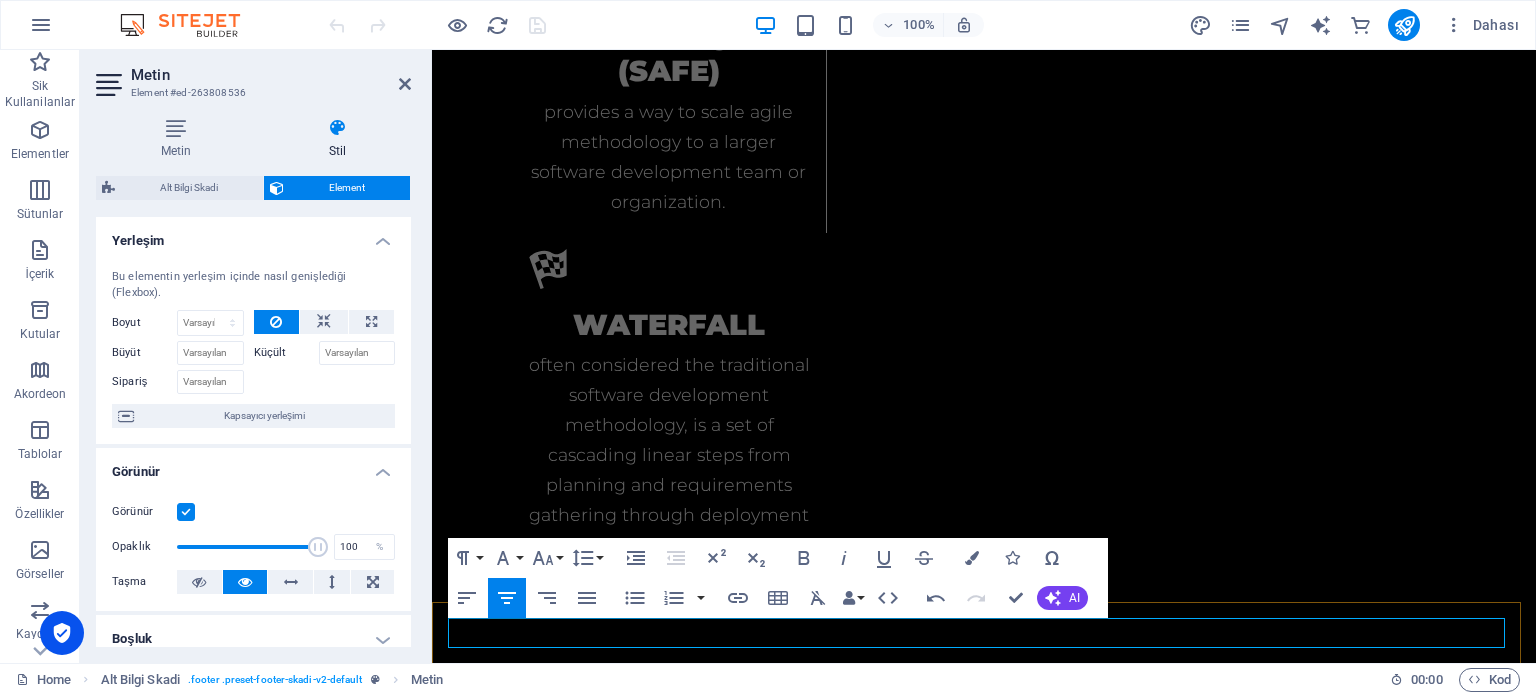 click on "Legal Notice |  Privacy" at bounding box center (984, 4162) 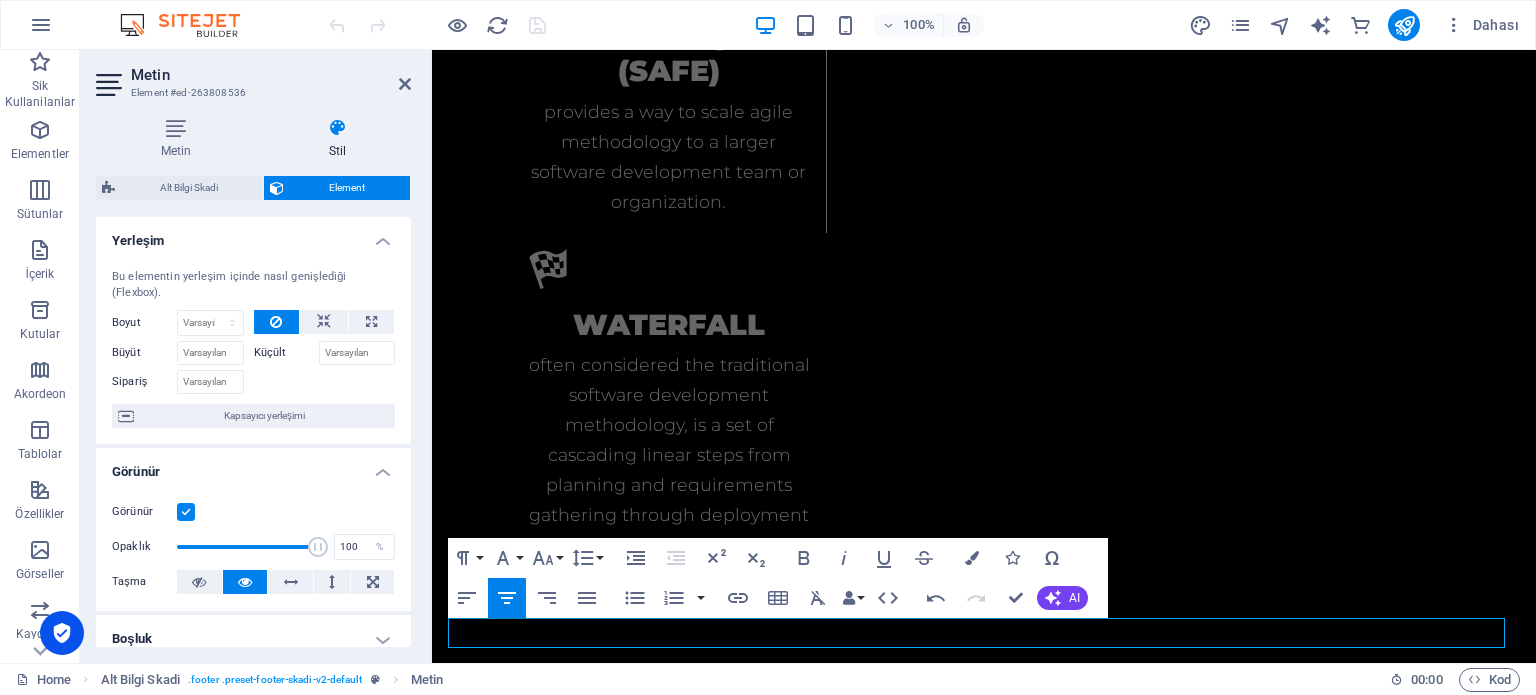 click on "Home Alt Bilgi Skadi . footer .preset-footer-skadi-v2-default Metin" at bounding box center (695, 680) 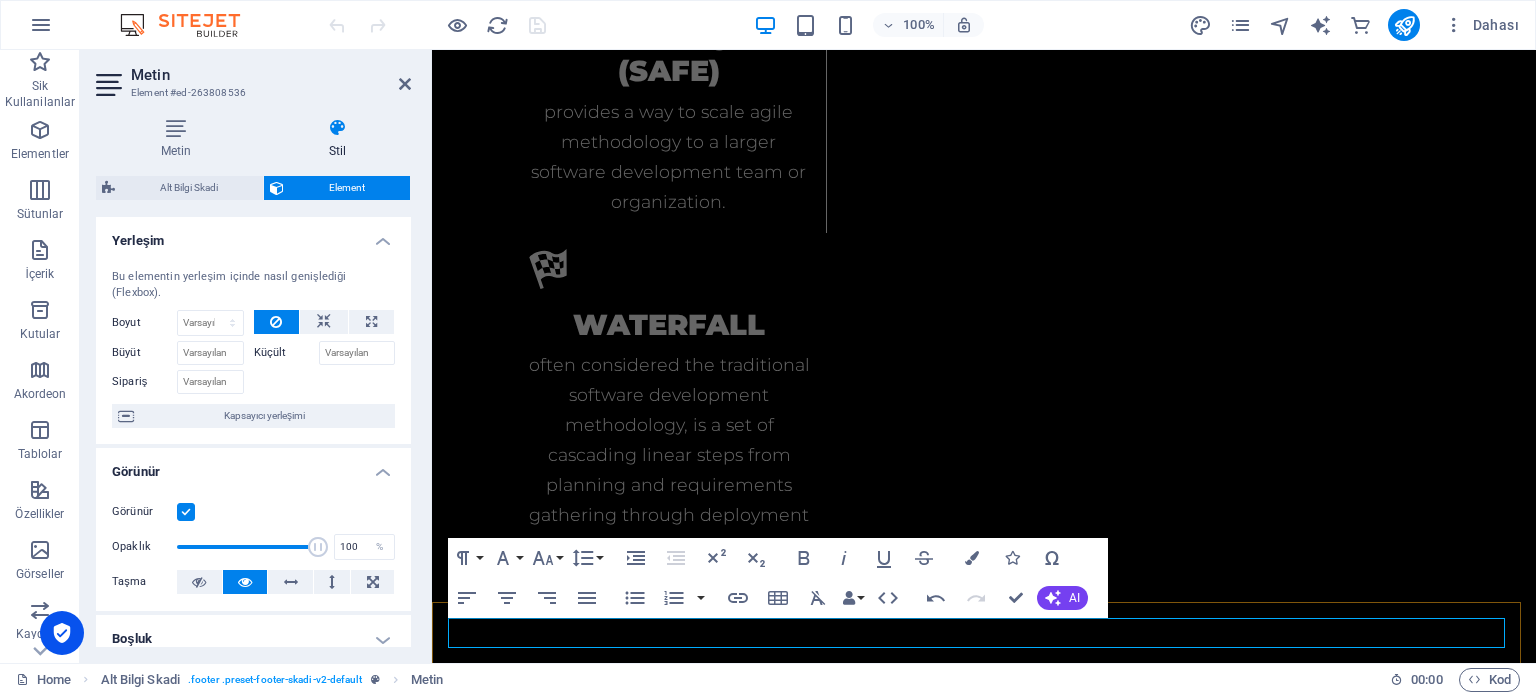 click on "Legal Notice |  Privacy" at bounding box center (984, 4162) 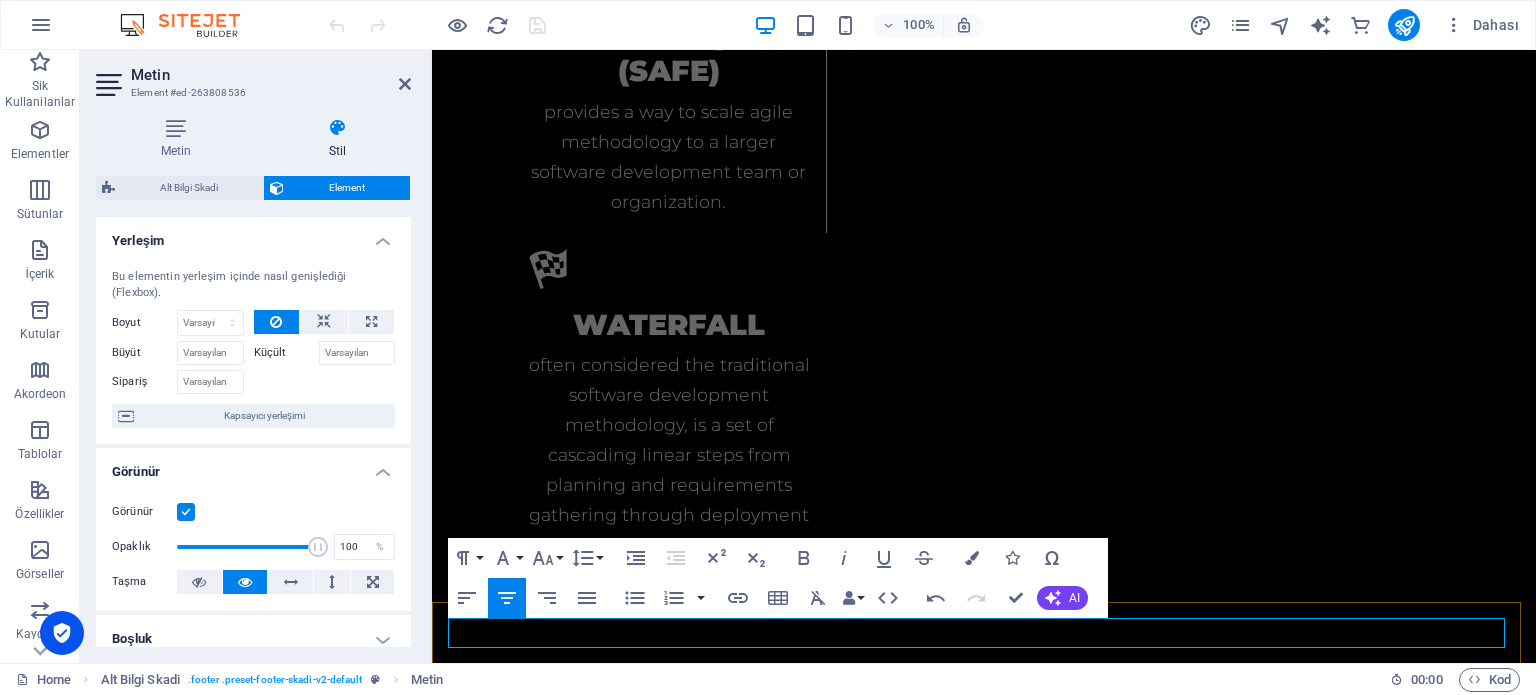 drag, startPoint x: 880, startPoint y: 633, endPoint x: 993, endPoint y: 633, distance: 113 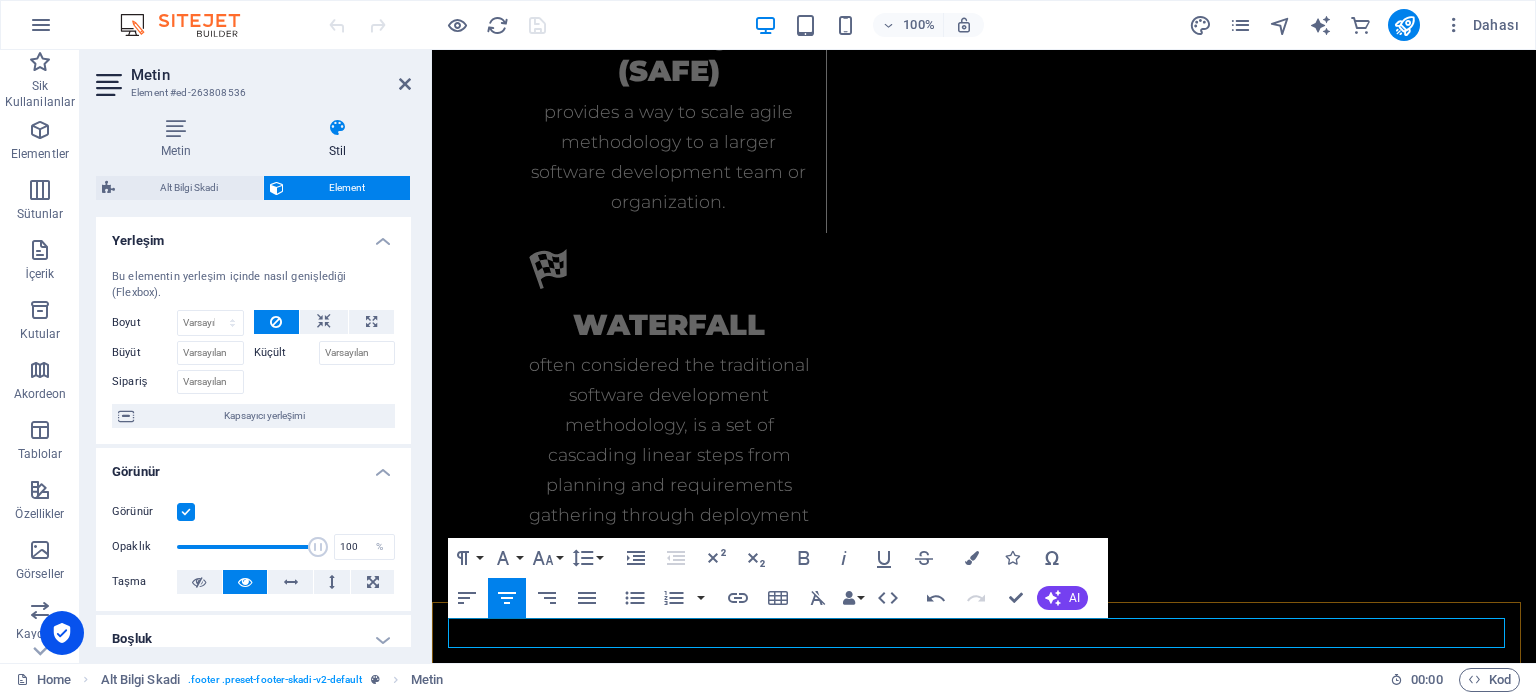 click on "Legal Notice |  Privacy" at bounding box center [984, 4162] 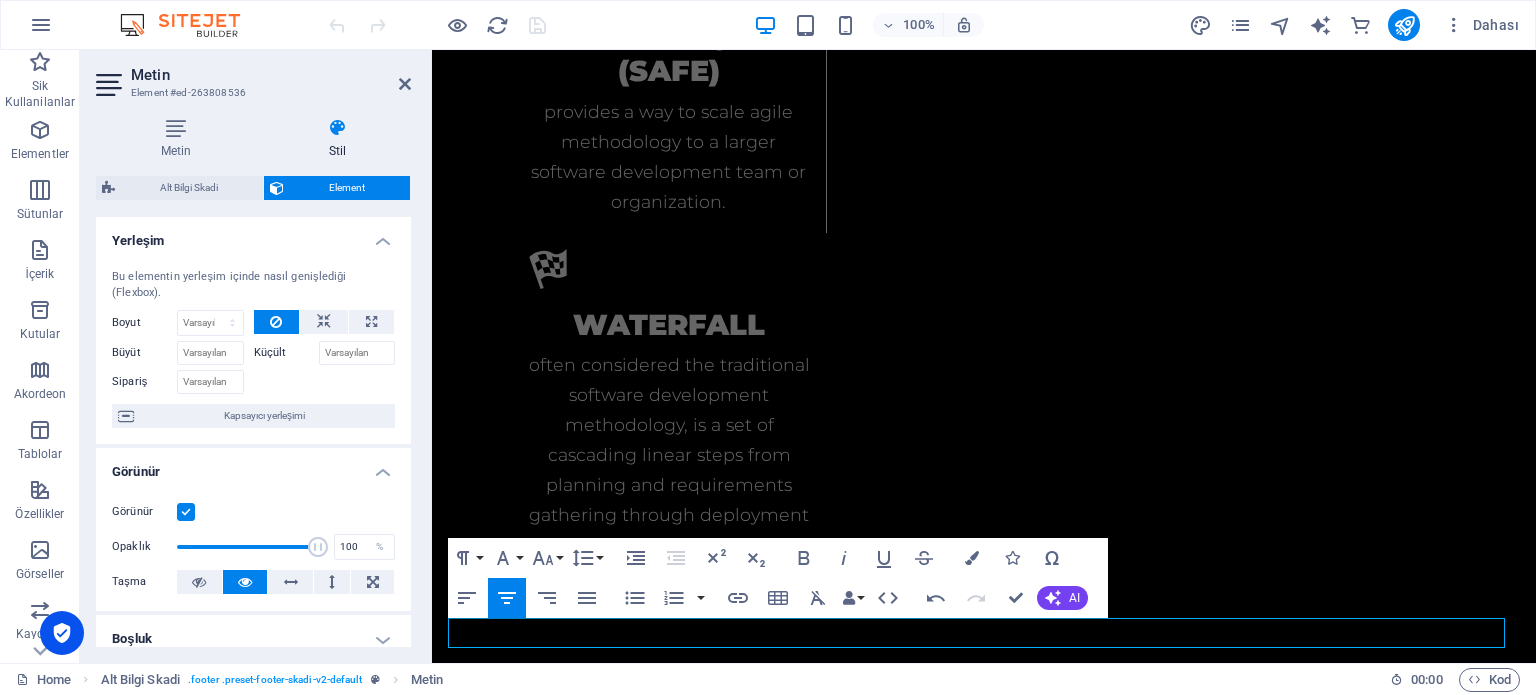 click on "Home Alt Bilgi Skadi . footer .preset-footer-skadi-v2-default Metin" at bounding box center (695, 680) 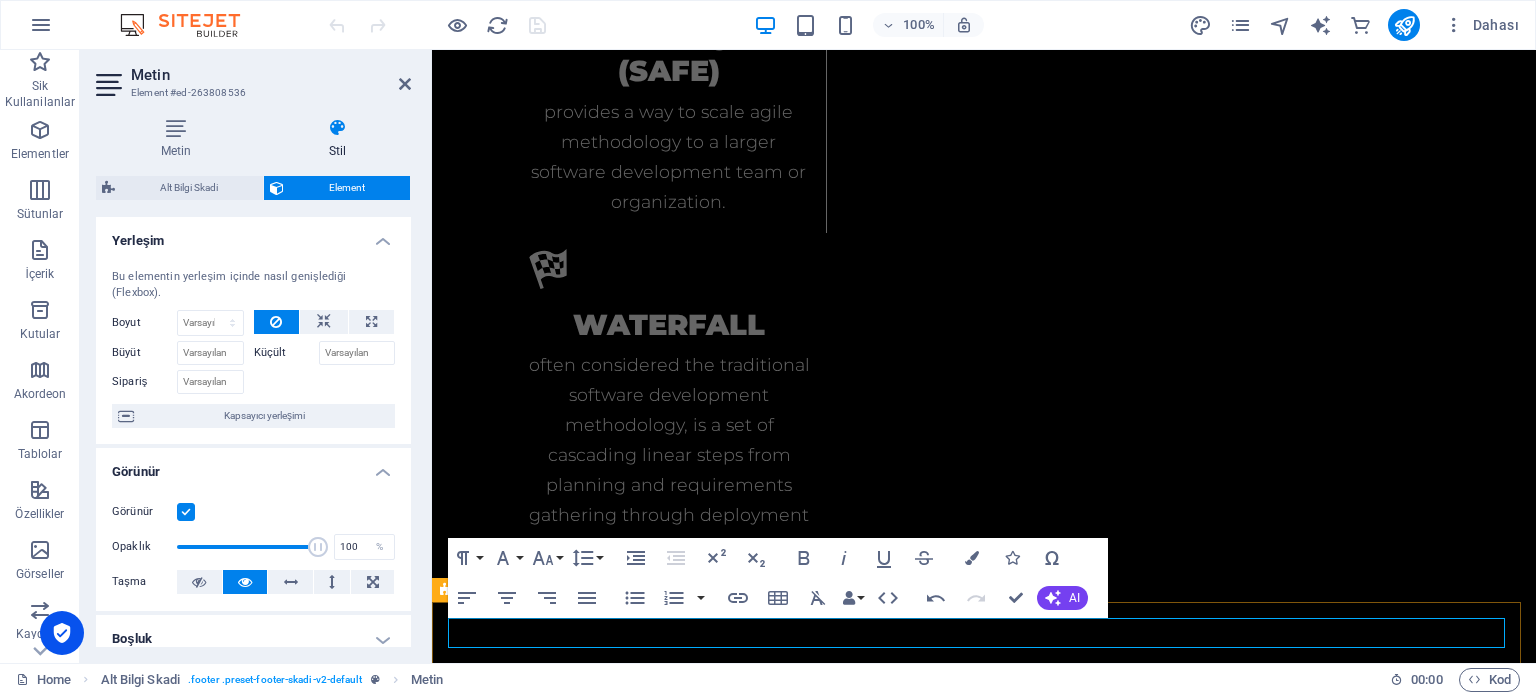 click on "Legal Notice |  Privacy" at bounding box center (984, 4162) 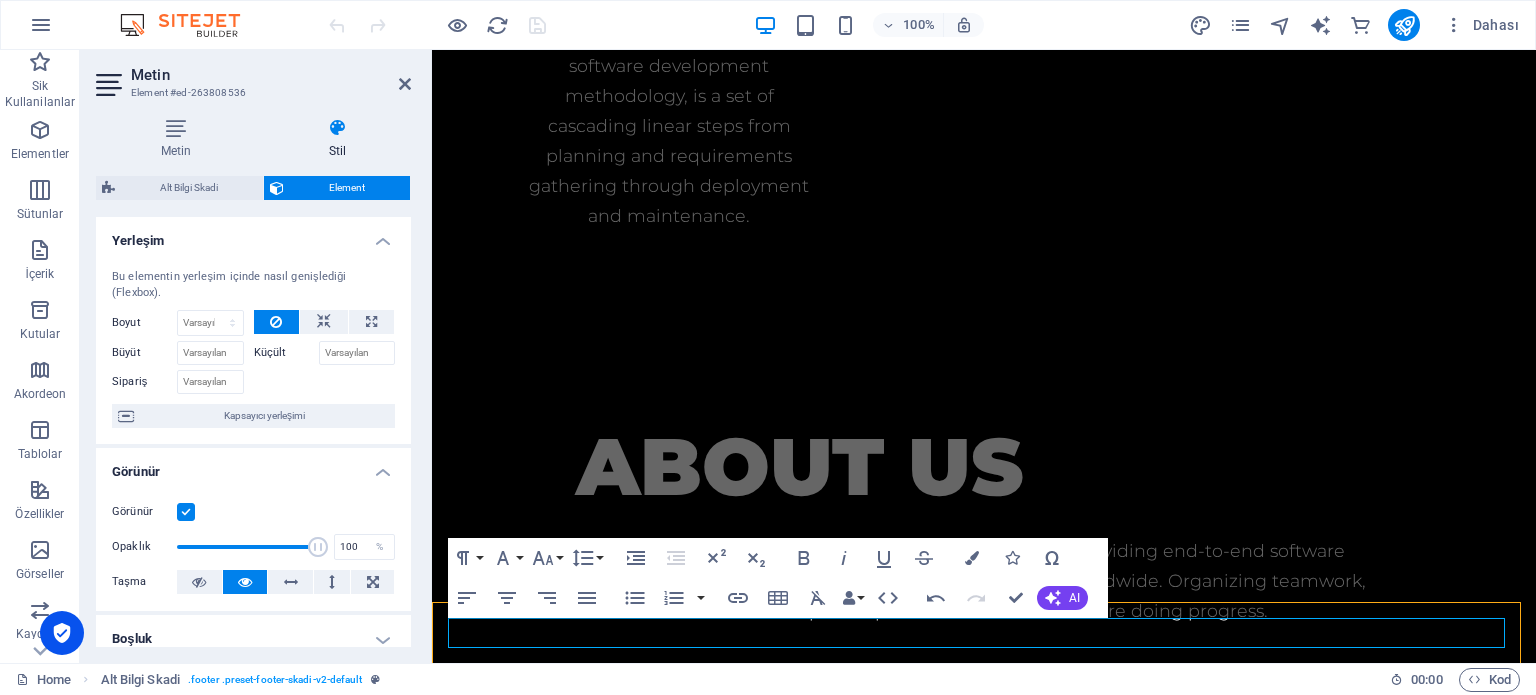 scroll, scrollTop: 3896, scrollLeft: 0, axis: vertical 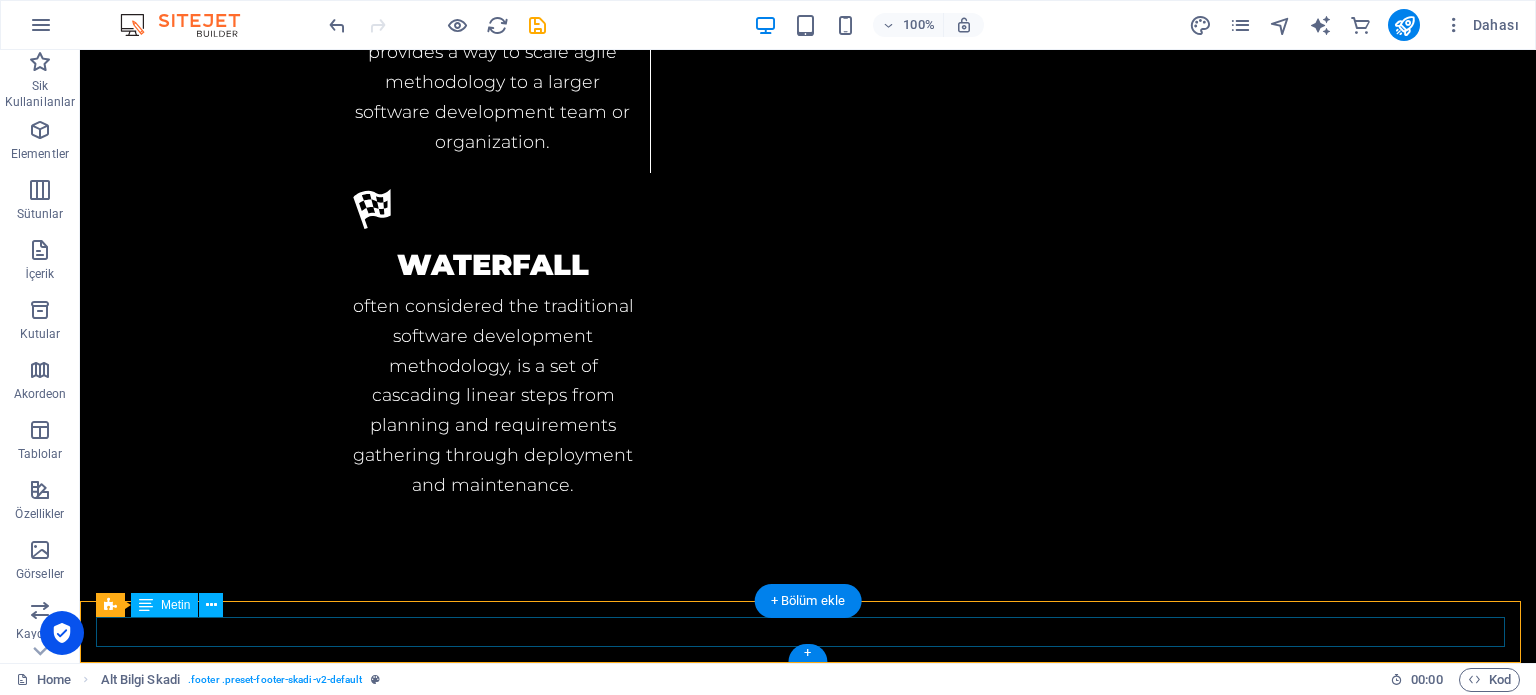 click on "Legal Notice |  Privacy" at bounding box center [808, 4103] 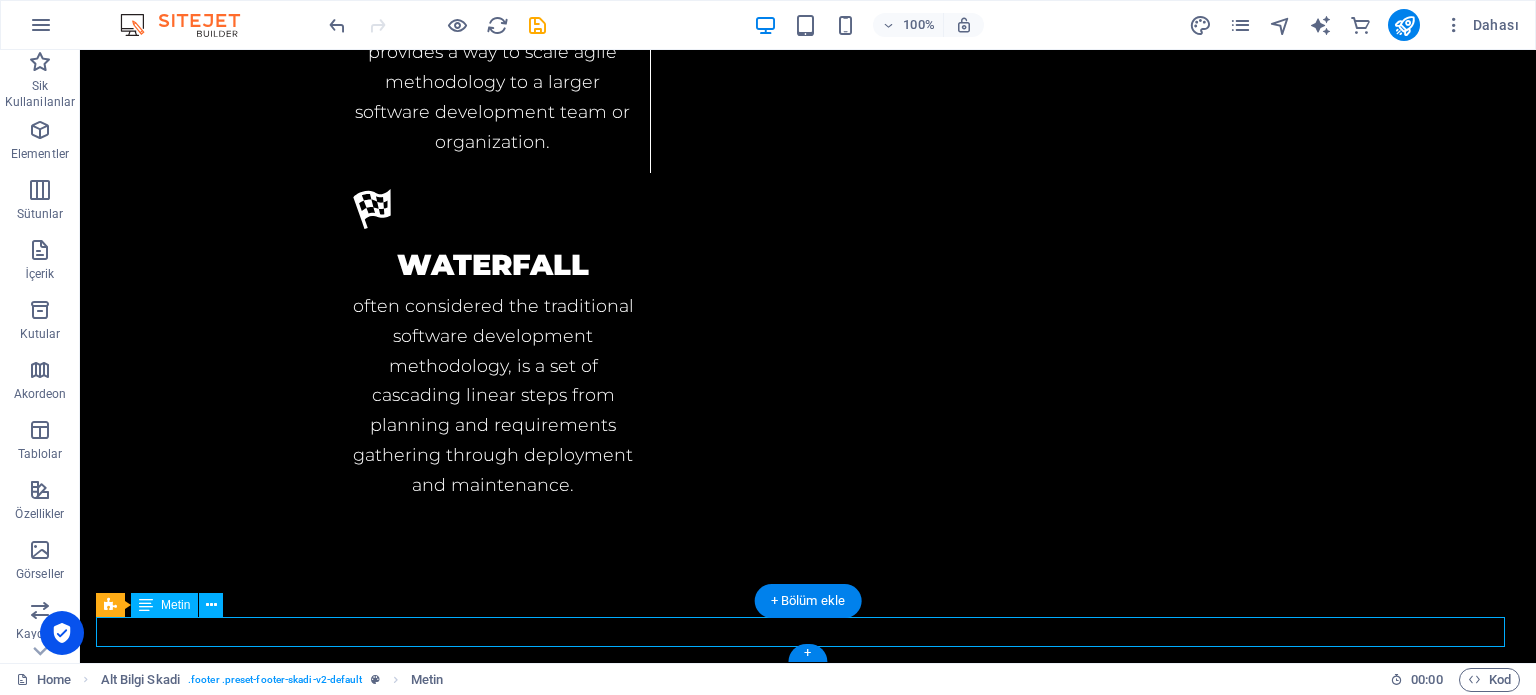 click on "Legal Notice |  Privacy" at bounding box center (808, 4103) 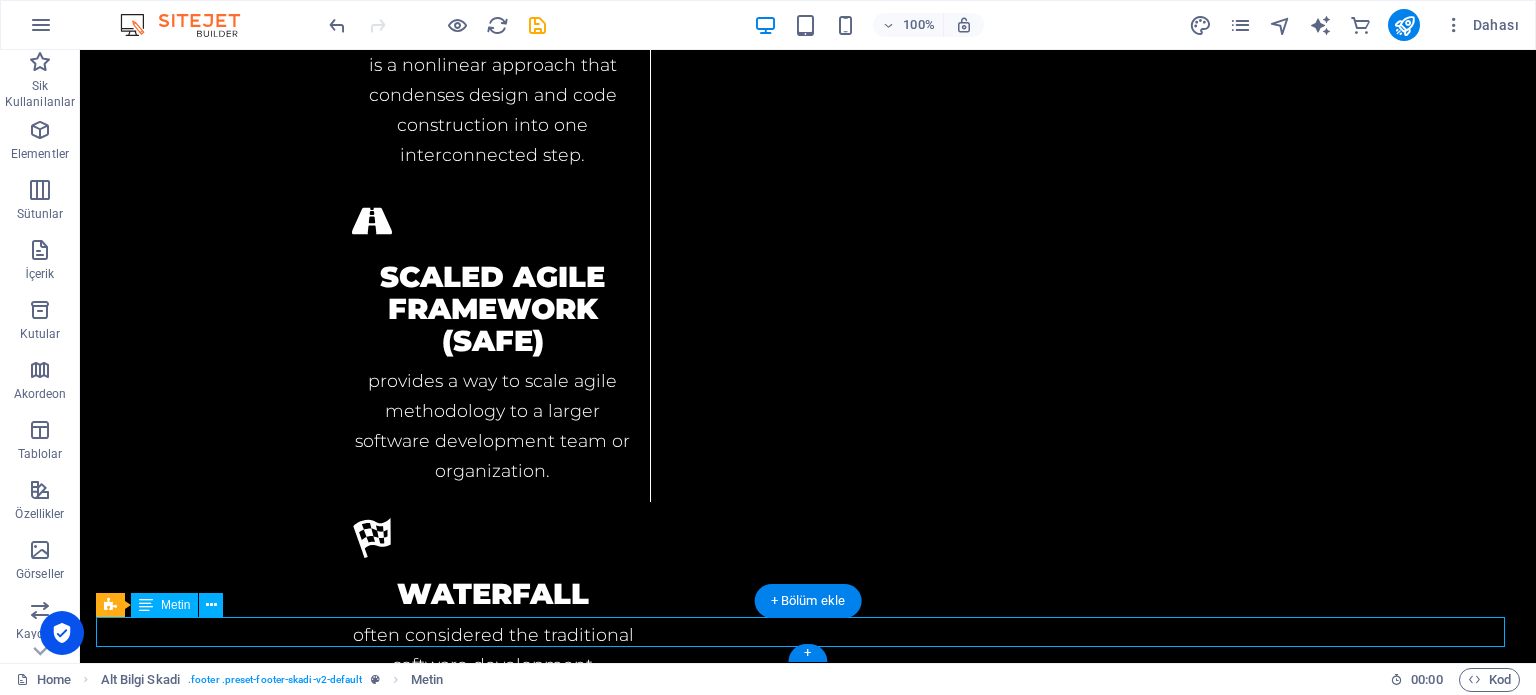 scroll, scrollTop: 4255, scrollLeft: 0, axis: vertical 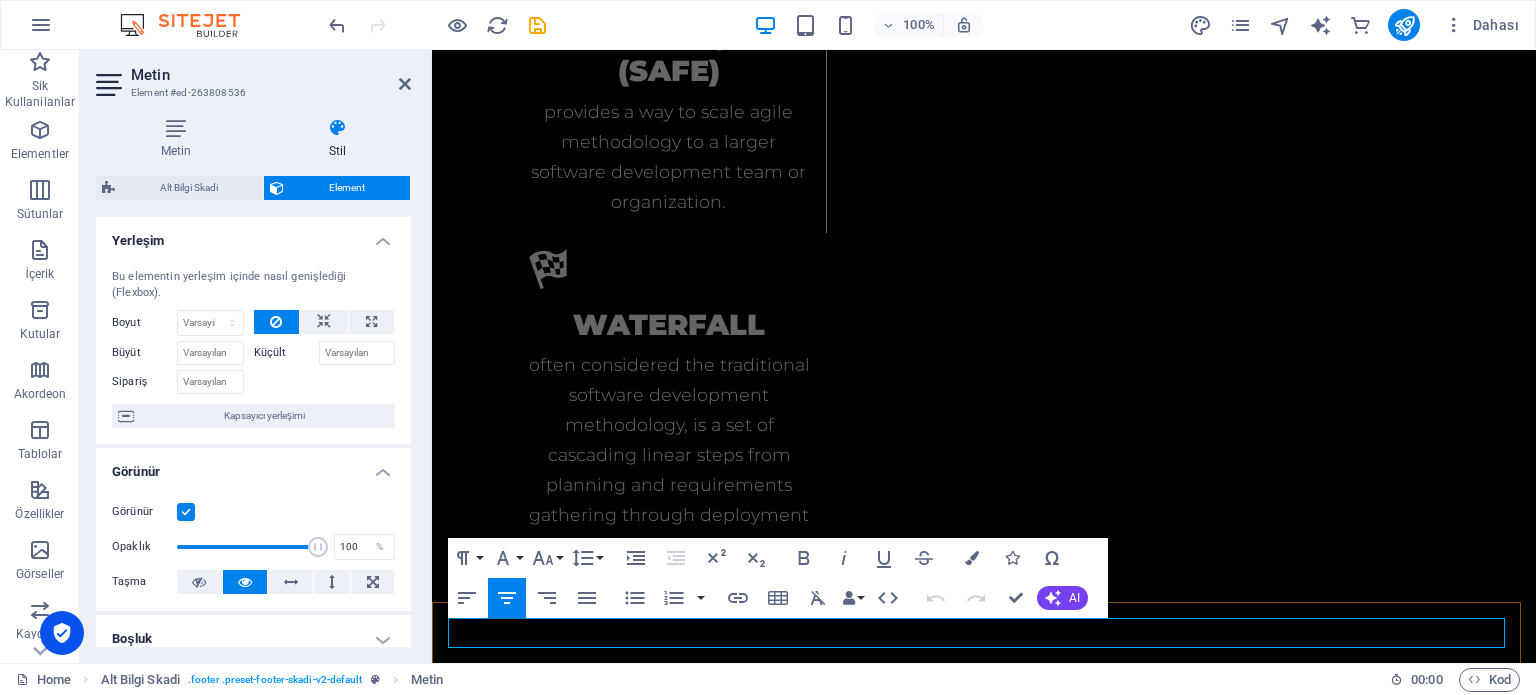 click on "Legal Notice |  Privacy" at bounding box center [984, 4162] 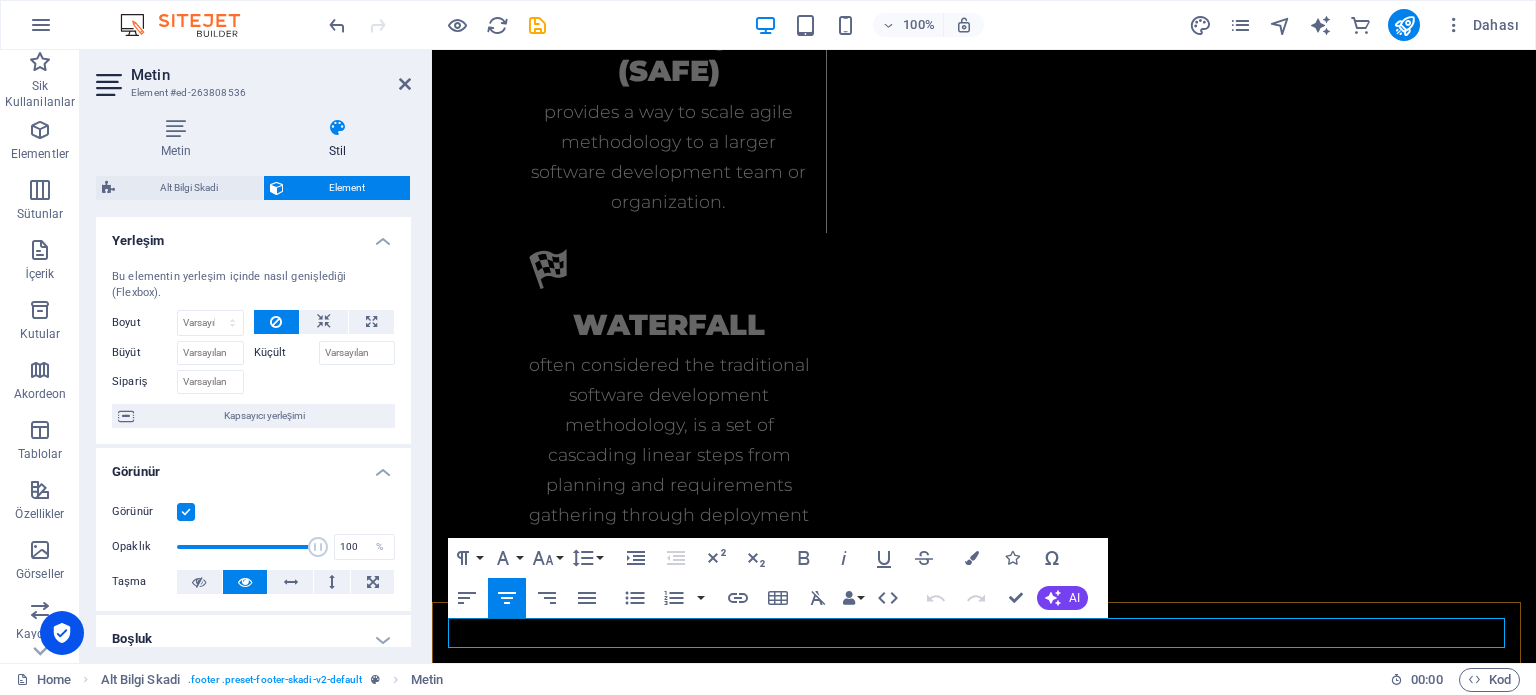 click on "Legal Notice |  Privacy" at bounding box center [984, 4162] 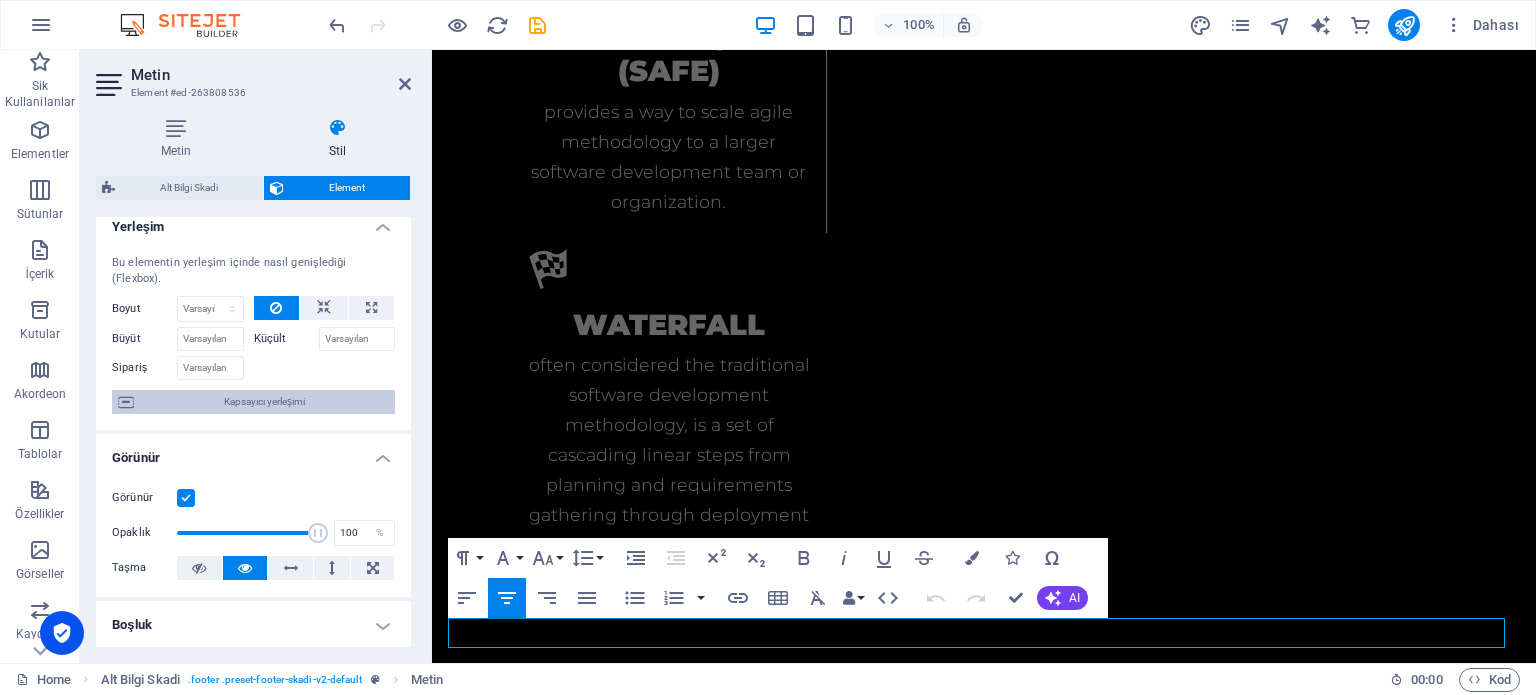 scroll, scrollTop: 0, scrollLeft: 0, axis: both 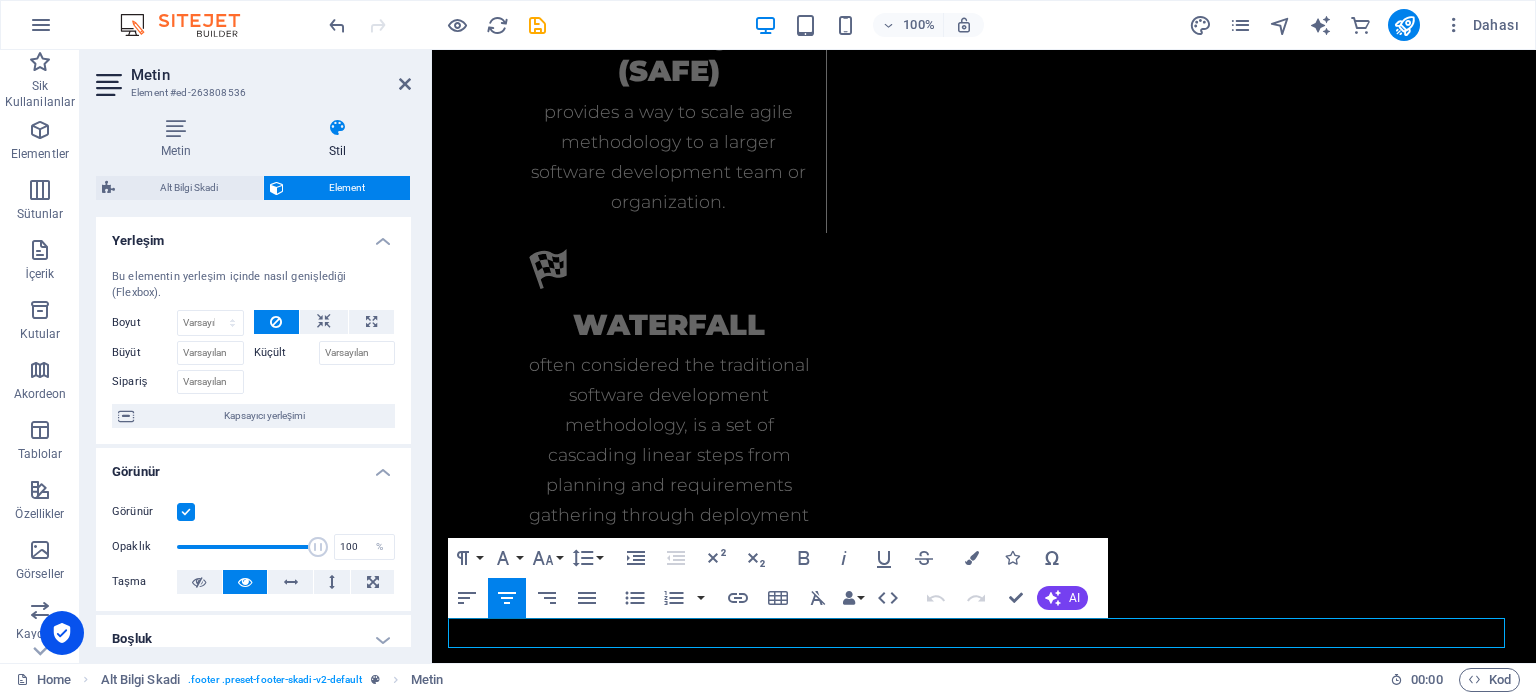 click at bounding box center (111, 85) 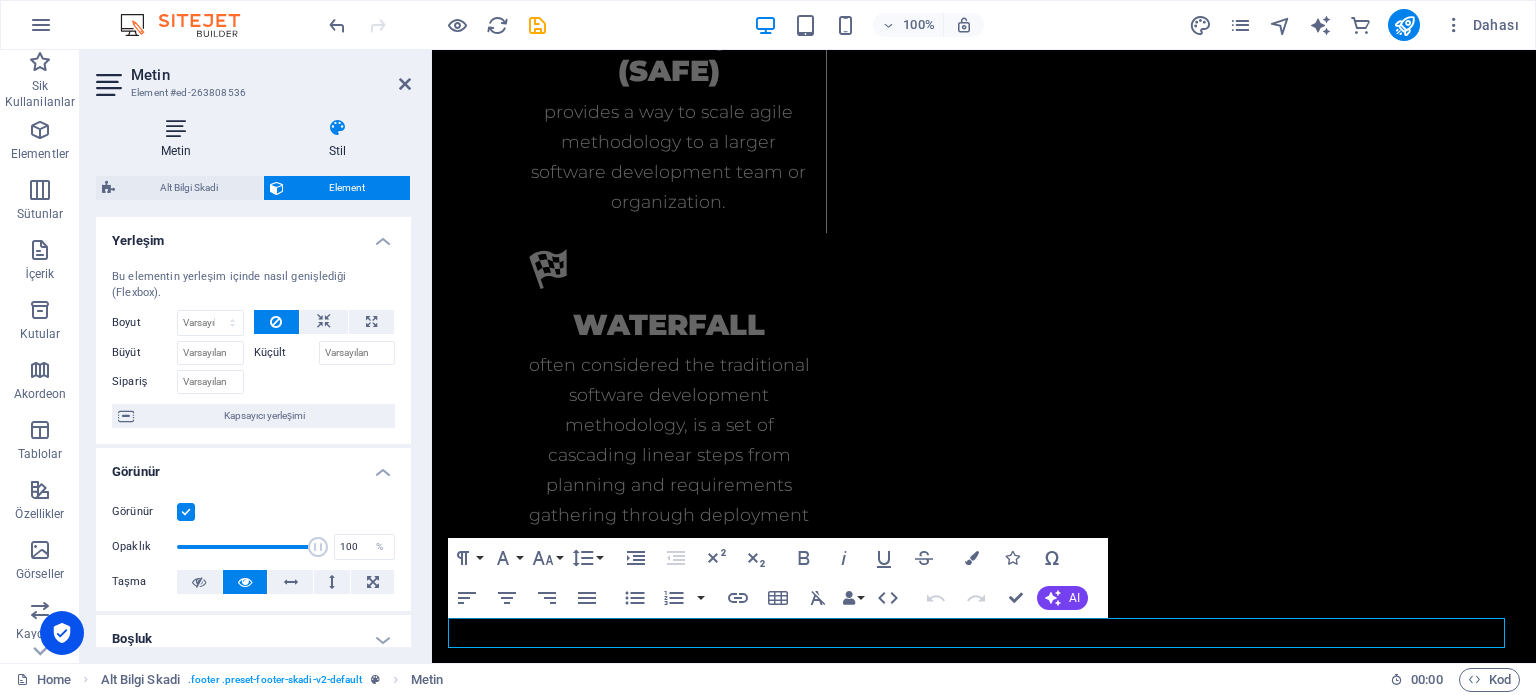 click at bounding box center (176, 128) 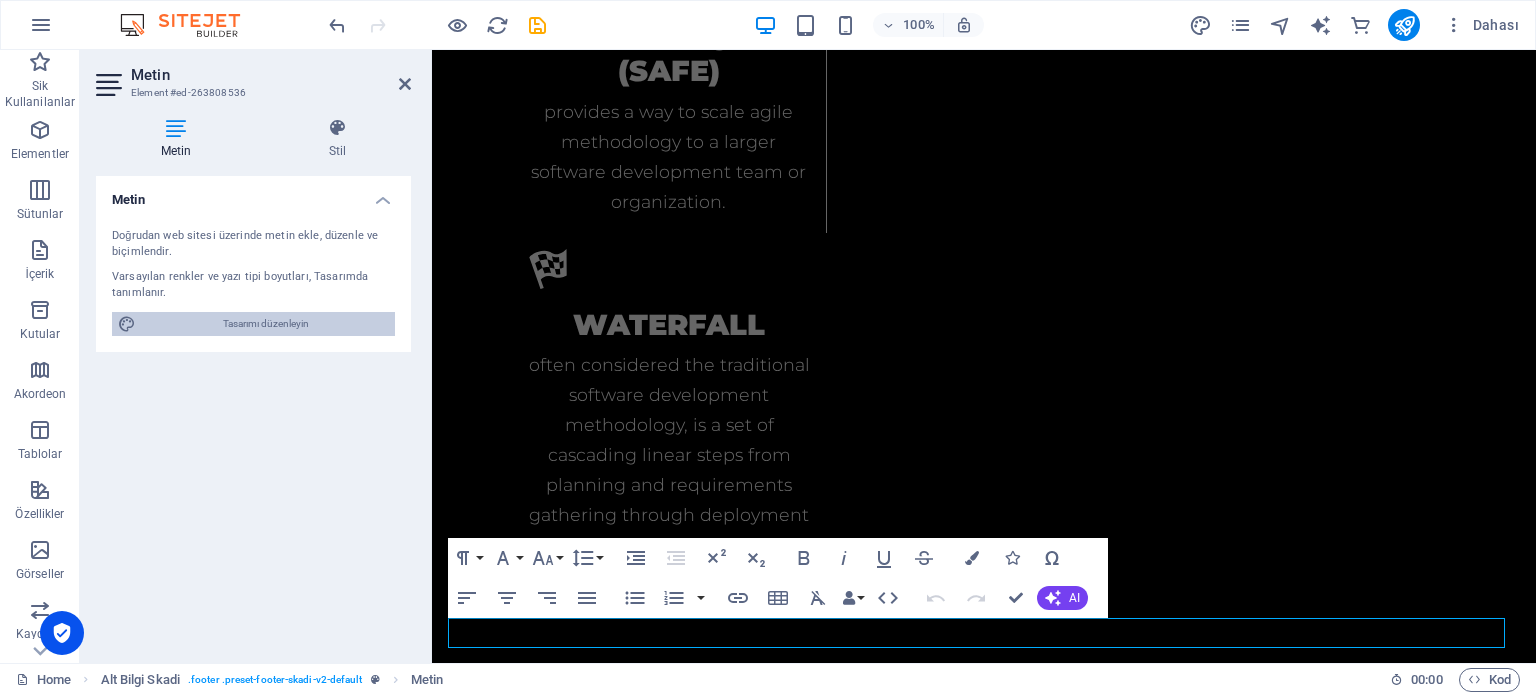 click on "Tasarımı düzenleyin" at bounding box center [265, 324] 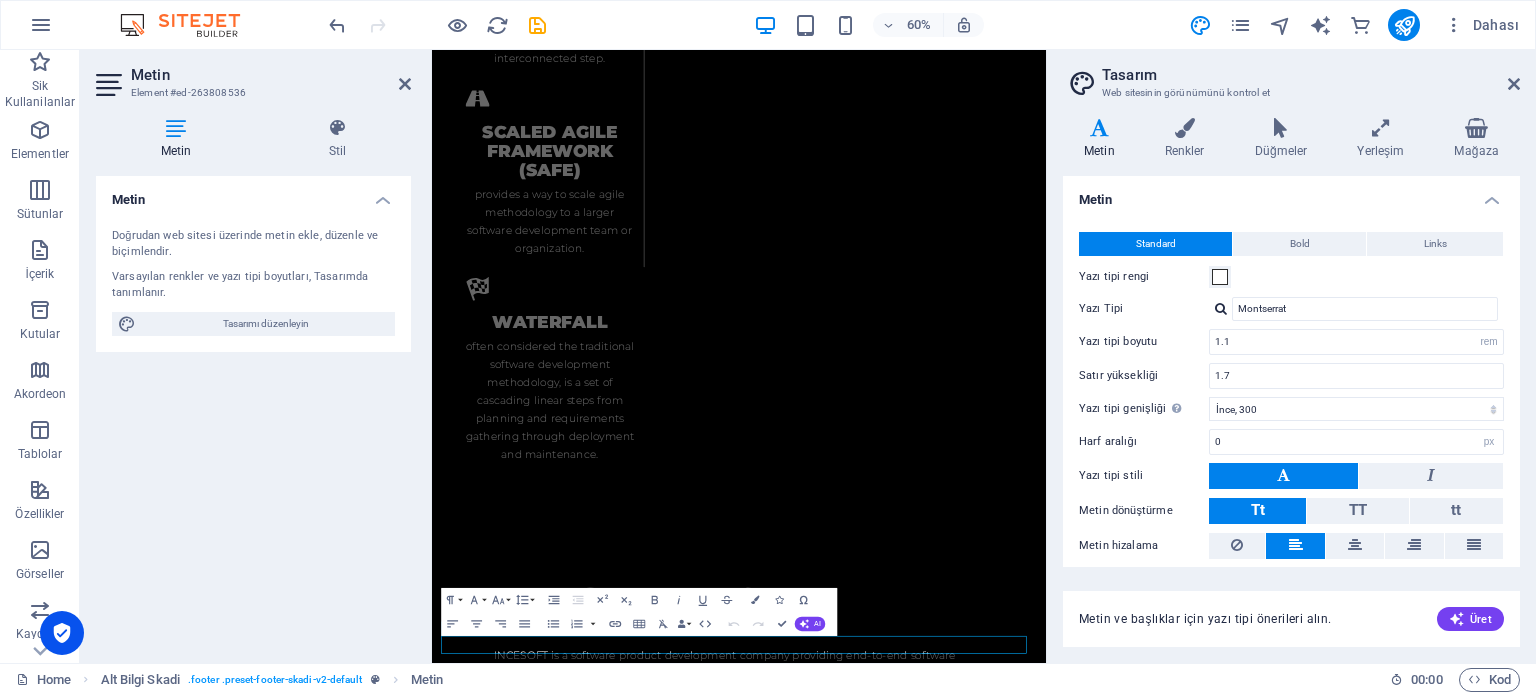 scroll, scrollTop: 4114, scrollLeft: 0, axis: vertical 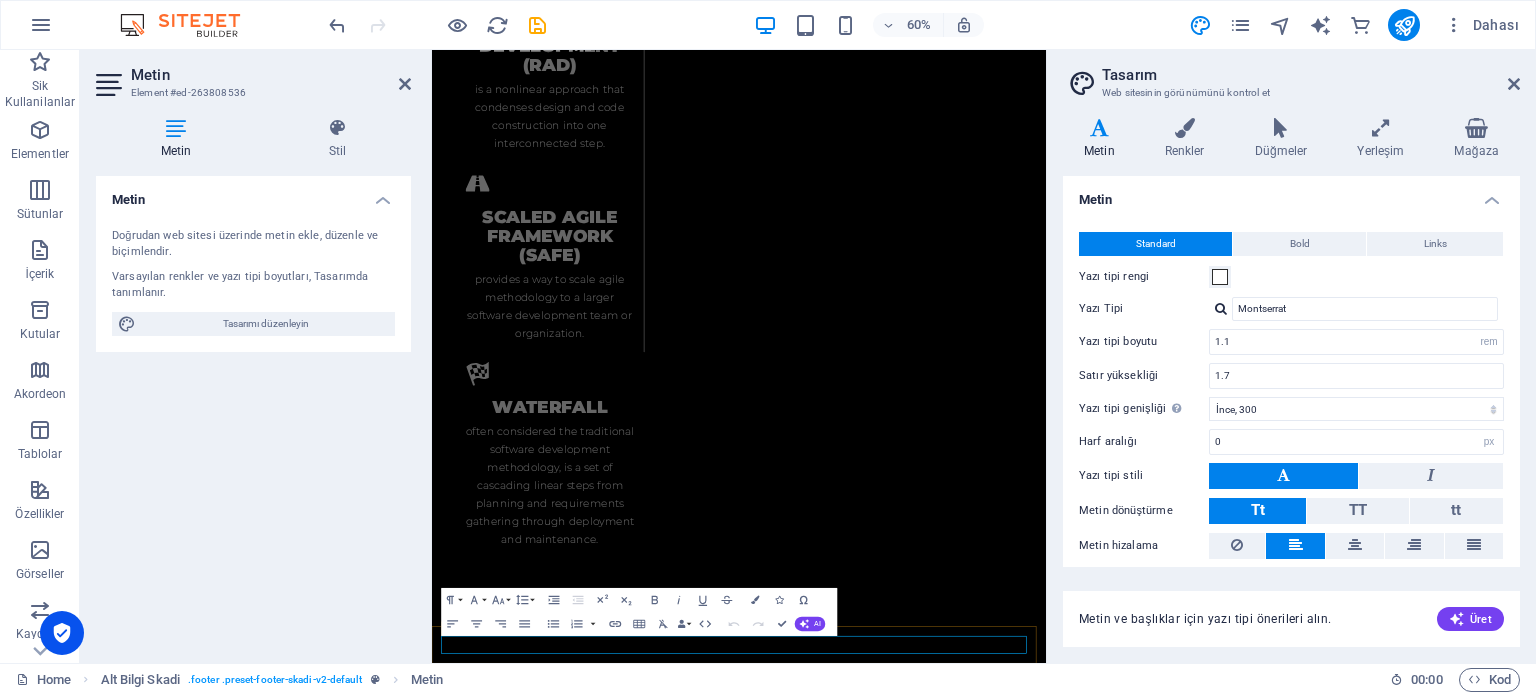 click on "Privacy" 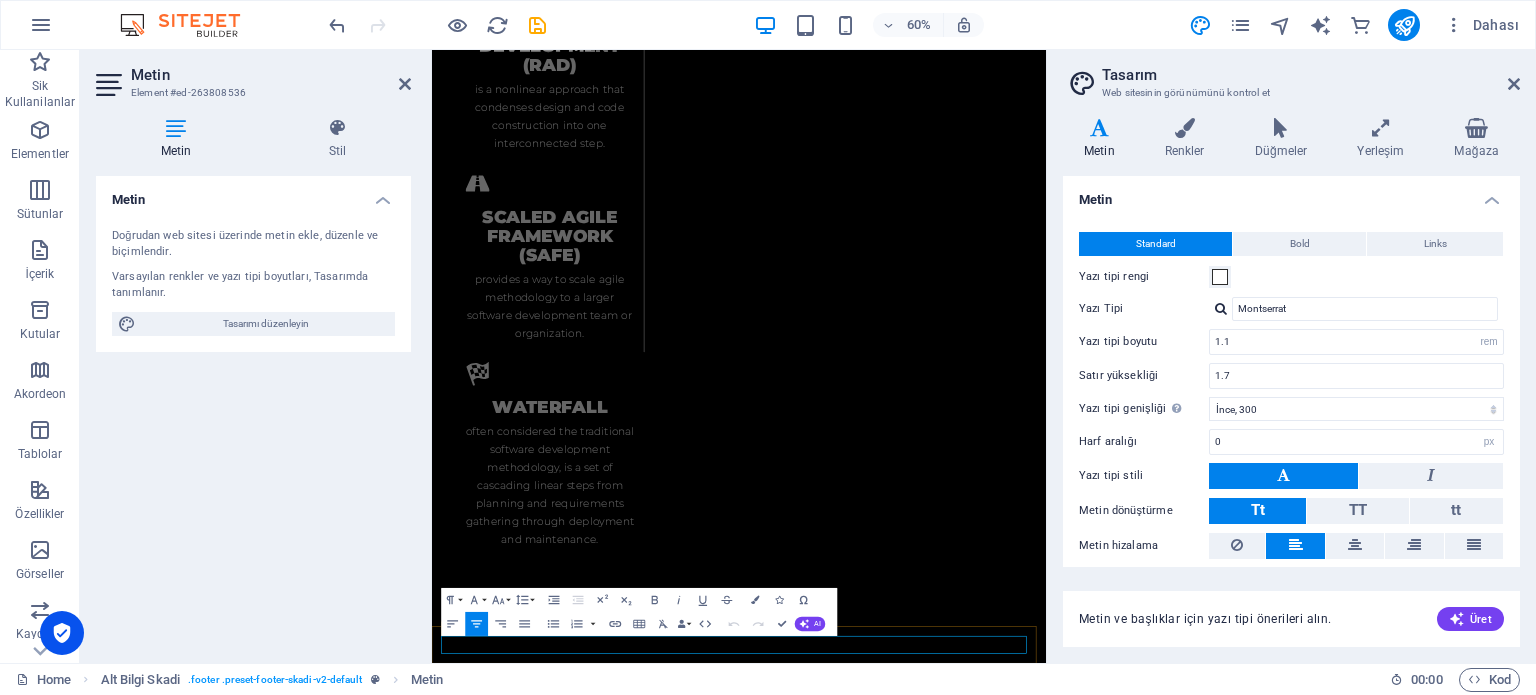 click on "Legal Notice |  Privacy" at bounding box center (943, 4482) 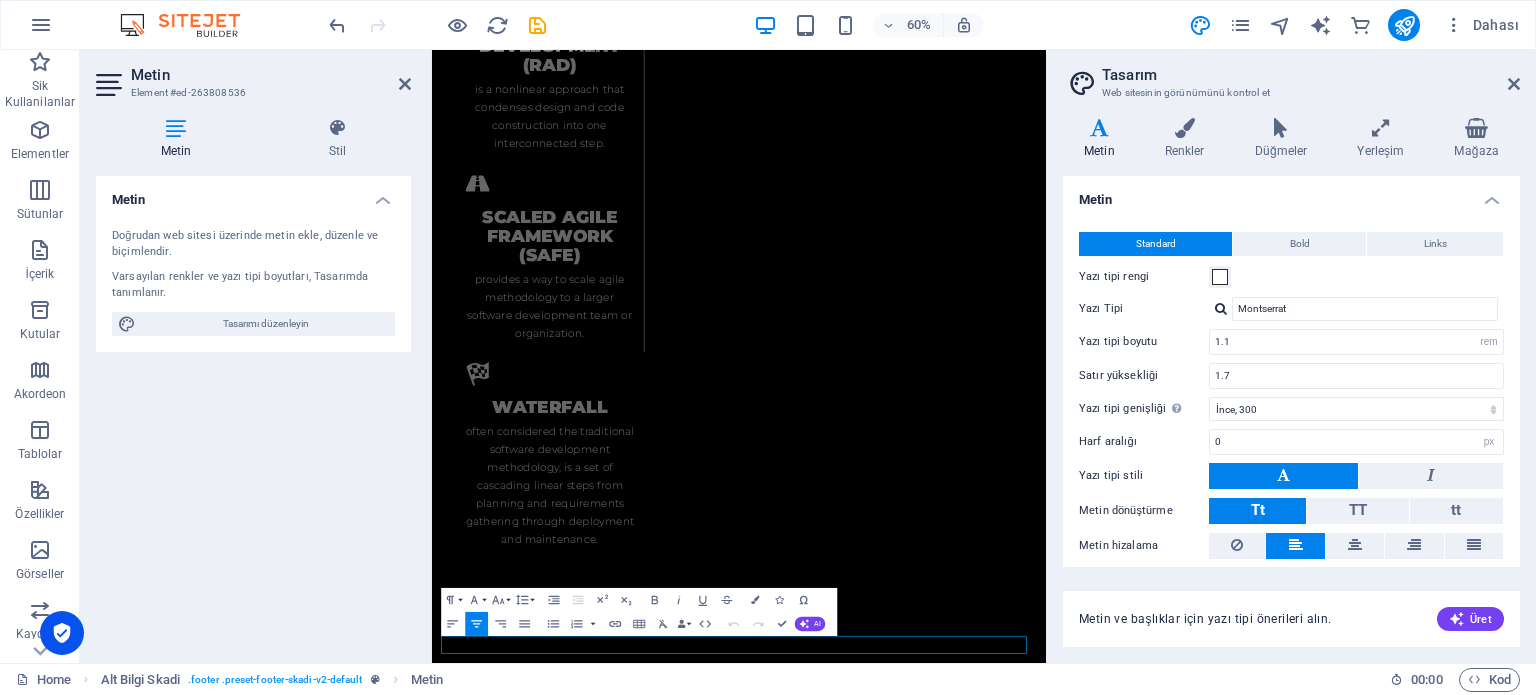scroll, scrollTop: 61, scrollLeft: 0, axis: vertical 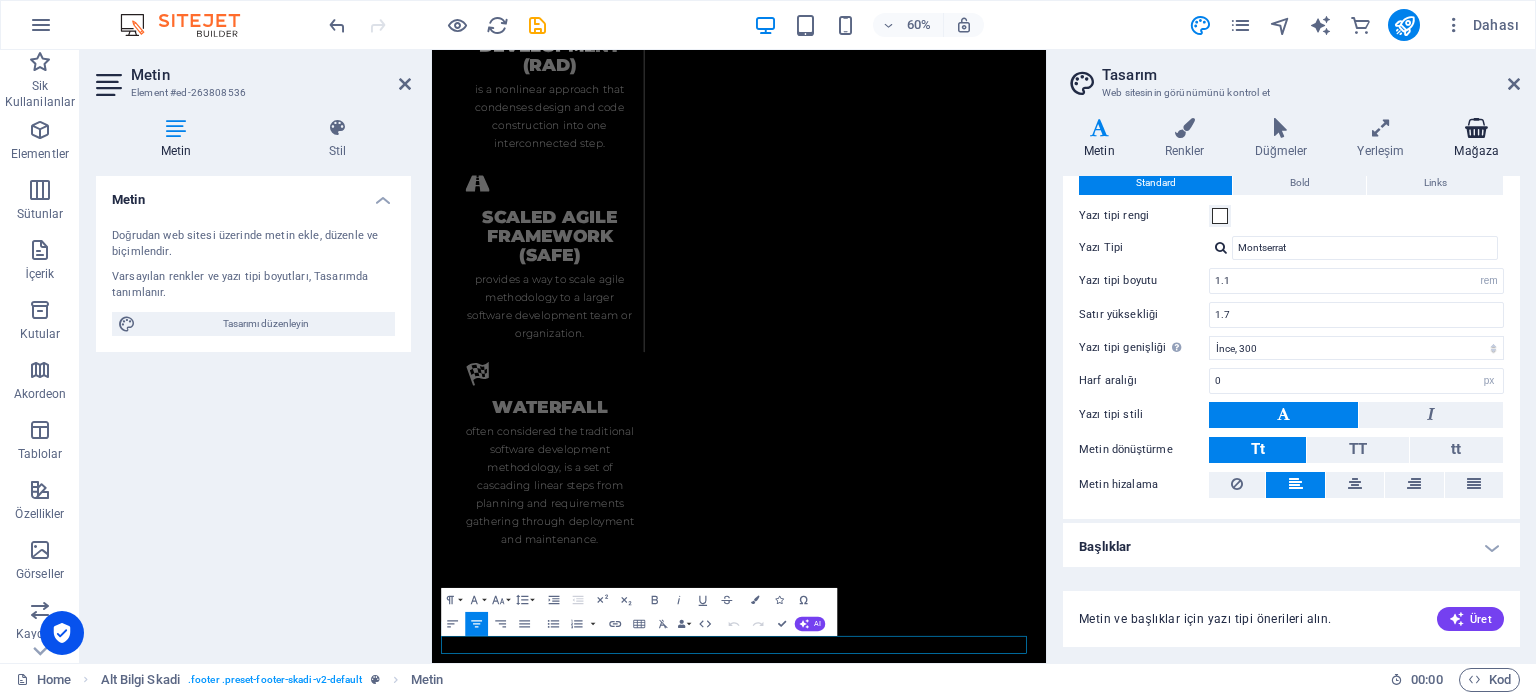 click on "Mağaza" at bounding box center (1476, 139) 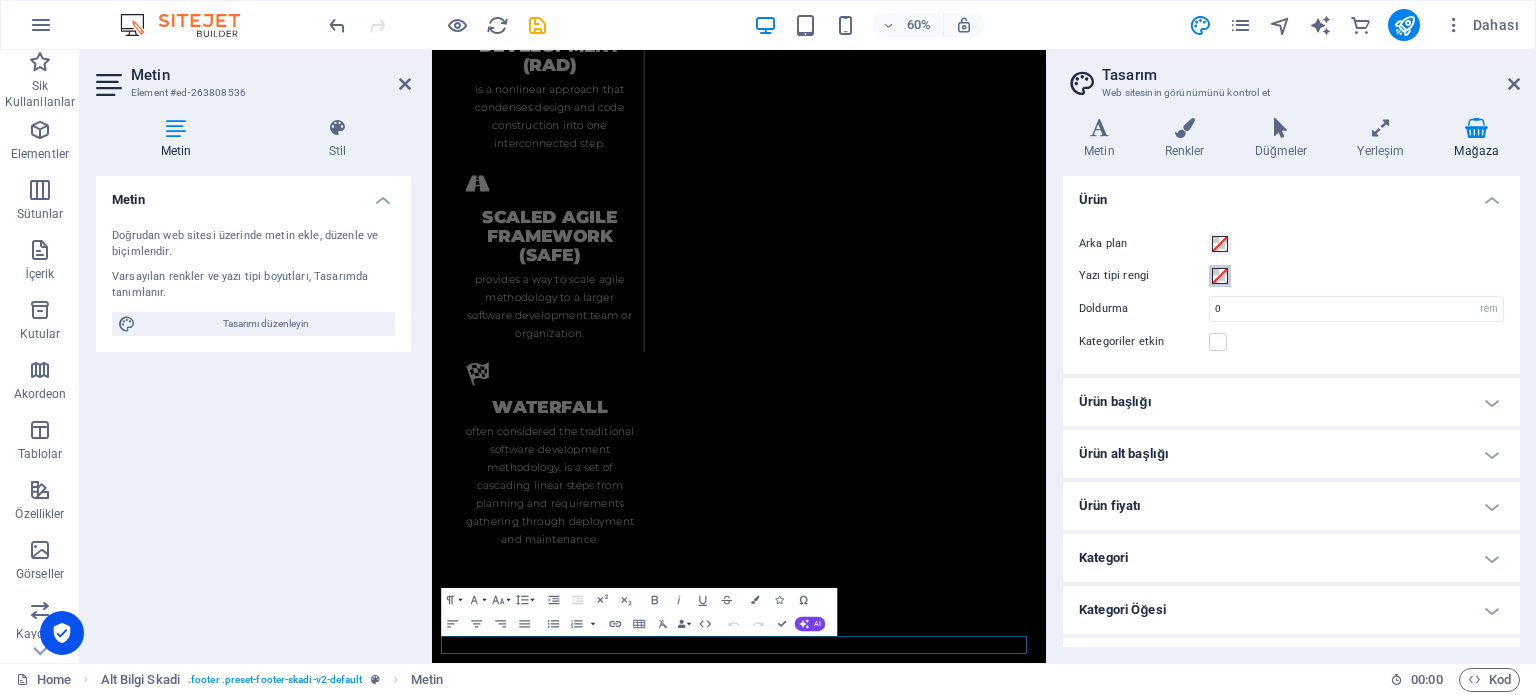 scroll, scrollTop: 141, scrollLeft: 0, axis: vertical 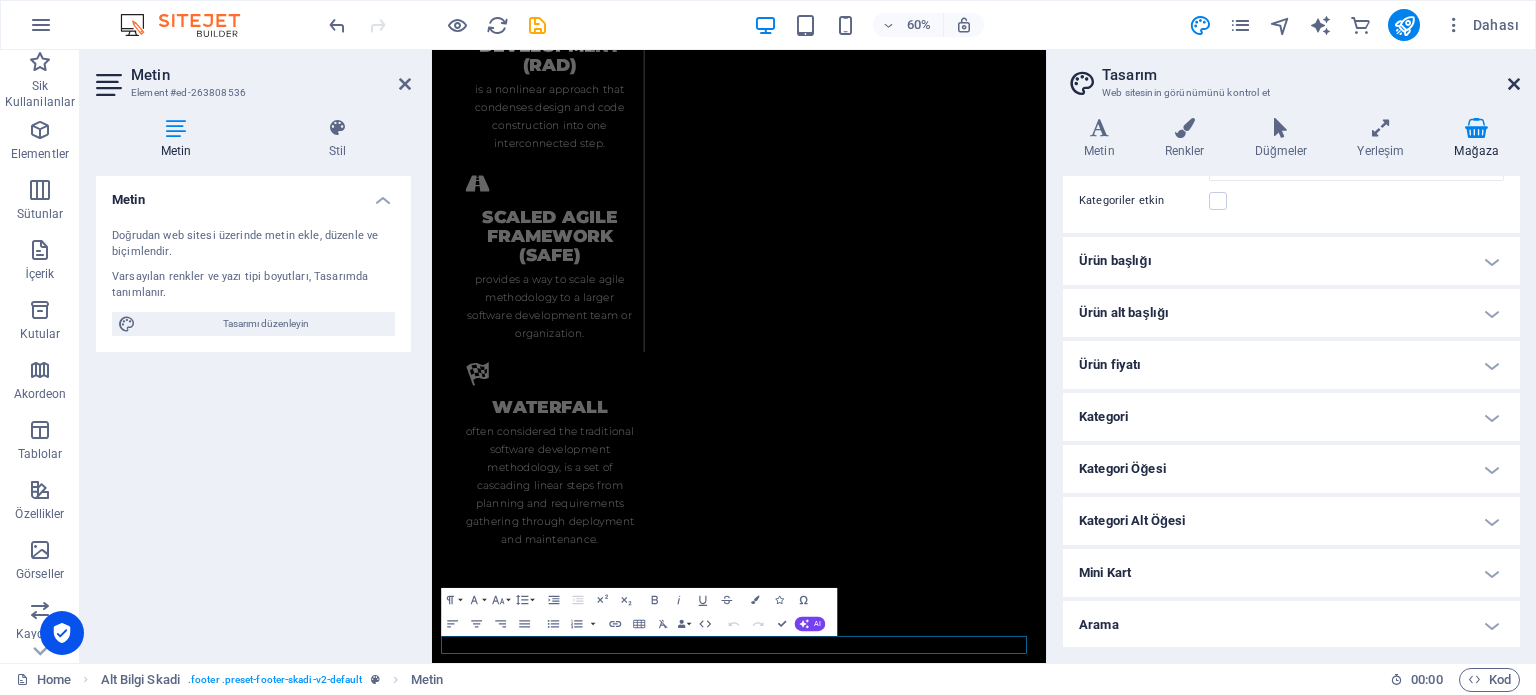 click at bounding box center [1514, 84] 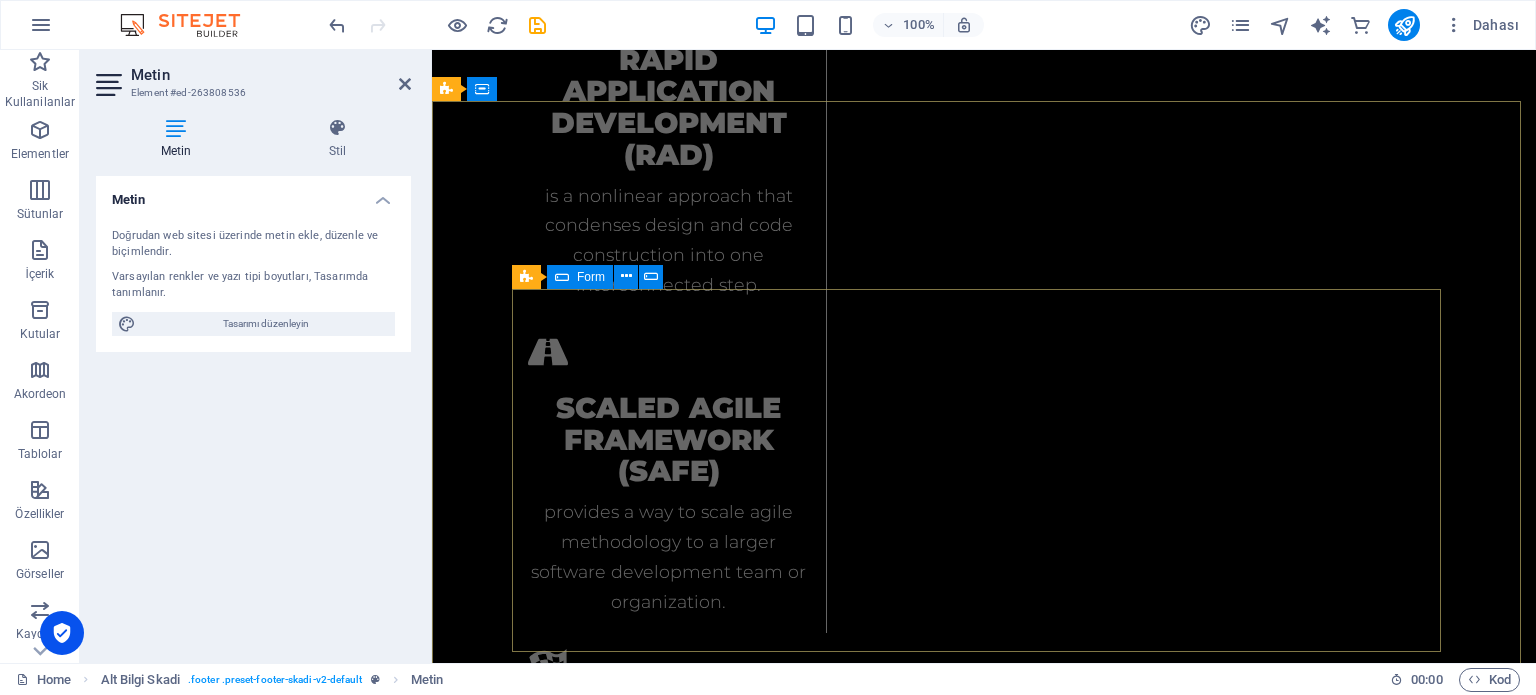 scroll, scrollTop: 4255, scrollLeft: 0, axis: vertical 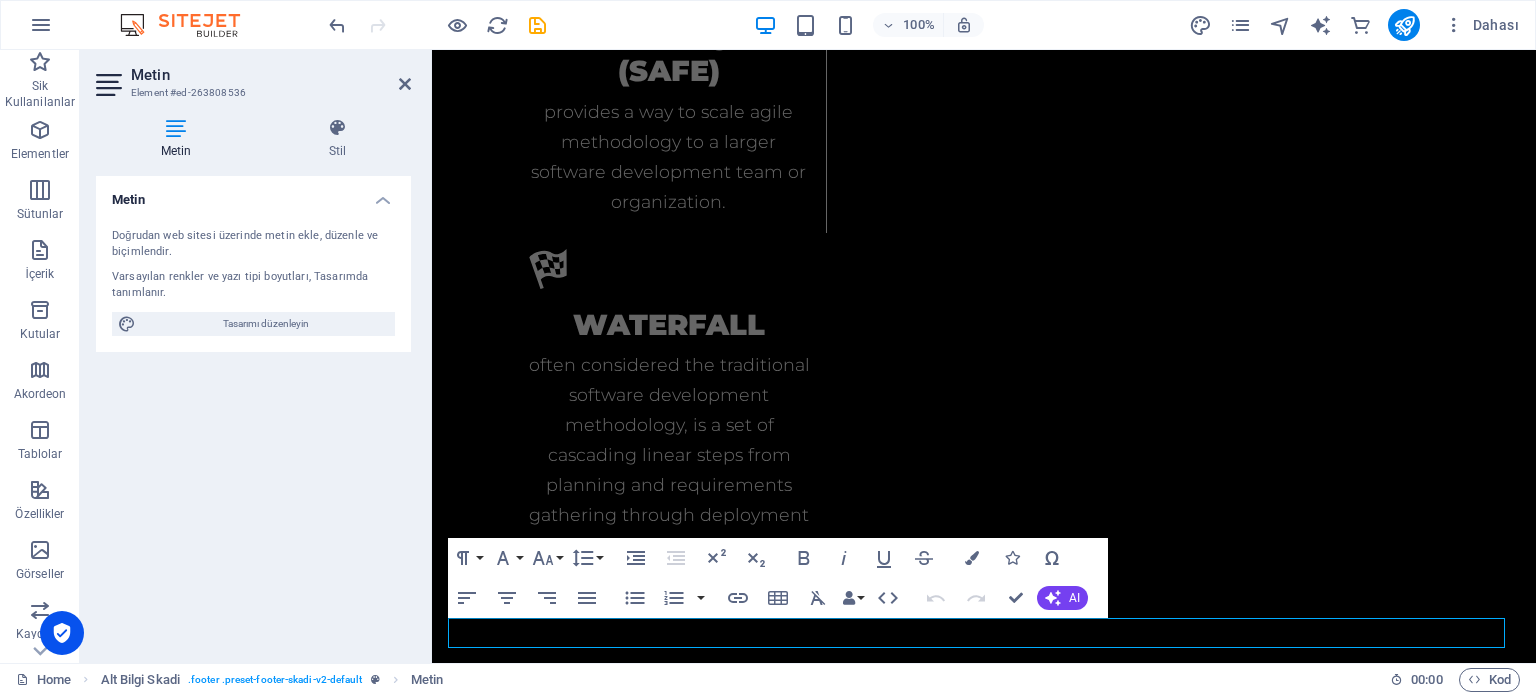 click on "Metin Element #ed-263808536 Metin Stil Metin Doğrudan web sitesi üzerinde metin ekle, düzenle ve biçimlendir. Varsayılan renkler ve yazı tipi boyutları, Tasarımda tanımlanır. Tasarımı düzenleyin Hizalama Sola hizalı Ortalandı Sağa hizalı Alt Bilgi Skadi Element Yerleşim Bu elementin yerleşim içinde nasıl genişlediği (Flexbox). Boyut Varsayılan otomatik px % 1/1 1/2 1/3 1/4 1/5 1/6 1/7 1/8 1/9 1/10 Büyüt Küçült Sipariş Kapsayıcı yerleşimi Görünür Görünür Opaklık 100 % Taşma Boşluk Kenar boşluğu Varsayılan otomatik px % rem vw vh Özel Özel otomatik px % rem vw vh otomatik px % rem vw vh otomatik px % rem vw vh otomatik px % rem vw vh Doldurma Varsayılan px rem % vh vw Özel Özel px rem % vh vw px rem % vh vw px rem % vh vw px rem % vh vw Kenarlık Stil              - Genişlik 1 otomatik px rem % vh vw Özel Özel 1 otomatik px rem % vh vw 1 otomatik px rem % vh vw 1 otomatik px rem % vh vw 1 otomatik px rem % vh vw  - Renk Yuvarlak köşeler px rem % %" at bounding box center [256, 356] 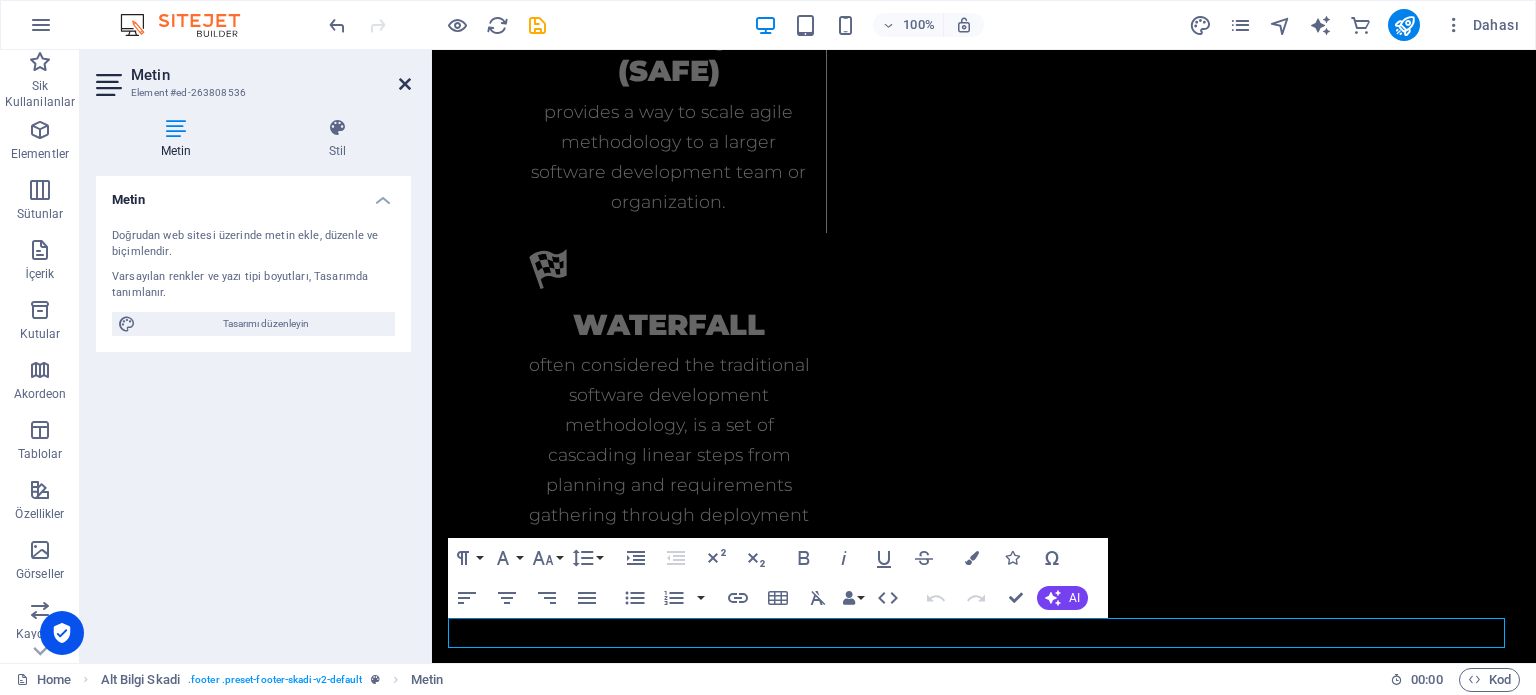 click at bounding box center [405, 84] 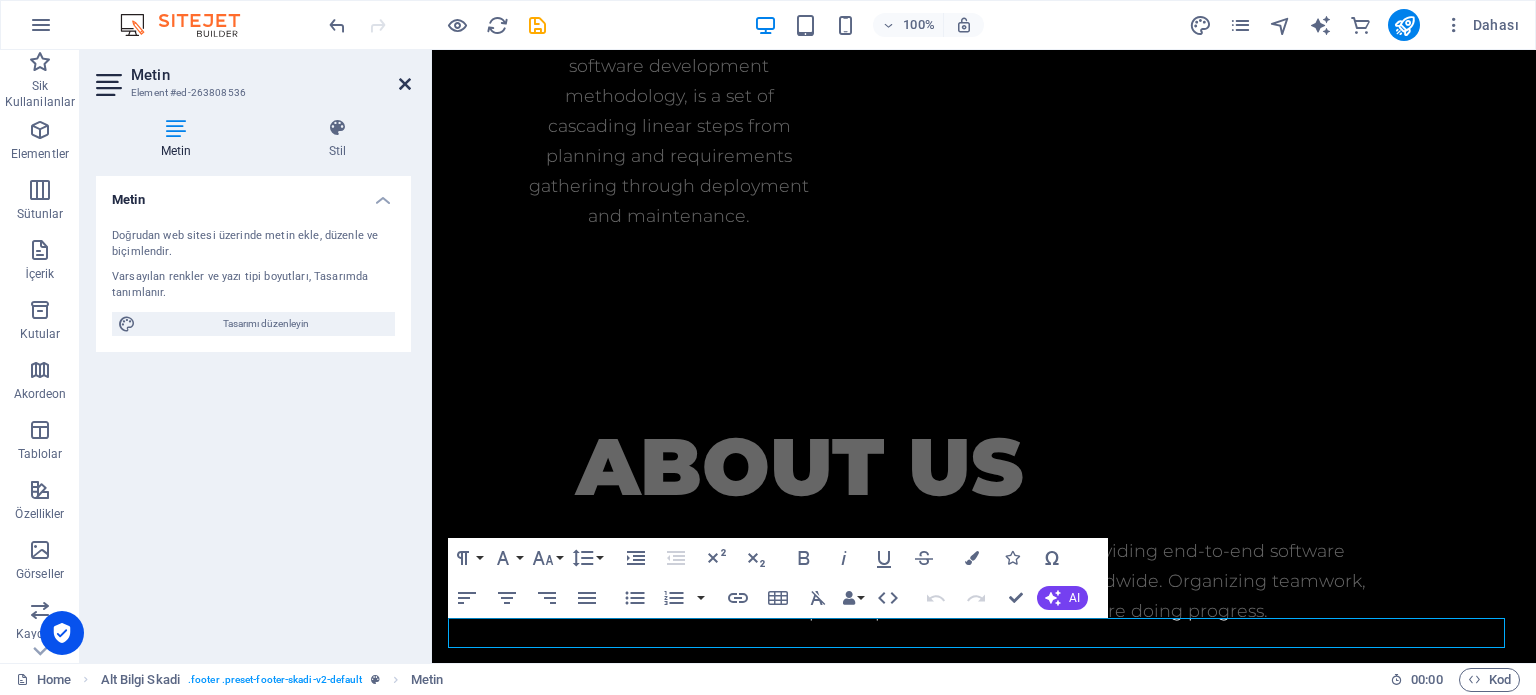 scroll, scrollTop: 3896, scrollLeft: 0, axis: vertical 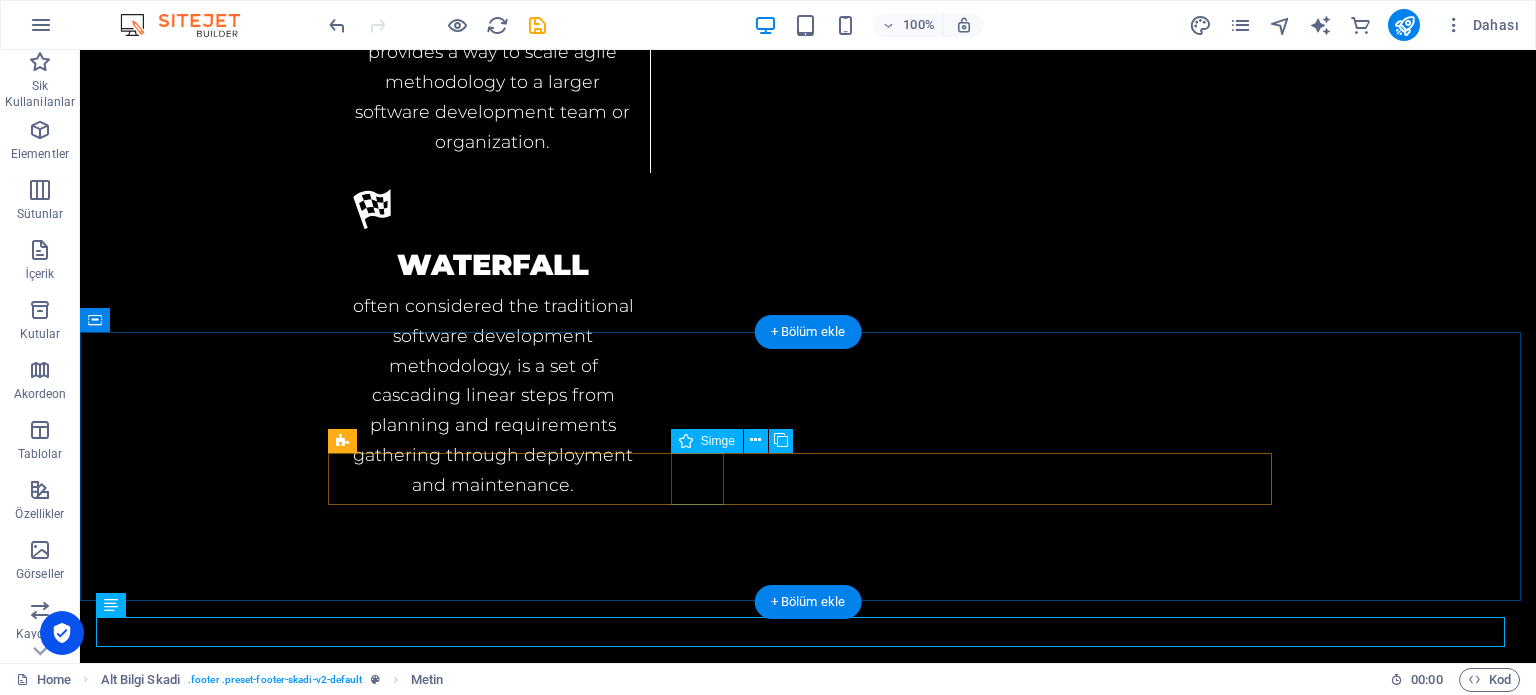 click at bounding box center (808, 3765) 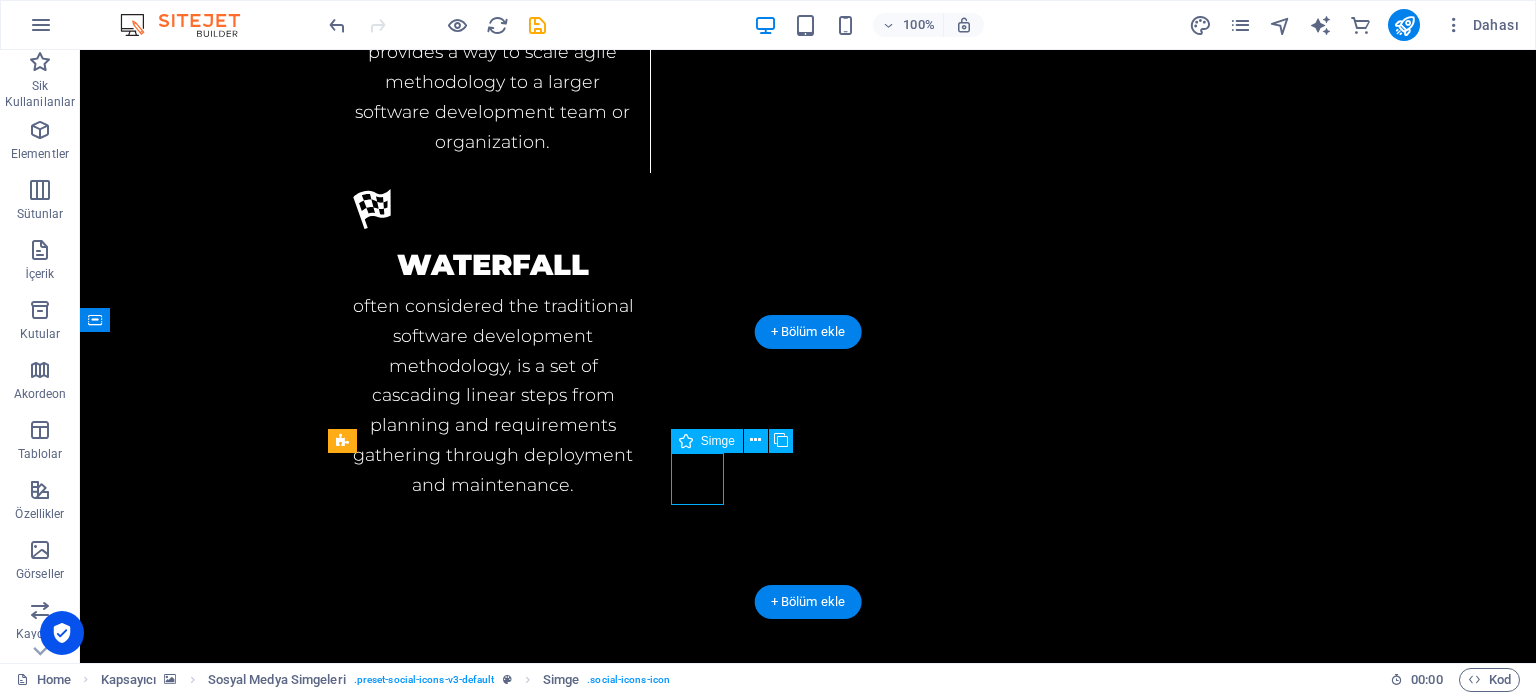 click at bounding box center [808, 3765] 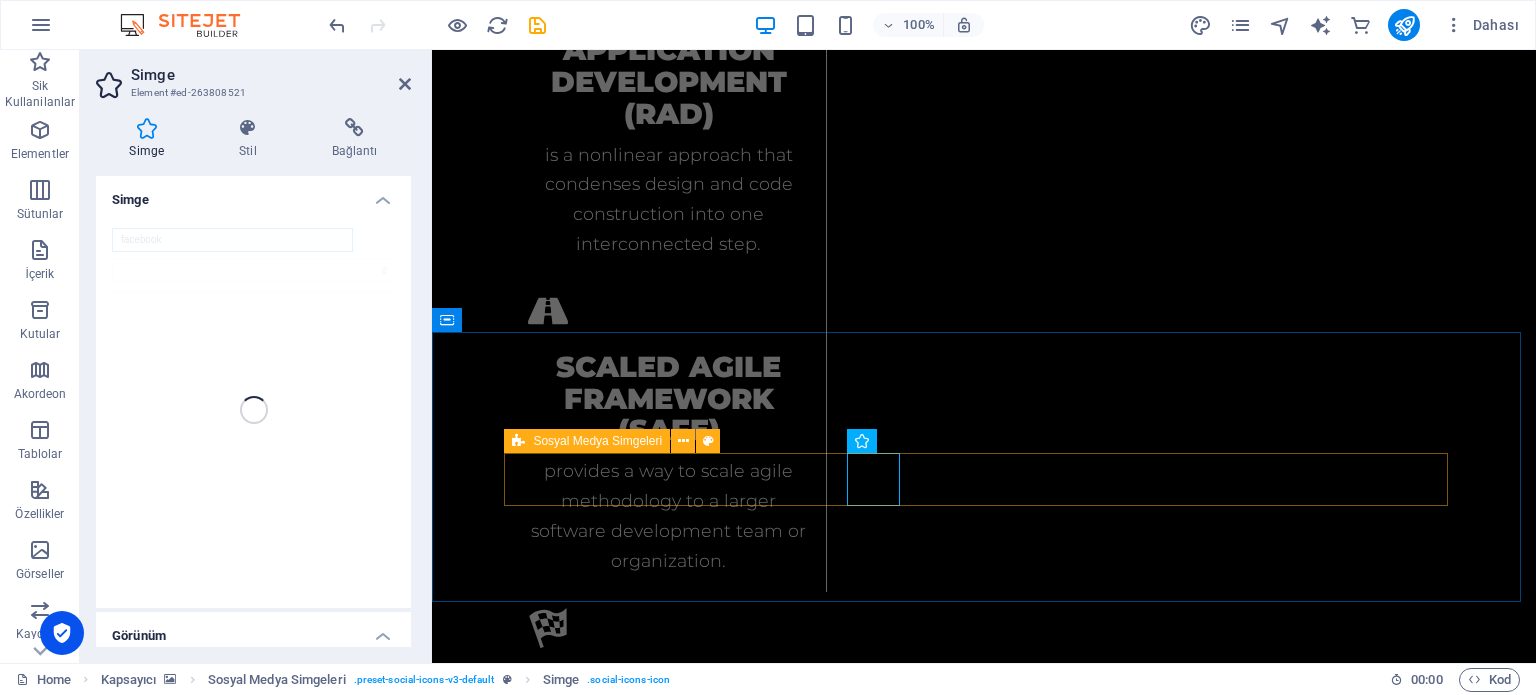 scroll, scrollTop: 4255, scrollLeft: 0, axis: vertical 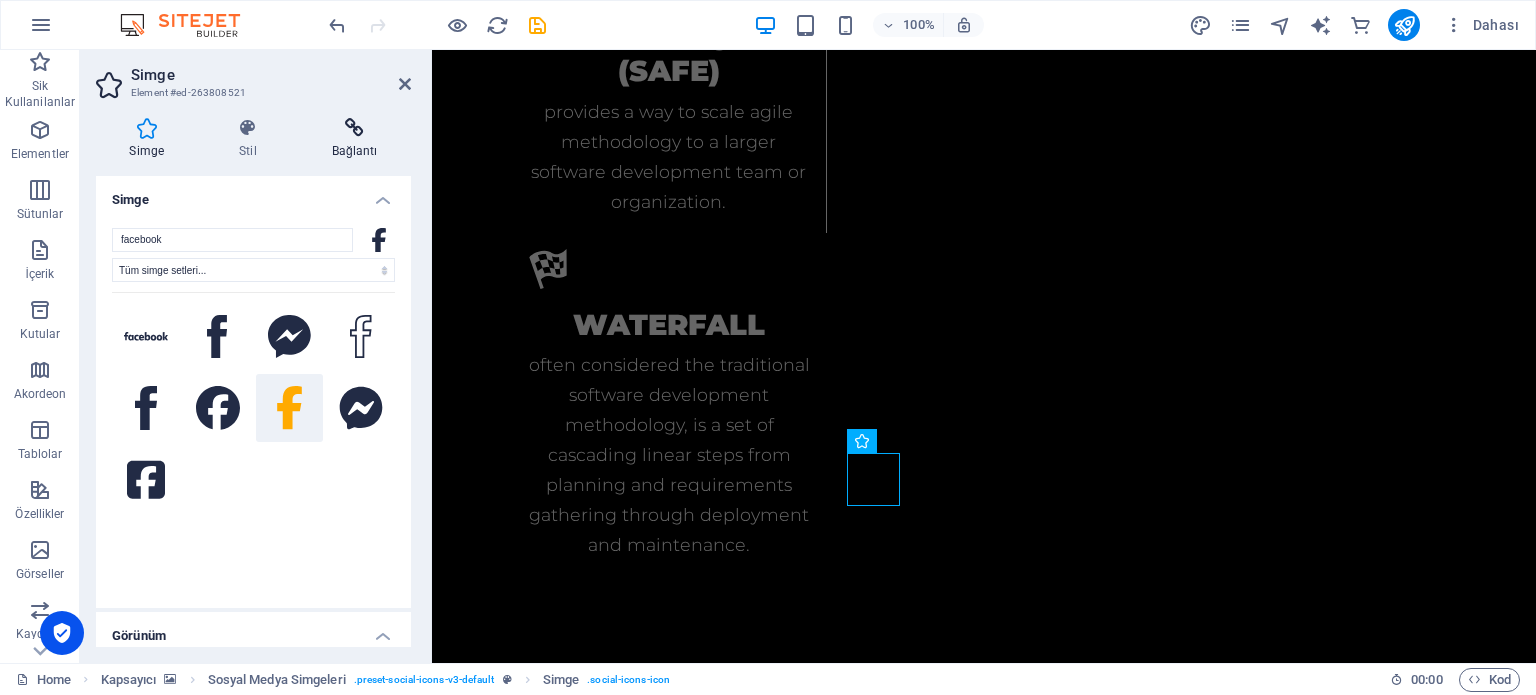 click on "Bağlantı" at bounding box center (354, 139) 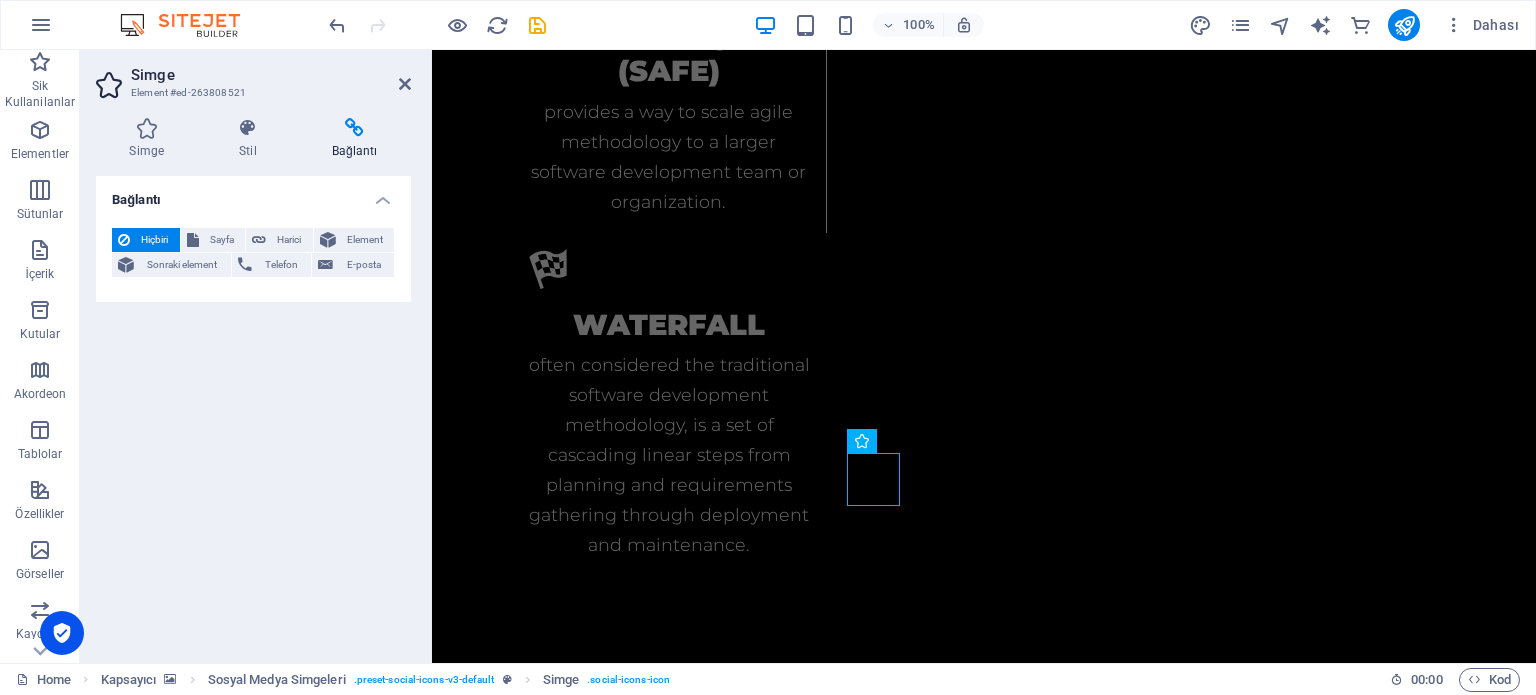 click on "Simge Element #ed-263808521 Simge Stil Bağlantı Simge facebook Tüm simge setleri... IcoFont Ionicons FontAwesome Brands FontAwesome Duotone FontAwesome Solid FontAwesome Regular FontAwesome Light FontAwesome Thin FontAwesome Sharp Solid FontAwesome Sharp Regular FontAwesome Sharp Light FontAwesome Sharp Thin Görünüm Renk Arka plan Mod Ölçek Sol Orta Sağ Genişlik Varsayılan otomatik px rem % em vh vw Yükseklik Varsayılan otomatik px rem em vh vw Doldurma Varsayılan px rem % em vh vw Çizgi genişliği Varsayılan px rem % em vh vw Çizgi rengi Taşma Hizalama Hizalama Gölge Varsayılan Hiçbiri Dış Renk X uzaklığı 0 px rem vh vw Y uzaklığı 0 px rem vh vw Bulanıklaştırma 0 px rem % vh vw Metin Alternatif metin Alternatif metin, görselleri görüntüleyemeyen cihazlar tarafından kullanılır (ör. görsel arama motorları) ve web sitesinin erişilebilirliğini iyileştirmek için her görsele eklenmelidir. Sosyal Medya Simgeleri Element Yerleşim Boyut Varsayılan otomatik px % 1/1 %" at bounding box center (256, 356) 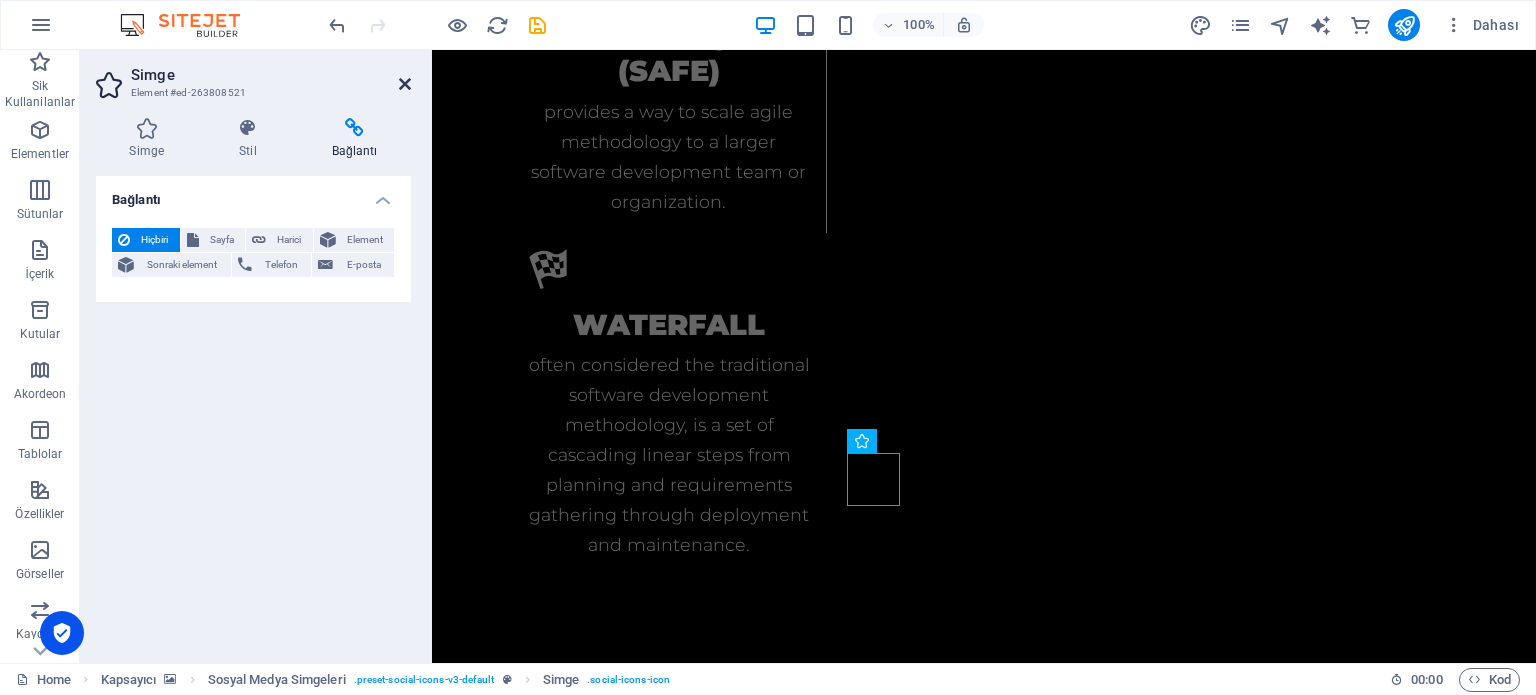 click at bounding box center (405, 84) 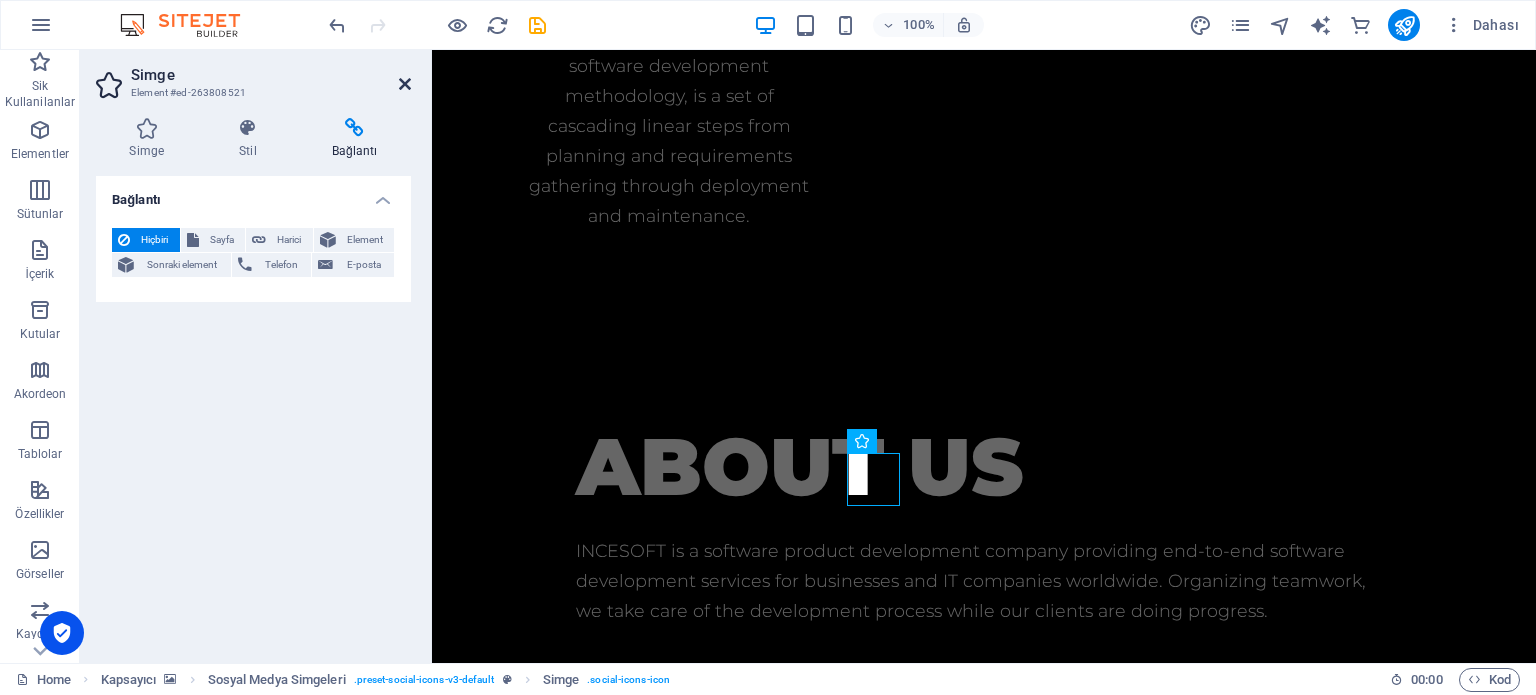 scroll, scrollTop: 3896, scrollLeft: 0, axis: vertical 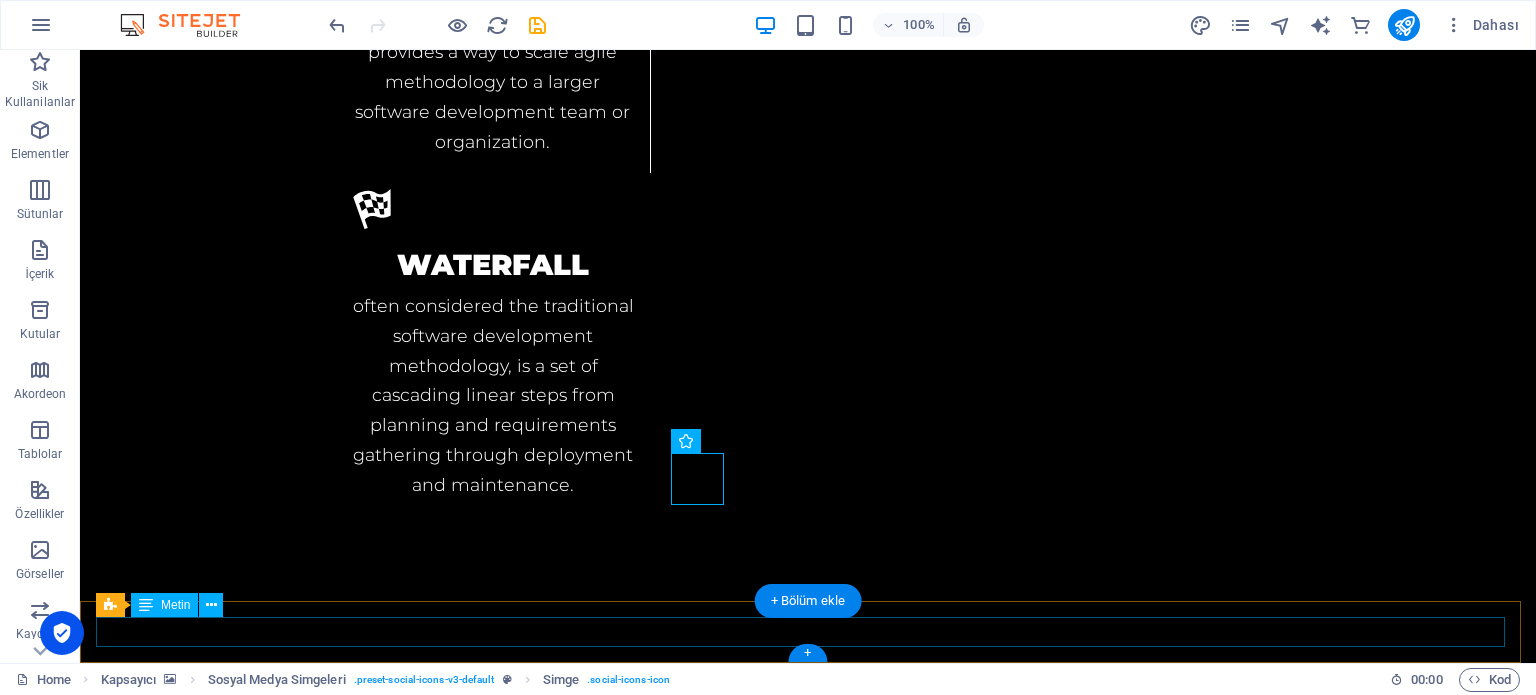 click on "Legal Notice |  Privacy" at bounding box center [808, 4103] 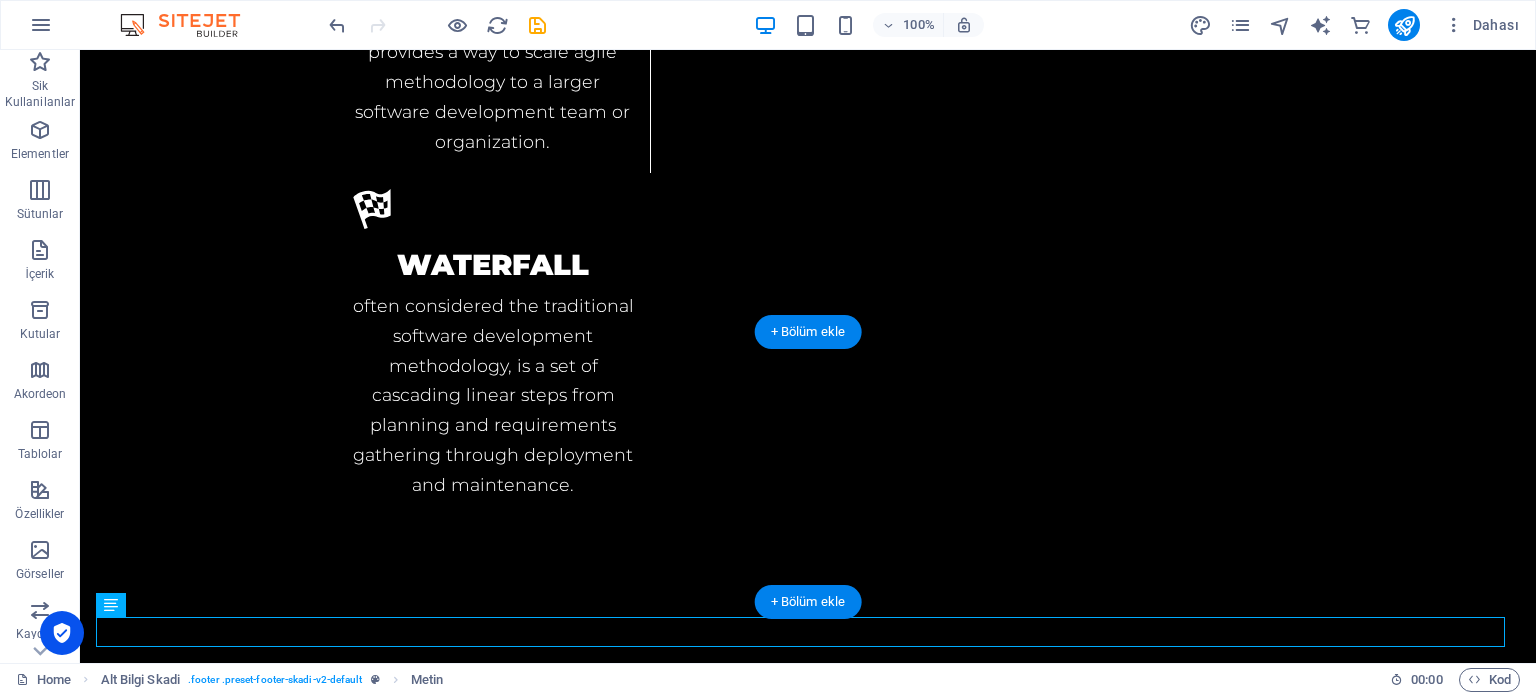 click at bounding box center (808, 3483) 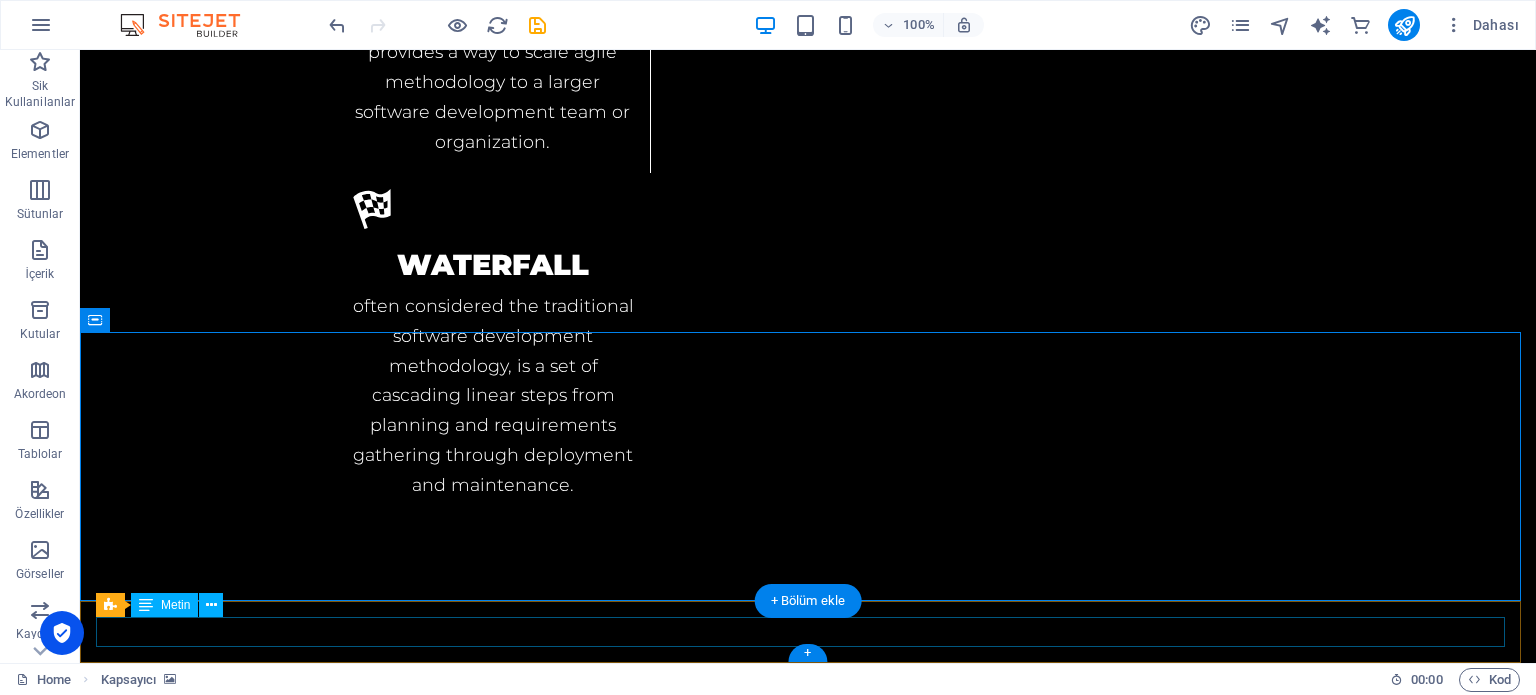 click on "Legal Notice |  Privacy" at bounding box center (808, 4103) 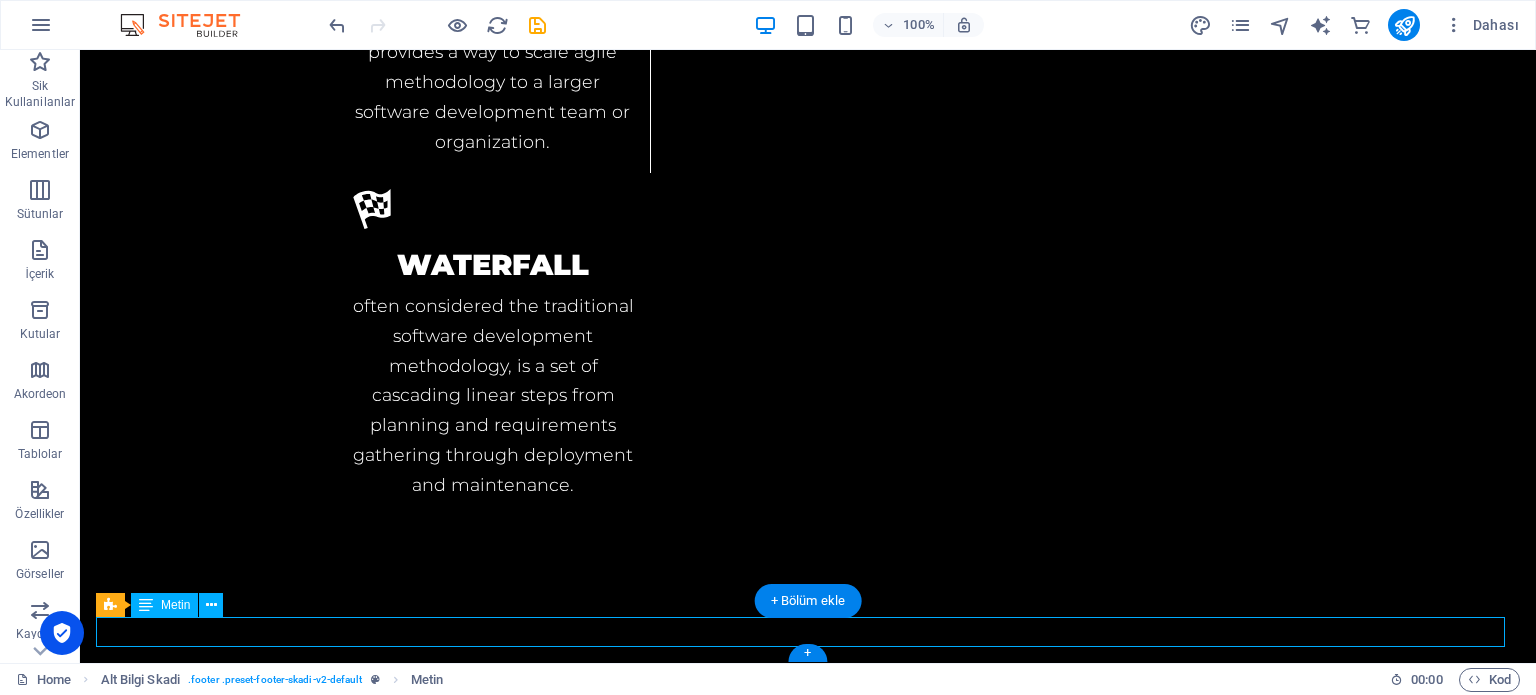 click on "Legal Notice |  Privacy" at bounding box center (808, 4103) 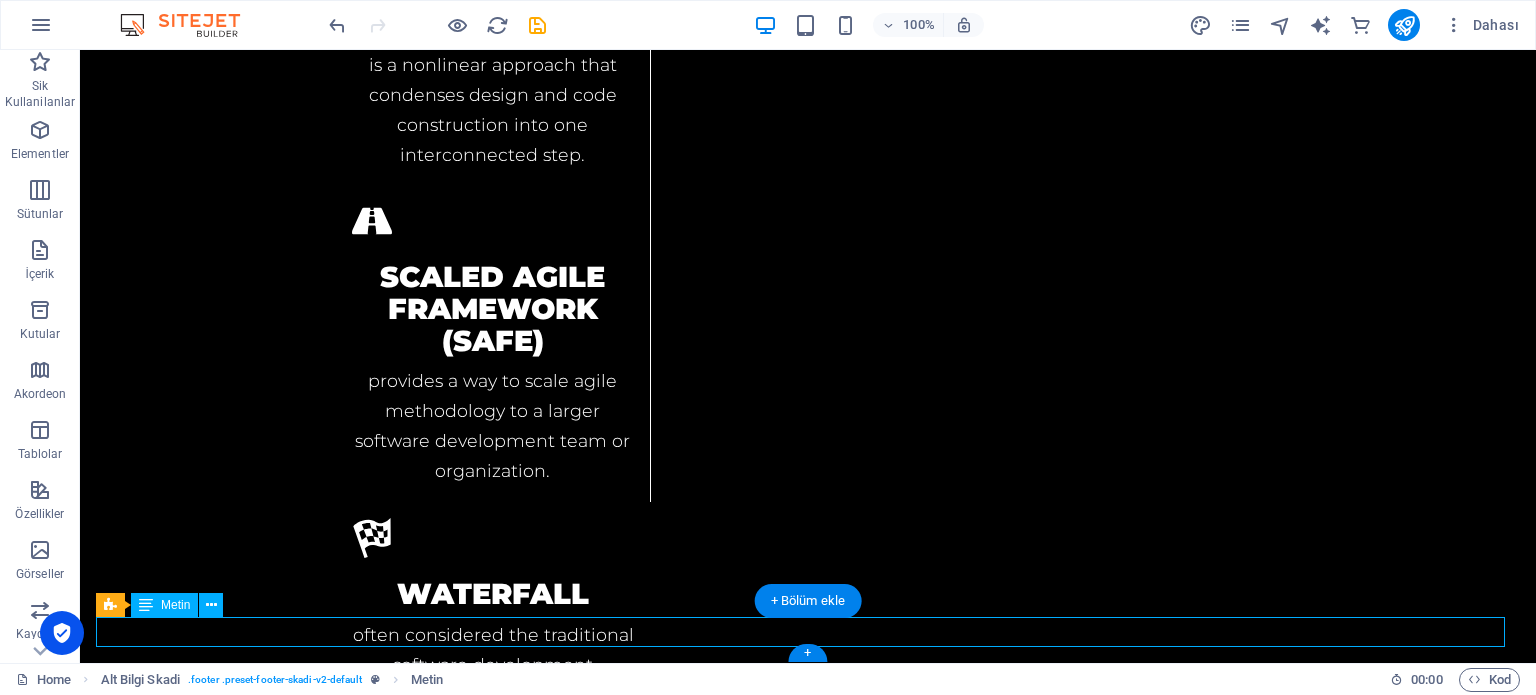scroll, scrollTop: 4255, scrollLeft: 0, axis: vertical 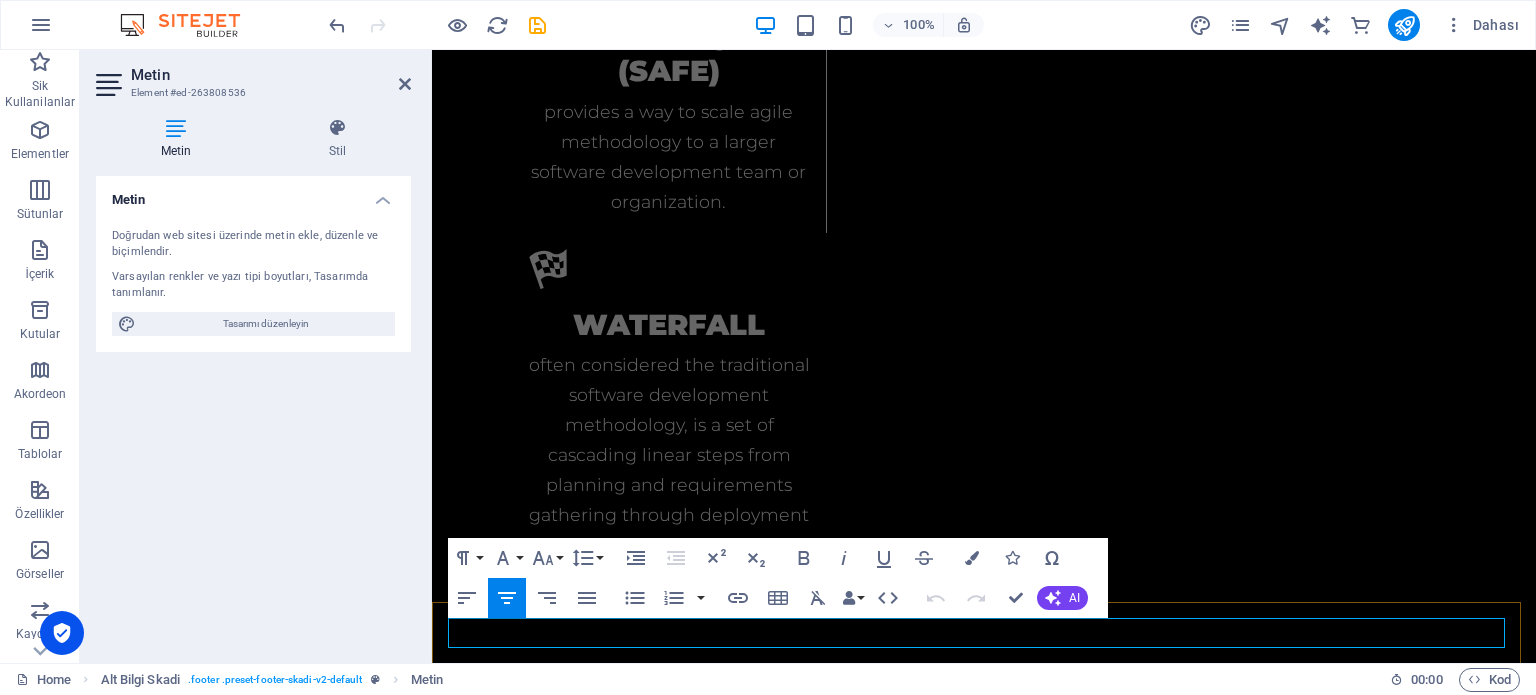 click on "Legal Notice |  Privacy" at bounding box center [984, 4162] 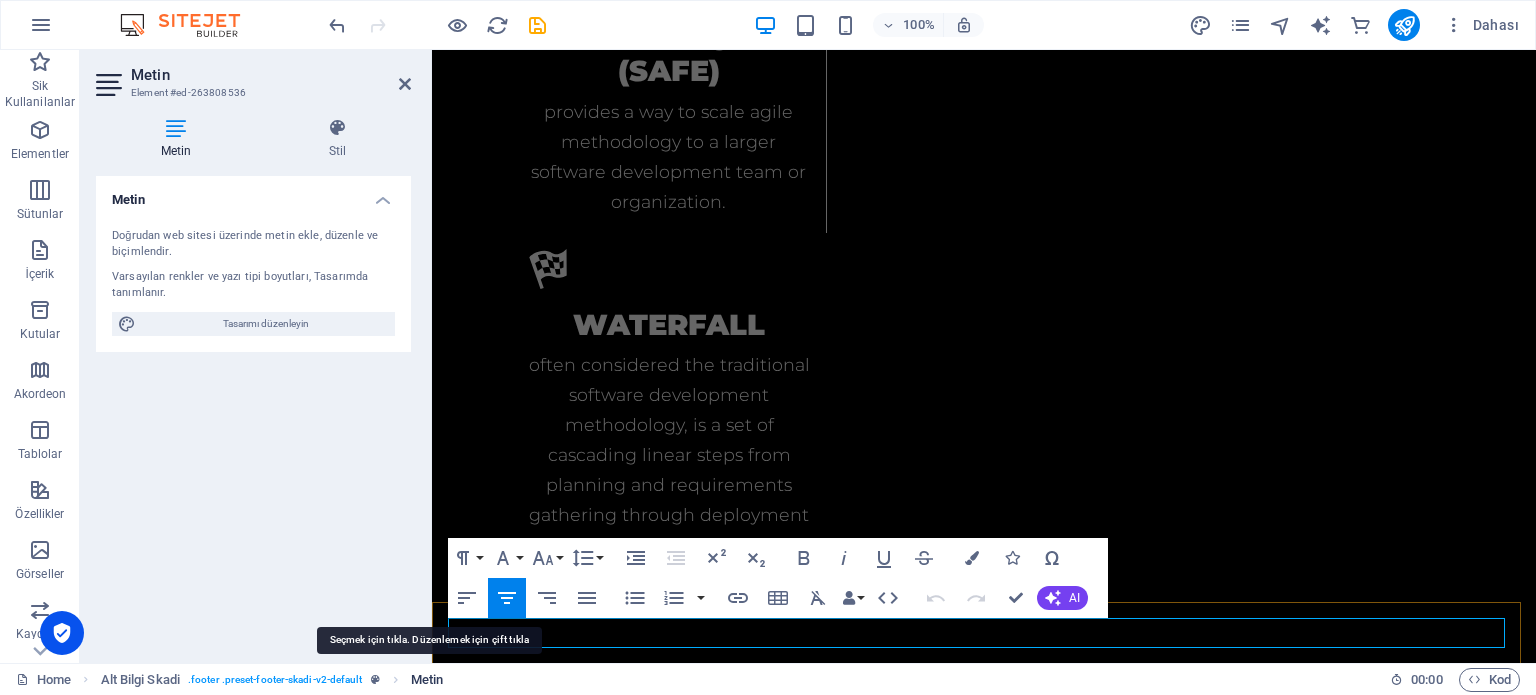 click on "Metin" at bounding box center [427, 680] 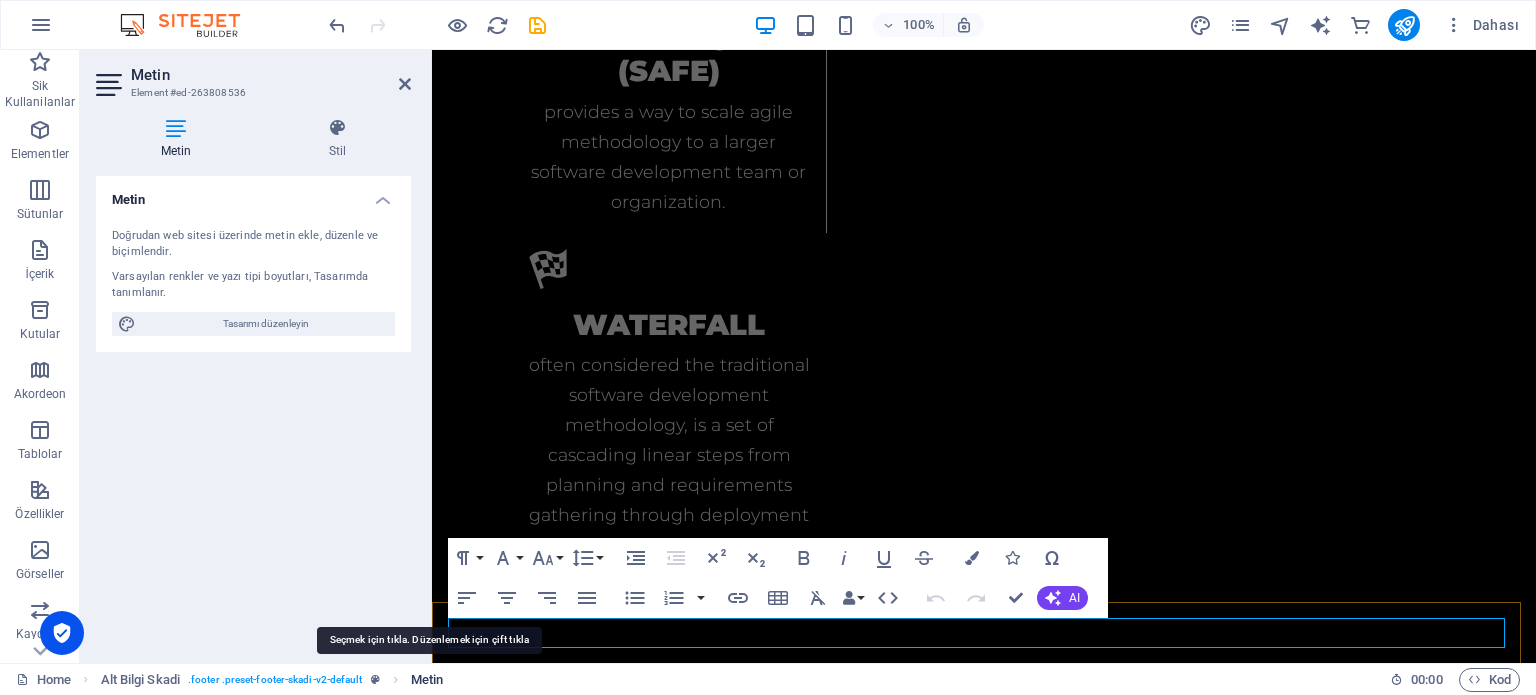 click on "Metin" at bounding box center (427, 680) 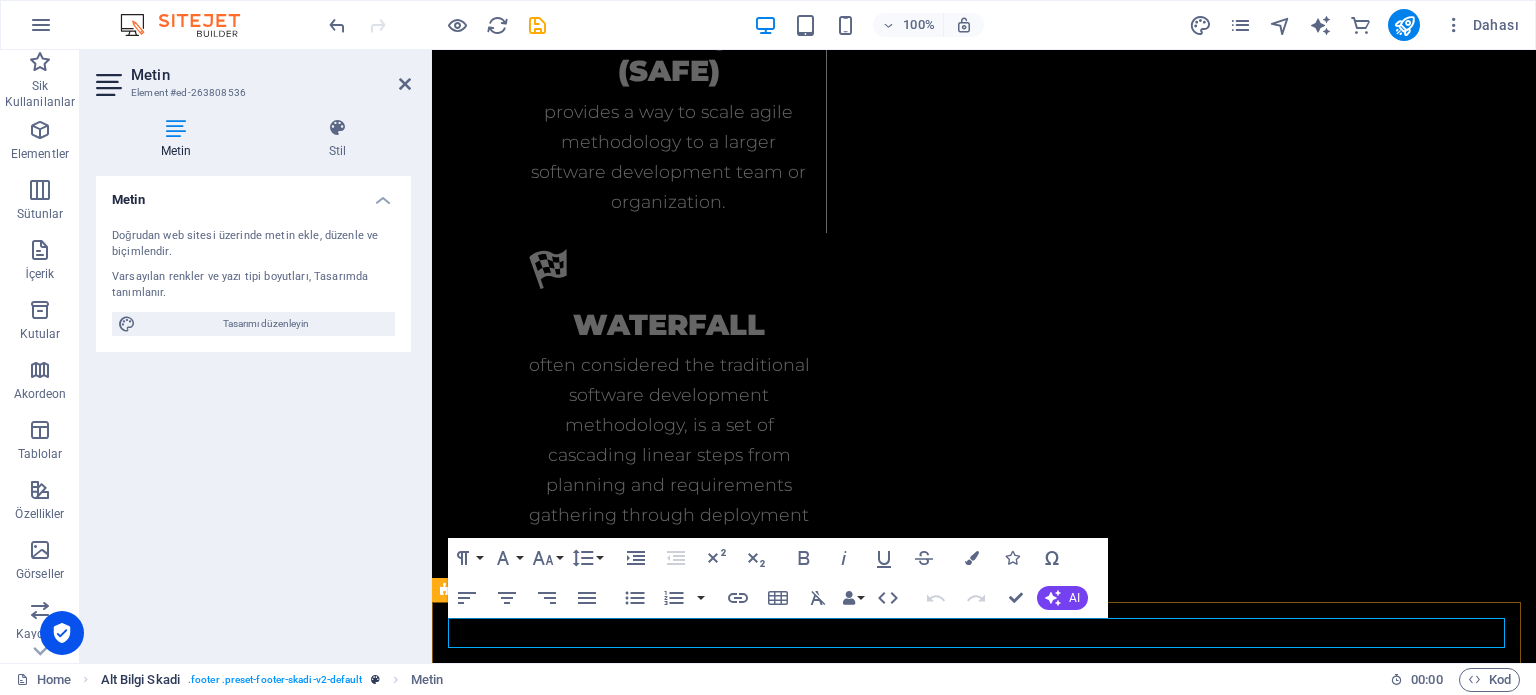 click on ". footer .preset-footer-skadi-v2-default" at bounding box center [275, 680] 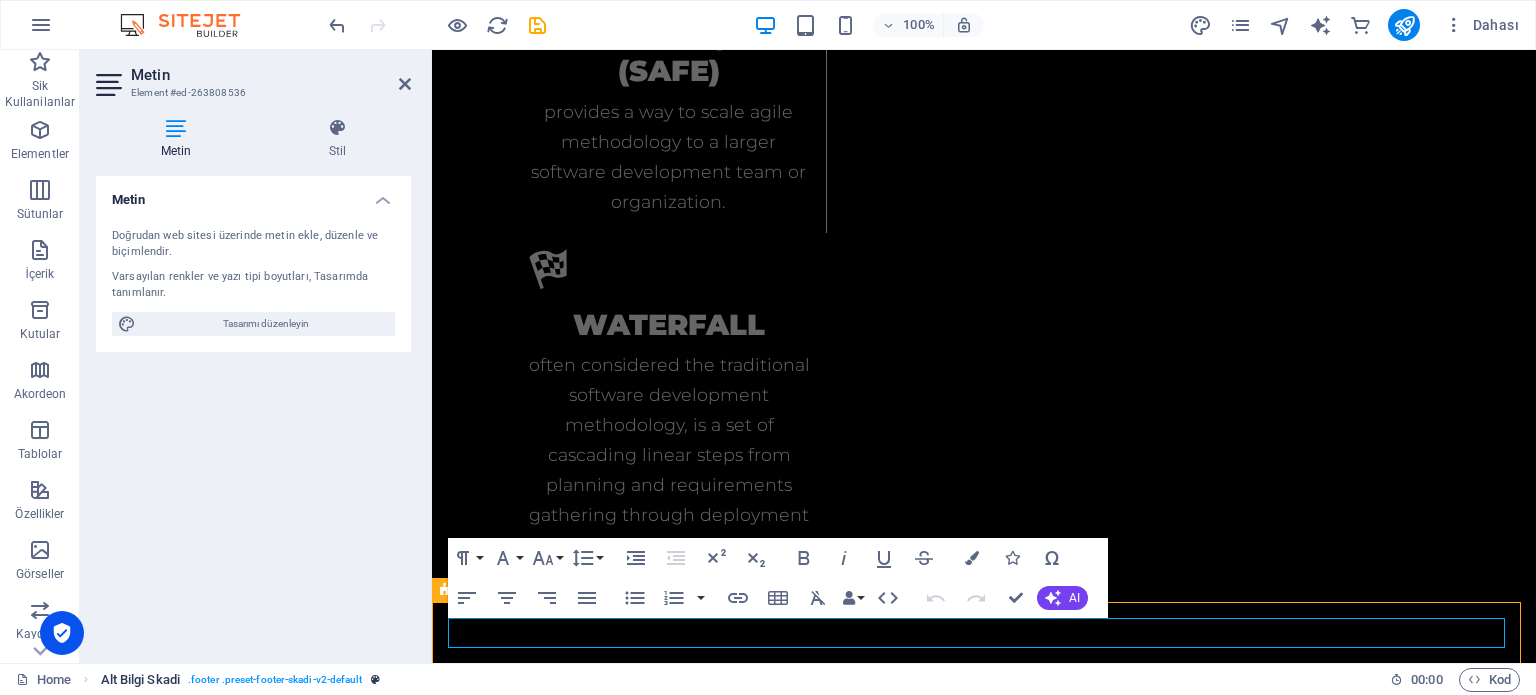 scroll, scrollTop: 3896, scrollLeft: 0, axis: vertical 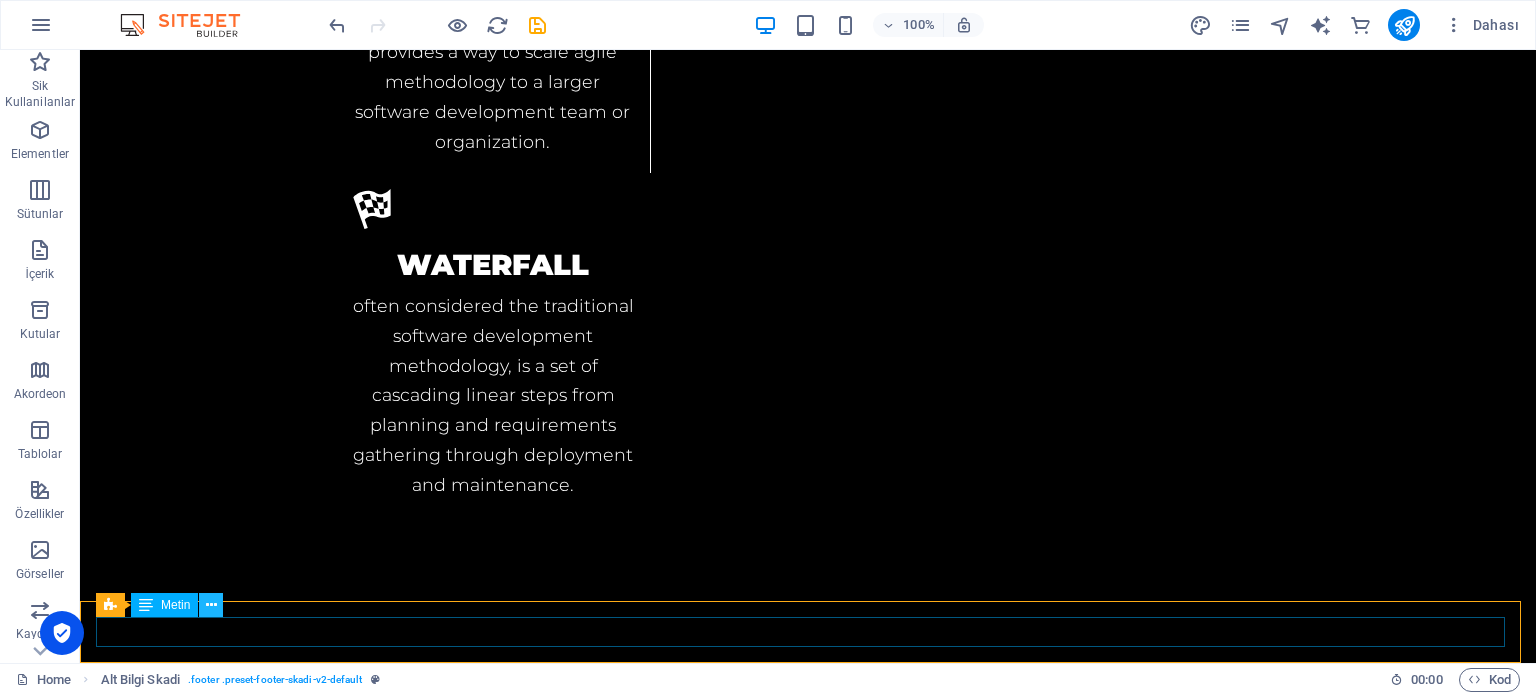 click at bounding box center (211, 605) 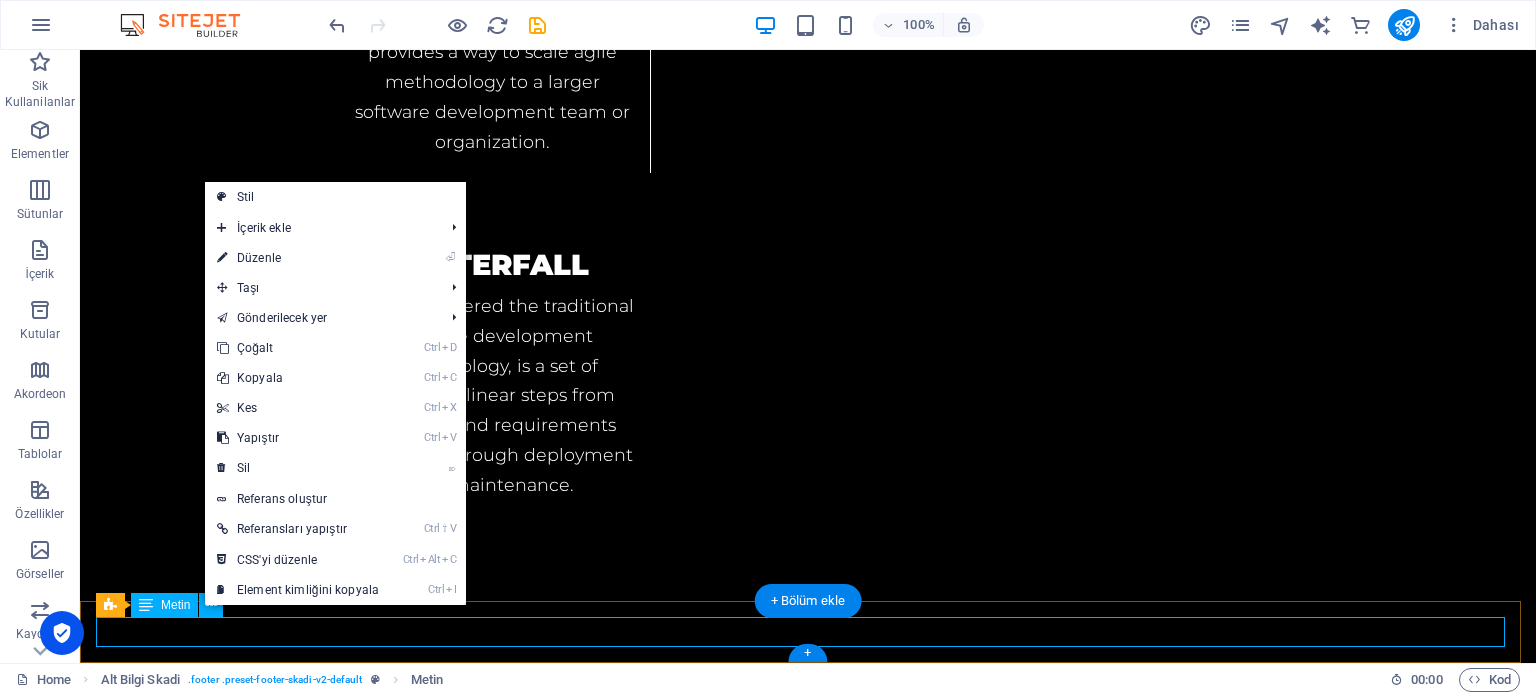 click on "Legal Notice |  Privacy" at bounding box center [808, 4103] 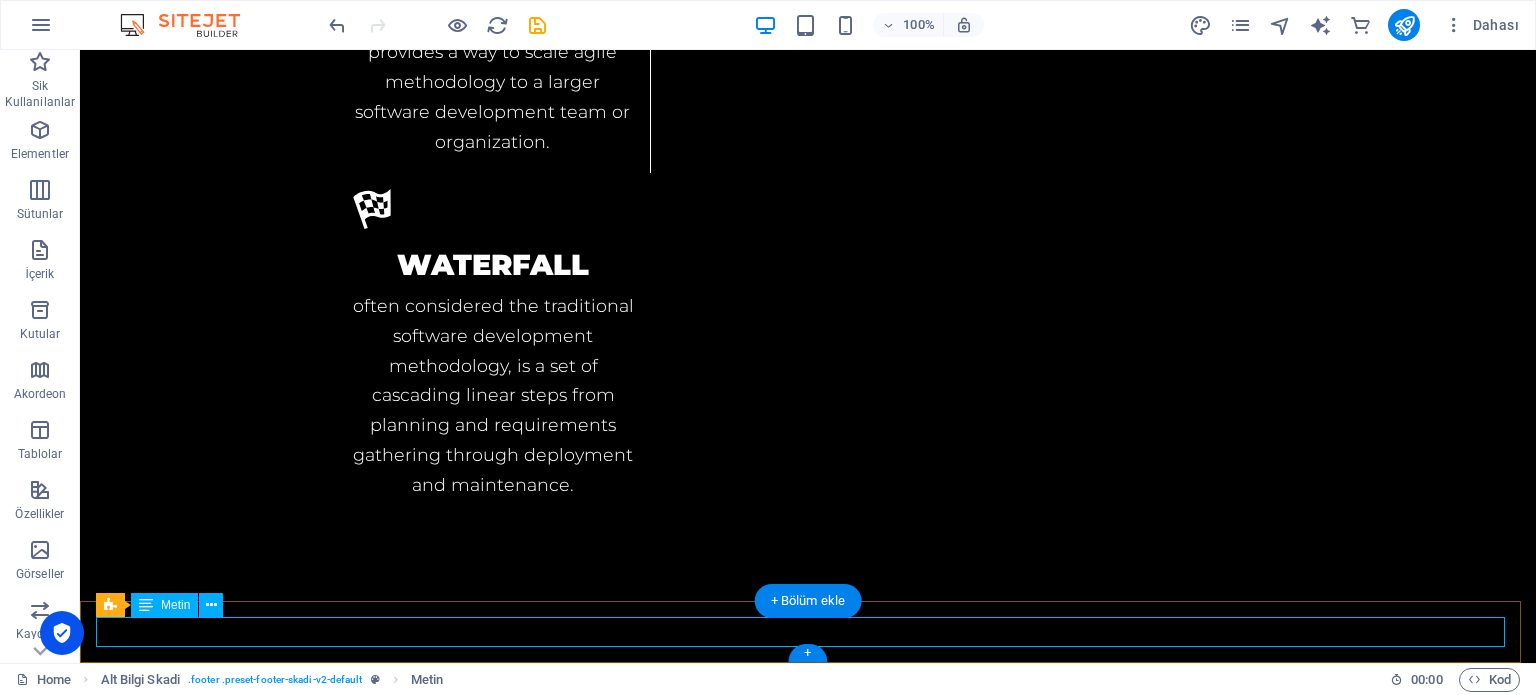 click on "Legal Notice |  Privacy" at bounding box center [808, 4103] 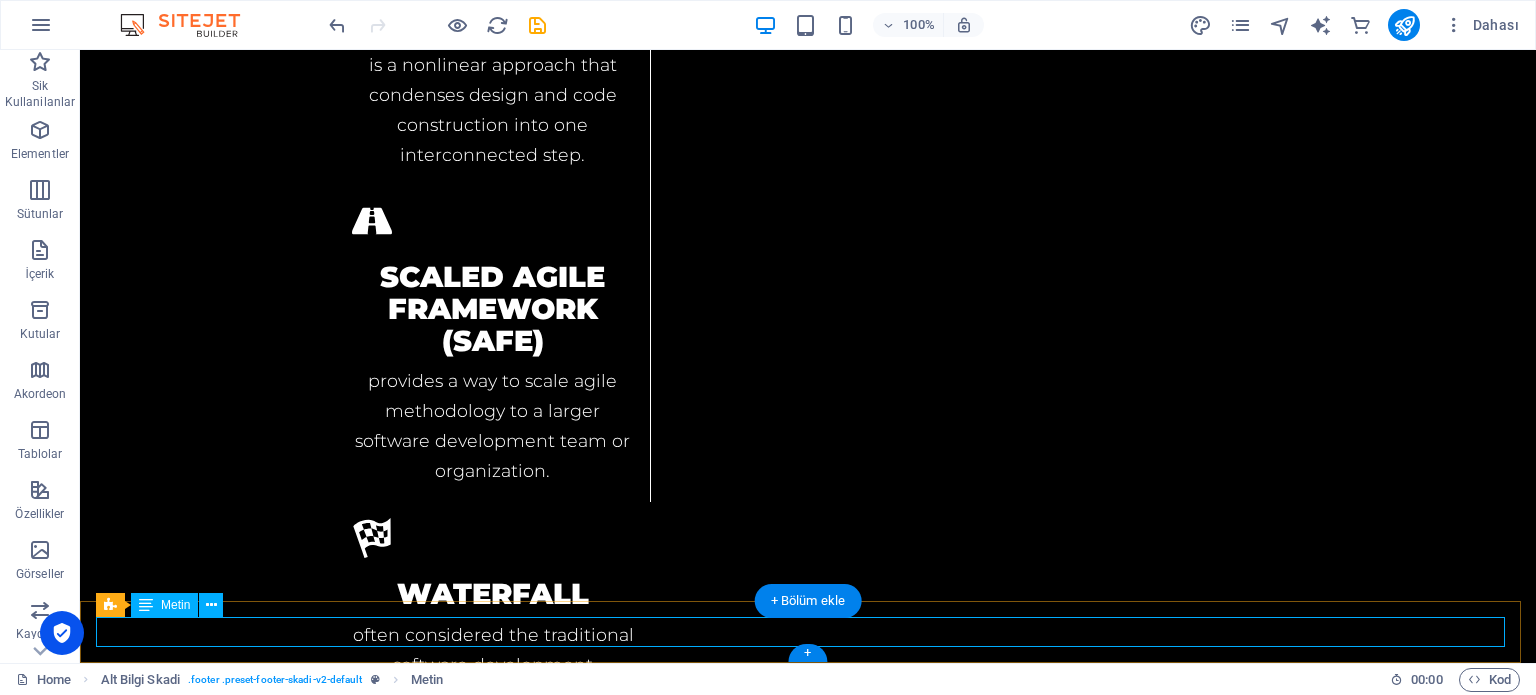 scroll, scrollTop: 4255, scrollLeft: 0, axis: vertical 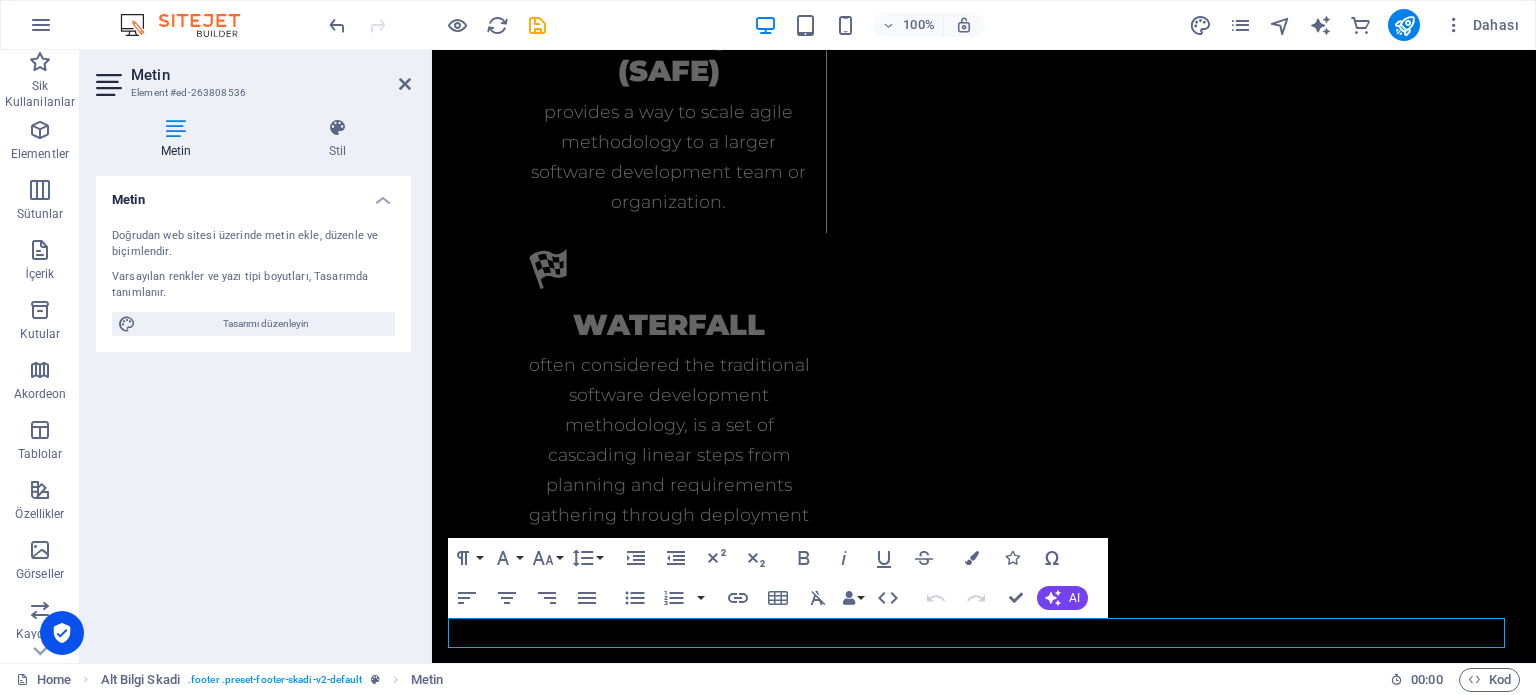 click on "Metin Doğrudan web sitesi üzerinde metin ekle, düzenle ve biçimlendir. Varsayılan renkler ve yazı tipi boyutları, Tasarımda tanımlanır. Tasarımı düzenleyin Hizalama Sola hizalı Ortalandı Sağa hizalı" at bounding box center [253, 411] 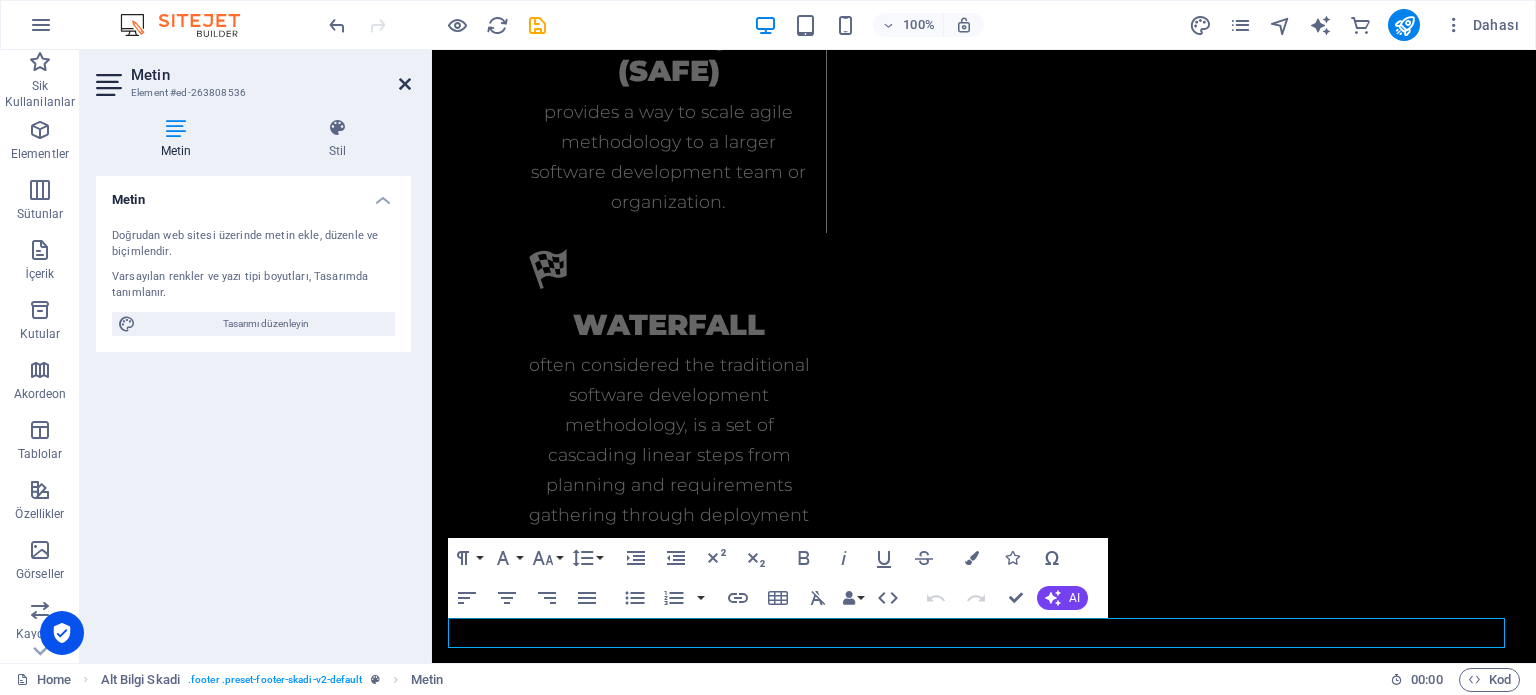 click at bounding box center (405, 84) 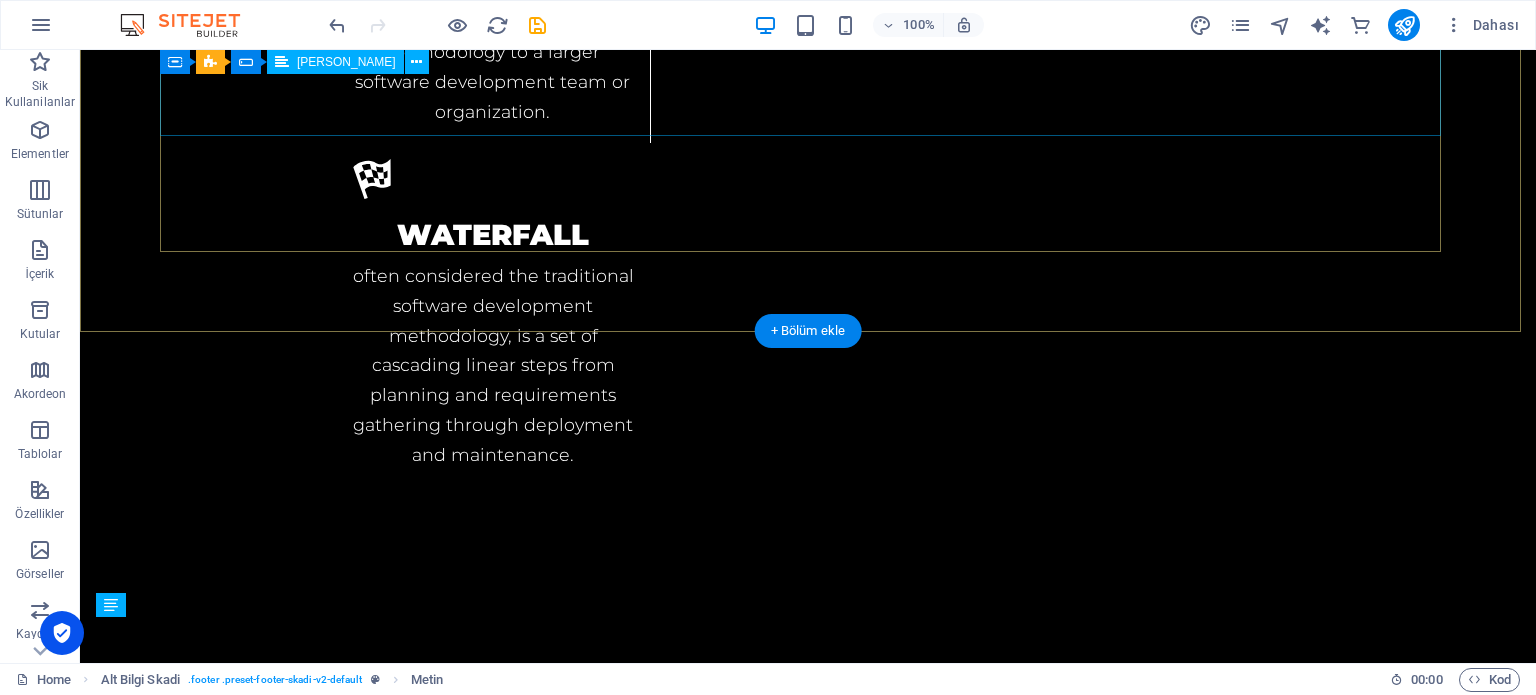 scroll, scrollTop: 3896, scrollLeft: 0, axis: vertical 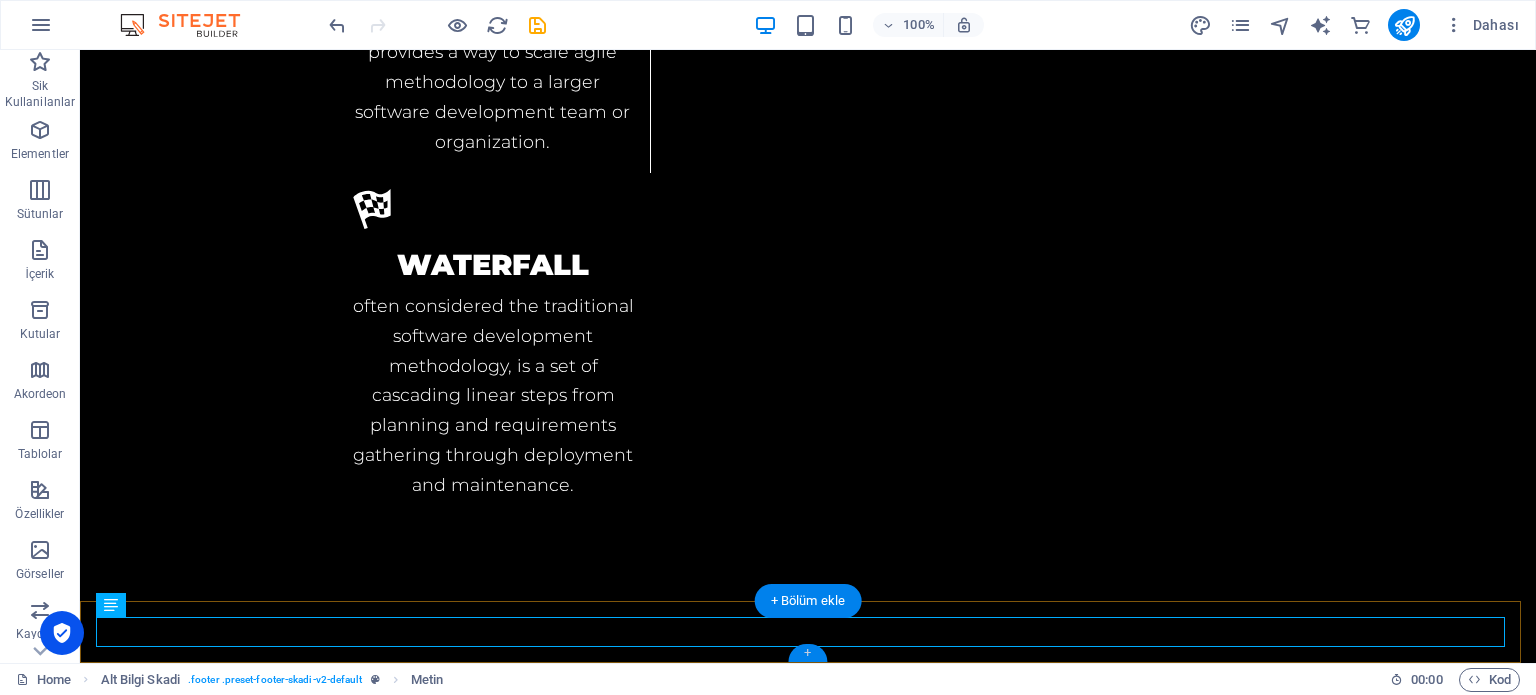 click on "+" at bounding box center [807, 653] 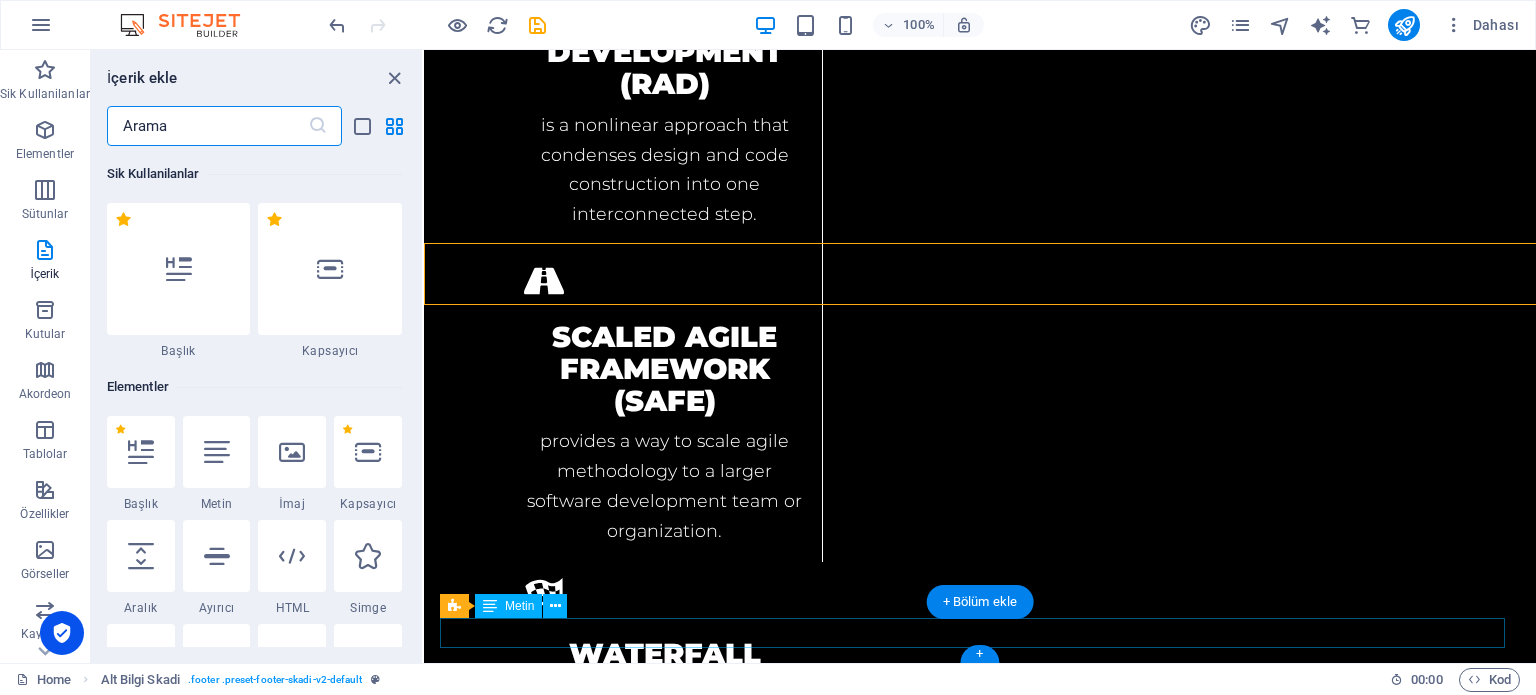 scroll, scrollTop: 4255, scrollLeft: 0, axis: vertical 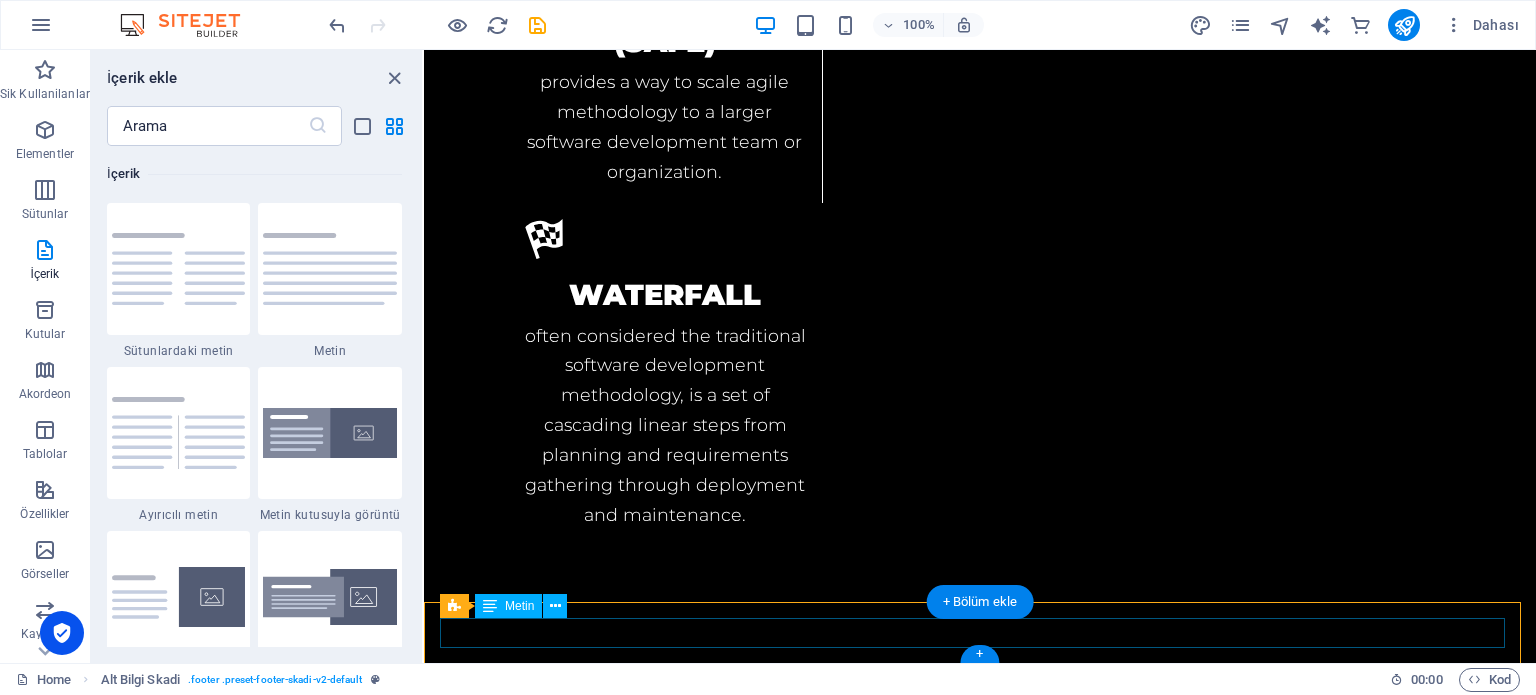 click on "Legal Notice |  Privacy" at bounding box center (980, 4132) 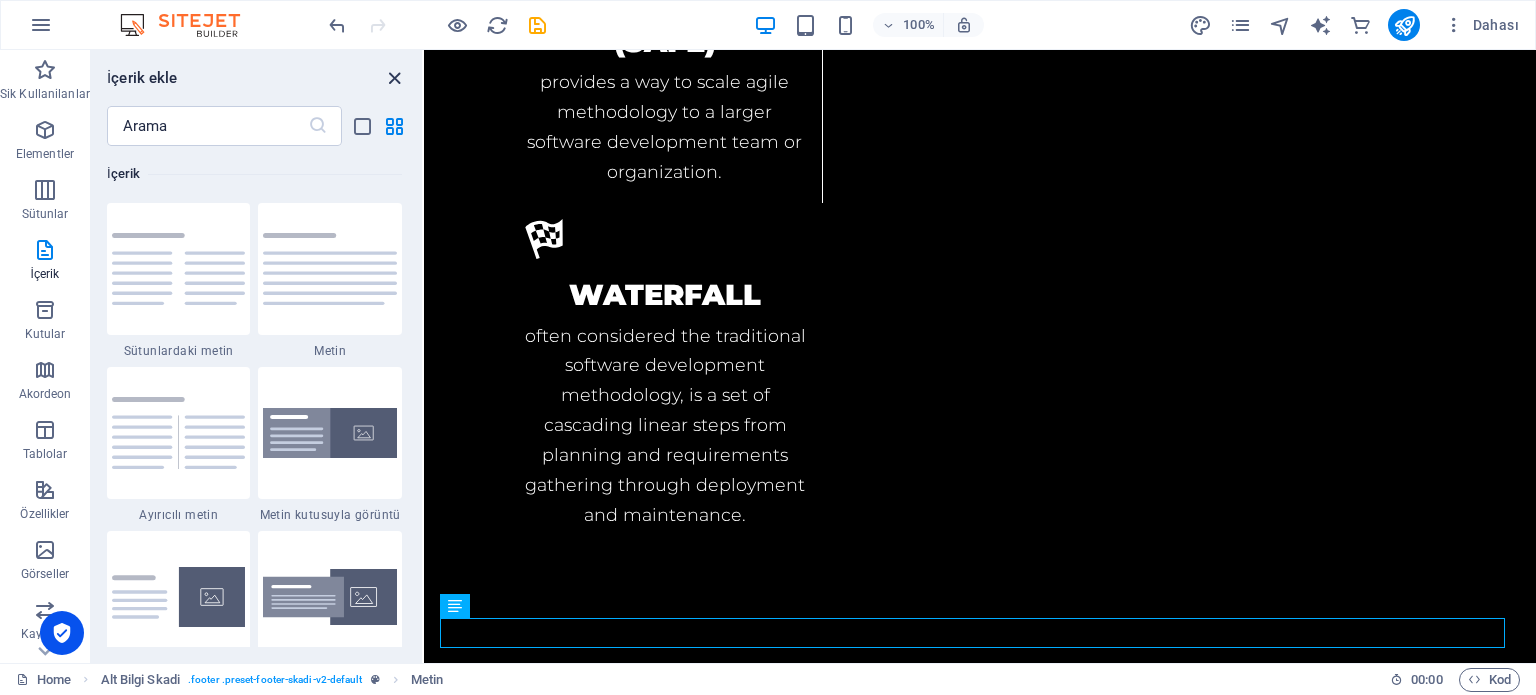click at bounding box center [394, 78] 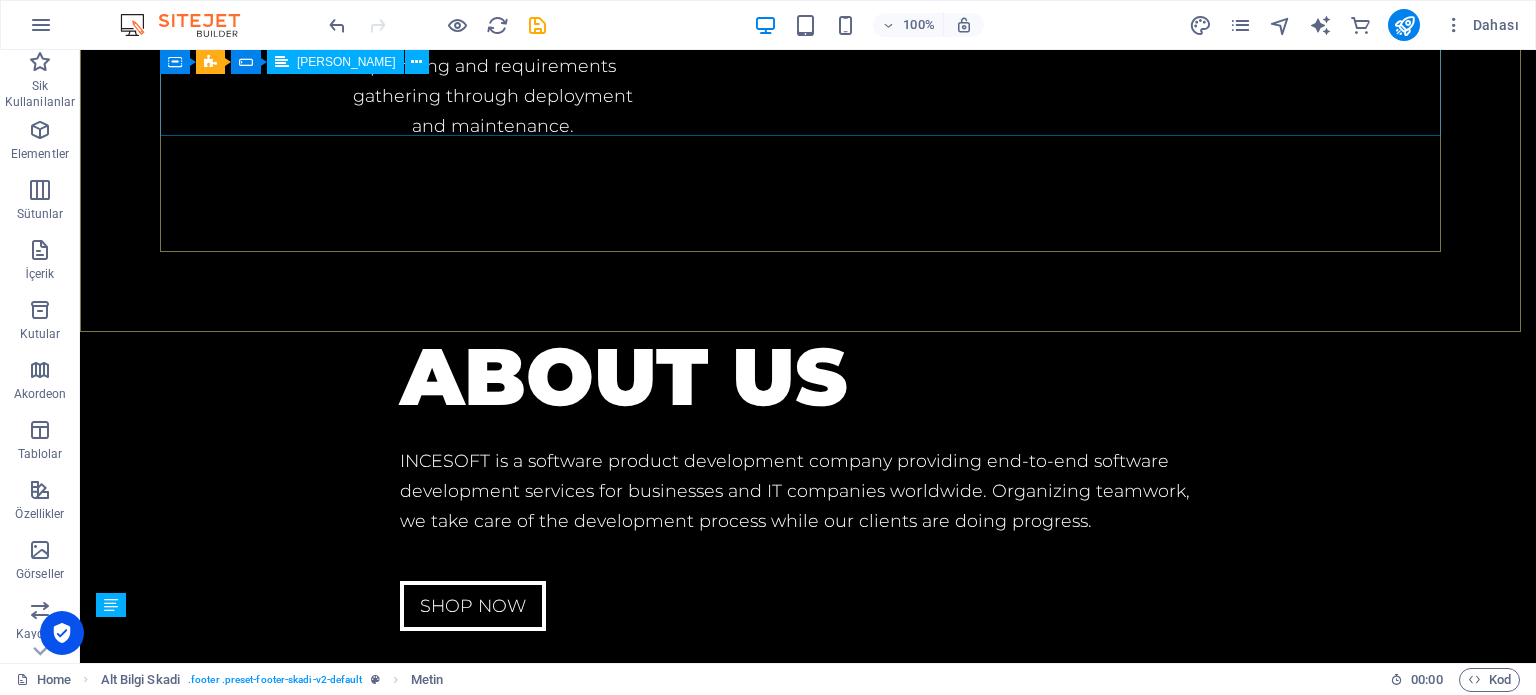 scroll, scrollTop: 3896, scrollLeft: 0, axis: vertical 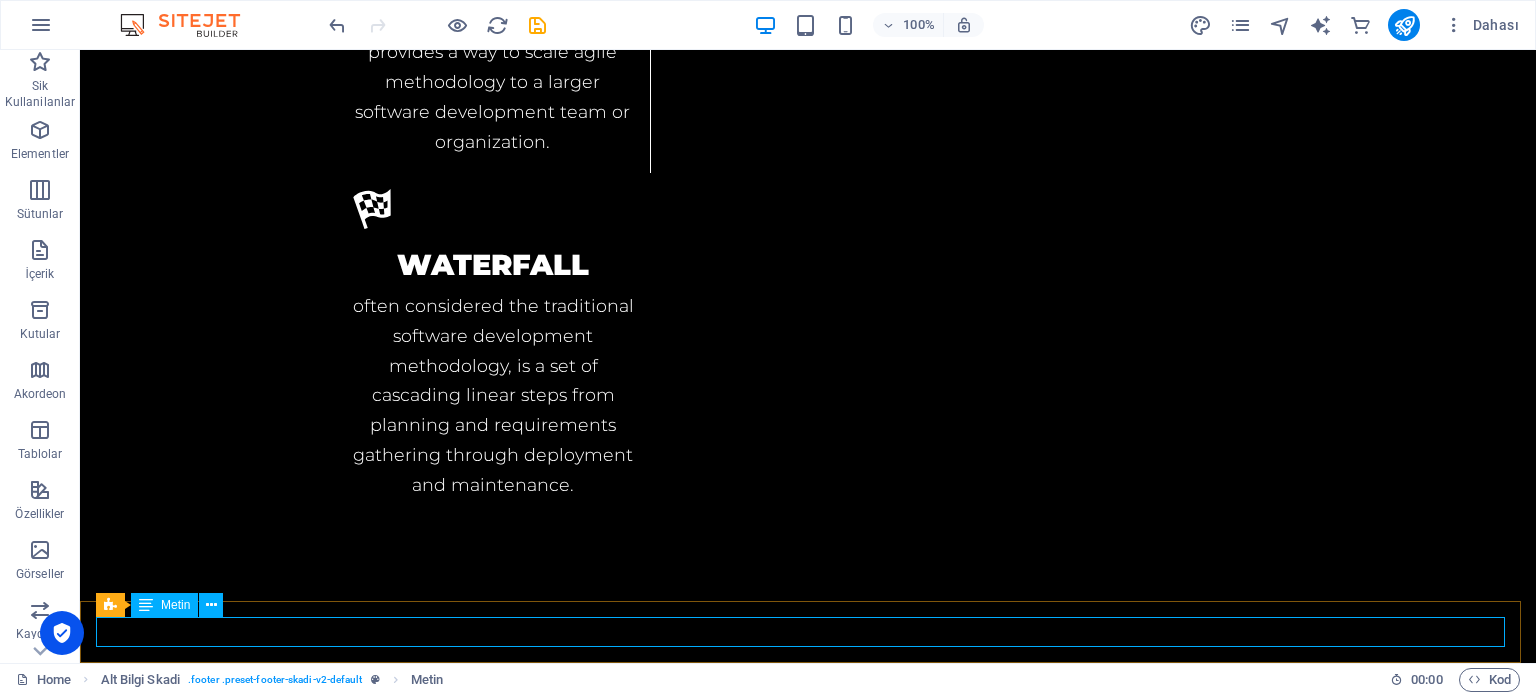click on "Metin" at bounding box center [175, 605] 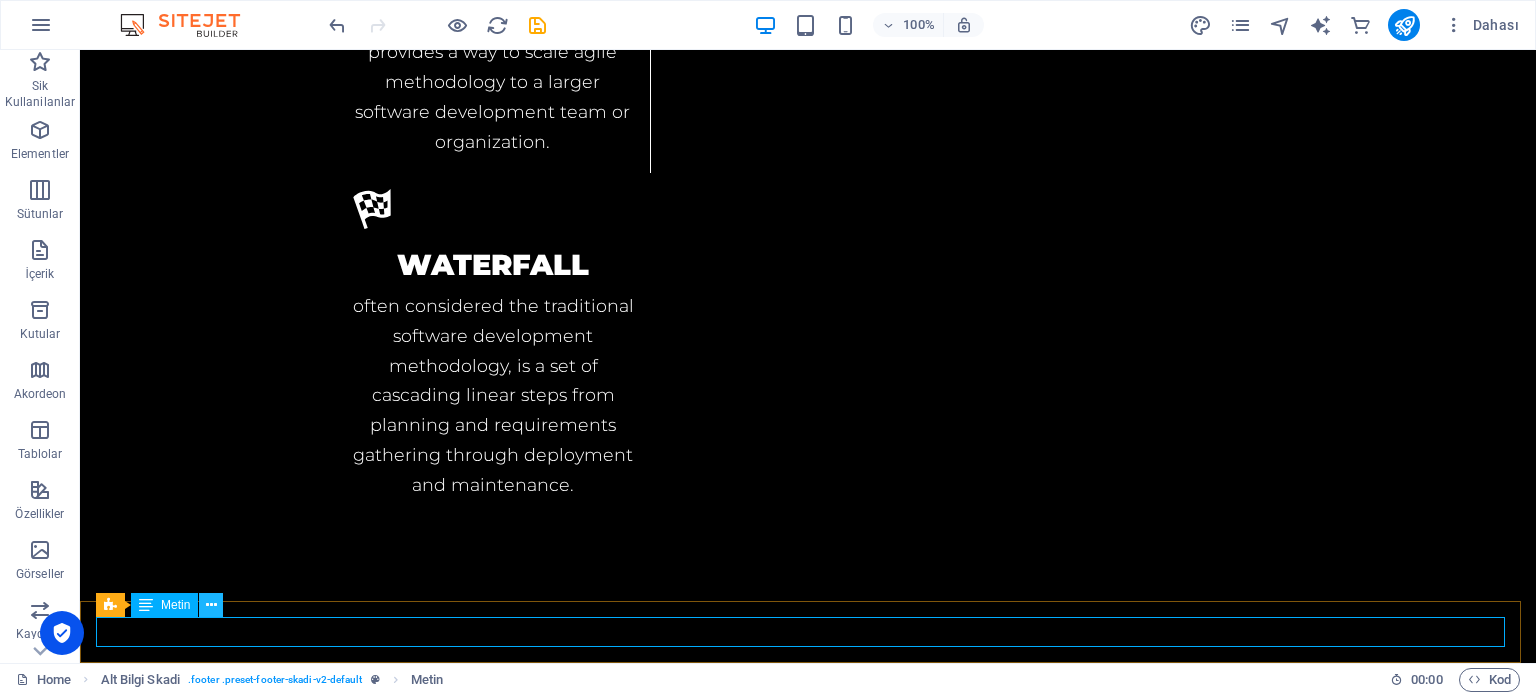 click at bounding box center [211, 605] 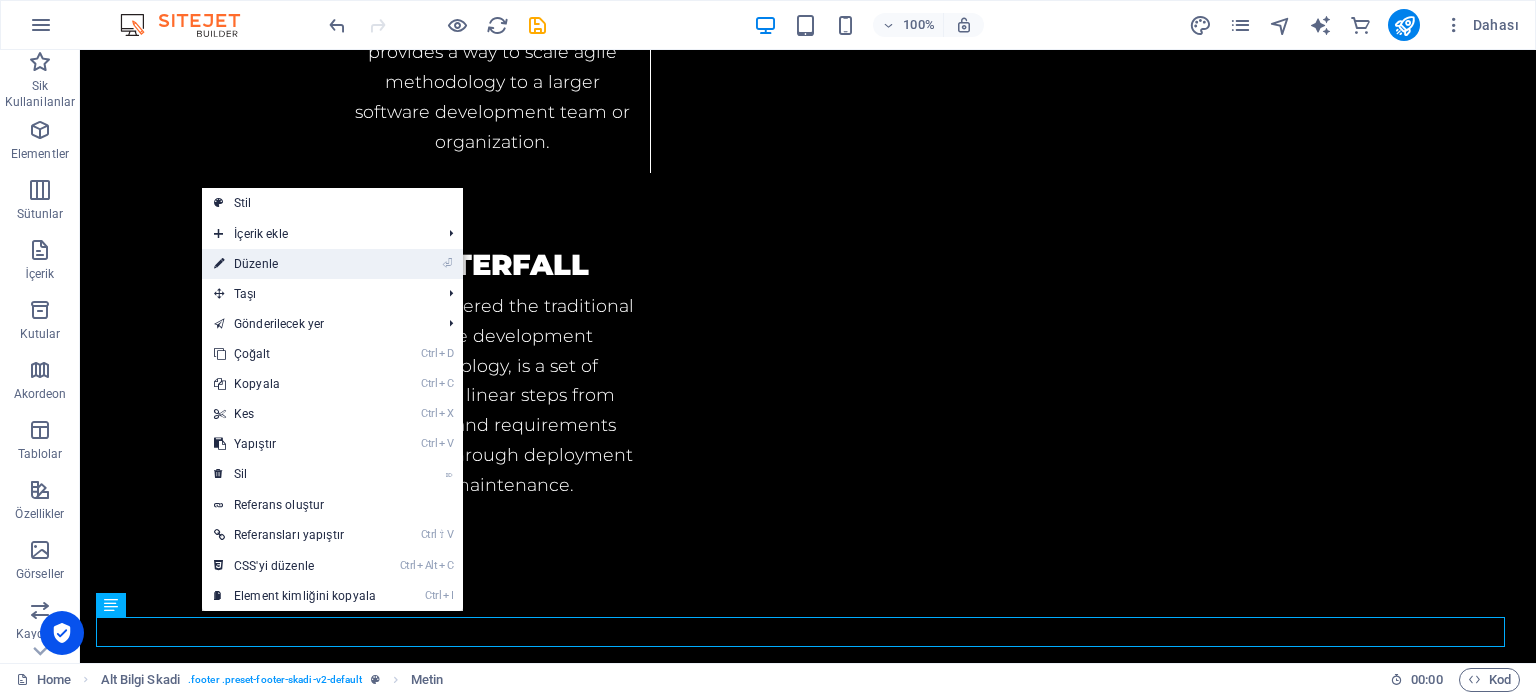 click on "⏎  Düzenle" at bounding box center [295, 264] 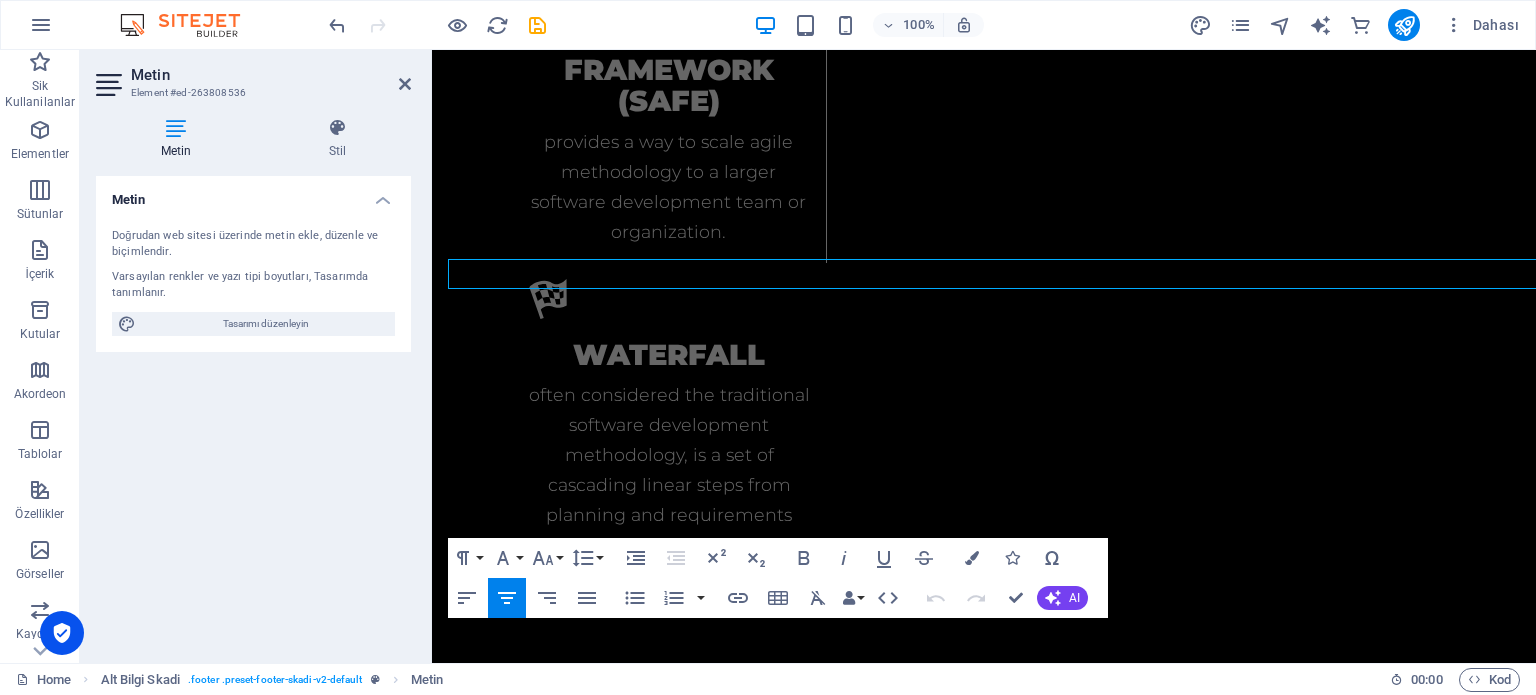 scroll, scrollTop: 4255, scrollLeft: 0, axis: vertical 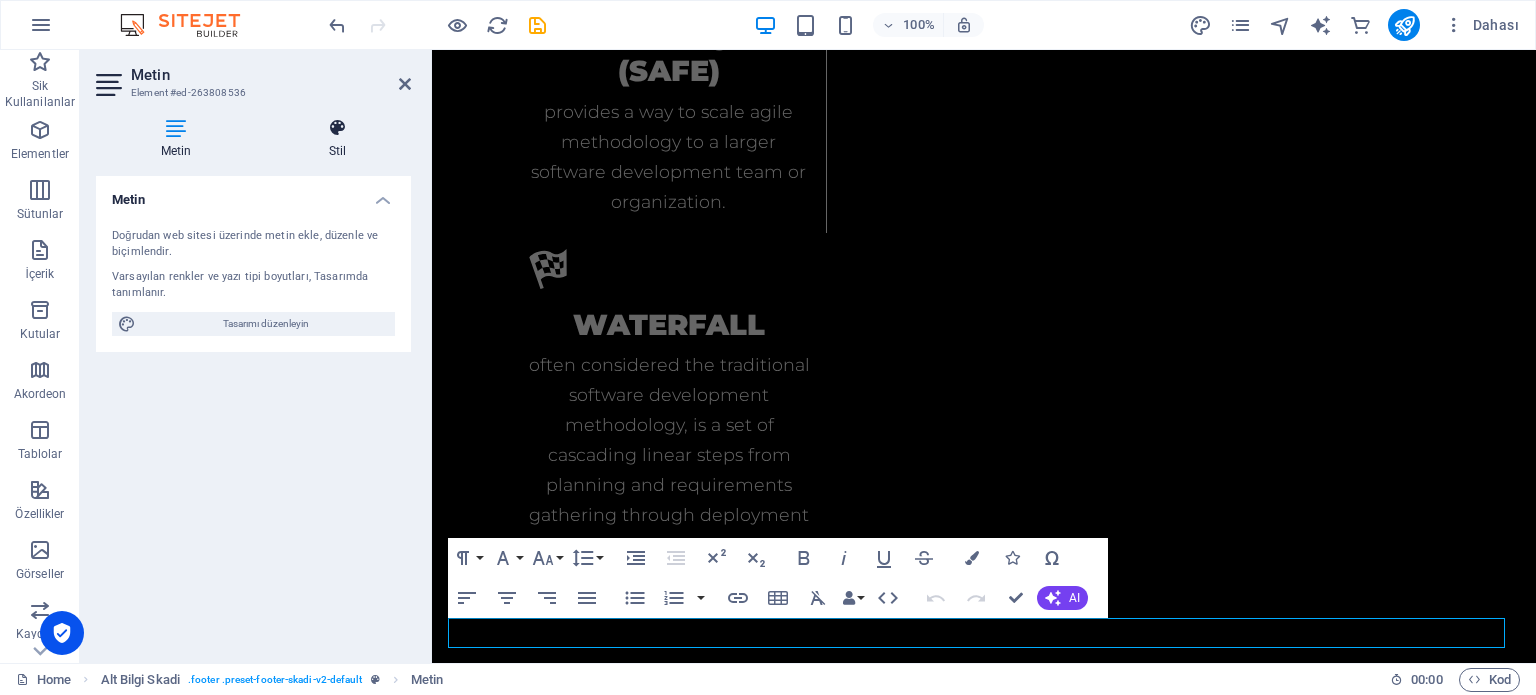 click at bounding box center [337, 128] 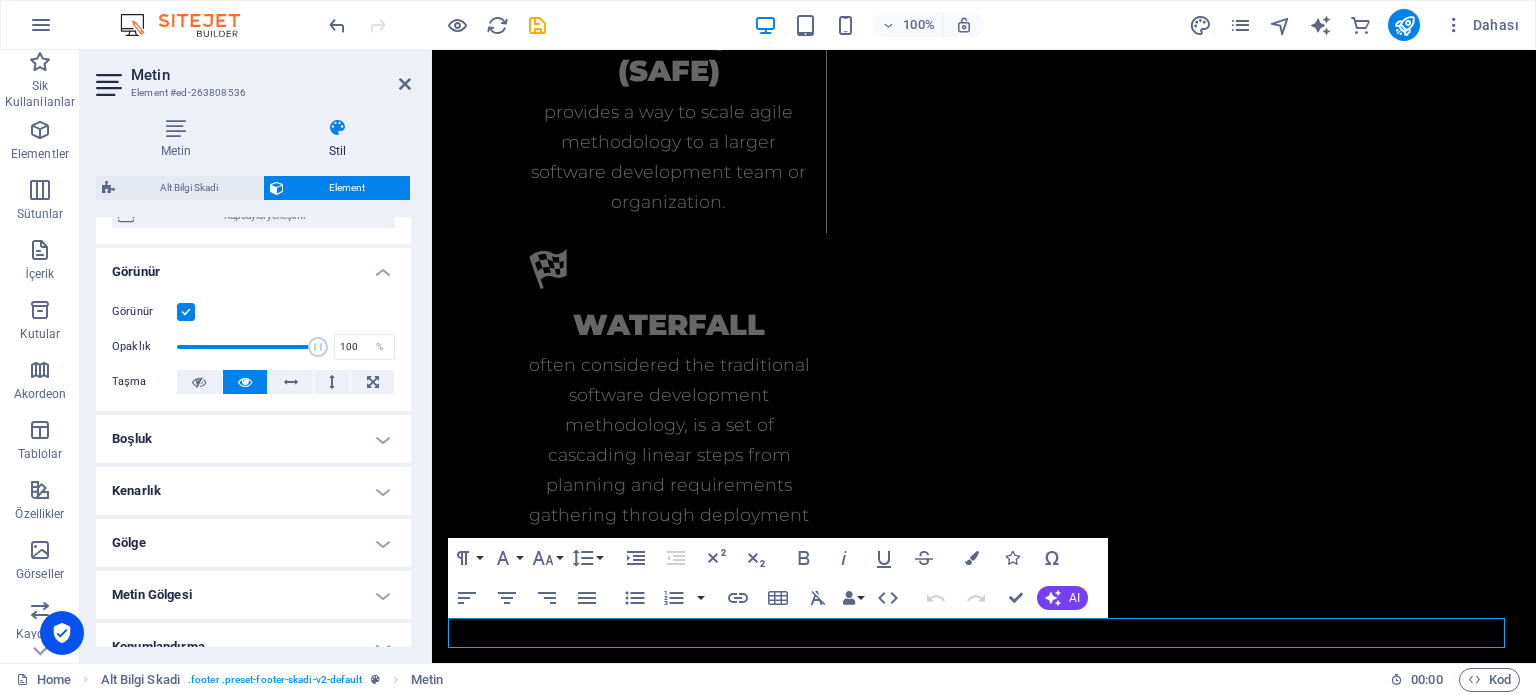 scroll, scrollTop: 300, scrollLeft: 0, axis: vertical 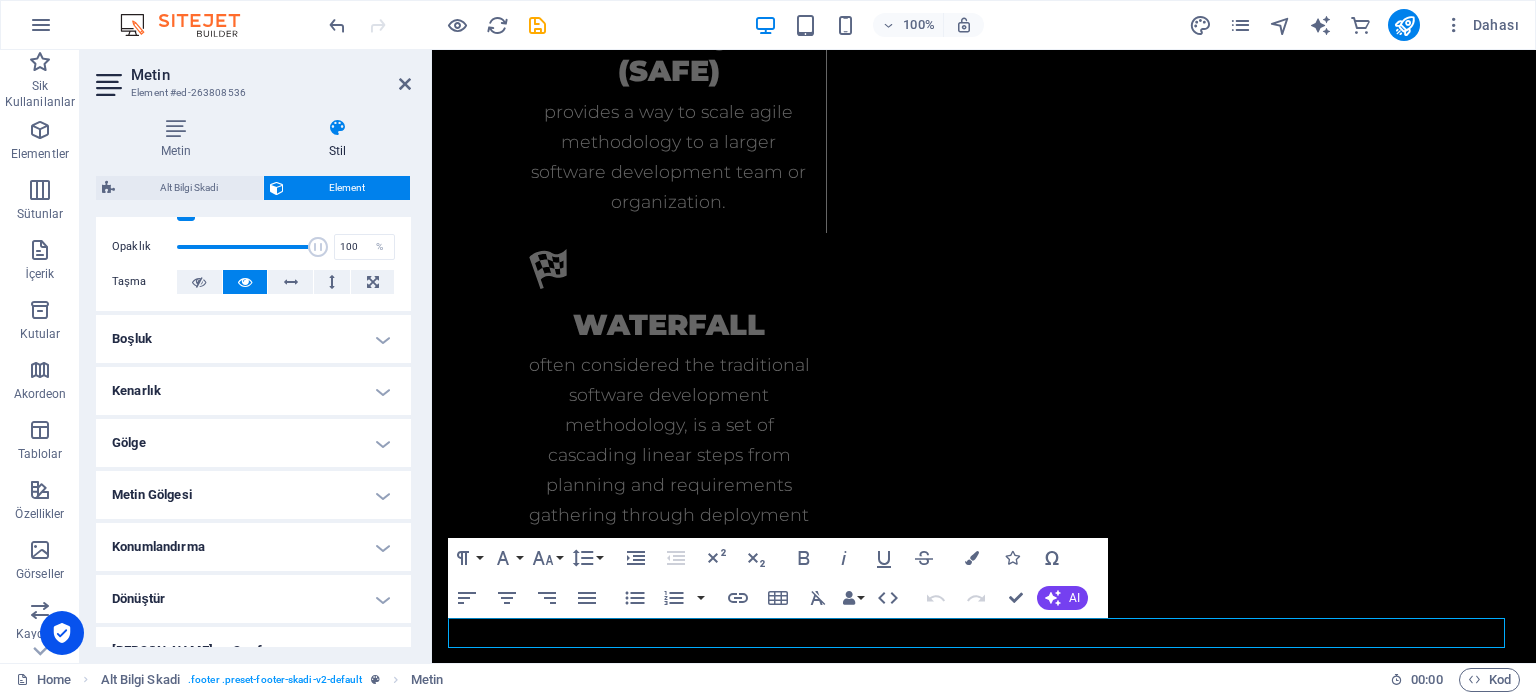 click on "Boşluk" at bounding box center (253, 339) 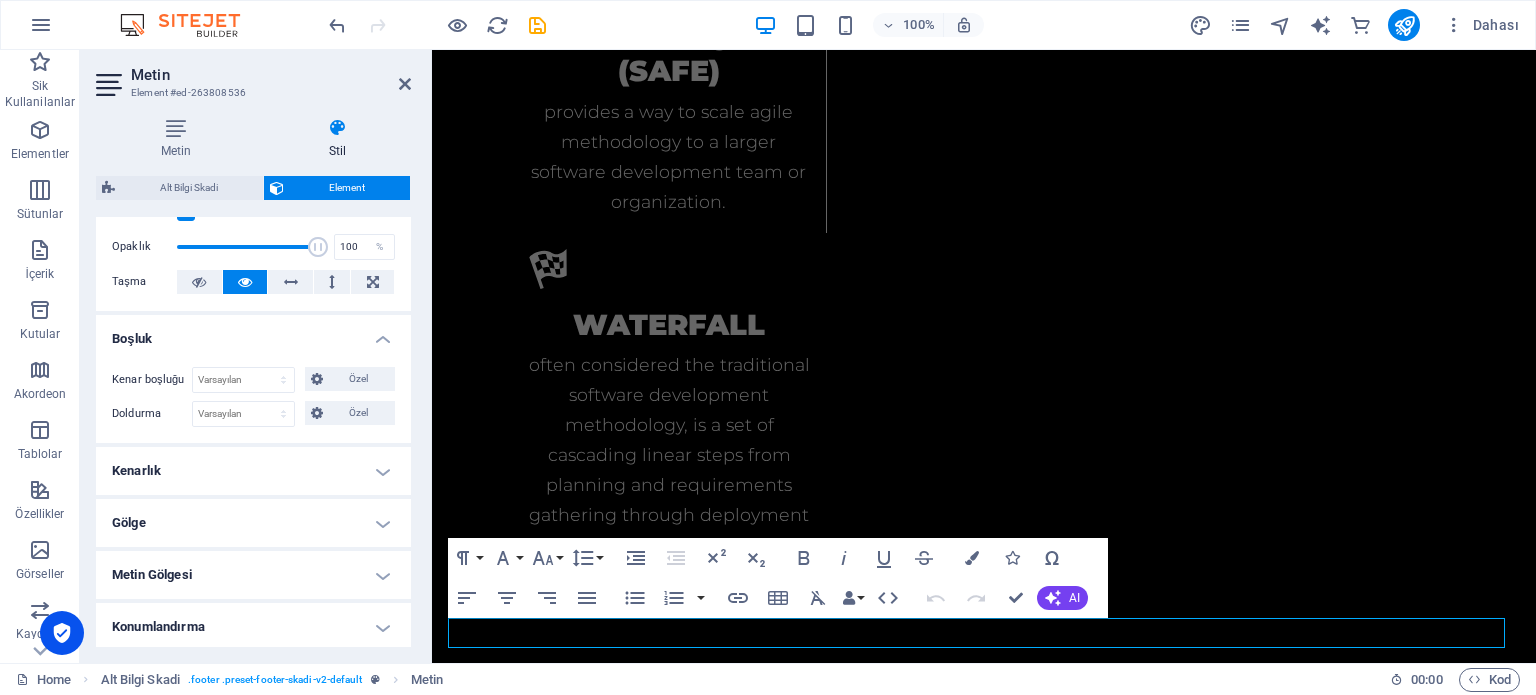 click on "Boşluk" at bounding box center (253, 333) 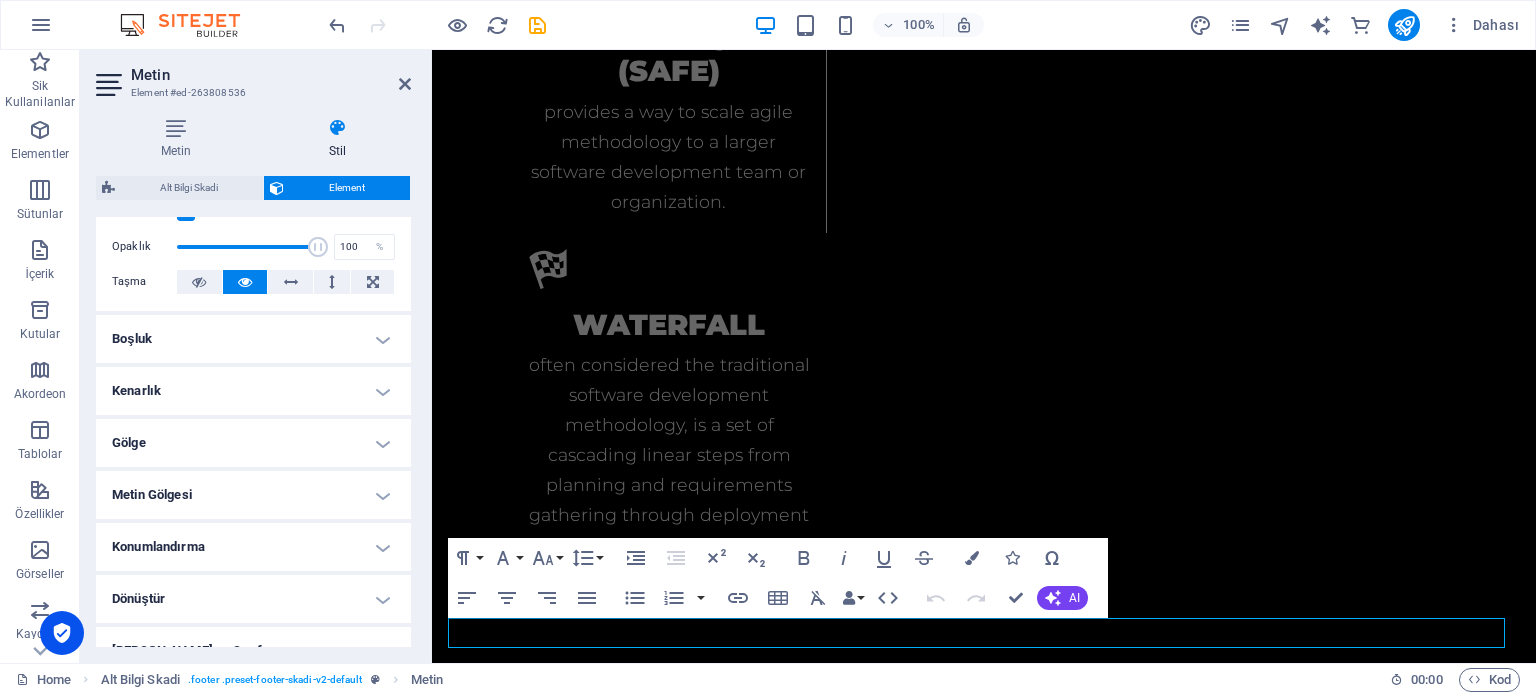 click on "Kenarlık" at bounding box center [253, 391] 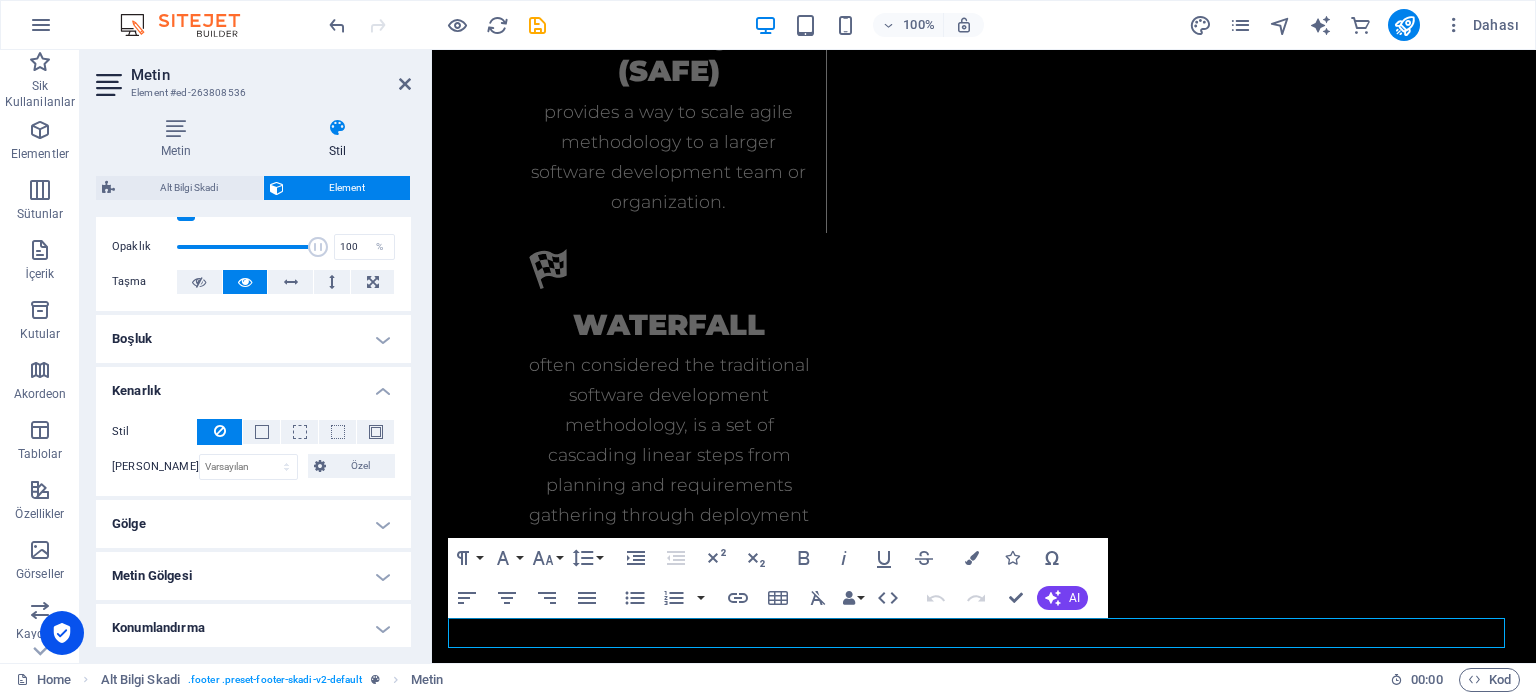 click on "Kenarlık" at bounding box center (253, 385) 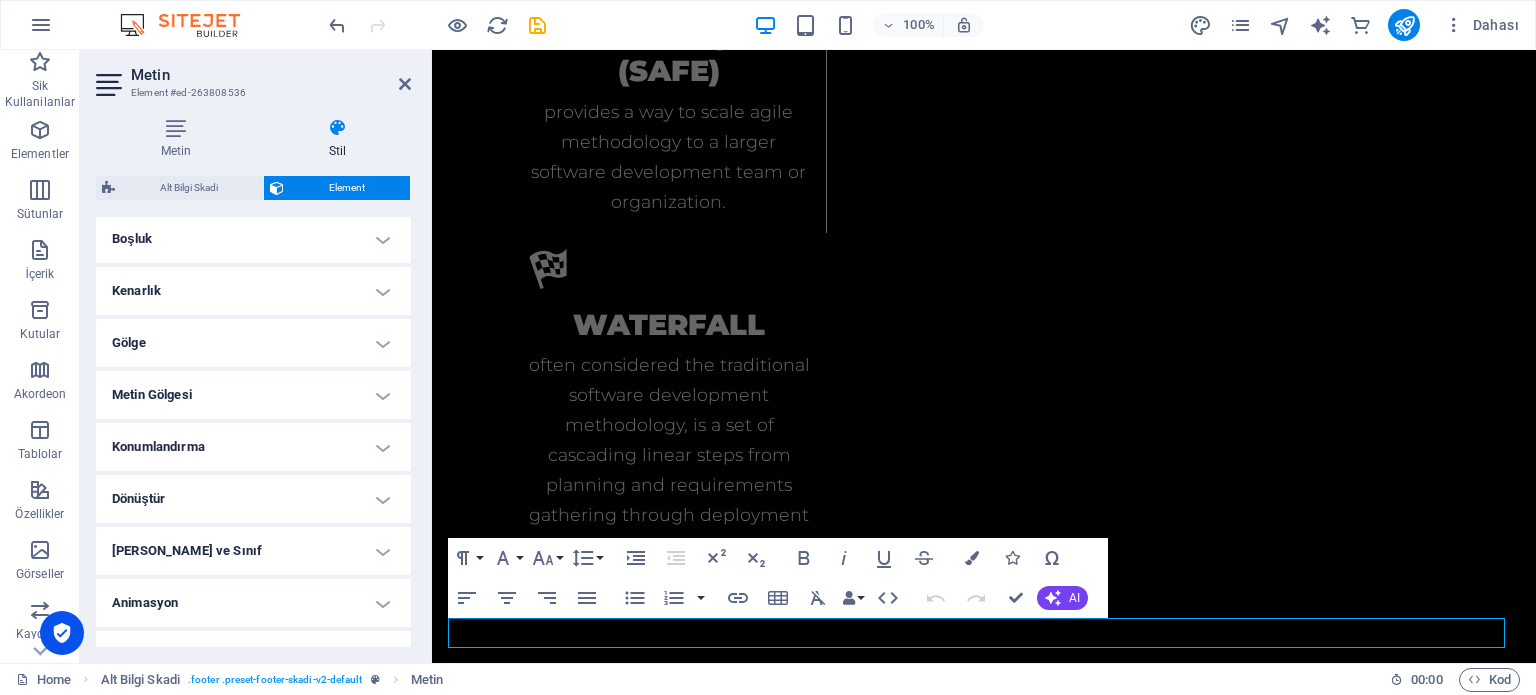 scroll, scrollTop: 414, scrollLeft: 0, axis: vertical 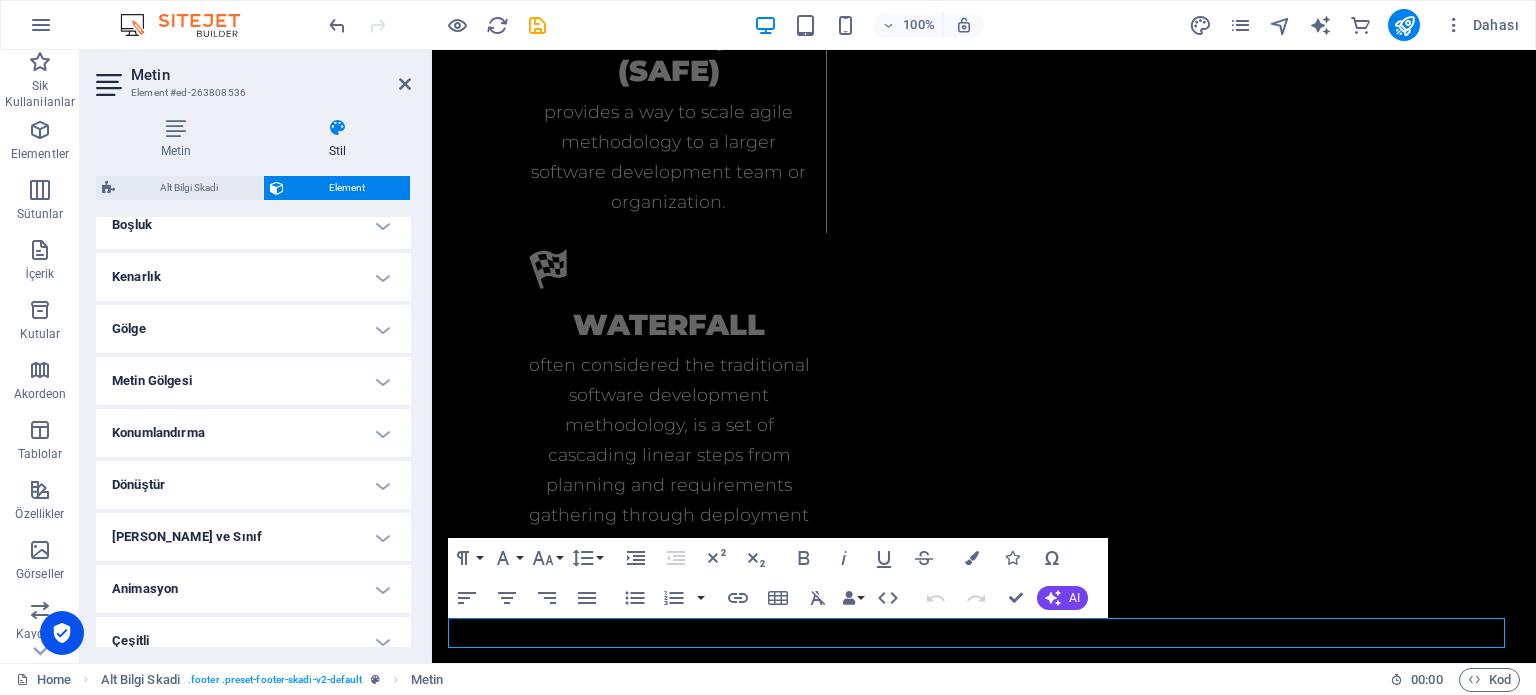 click on "Metin Gölgesi" at bounding box center [253, 381] 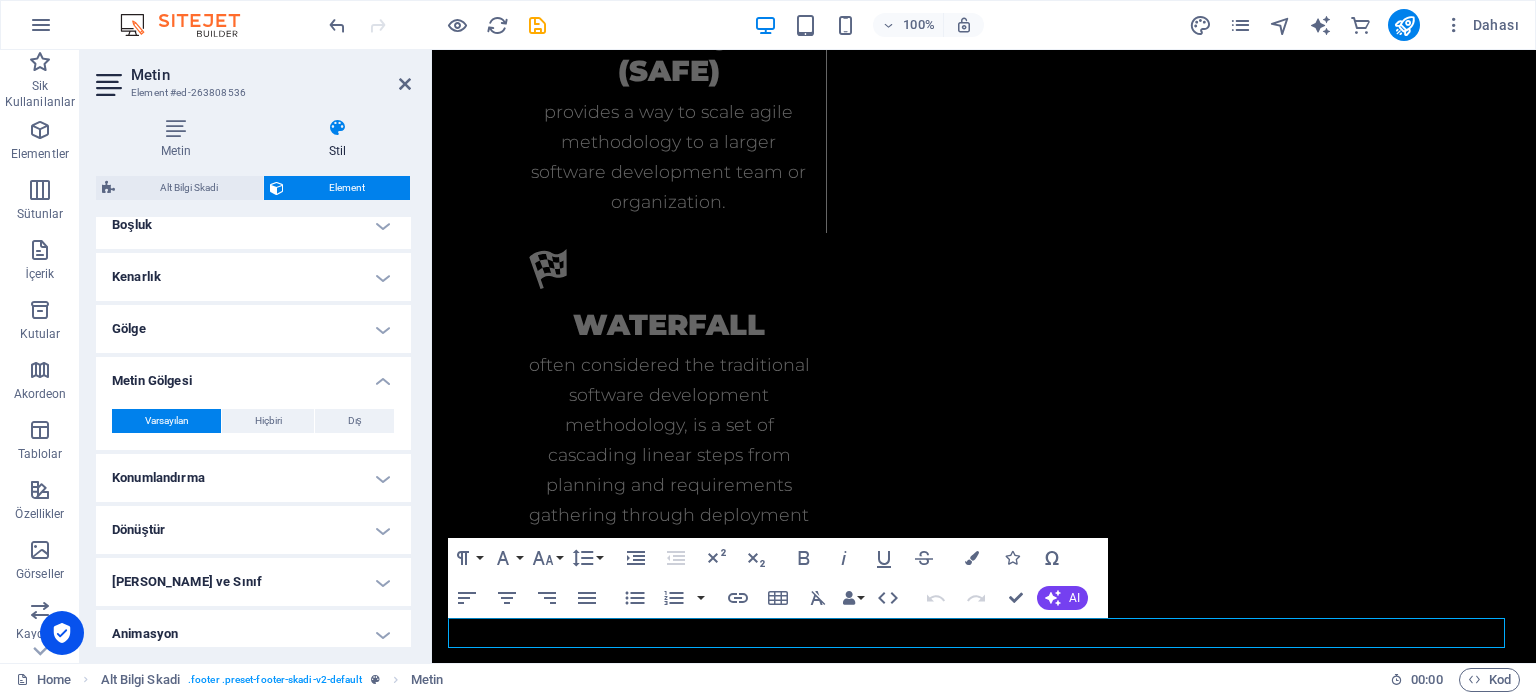 click on "Metin Gölgesi" at bounding box center (253, 375) 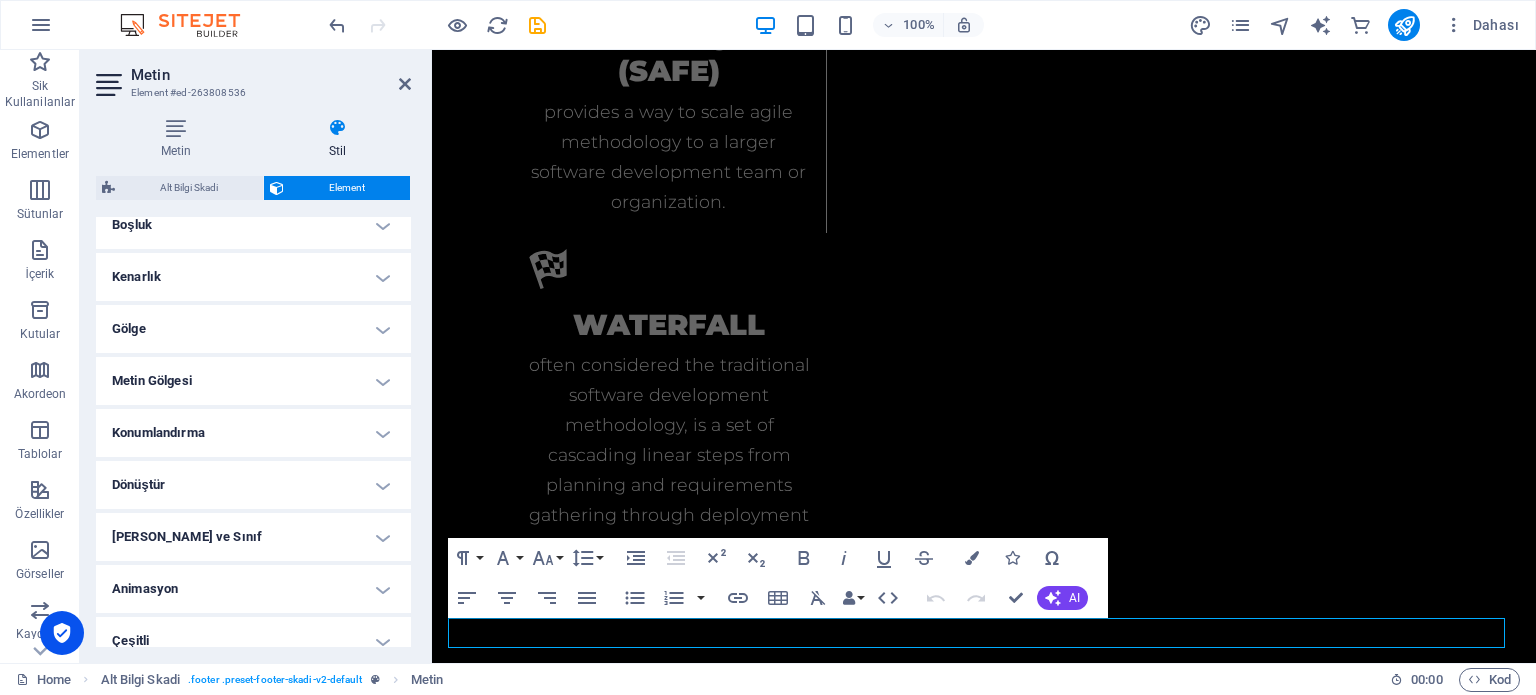 click at bounding box center (111, 85) 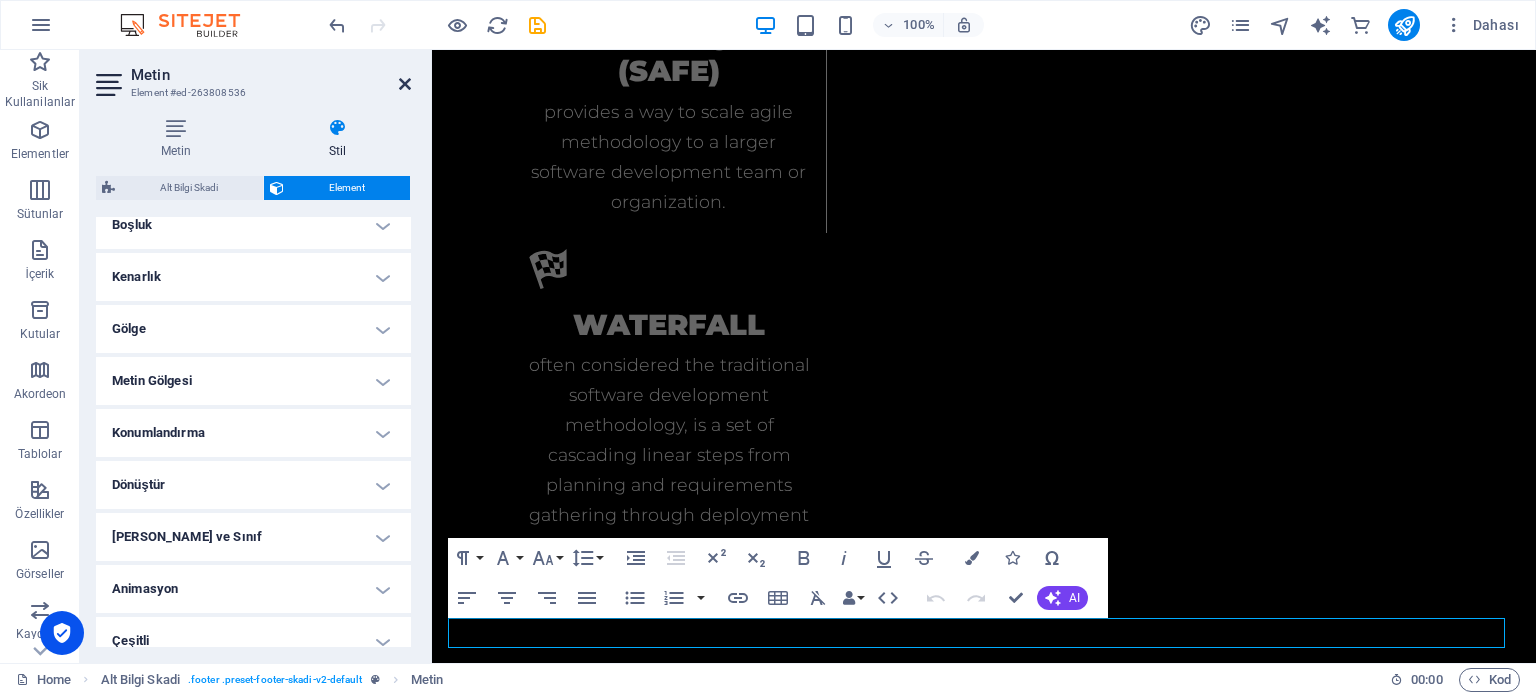 click at bounding box center (405, 84) 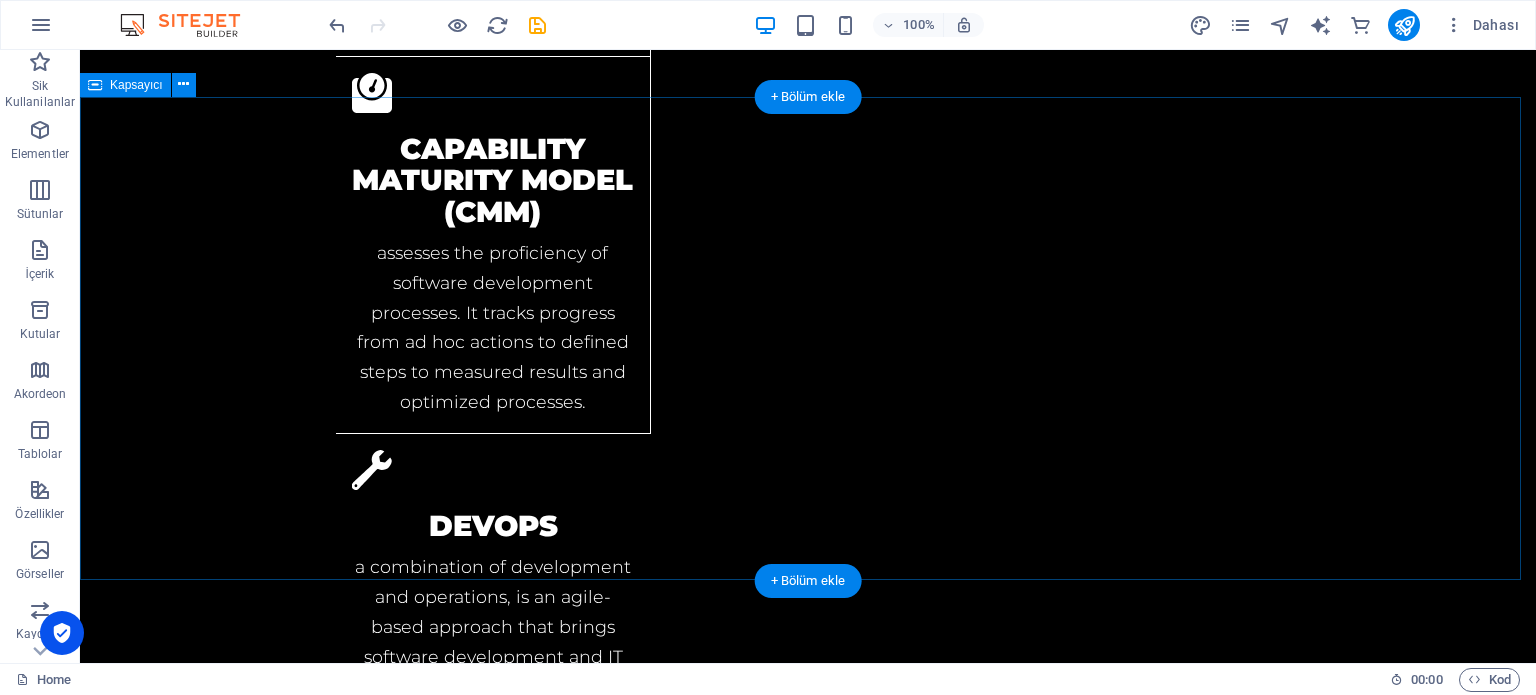 scroll, scrollTop: 3096, scrollLeft: 0, axis: vertical 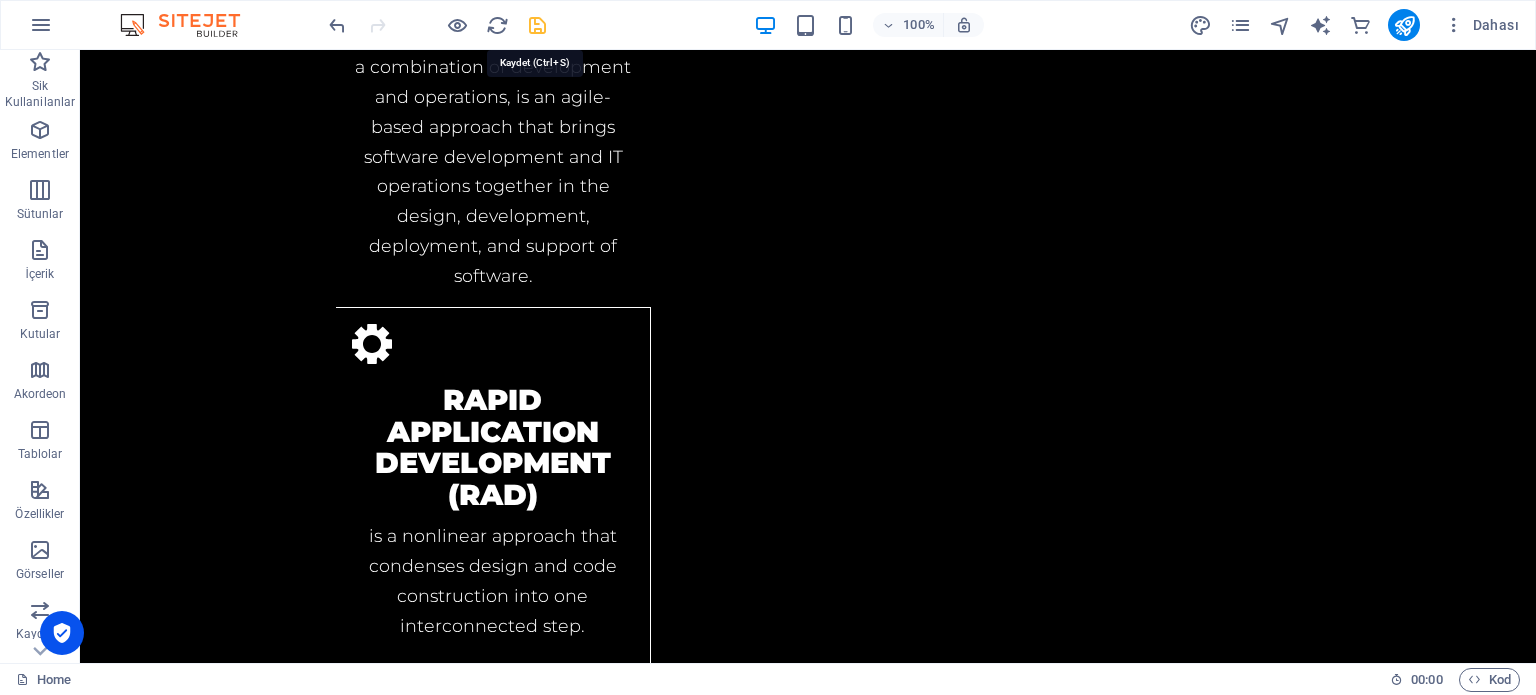 click at bounding box center (537, 25) 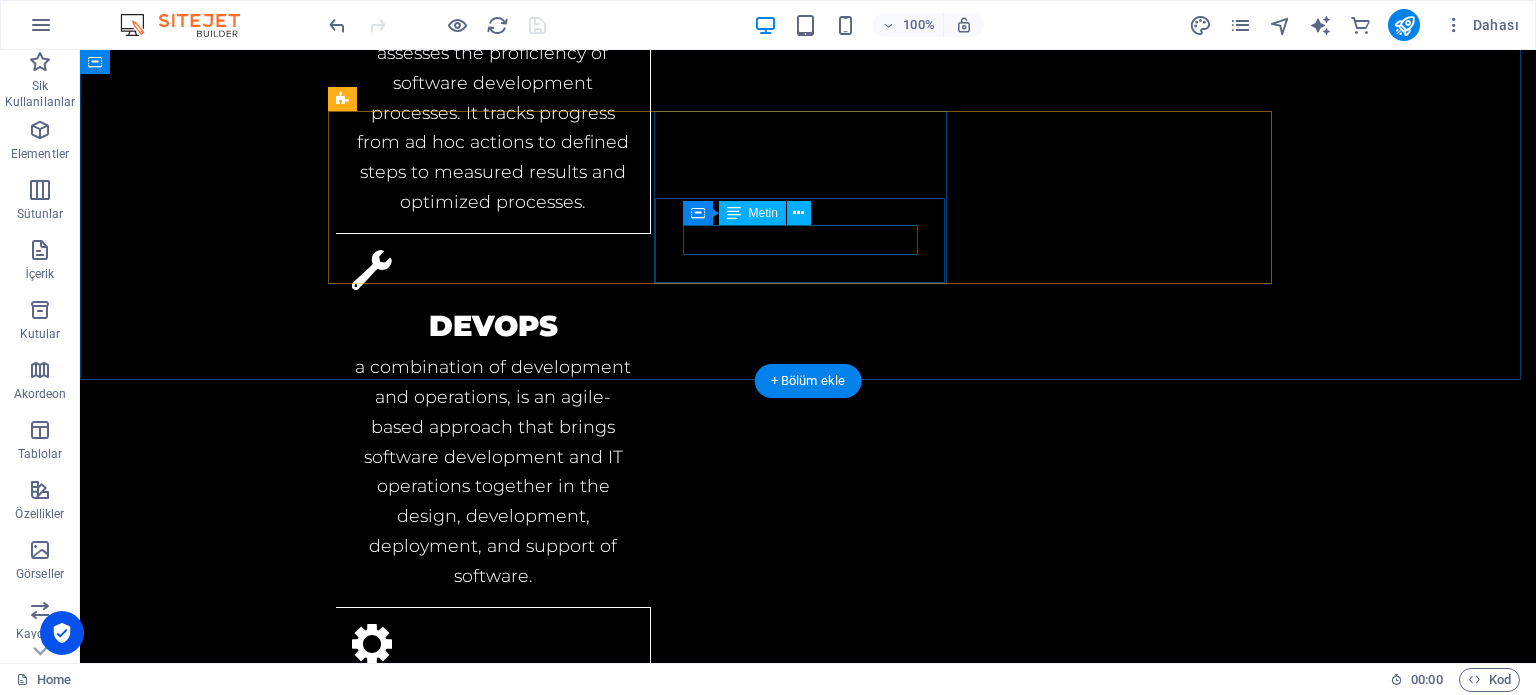 scroll, scrollTop: 2696, scrollLeft: 0, axis: vertical 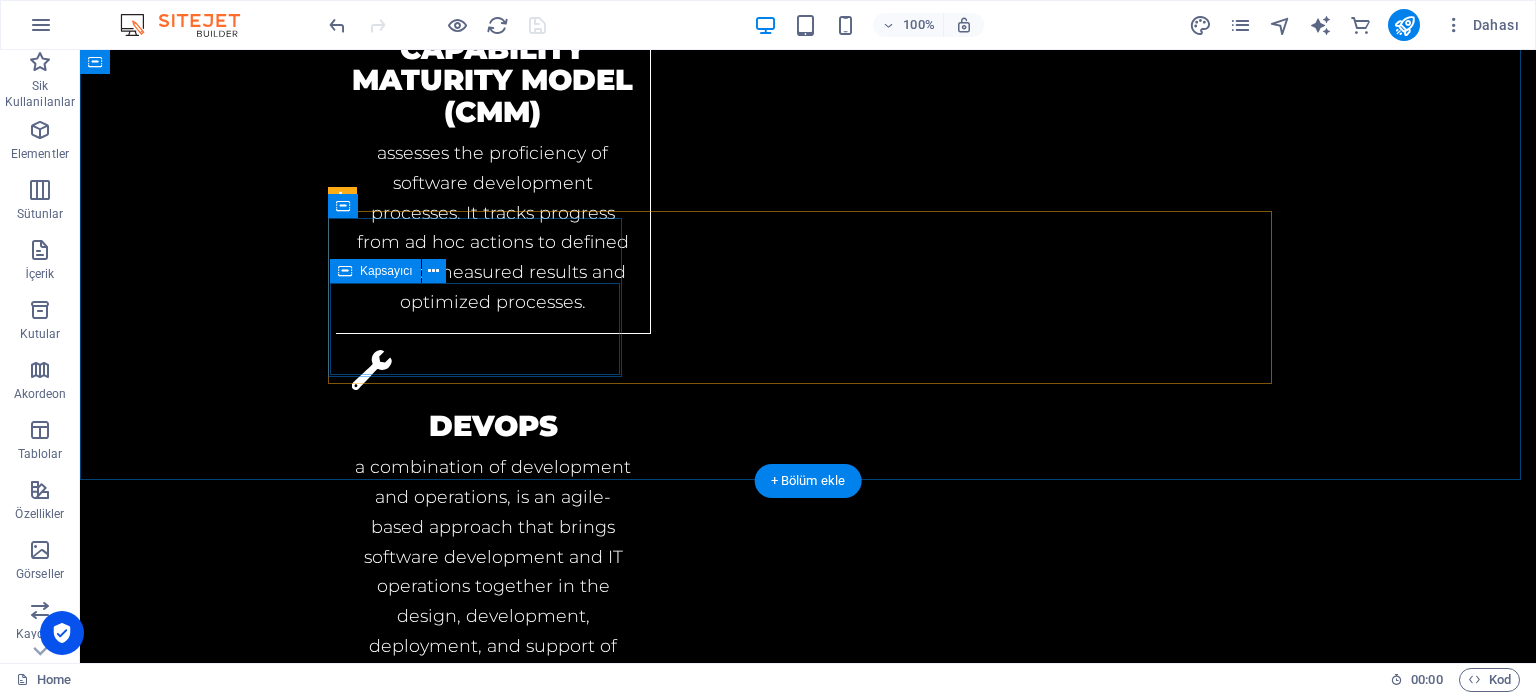 click on "Computer Software Production" at bounding box center (808, 2581) 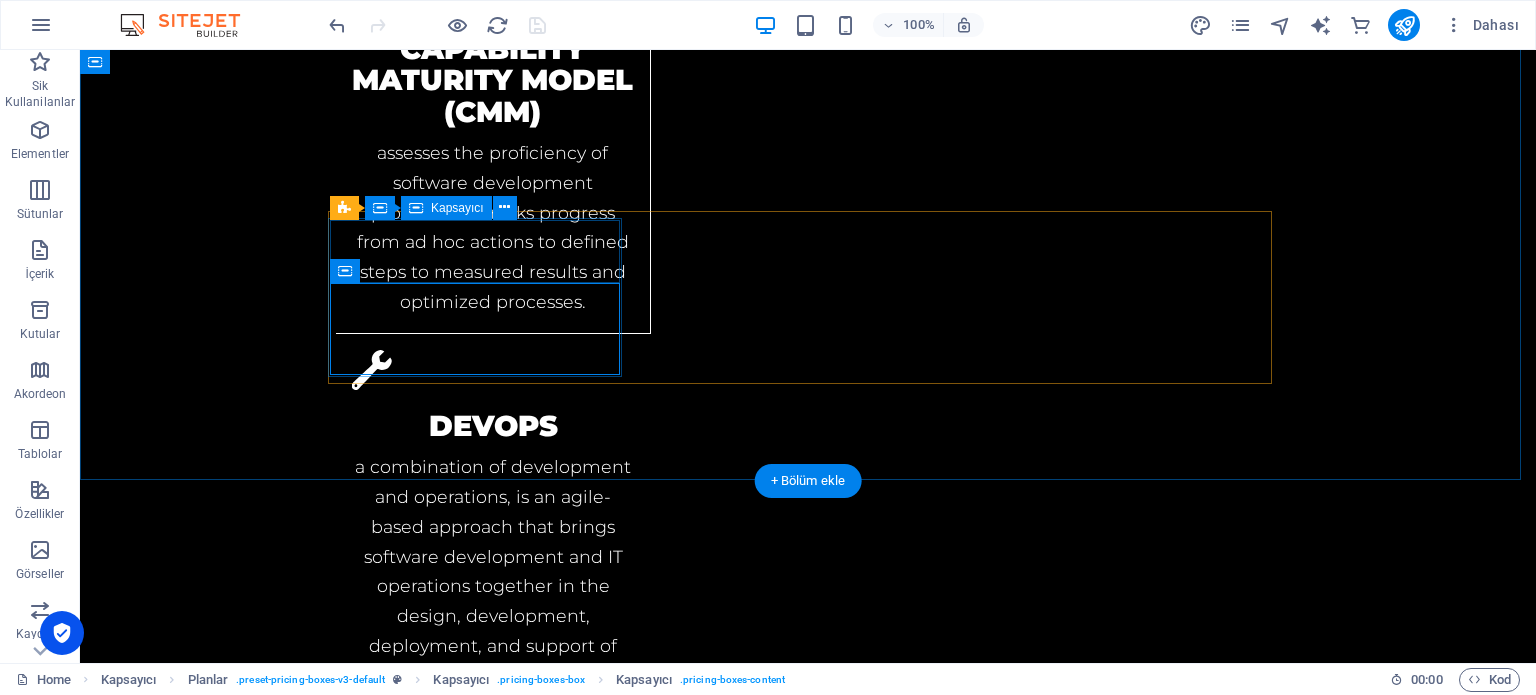 click on "$1199" at bounding box center (808, 2518) 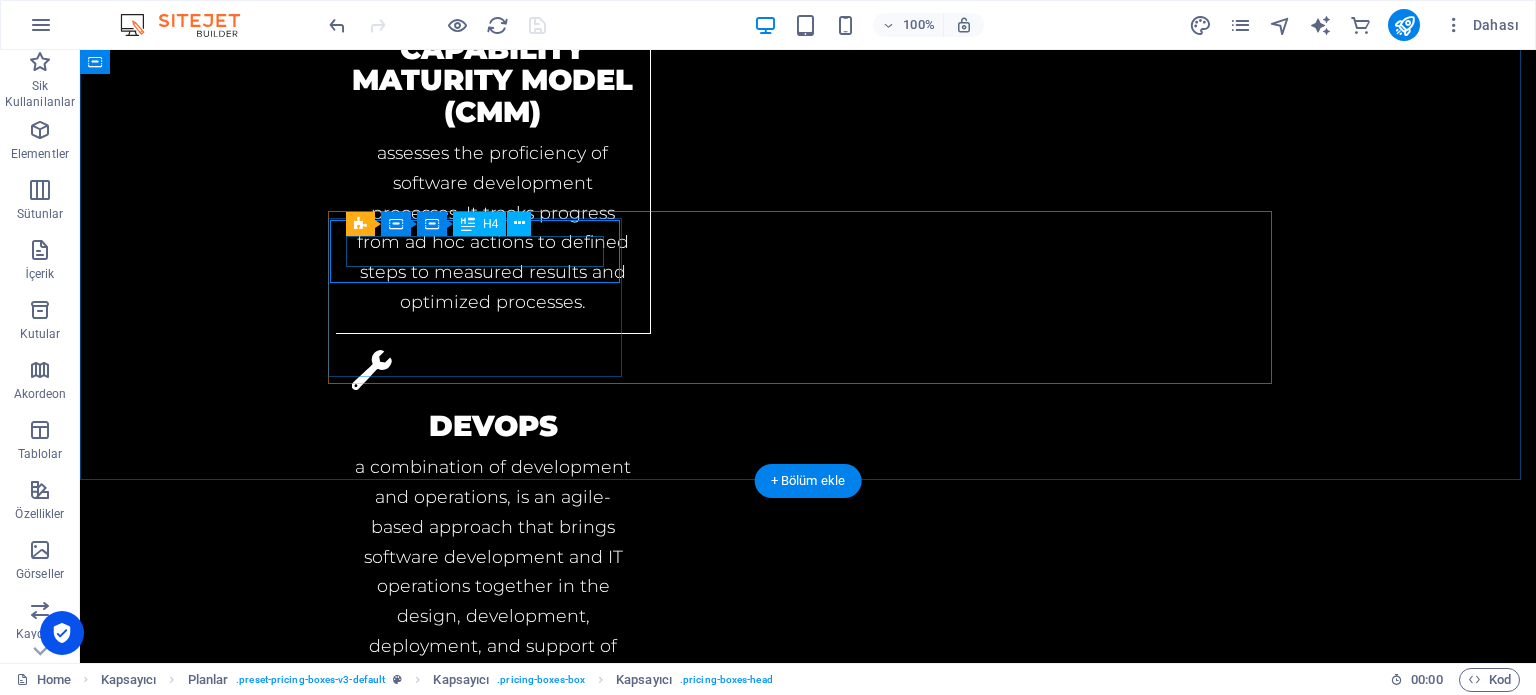 click on "$1199" at bounding box center (808, 2518) 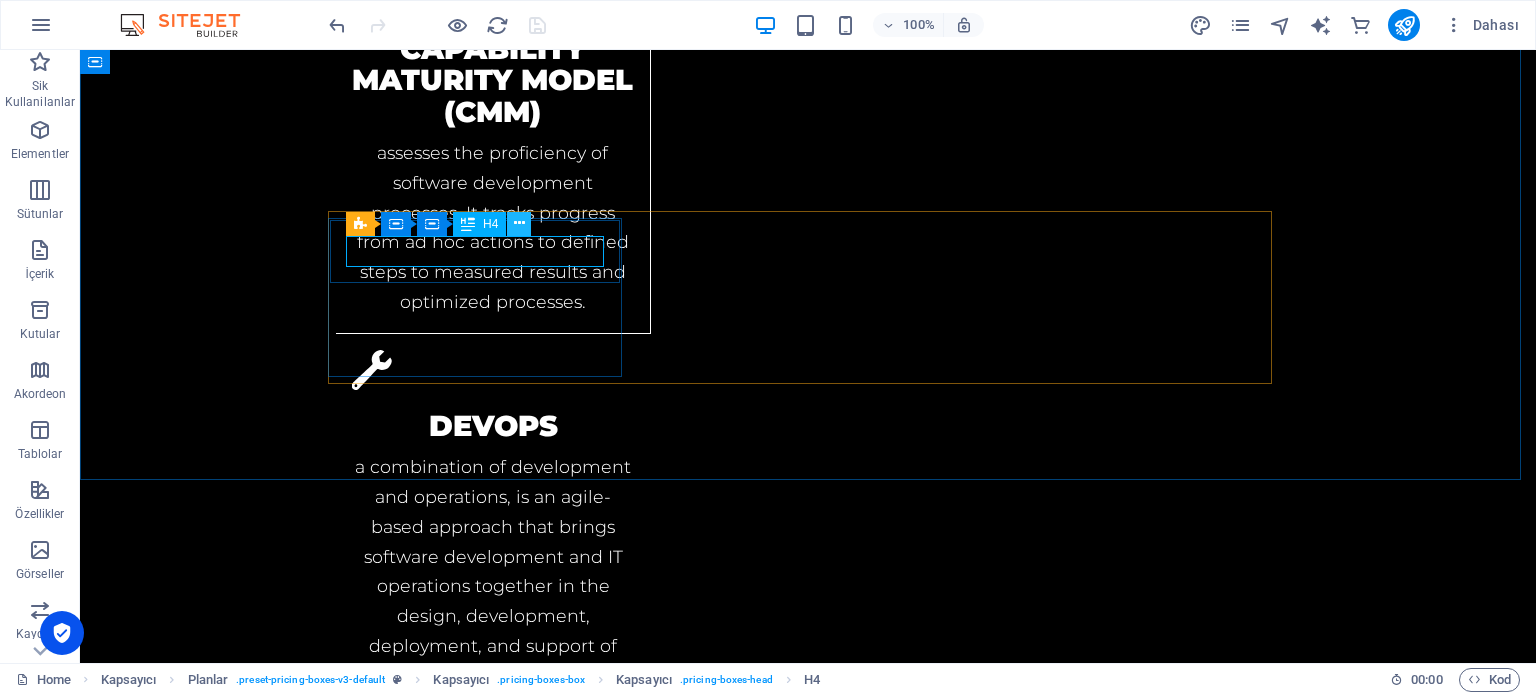 click at bounding box center [519, 224] 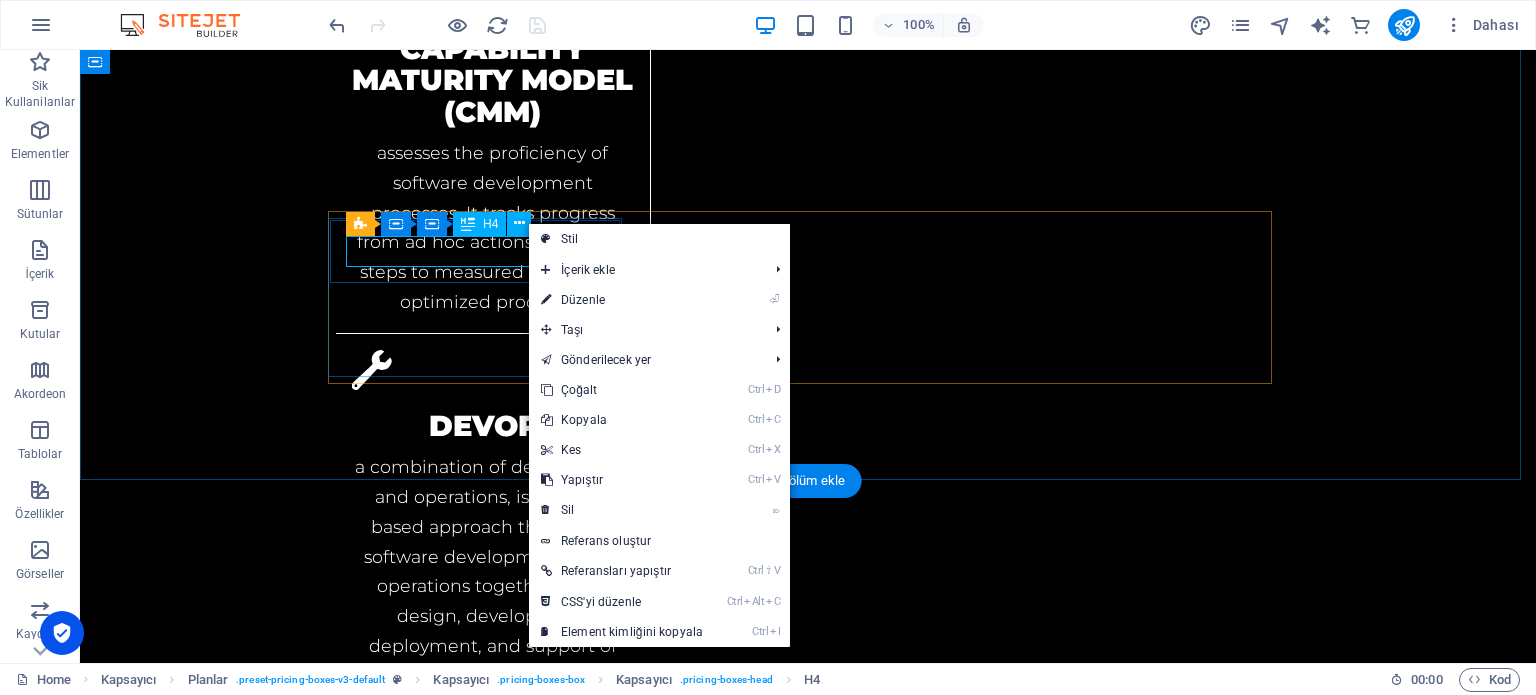 click on "$1199" at bounding box center (808, 2518) 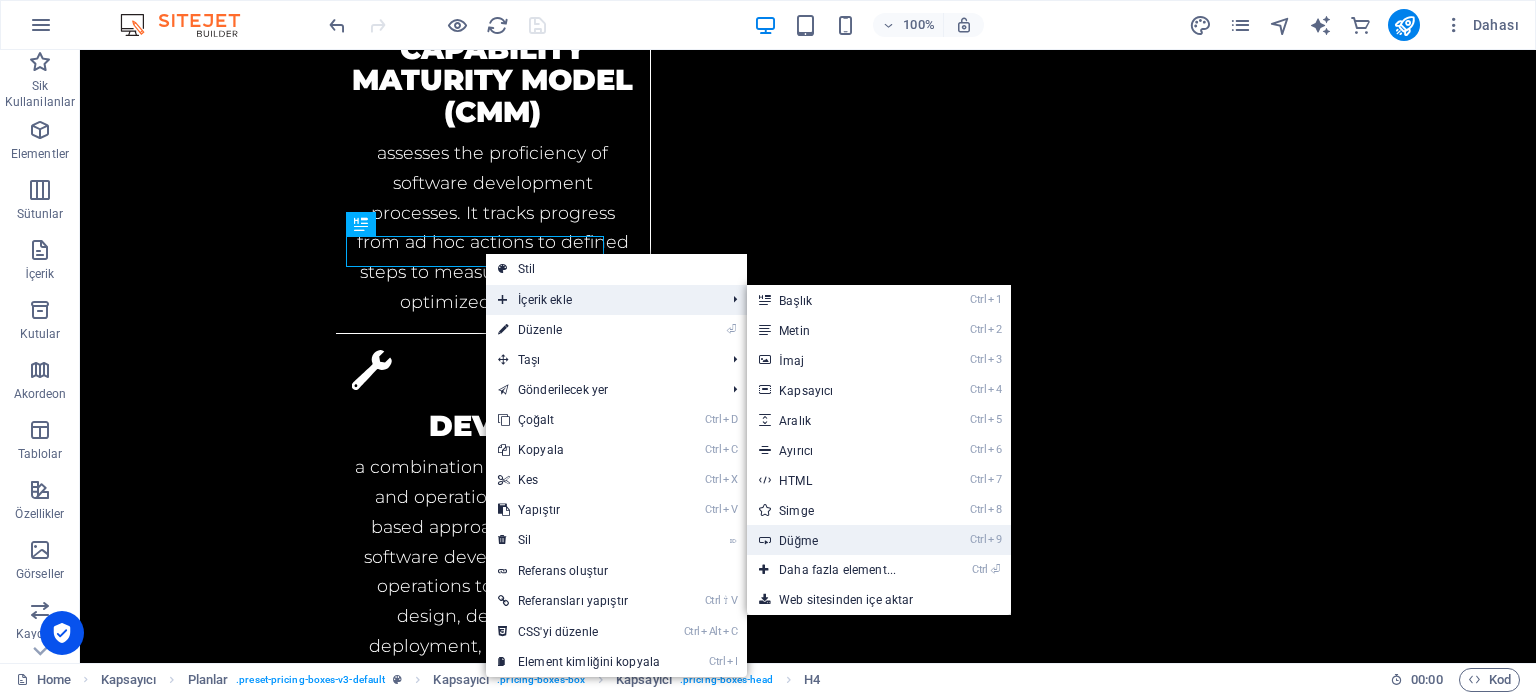 click on "Ctrl 9  Düğme" at bounding box center (841, 540) 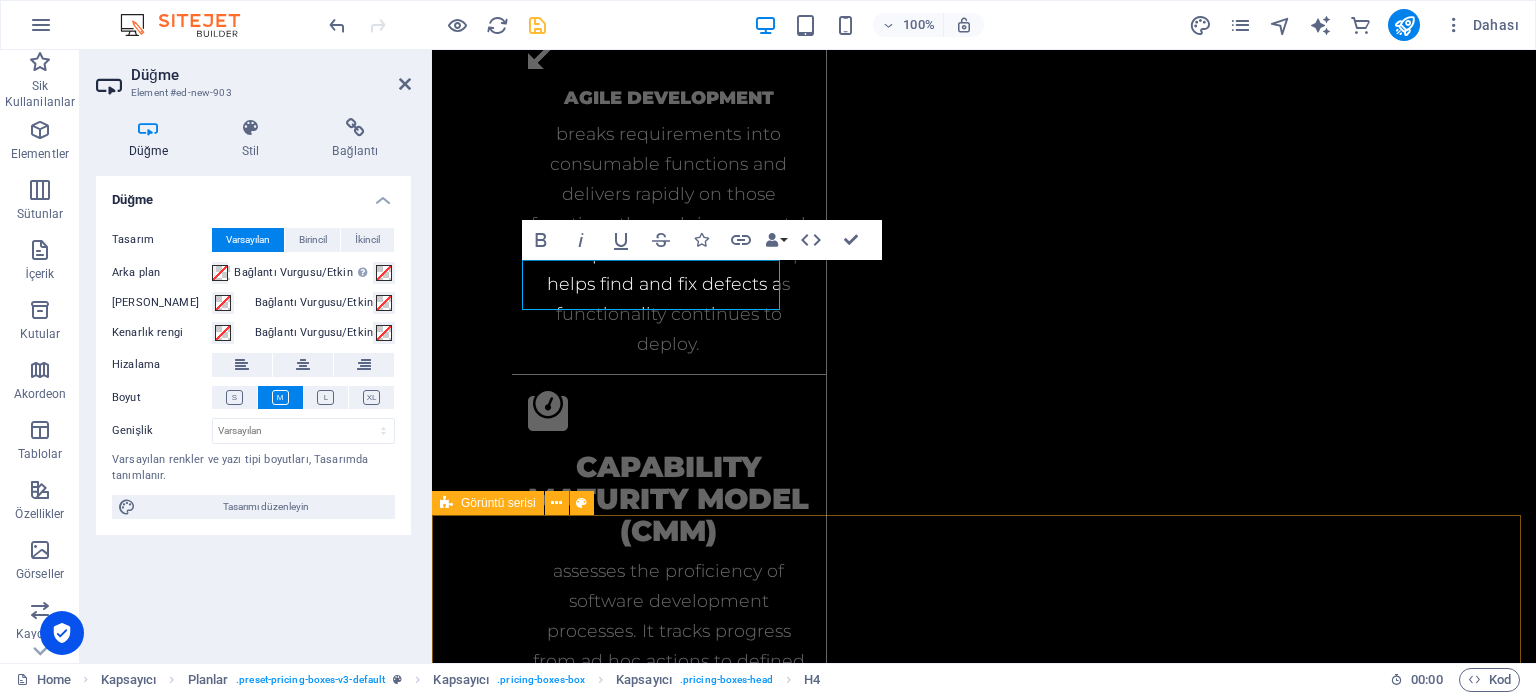 scroll, scrollTop: 3056, scrollLeft: 0, axis: vertical 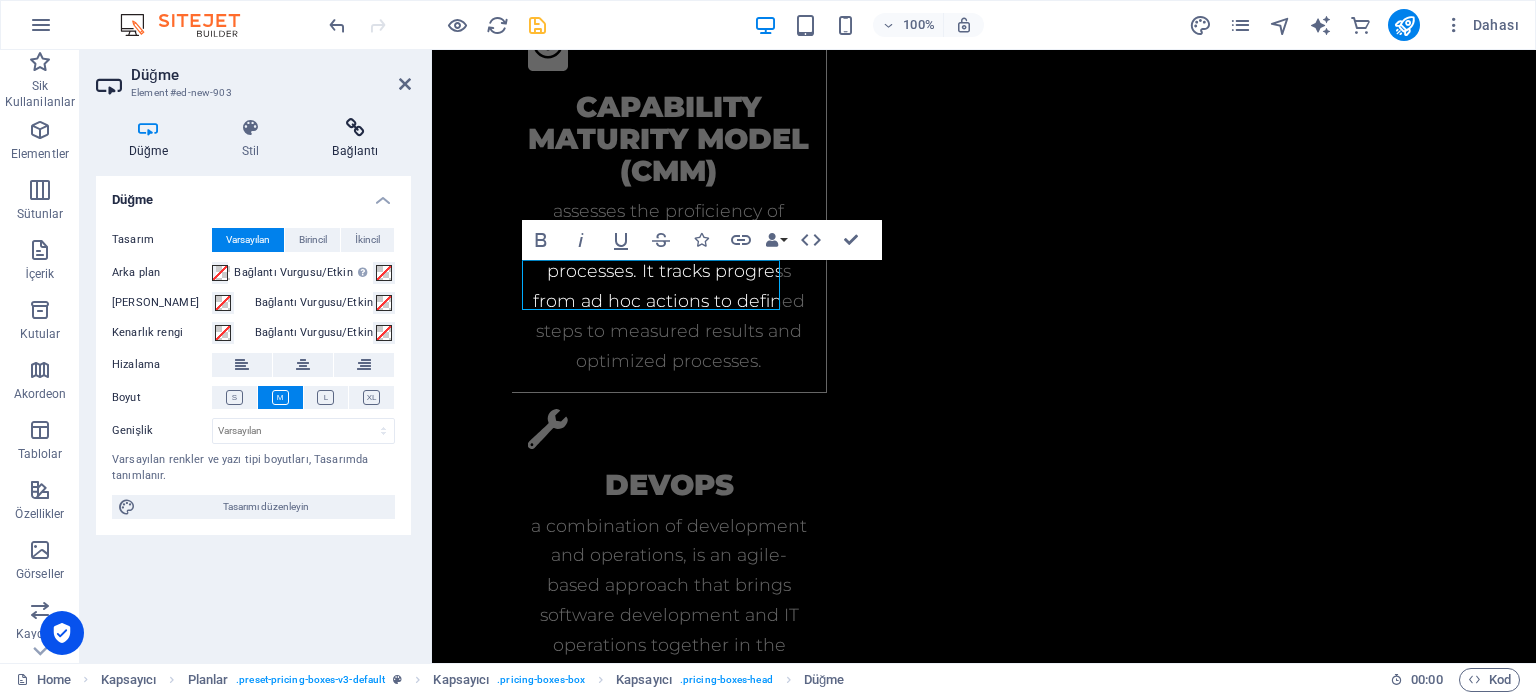 click at bounding box center (355, 128) 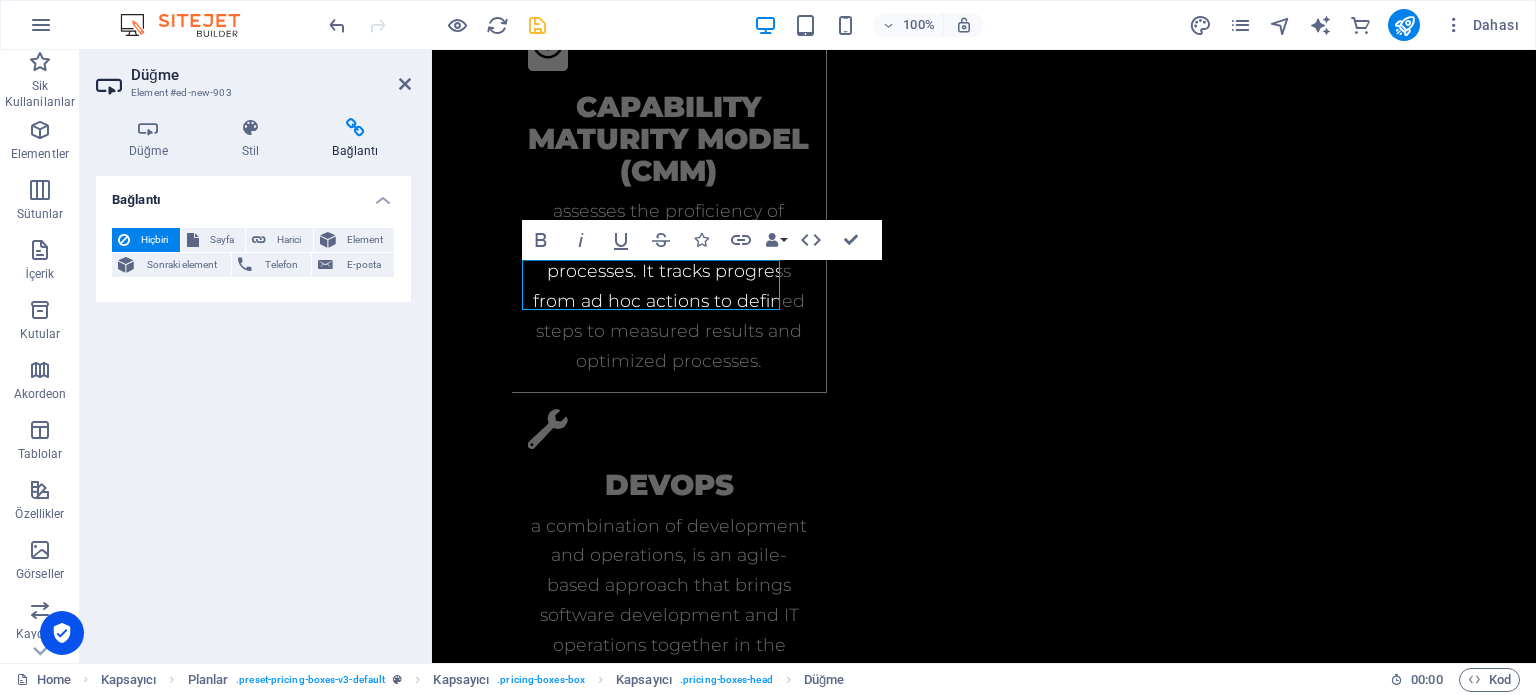 click on "Düğme" at bounding box center [271, 75] 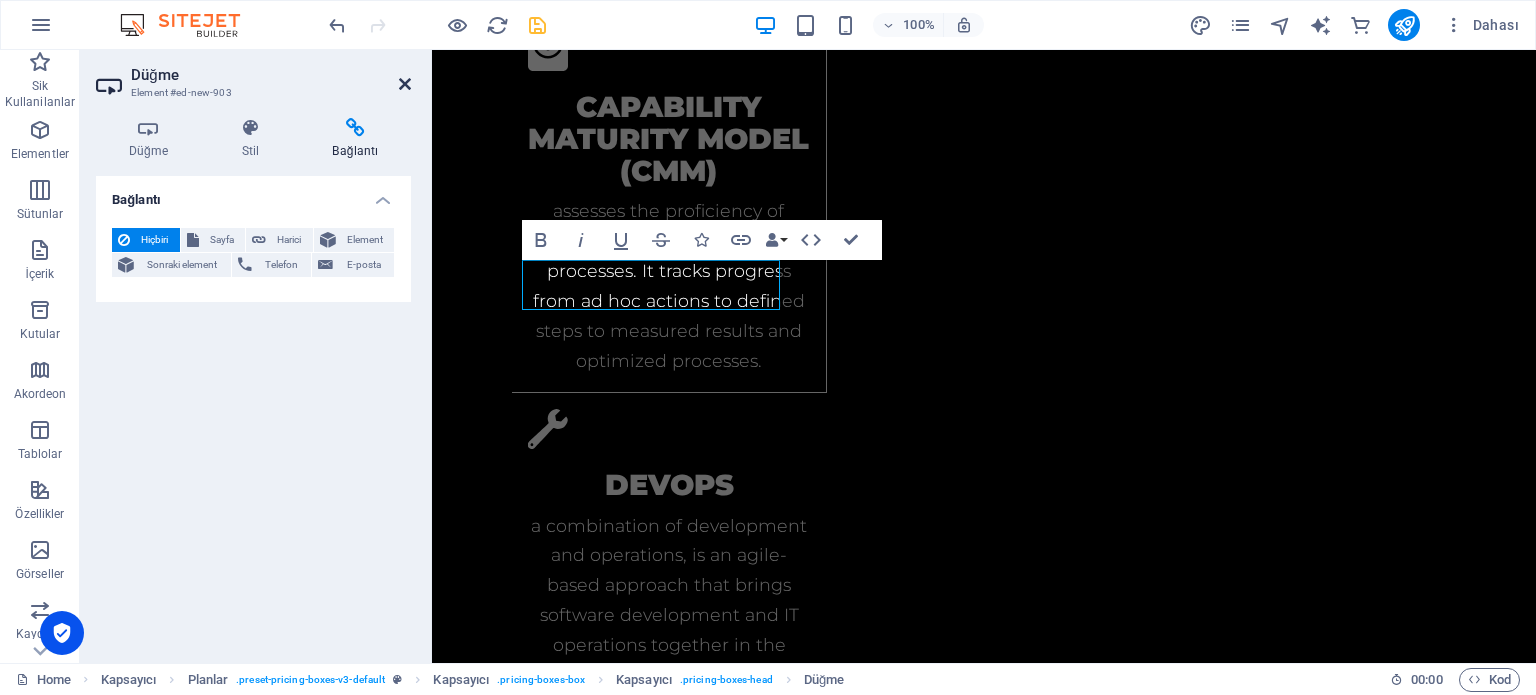 click at bounding box center [405, 84] 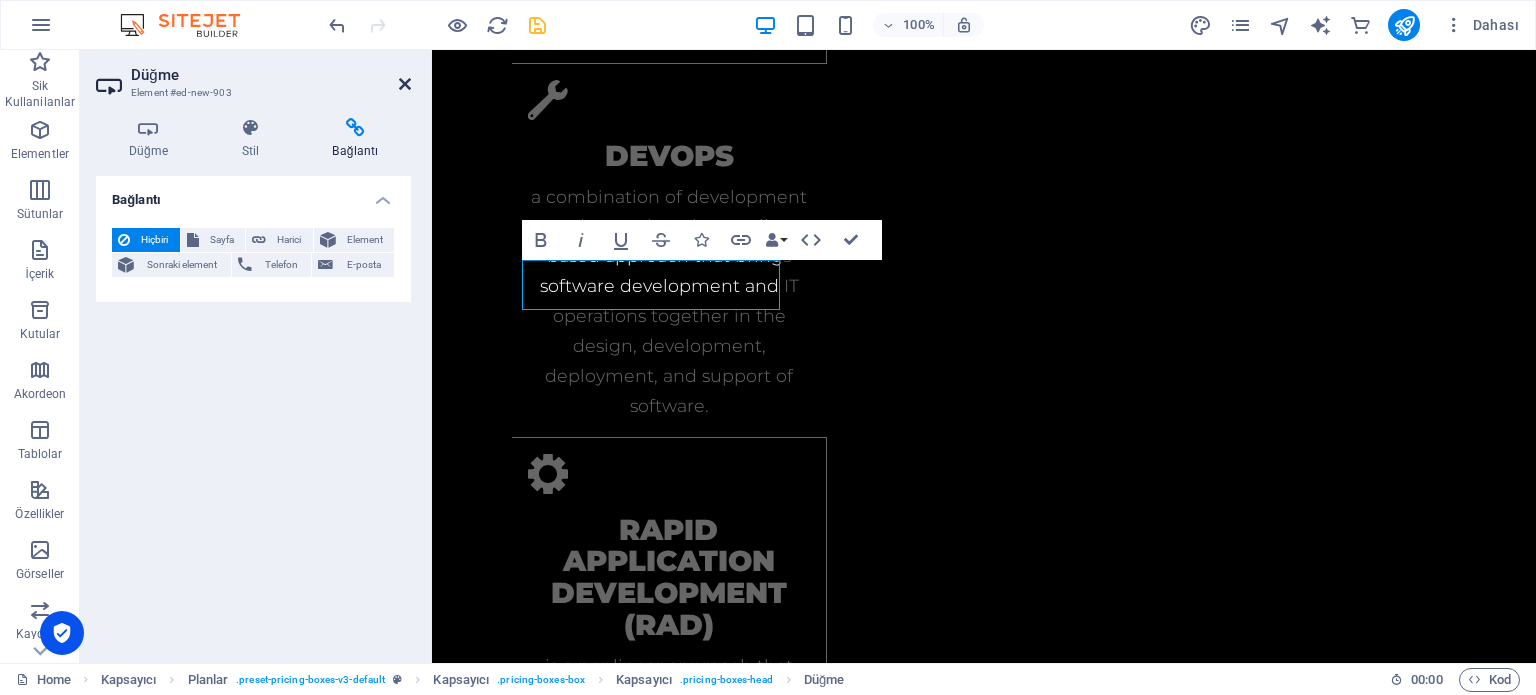 scroll, scrollTop: 2696, scrollLeft: 0, axis: vertical 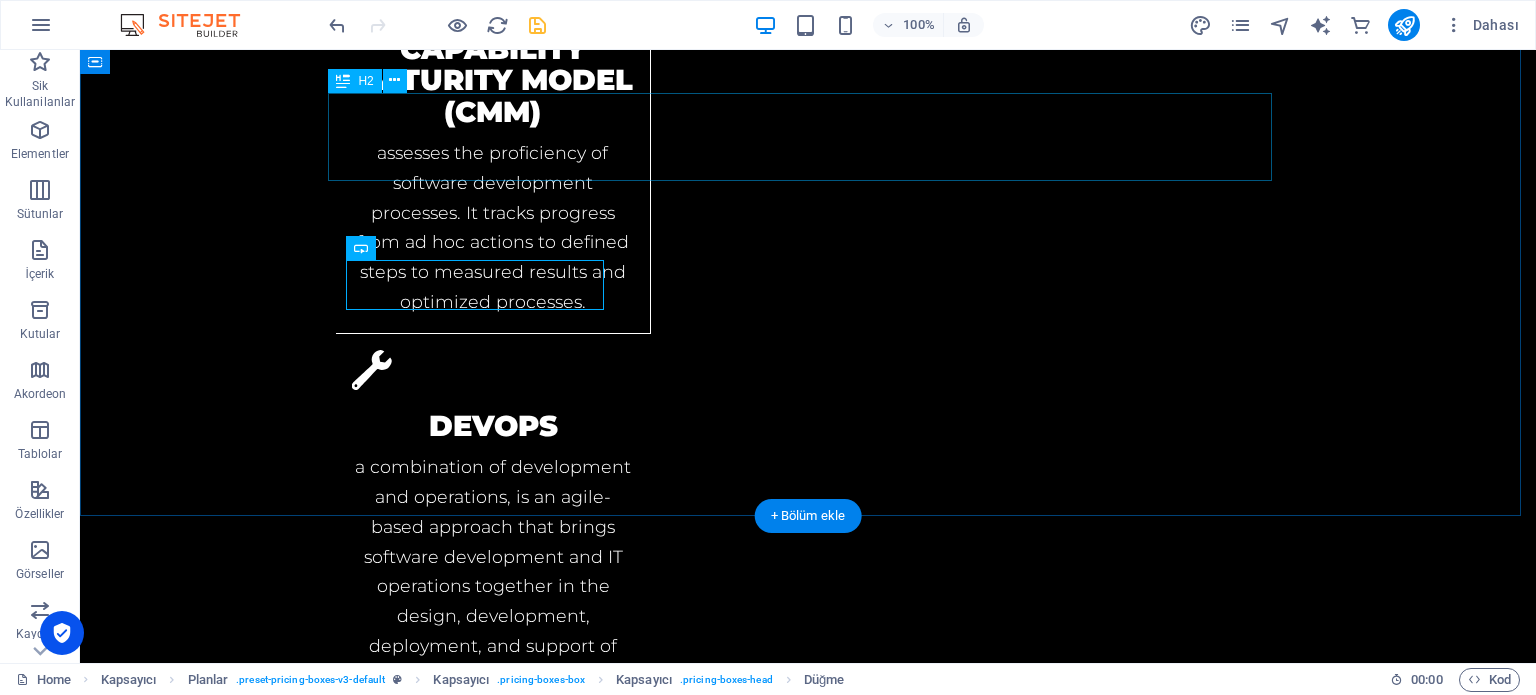 click on "Pricing" at bounding box center [808, 2410] 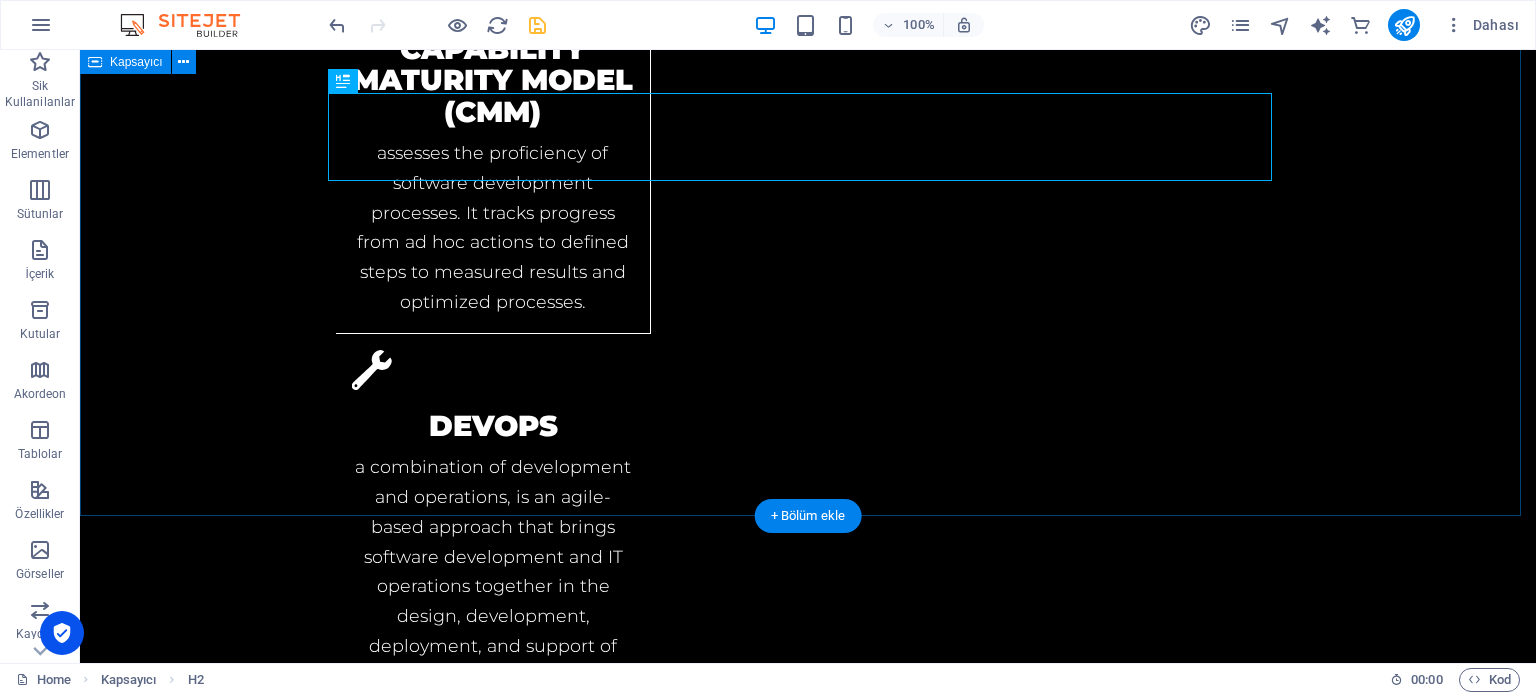 click on "Pricing $1199 Buton metni Computer Software Production $1499 Mobile Game Production $1799 Artificial Intelligence(AI) Automation" at bounding box center (808, 2683) 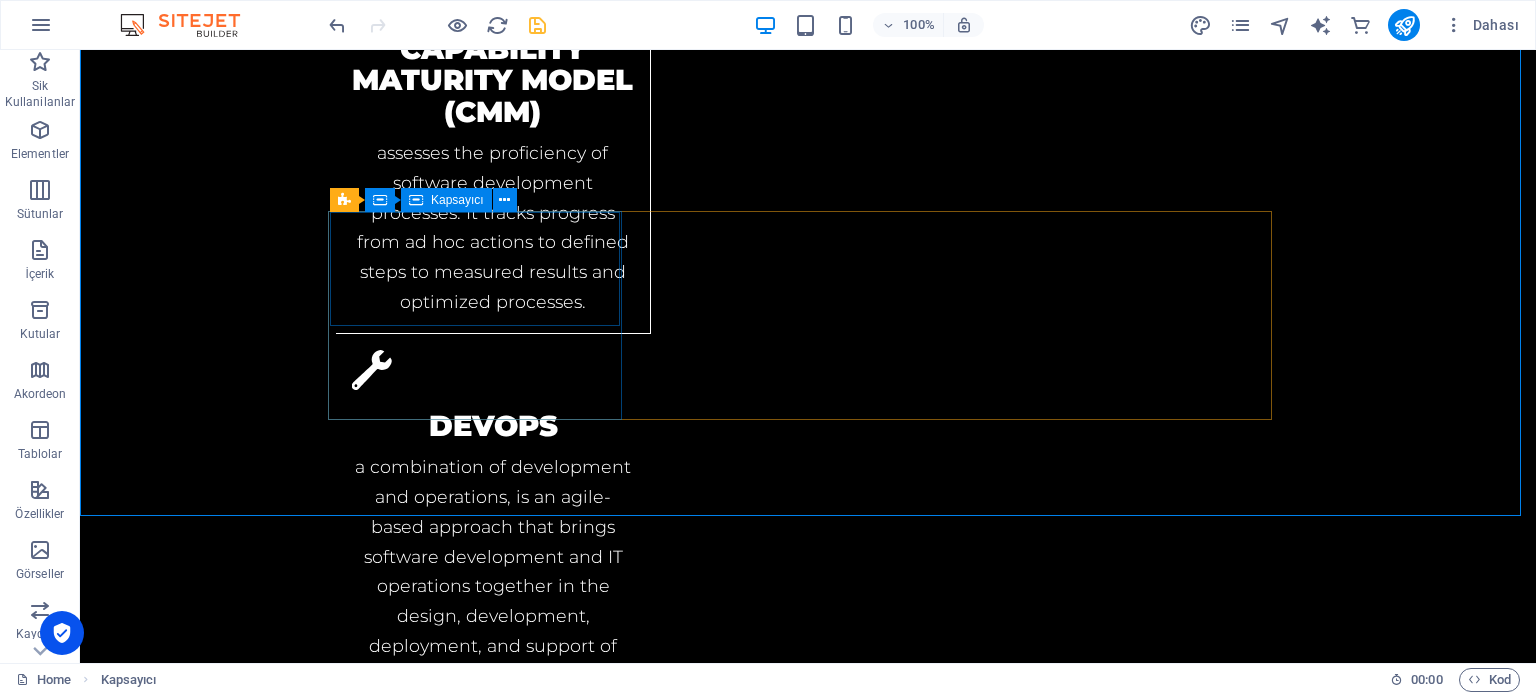 click at bounding box center [437, 25] 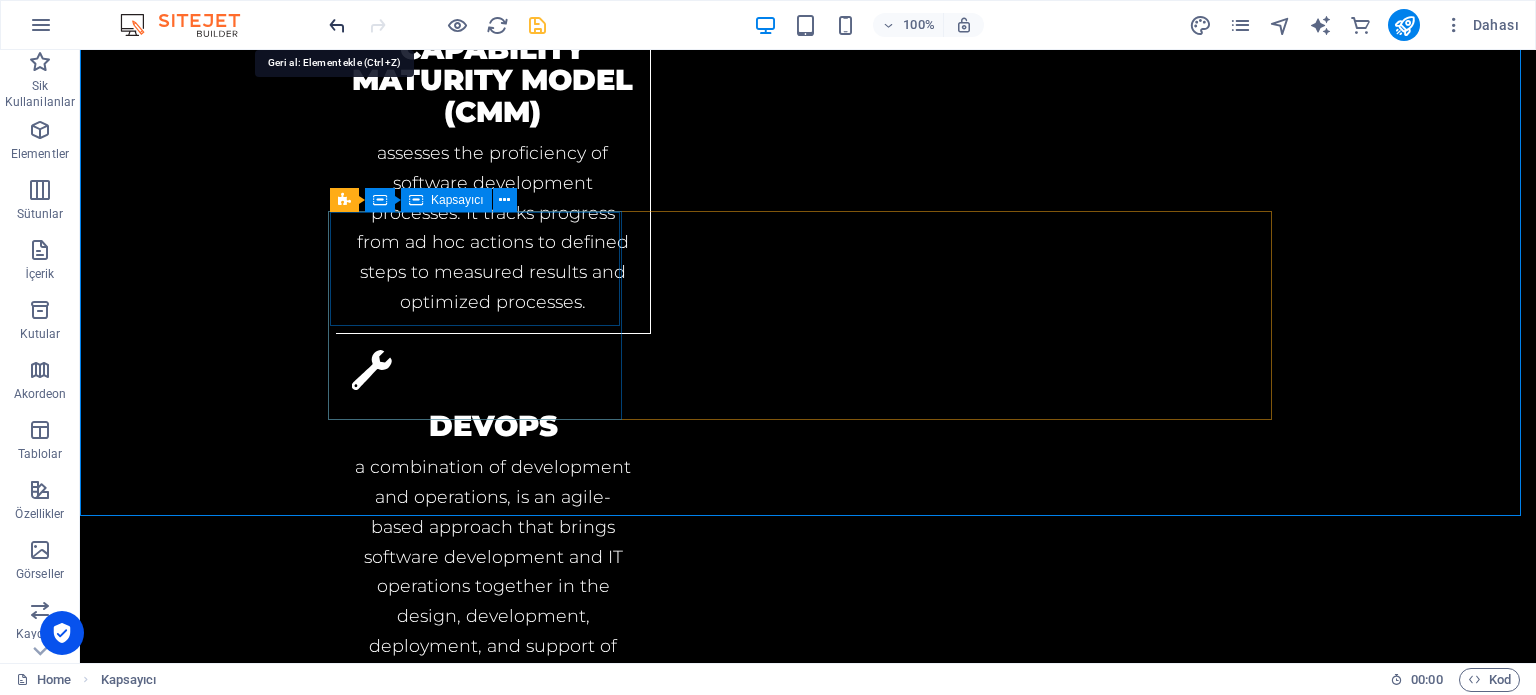 click at bounding box center [337, 25] 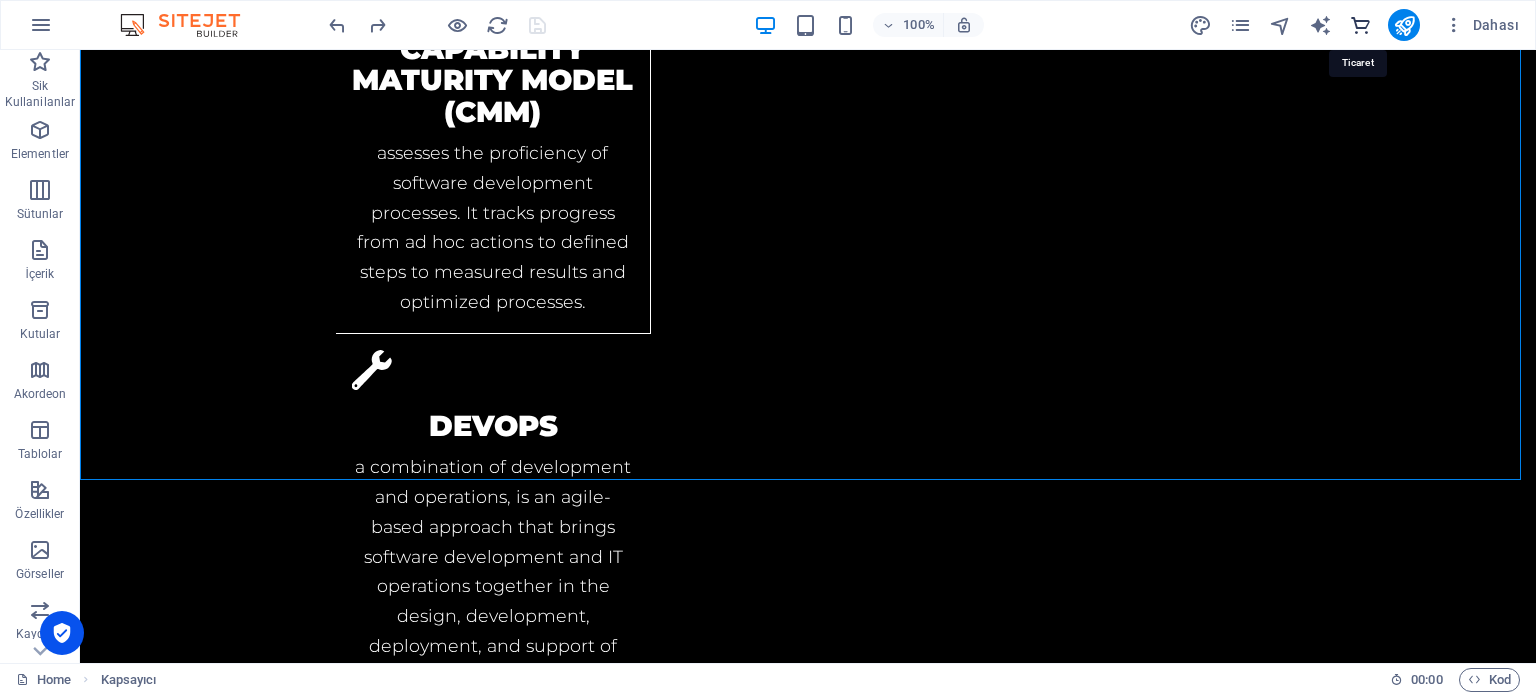 click at bounding box center (1360, 25) 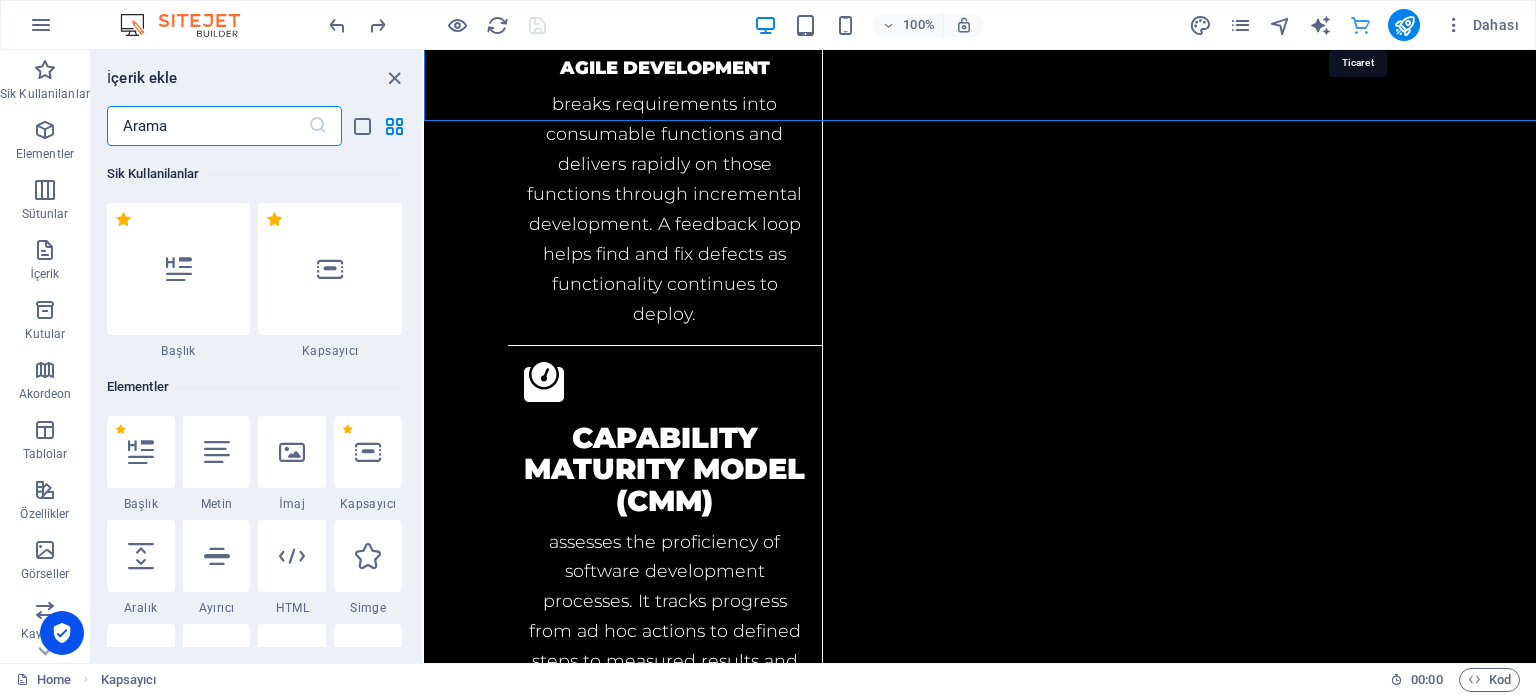 scroll, scrollTop: 3056, scrollLeft: 0, axis: vertical 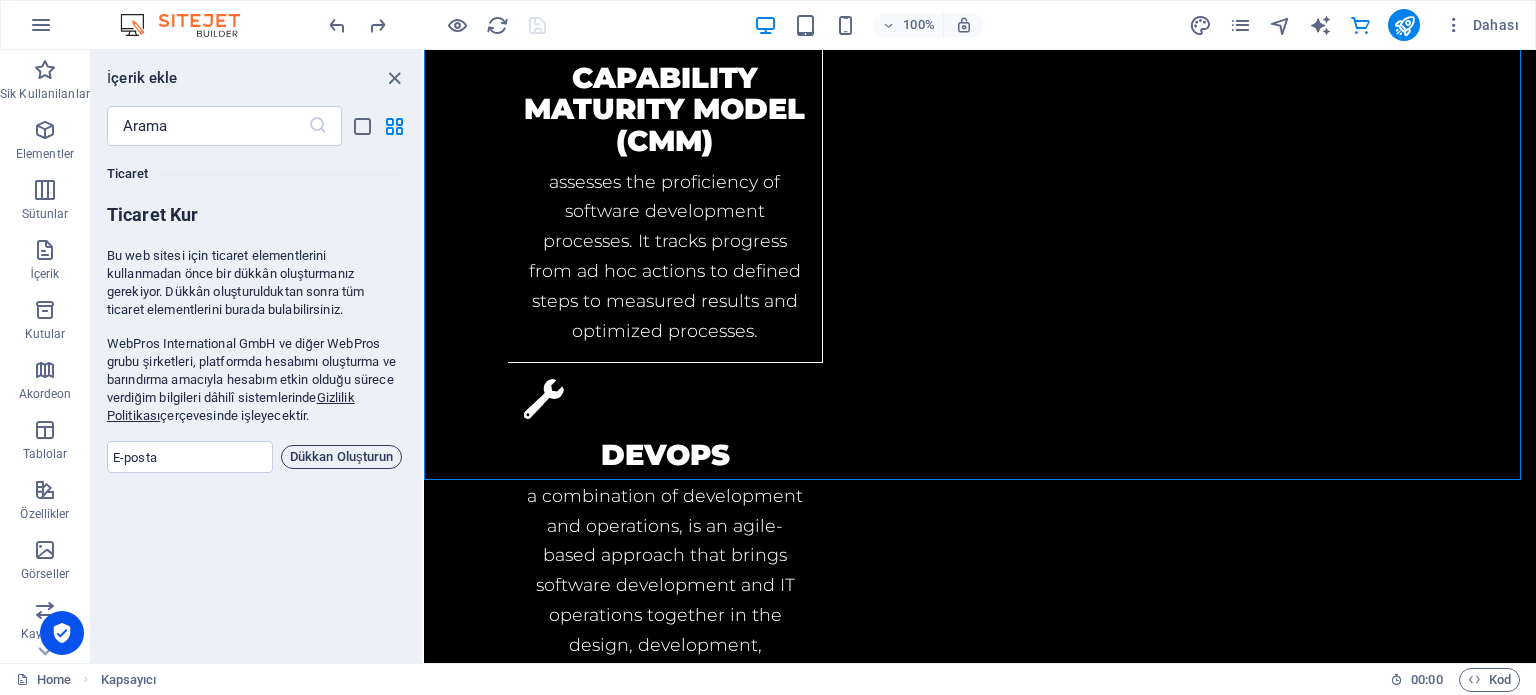 click on "Dükkan Oluşturun" at bounding box center (341, 457) 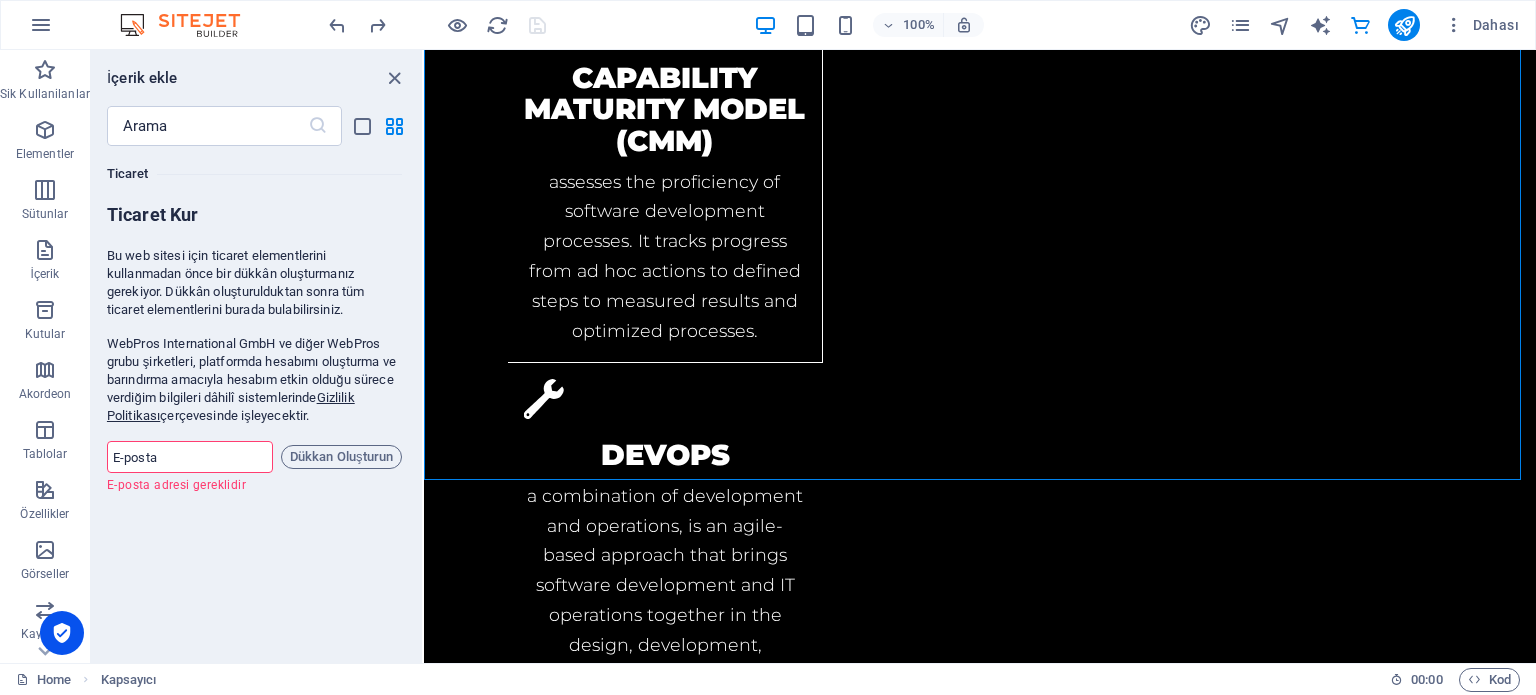 click on "Bu web sitesi için ticaret elementlerini kullanmadan önce bir dükkân oluşturmanız gerekiyor. Dükkân oluşturulduktan sonra tüm ticaret elementlerini burada bulabilirsiniz." at bounding box center (254, 283) 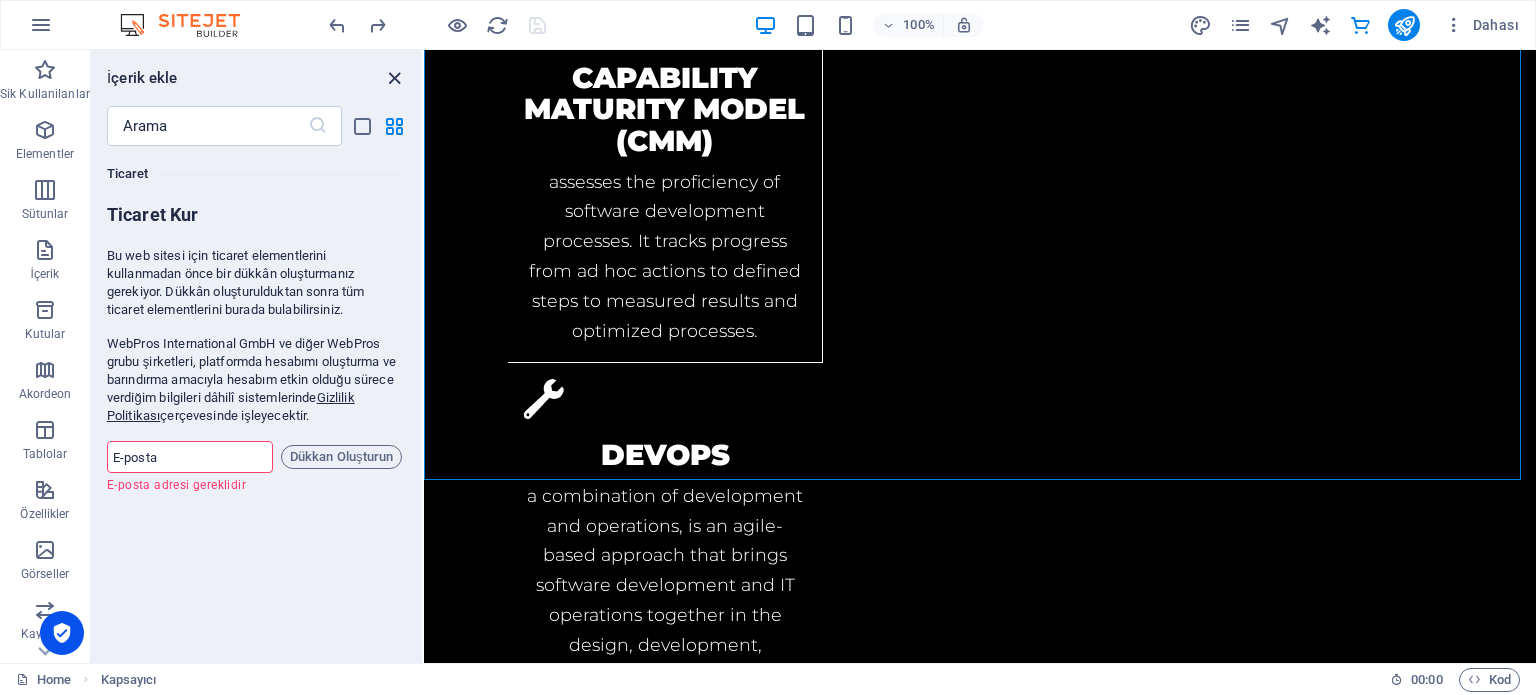 click at bounding box center [394, 78] 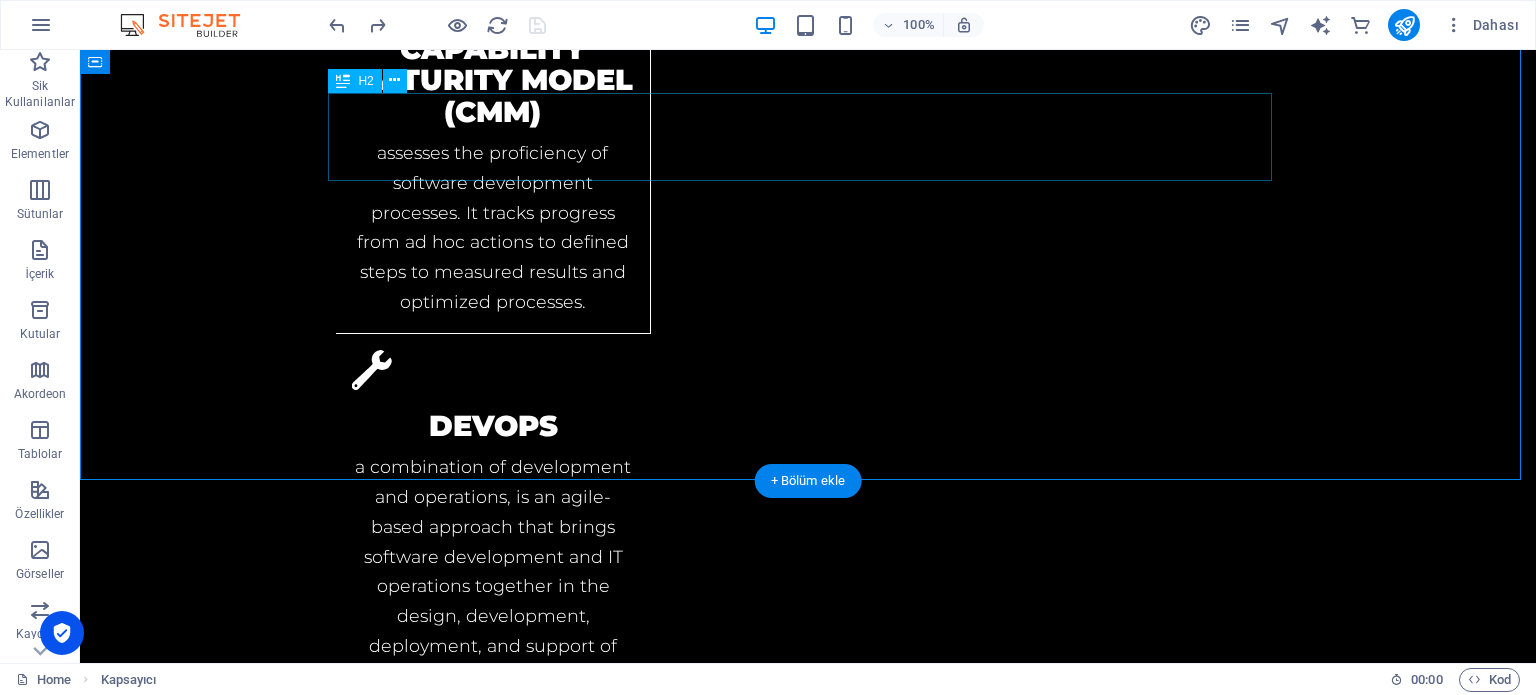 scroll, scrollTop: 2496, scrollLeft: 0, axis: vertical 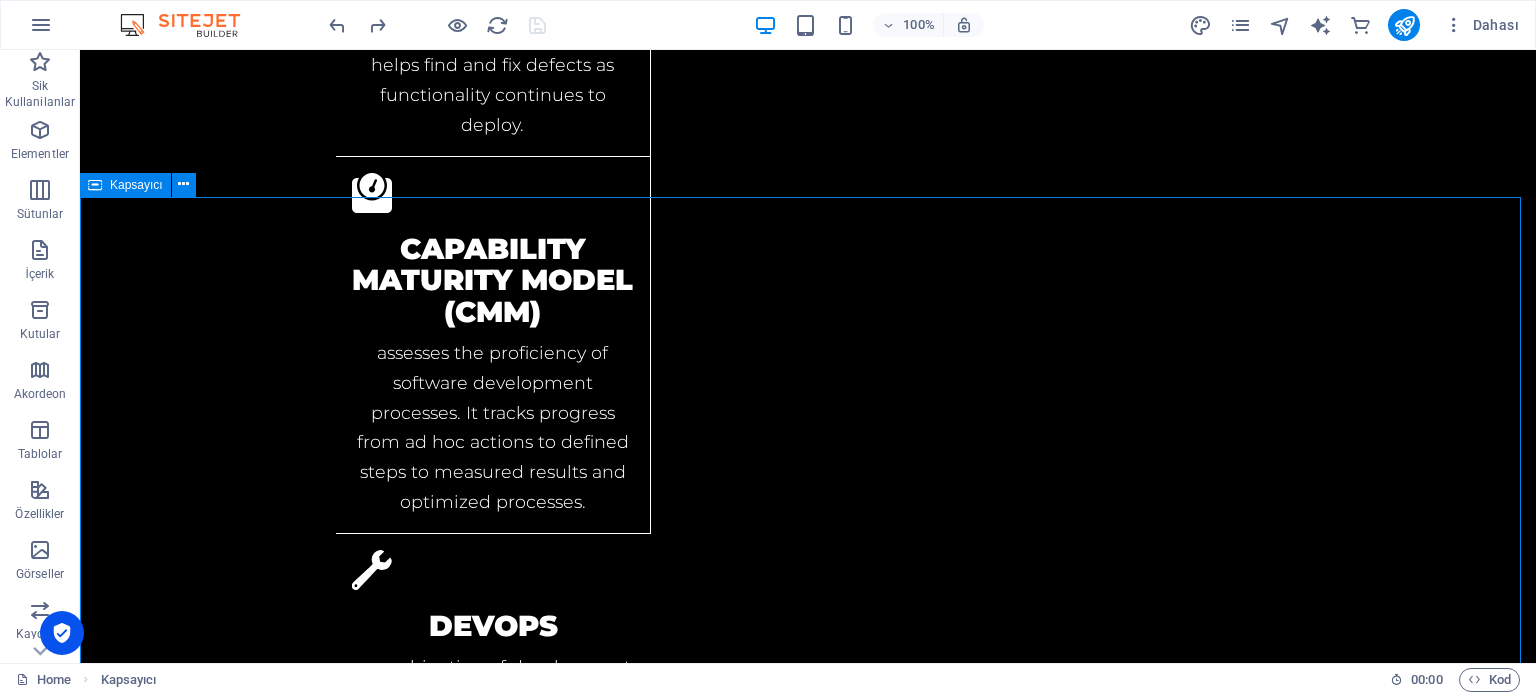 click at bounding box center [95, 185] 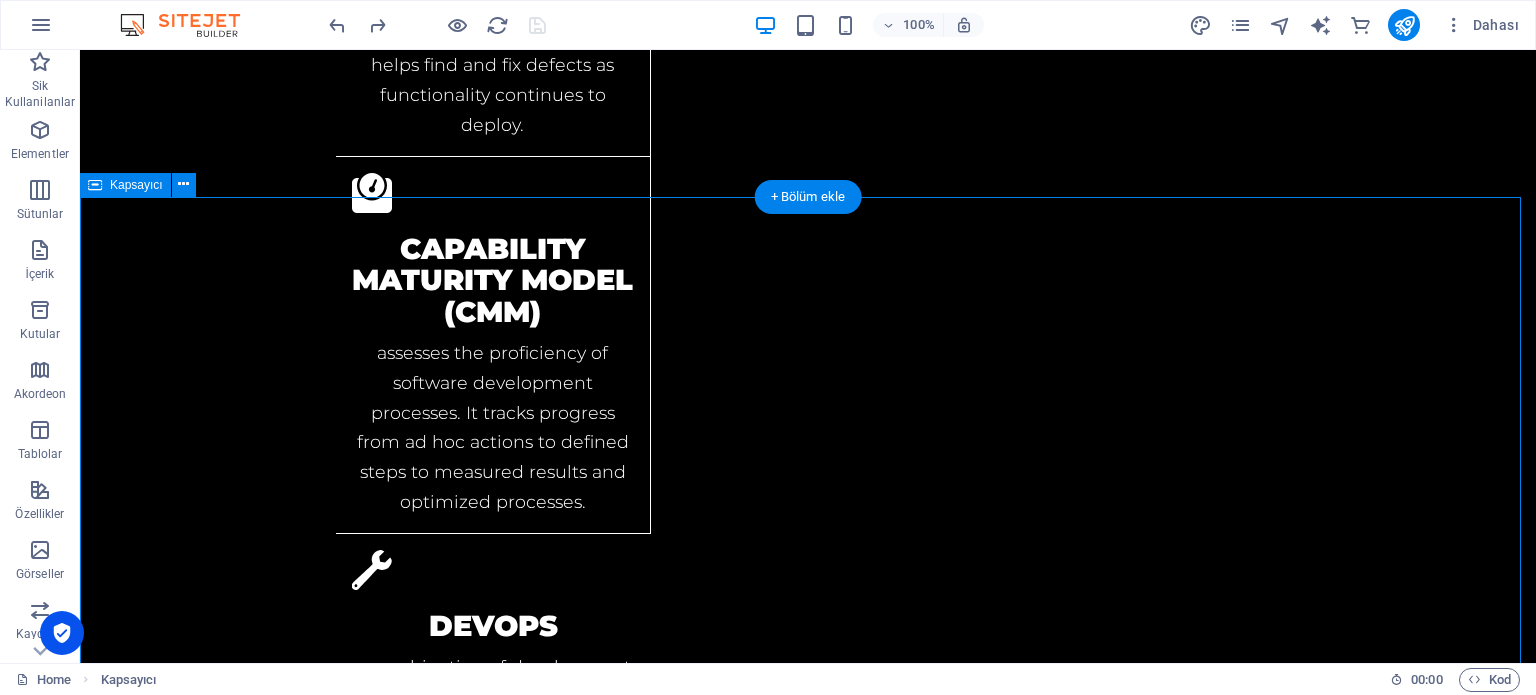 click on "Pricing $1199 Computer Software Production $1499 Mobile Game Production $1799 Artificial Intelligence(AI) Automation" at bounding box center (808, 2857) 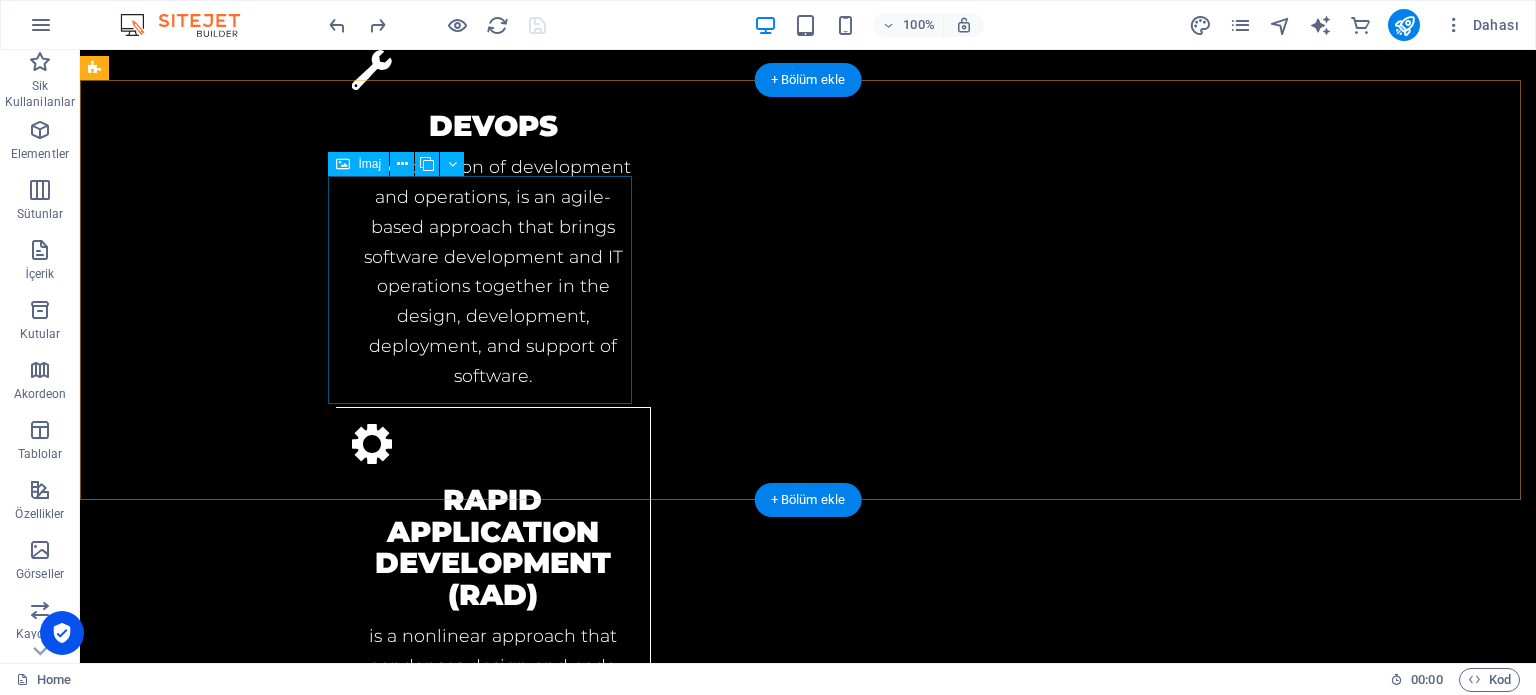 scroll, scrollTop: 3096, scrollLeft: 0, axis: vertical 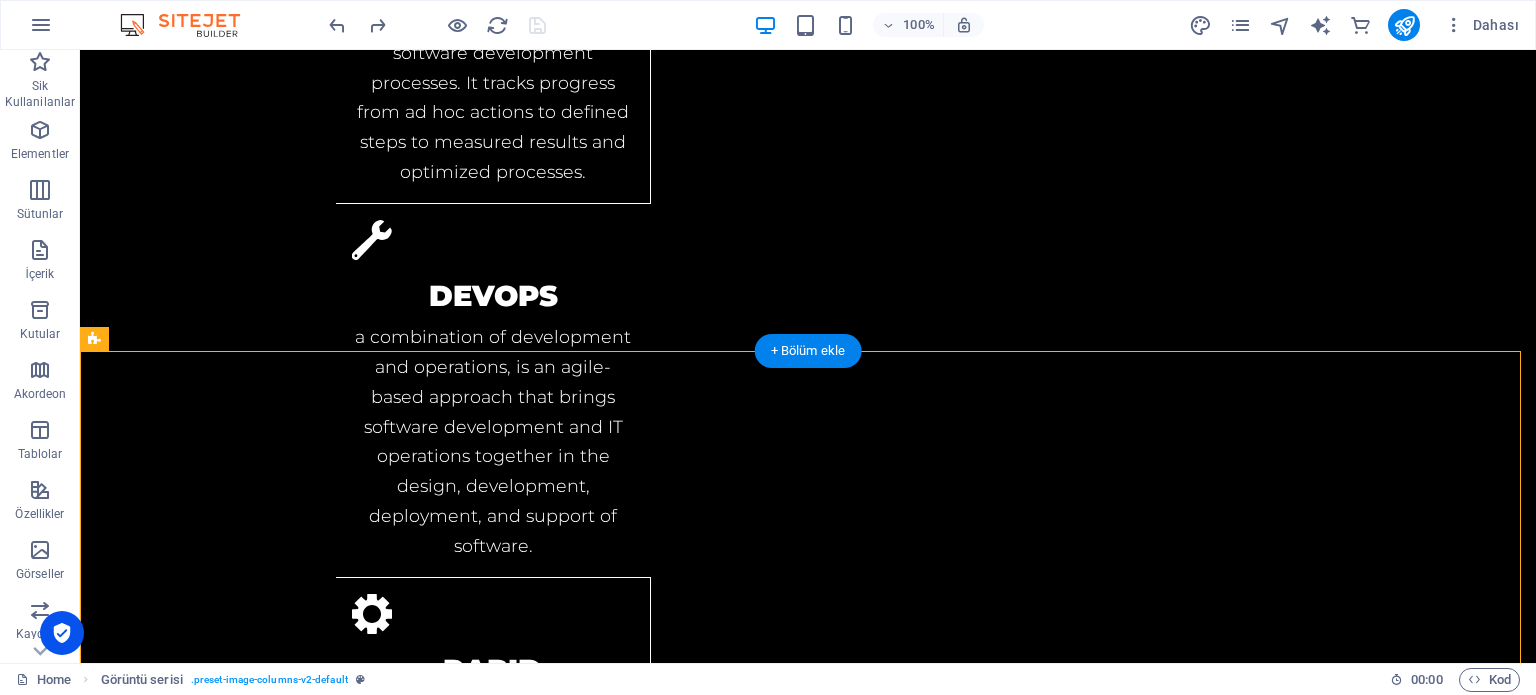 drag, startPoint x: 456, startPoint y: 245, endPoint x: 476, endPoint y: 365, distance: 121.65525 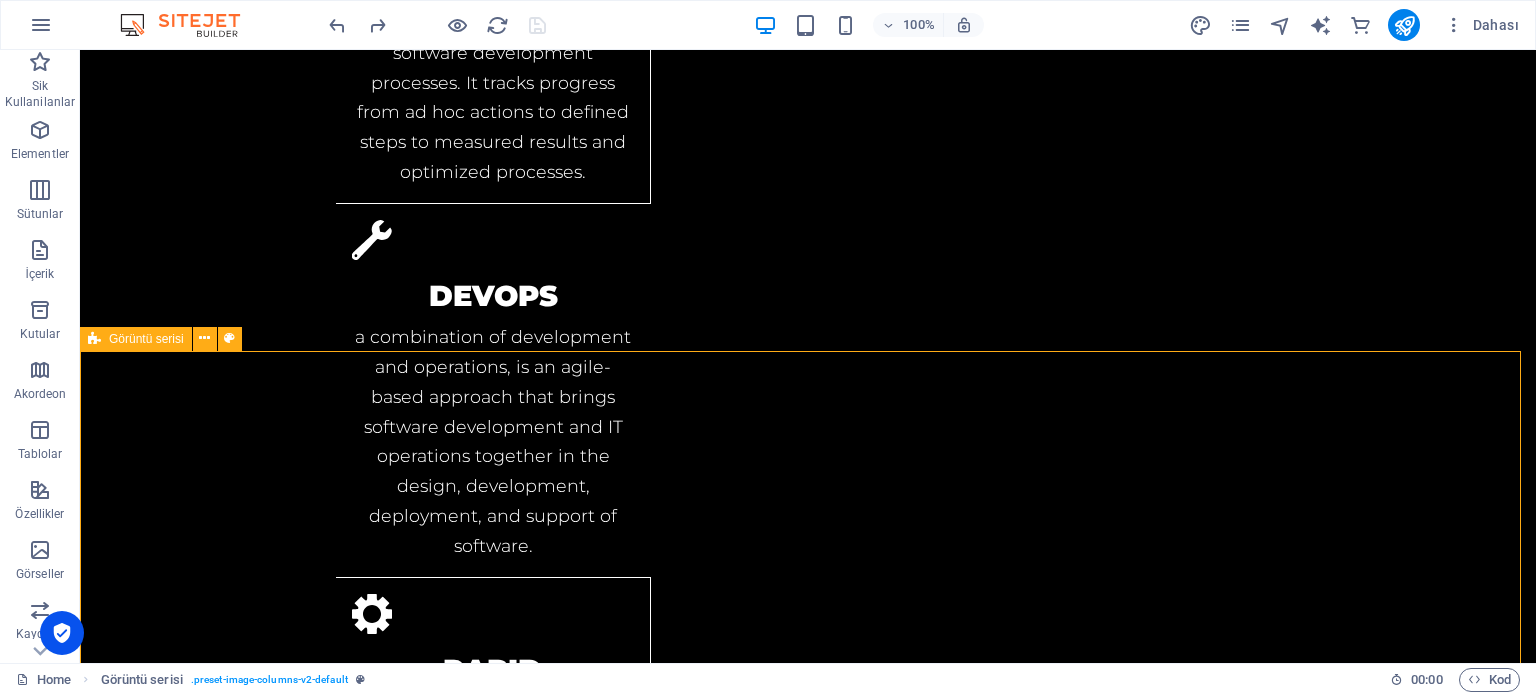 click on "Görüntü serisi" at bounding box center [146, 339] 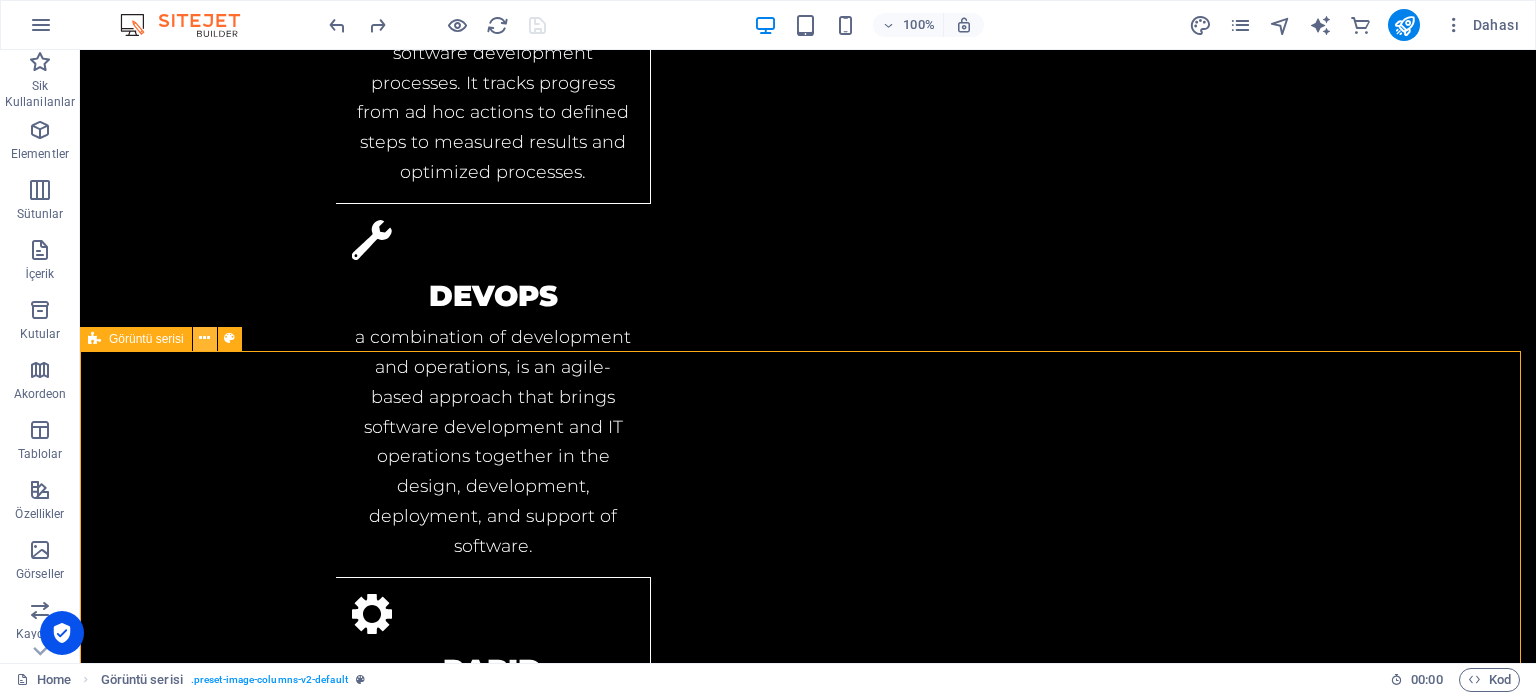 click at bounding box center (204, 338) 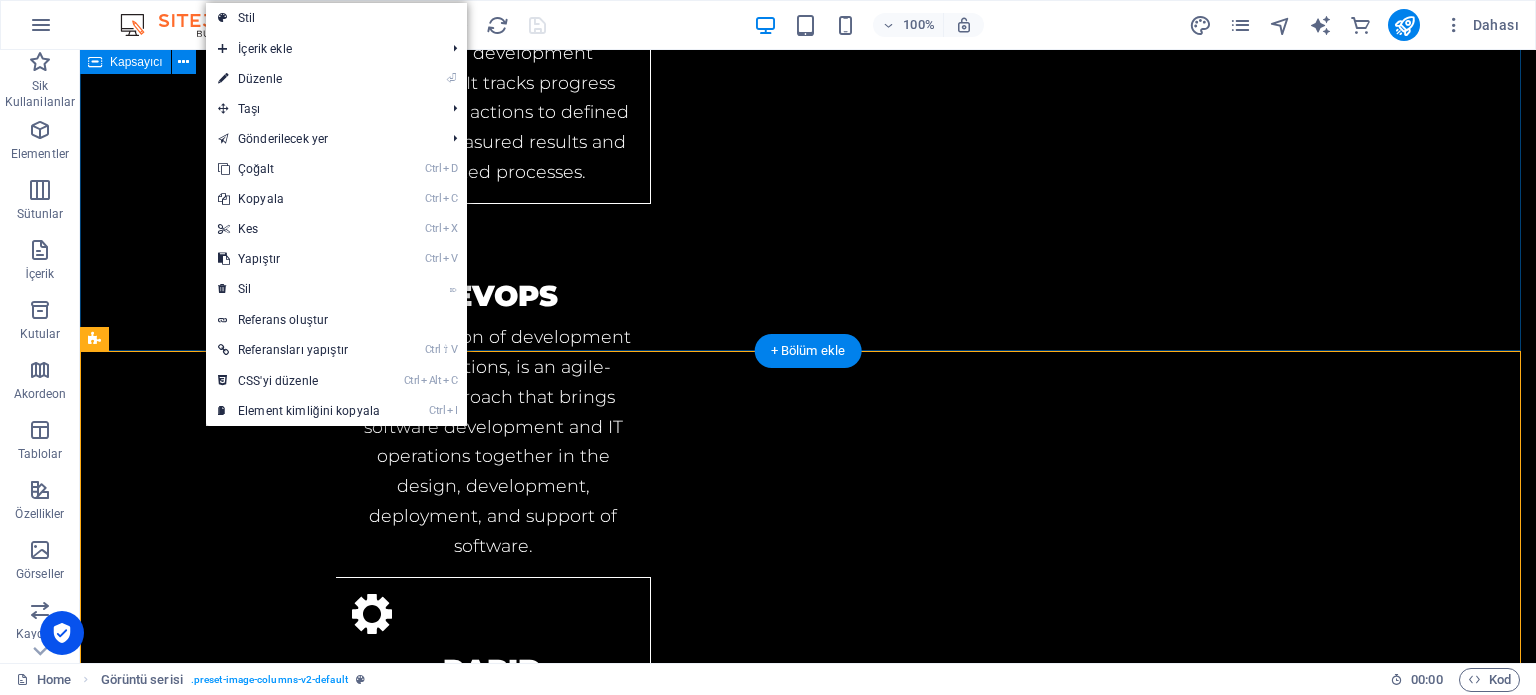 click on "Pricing $1199 Computer Software Production $1499 Mobile Game Production $1799 Artificial Intelligence(AI) Automation" at bounding box center (808, 2527) 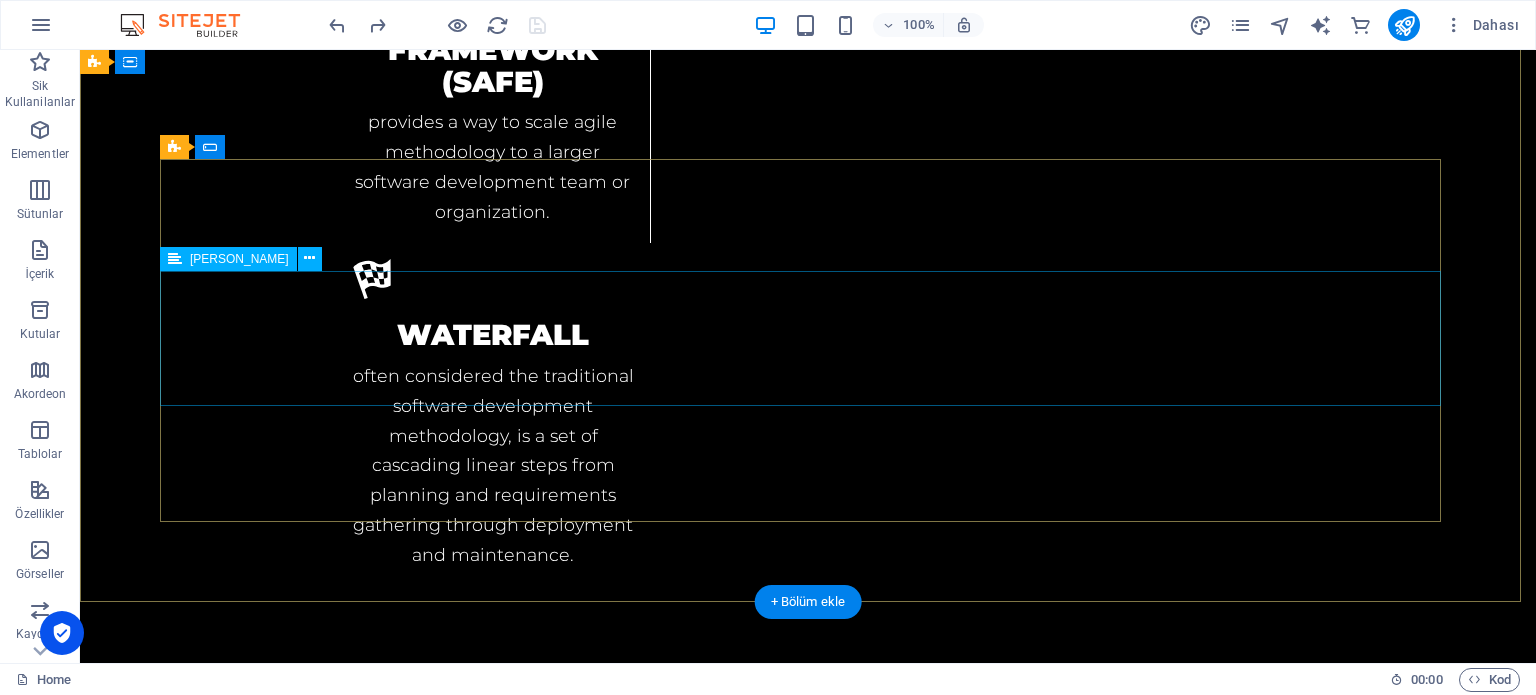 scroll, scrollTop: 3896, scrollLeft: 0, axis: vertical 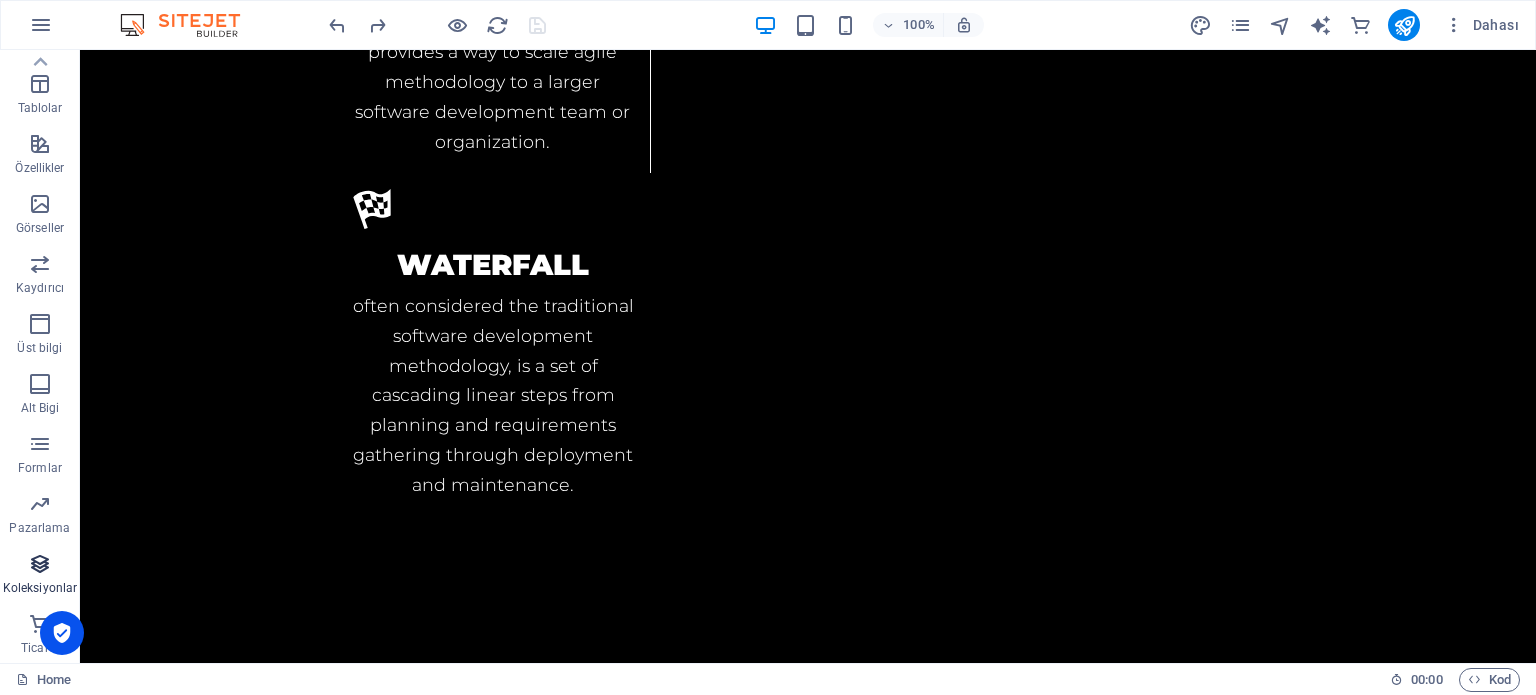 click at bounding box center (40, 564) 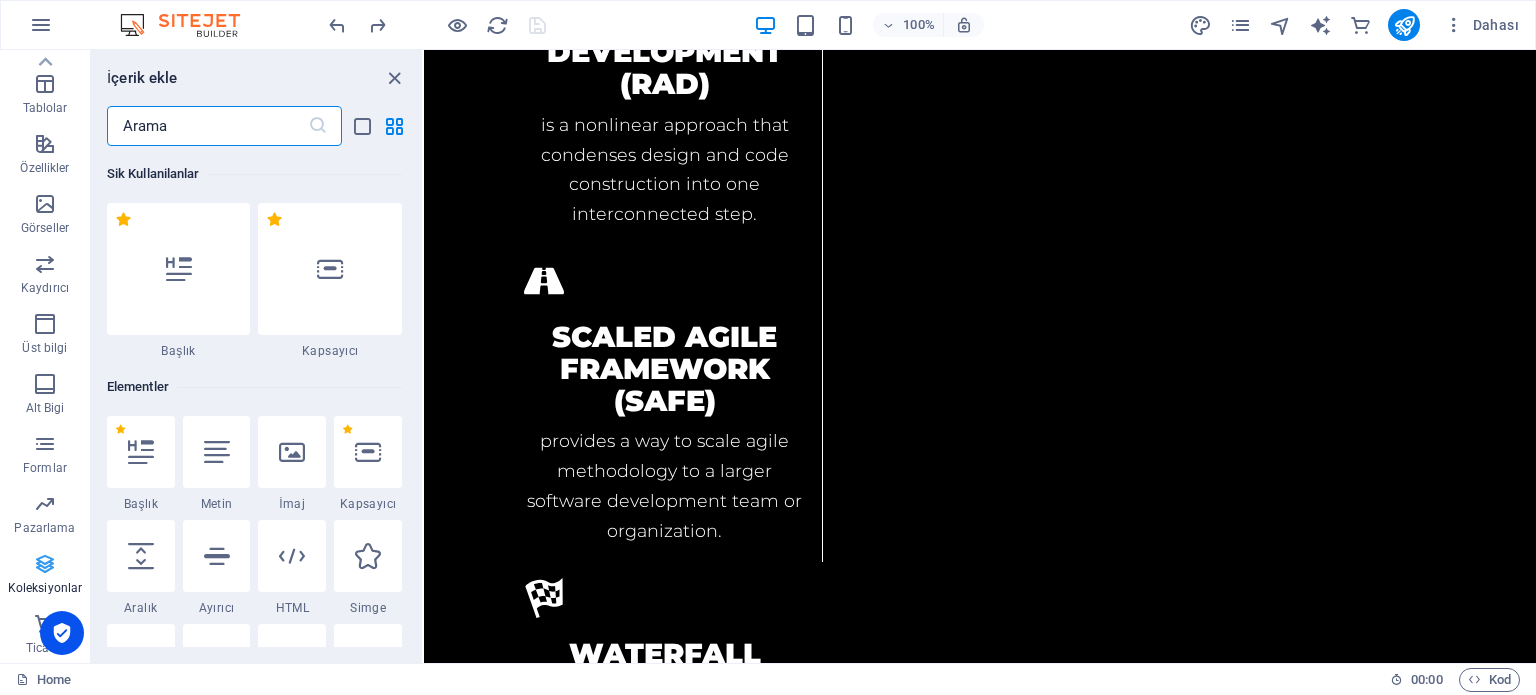 scroll, scrollTop: 4255, scrollLeft: 0, axis: vertical 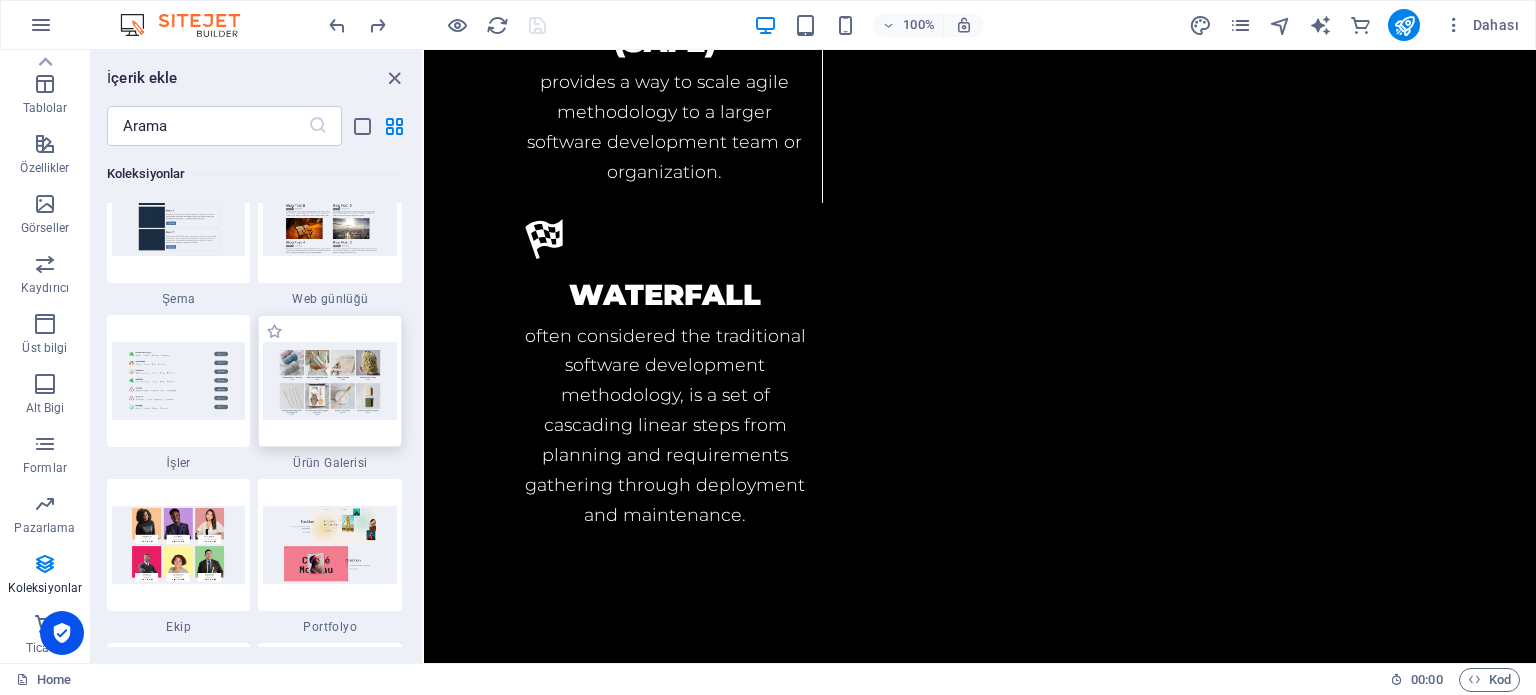 click at bounding box center (330, 381) 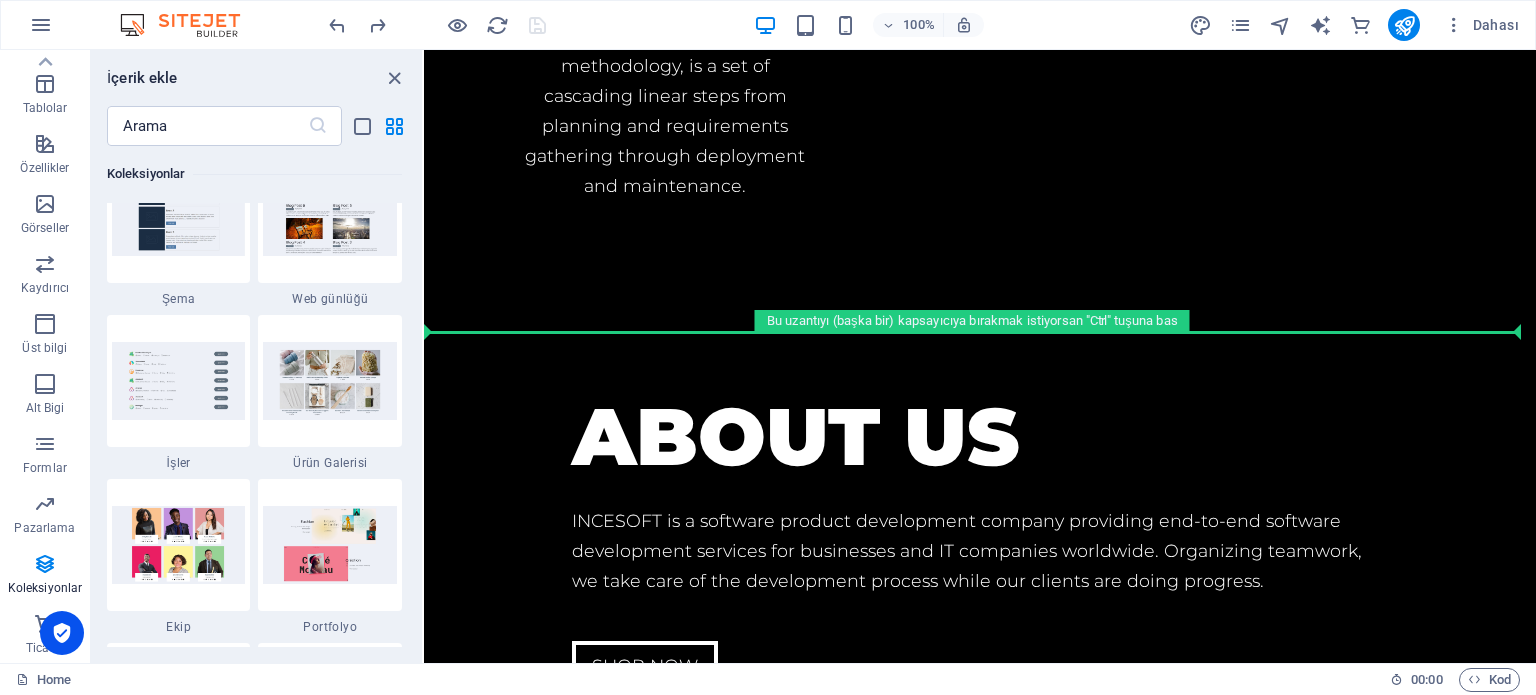 scroll, scrollTop: 3896, scrollLeft: 0, axis: vertical 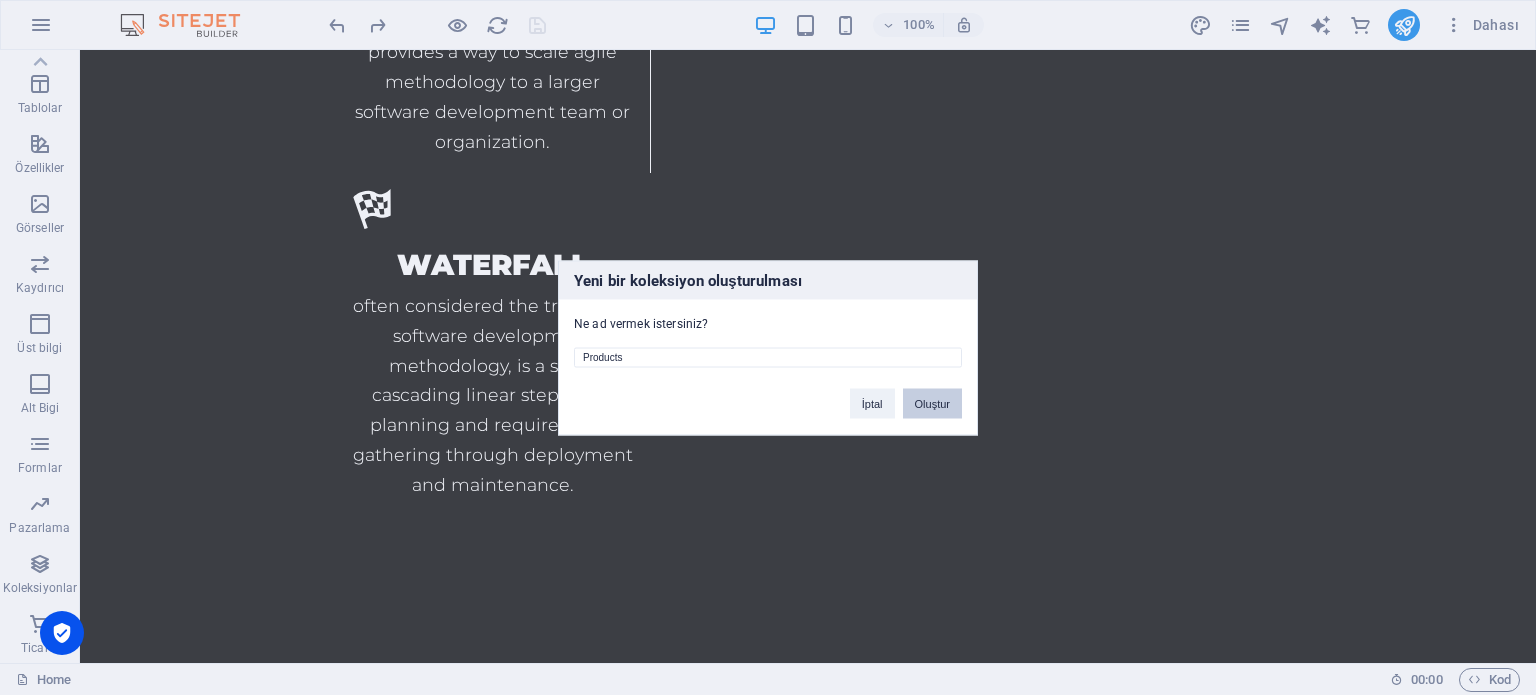 click on "Oluştur" at bounding box center [932, 403] 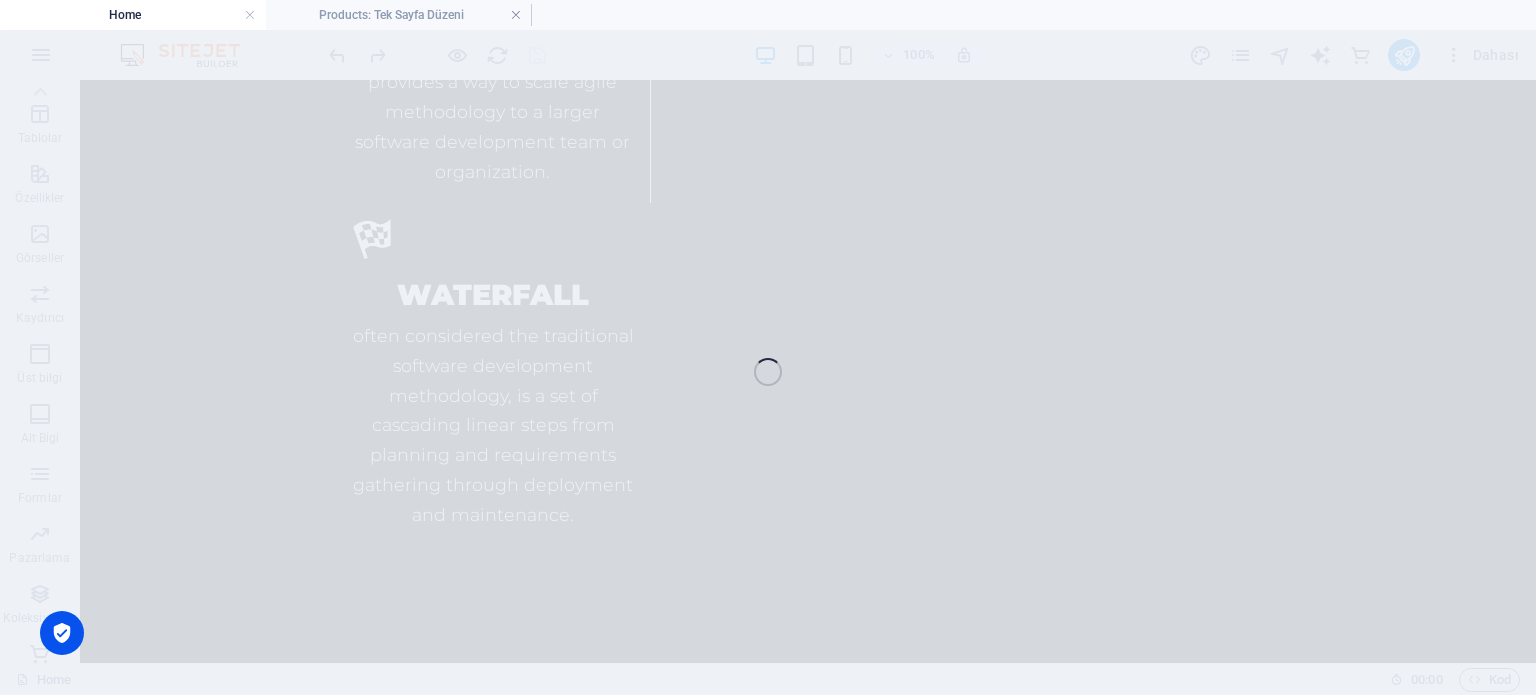 scroll, scrollTop: 3845, scrollLeft: 0, axis: vertical 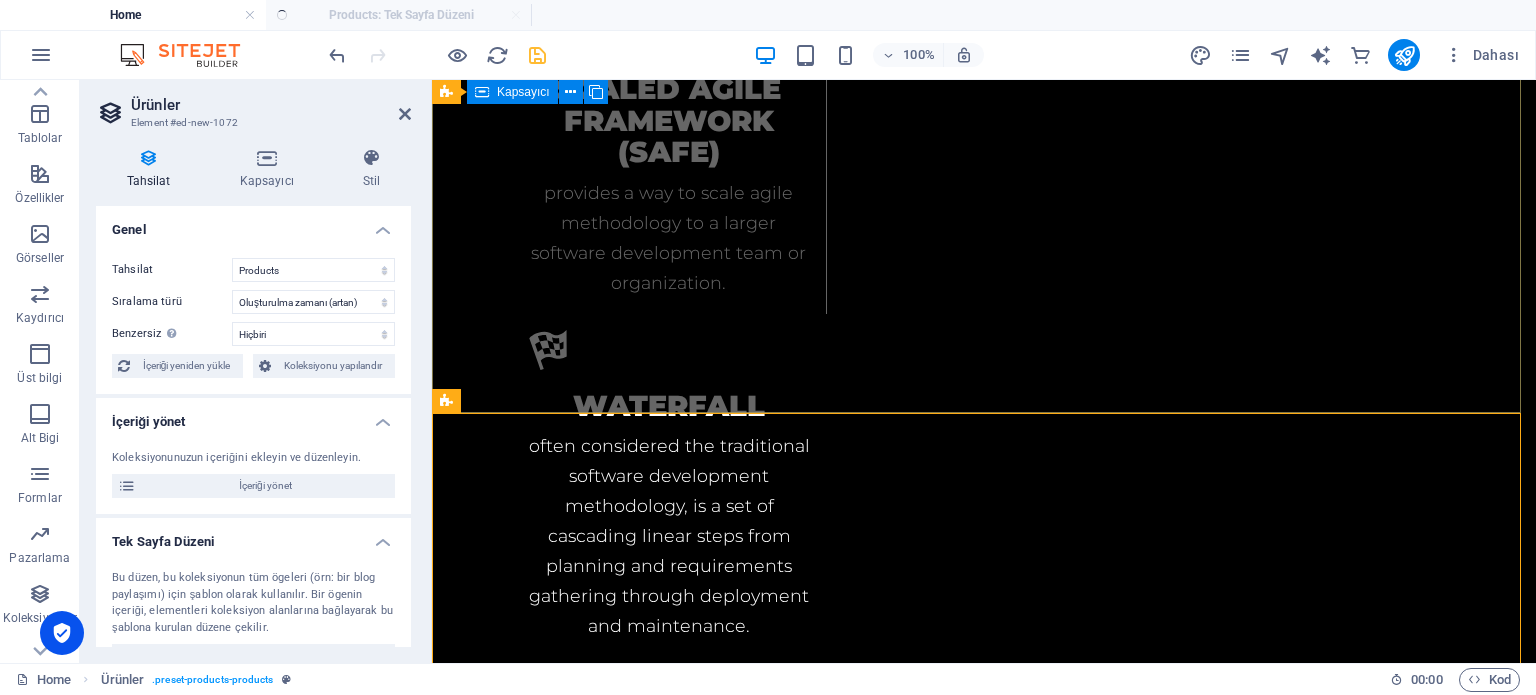 select on "createdAt_DESC" 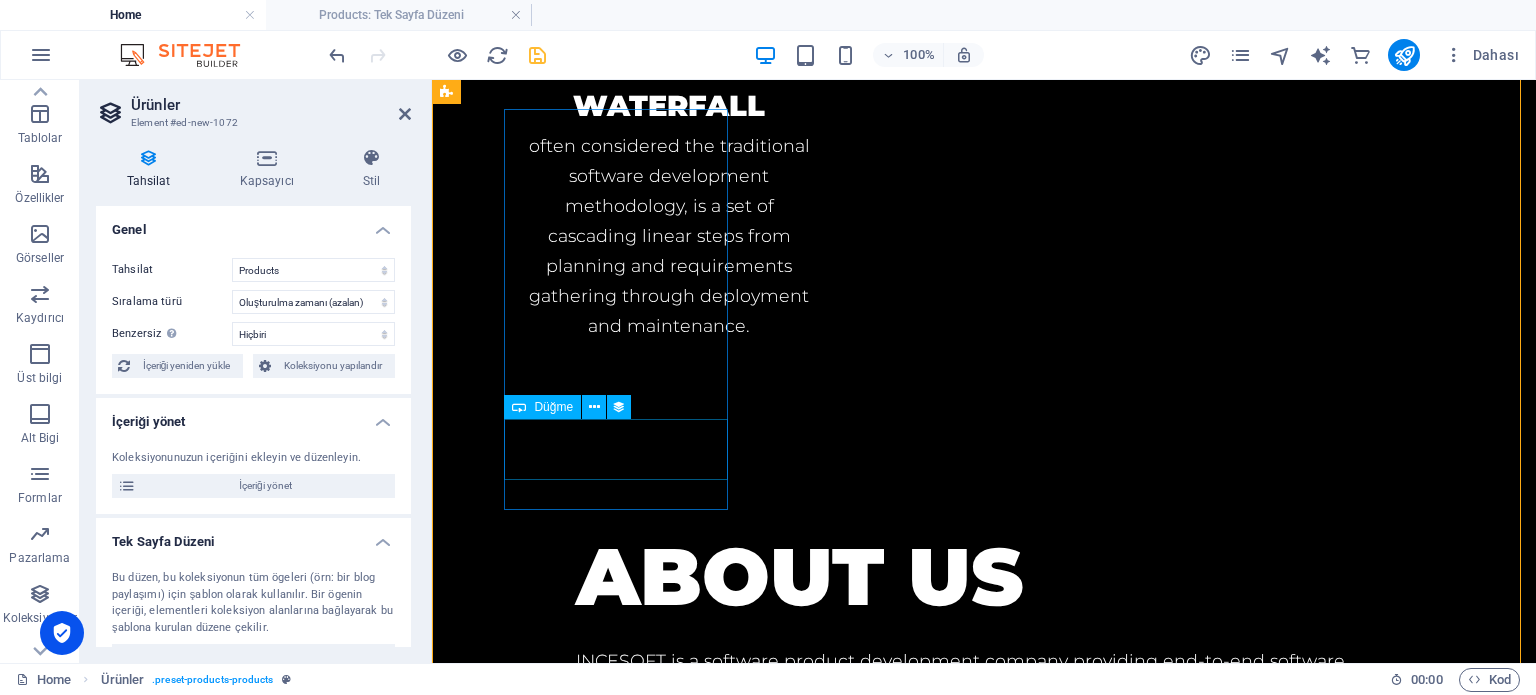 scroll, scrollTop: 4604, scrollLeft: 0, axis: vertical 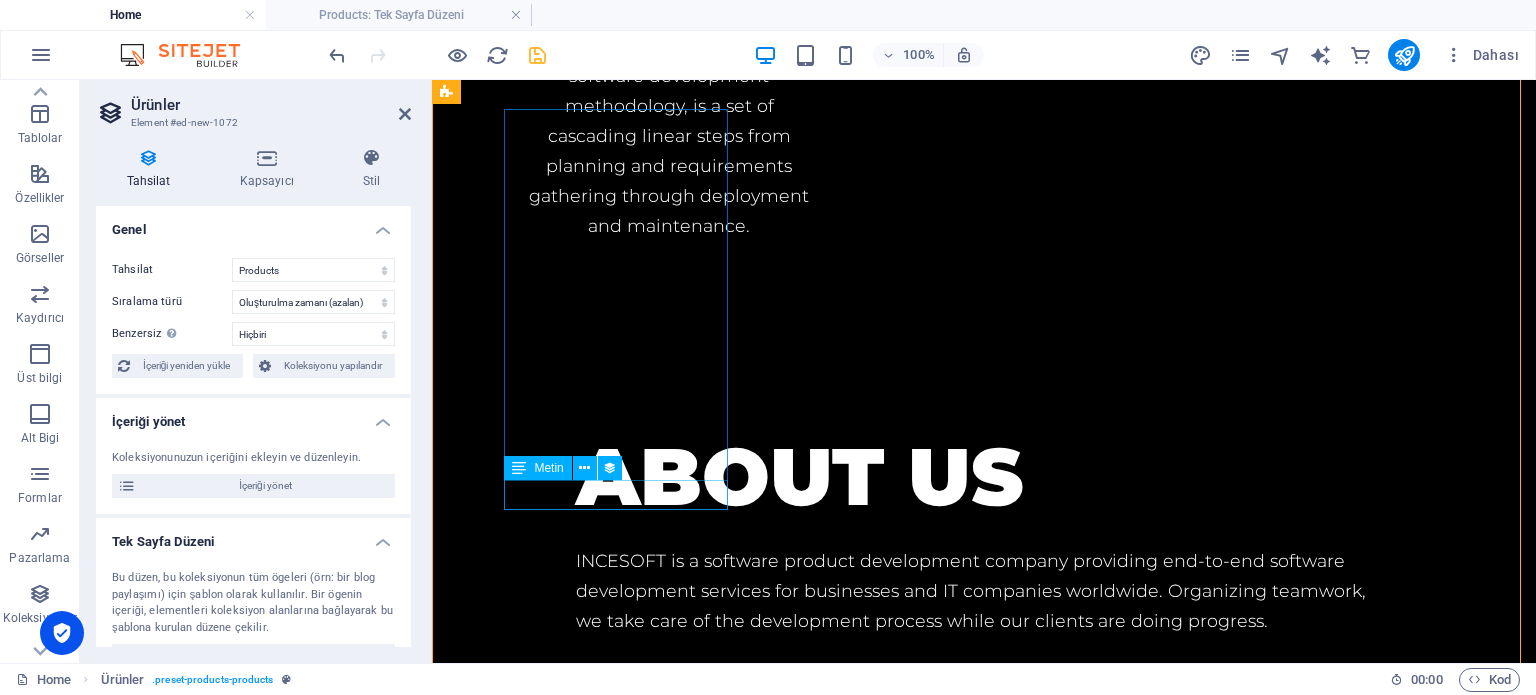click on "$ 14,99" at bounding box center (920, 3544) 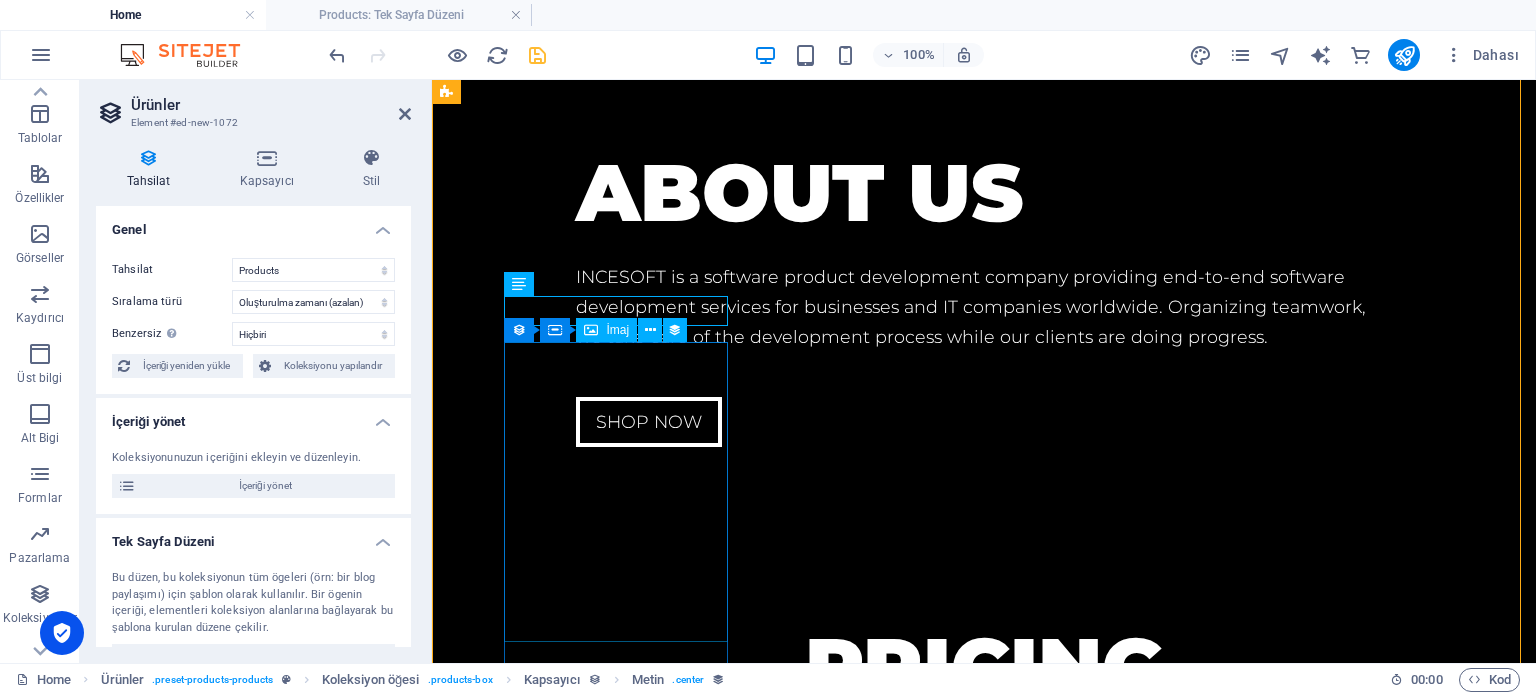 scroll, scrollTop: 4788, scrollLeft: 0, axis: vertical 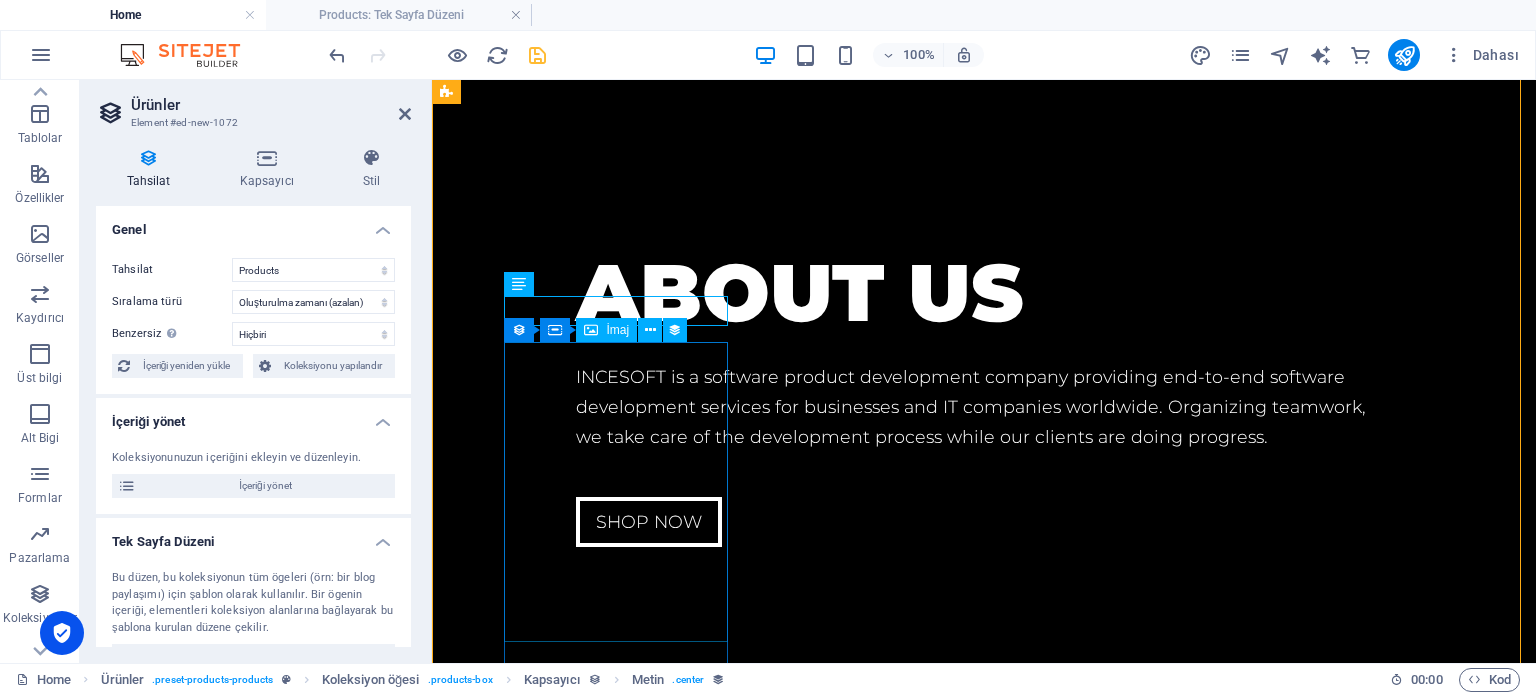 click at bounding box center [920, 4680] 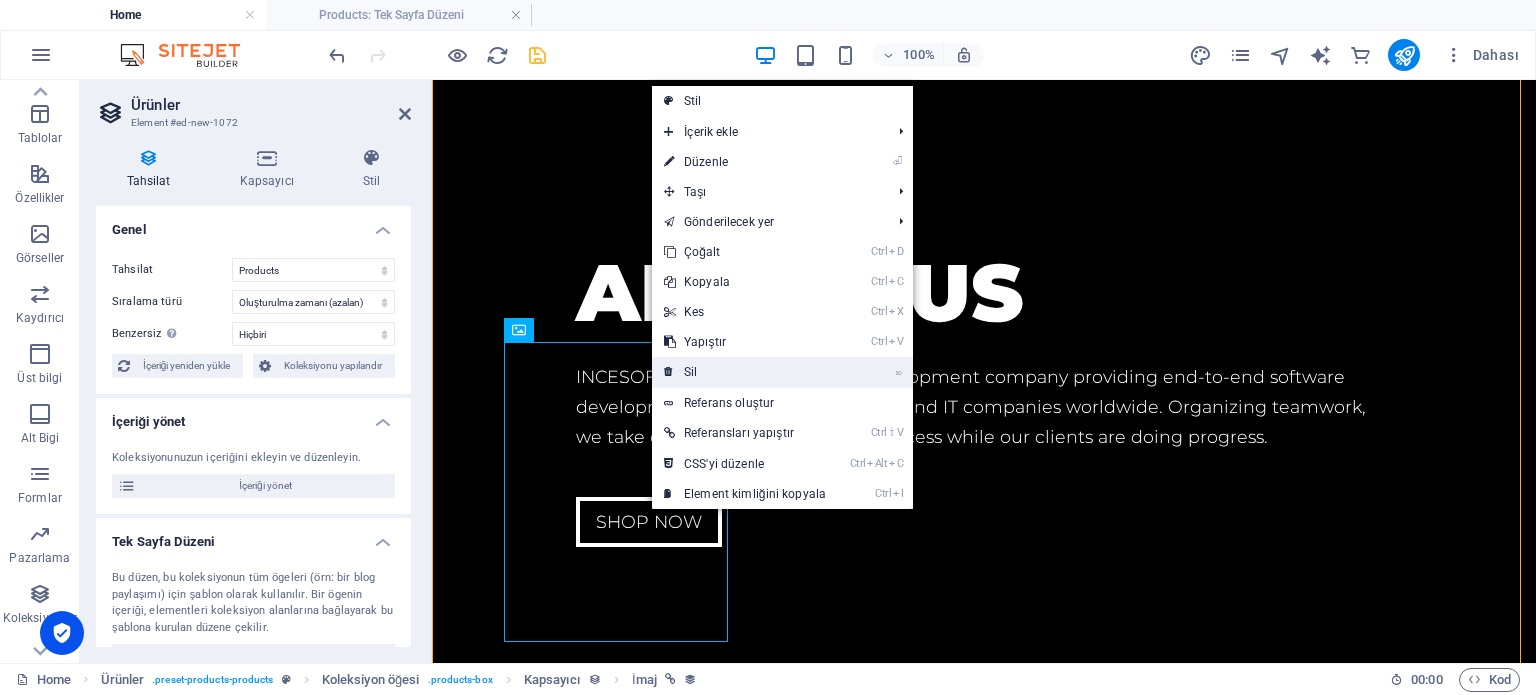 click on "⌦  Sil" at bounding box center [745, 372] 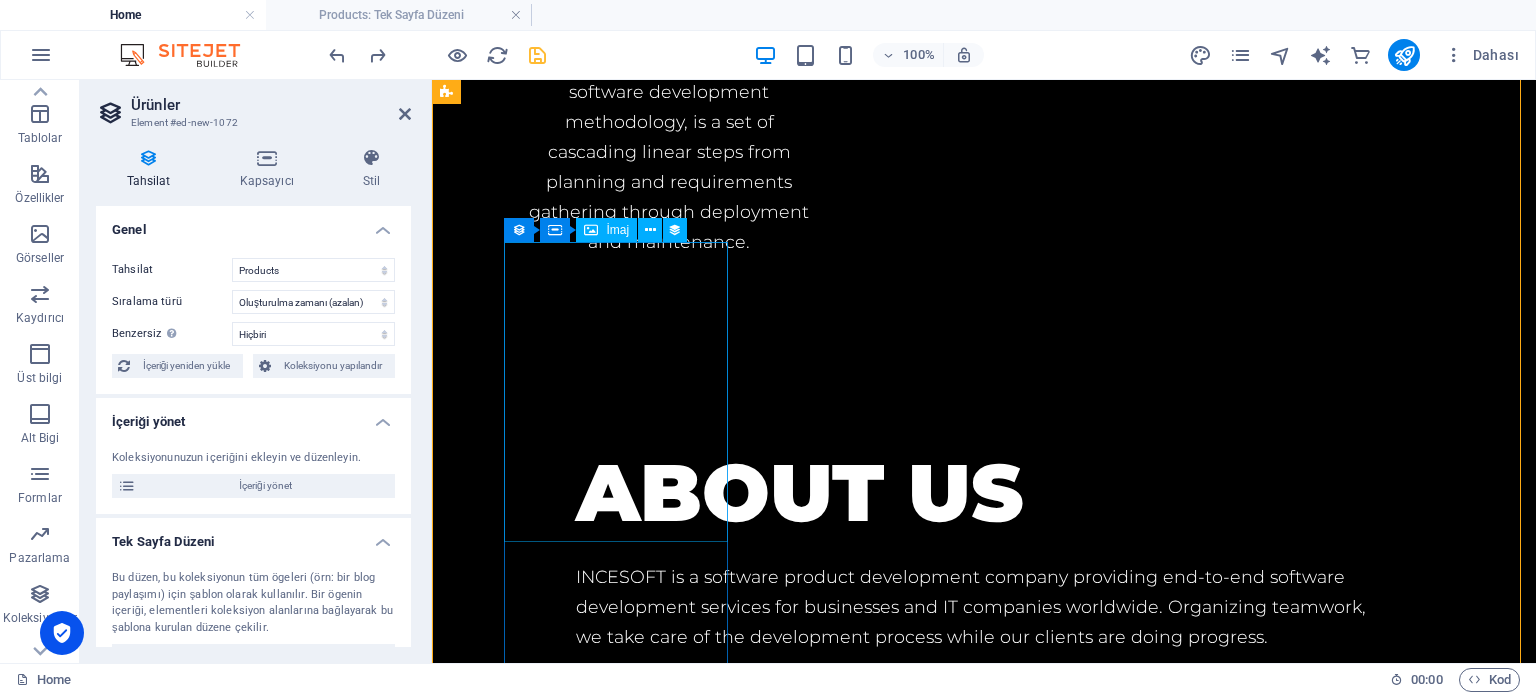 scroll, scrollTop: 4888, scrollLeft: 0, axis: vertical 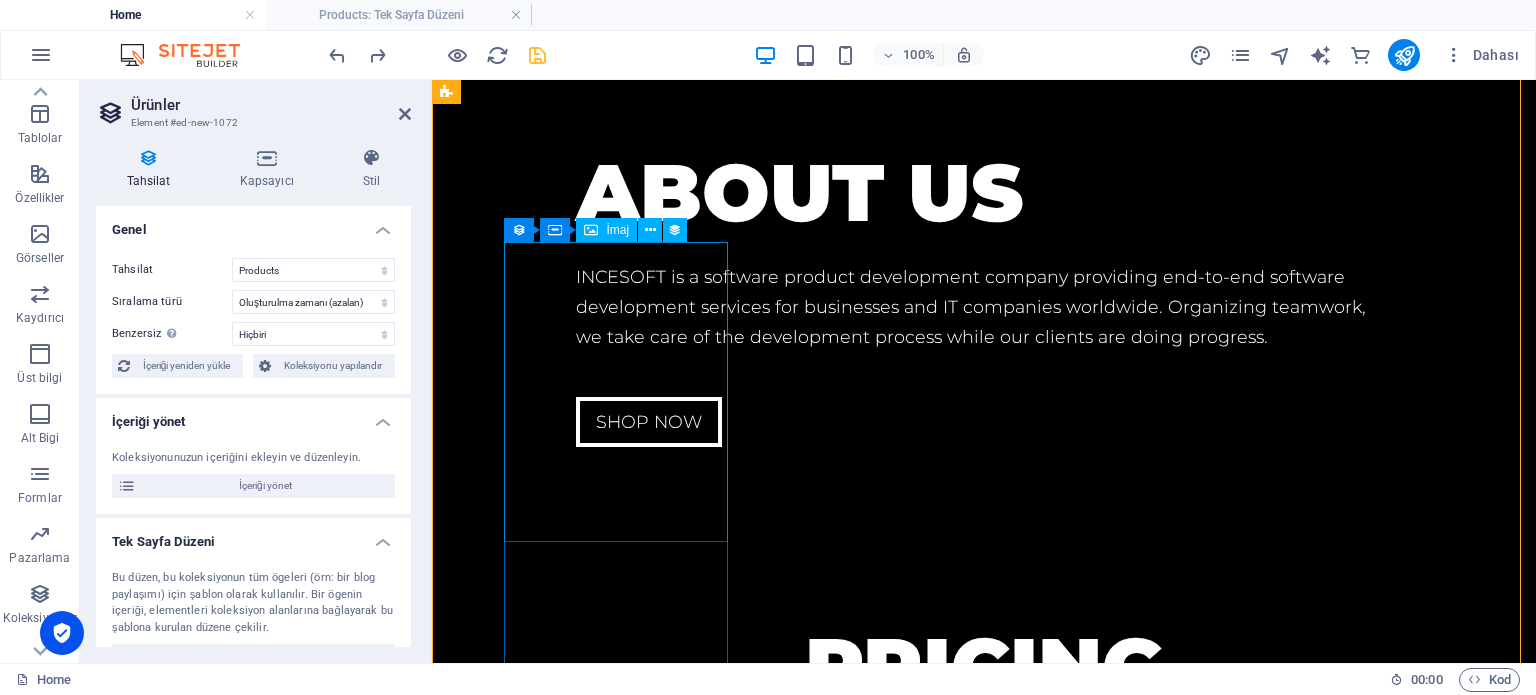 click at bounding box center [920, 4580] 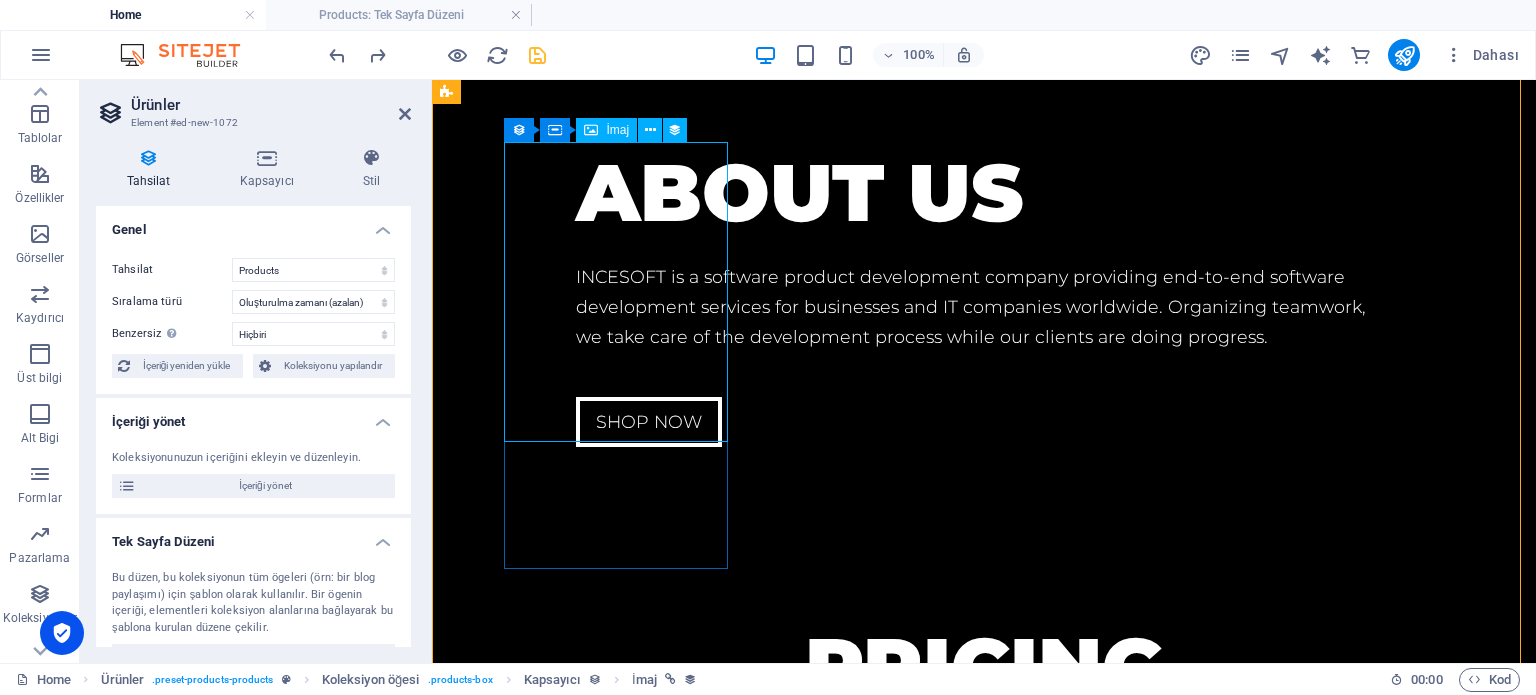scroll, scrollTop: 5088, scrollLeft: 0, axis: vertical 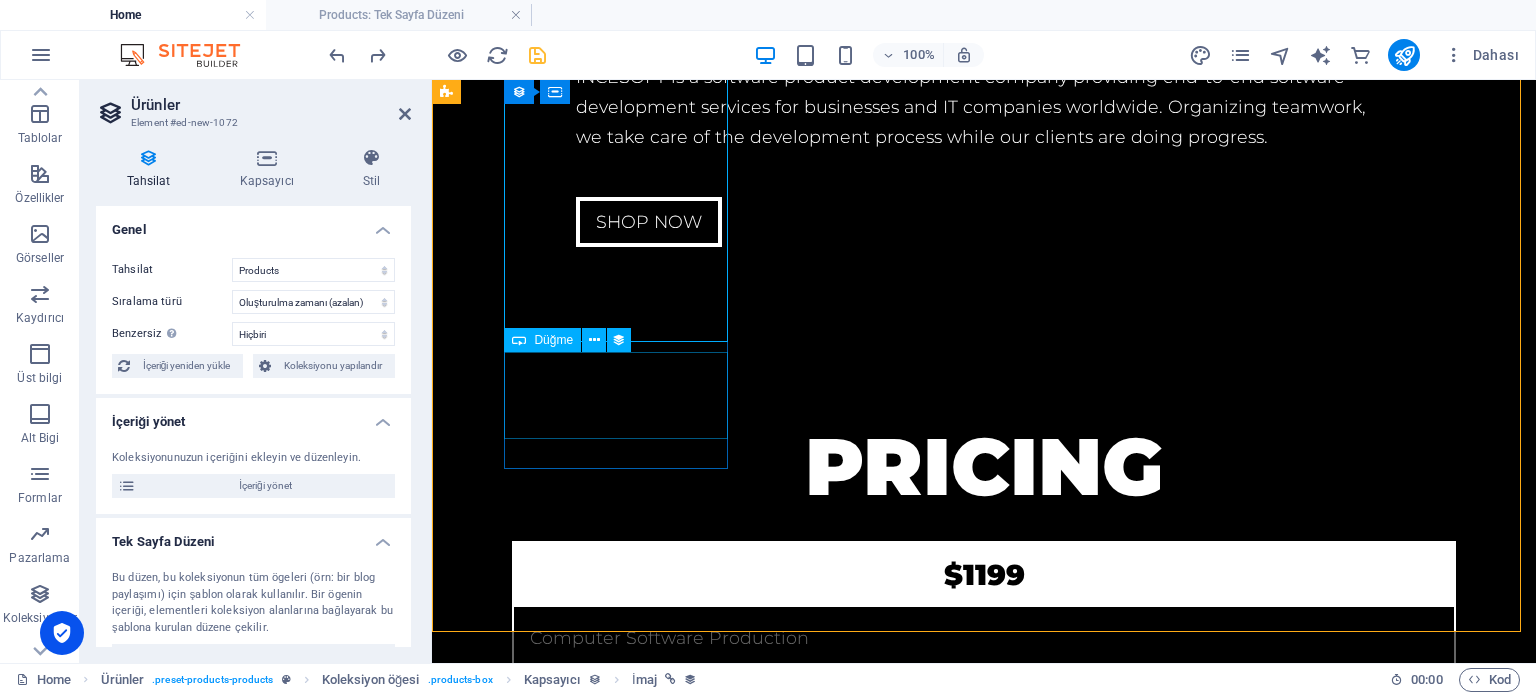 click on "Reusable Glass Straws with Cleaning Brush" at bounding box center (920, 4557) 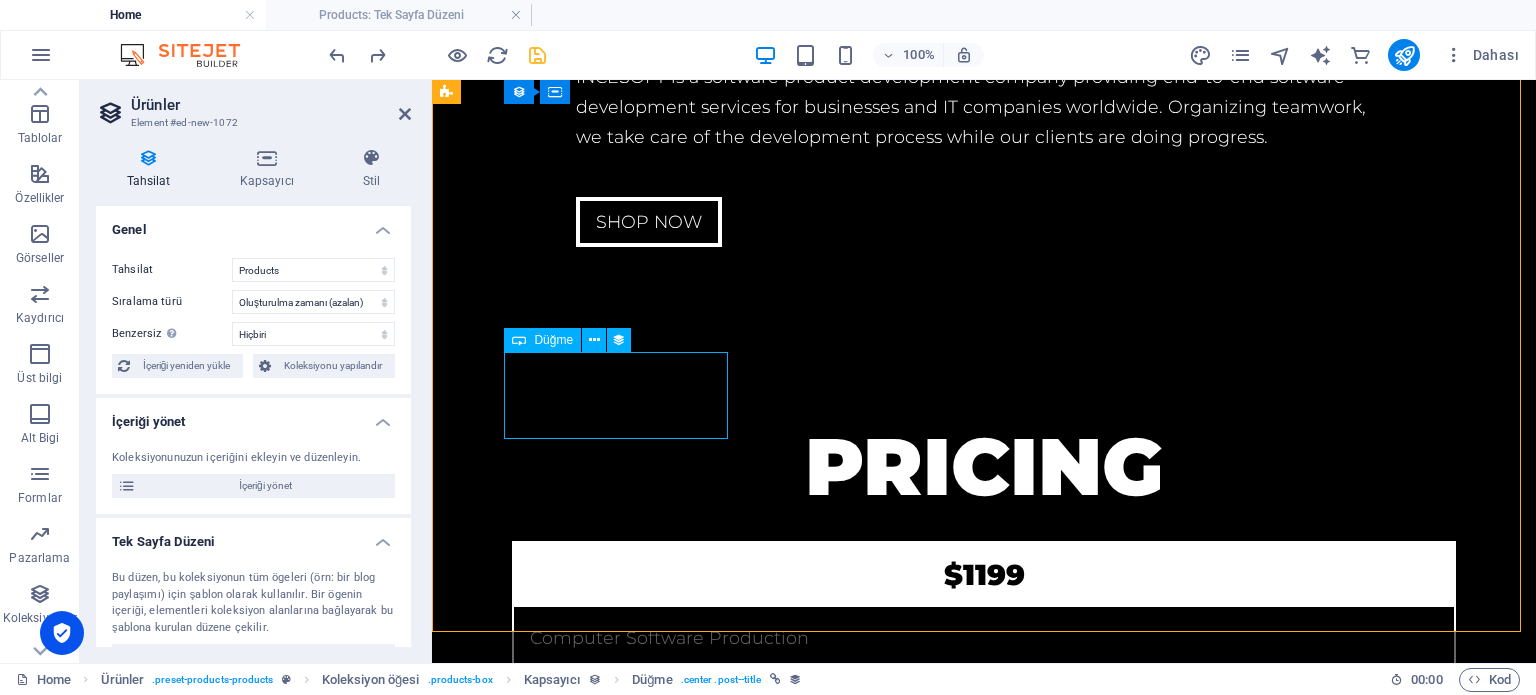 drag, startPoint x: 680, startPoint y: 390, endPoint x: 1062, endPoint y: 391, distance: 382.0013 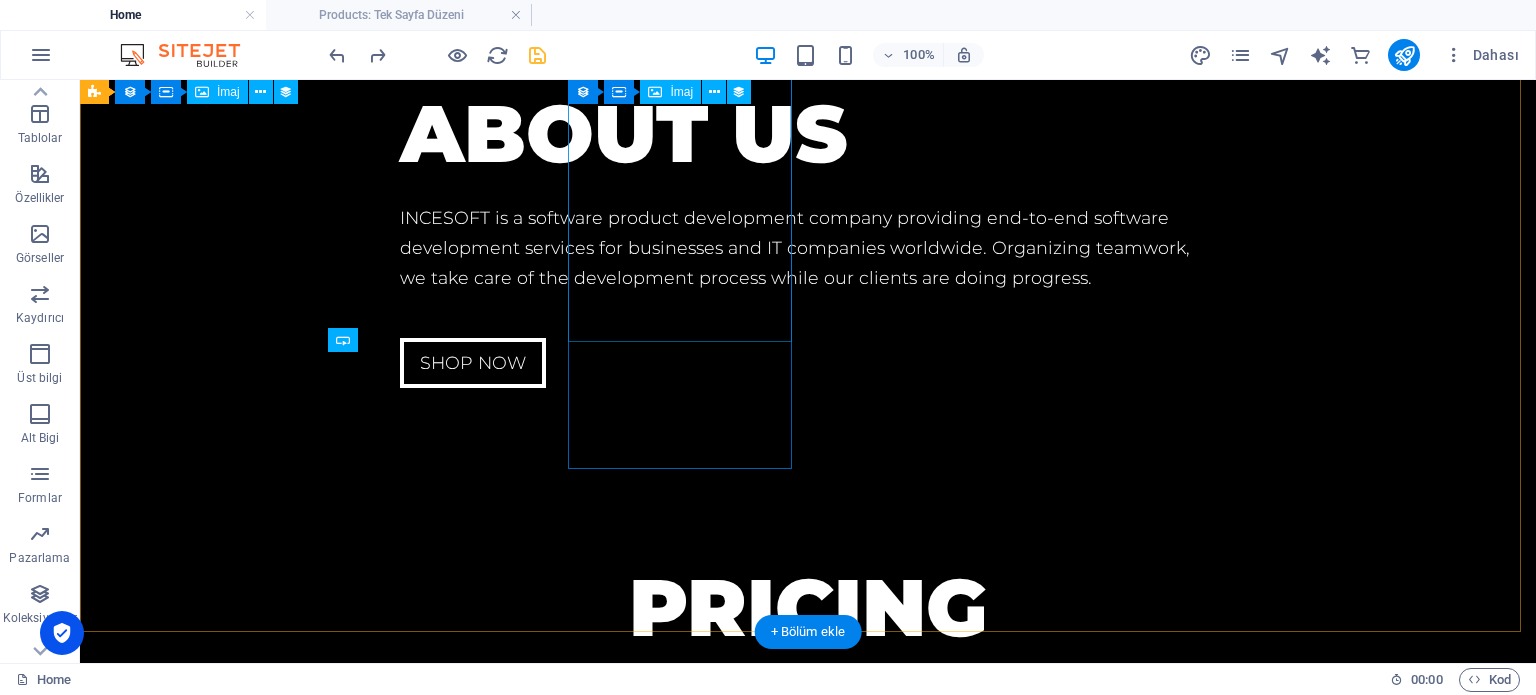 scroll, scrollTop: 4628, scrollLeft: 0, axis: vertical 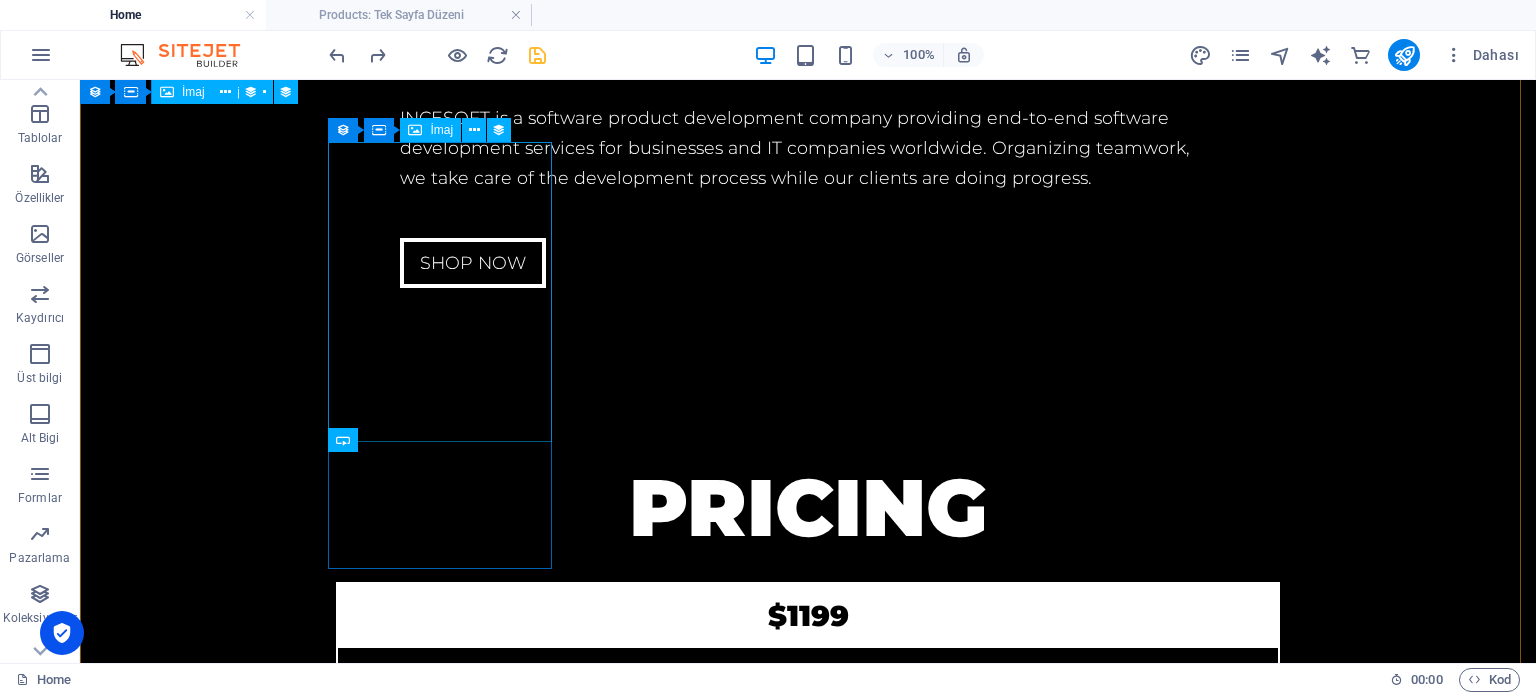 click at bounding box center (568, 4421) 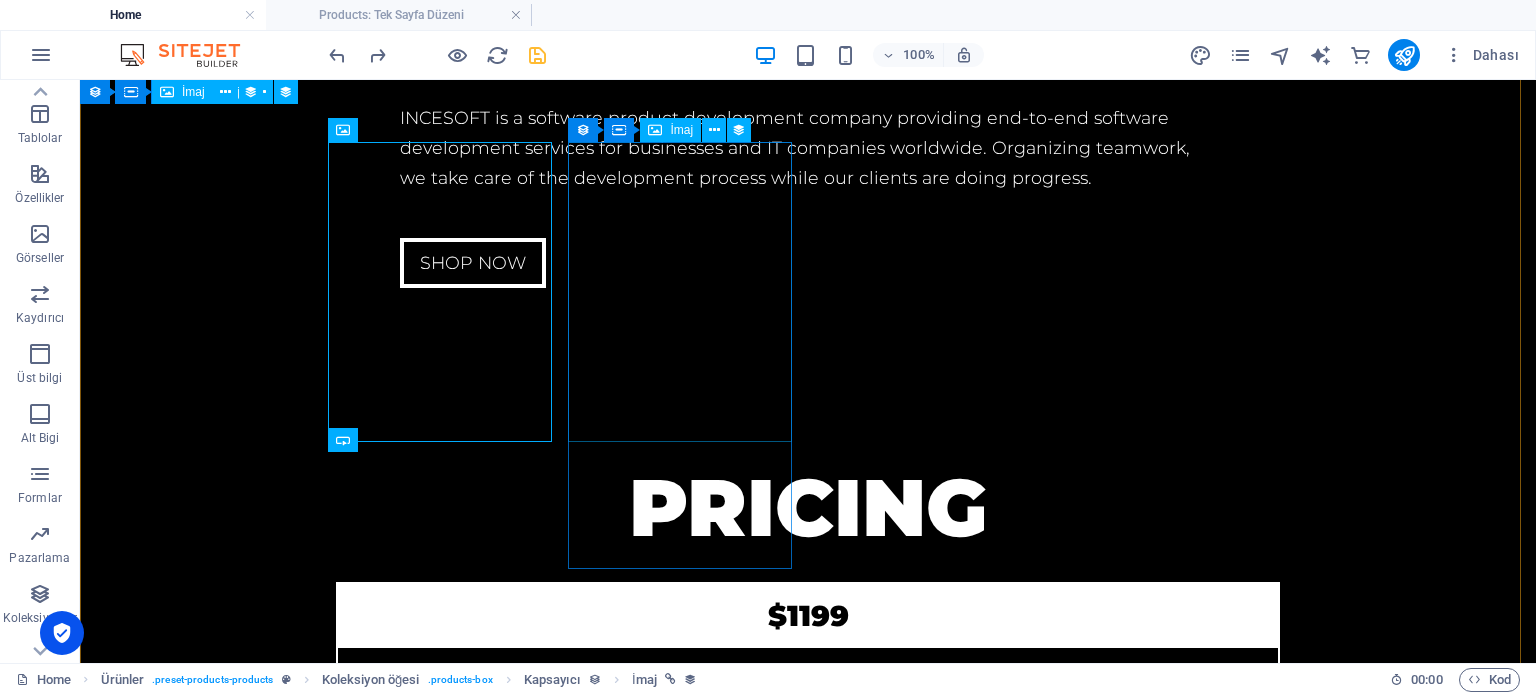 click at bounding box center (568, 4803) 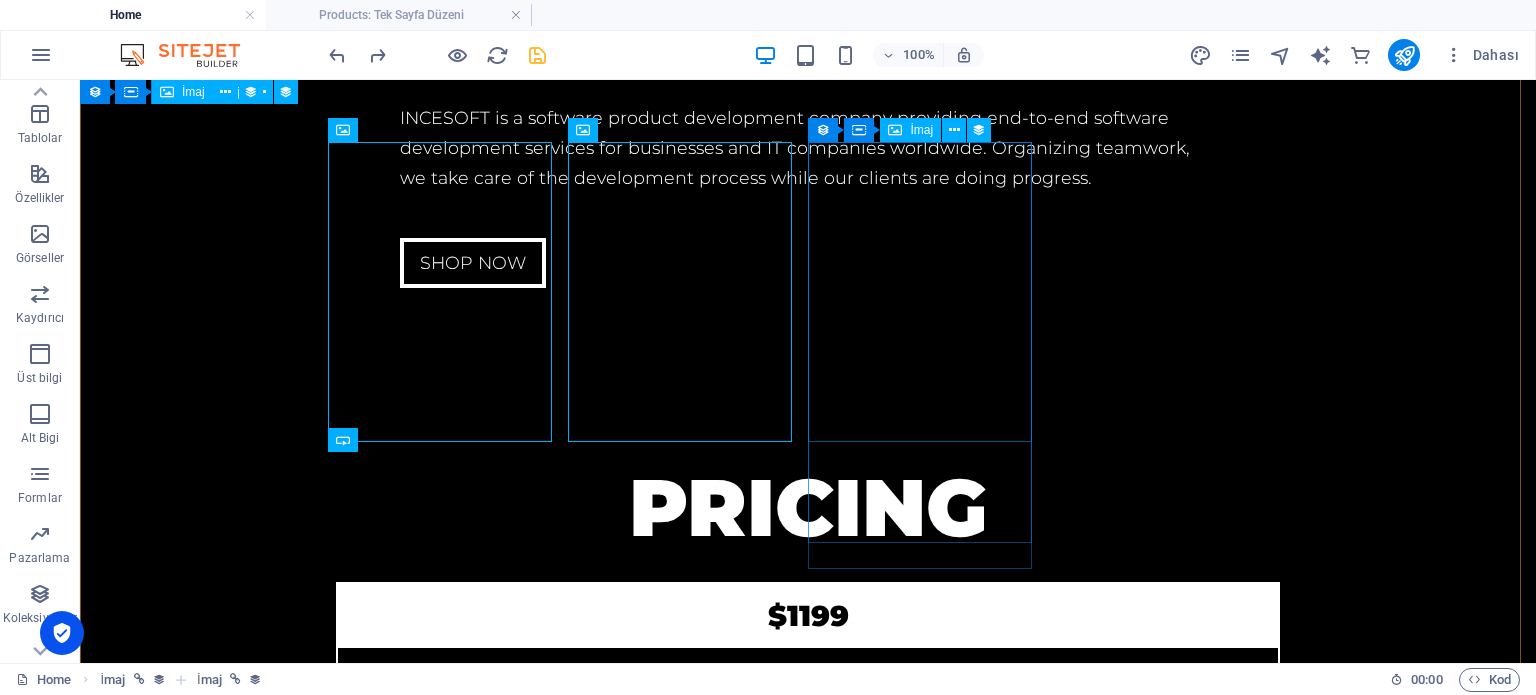click at bounding box center [568, 5186] 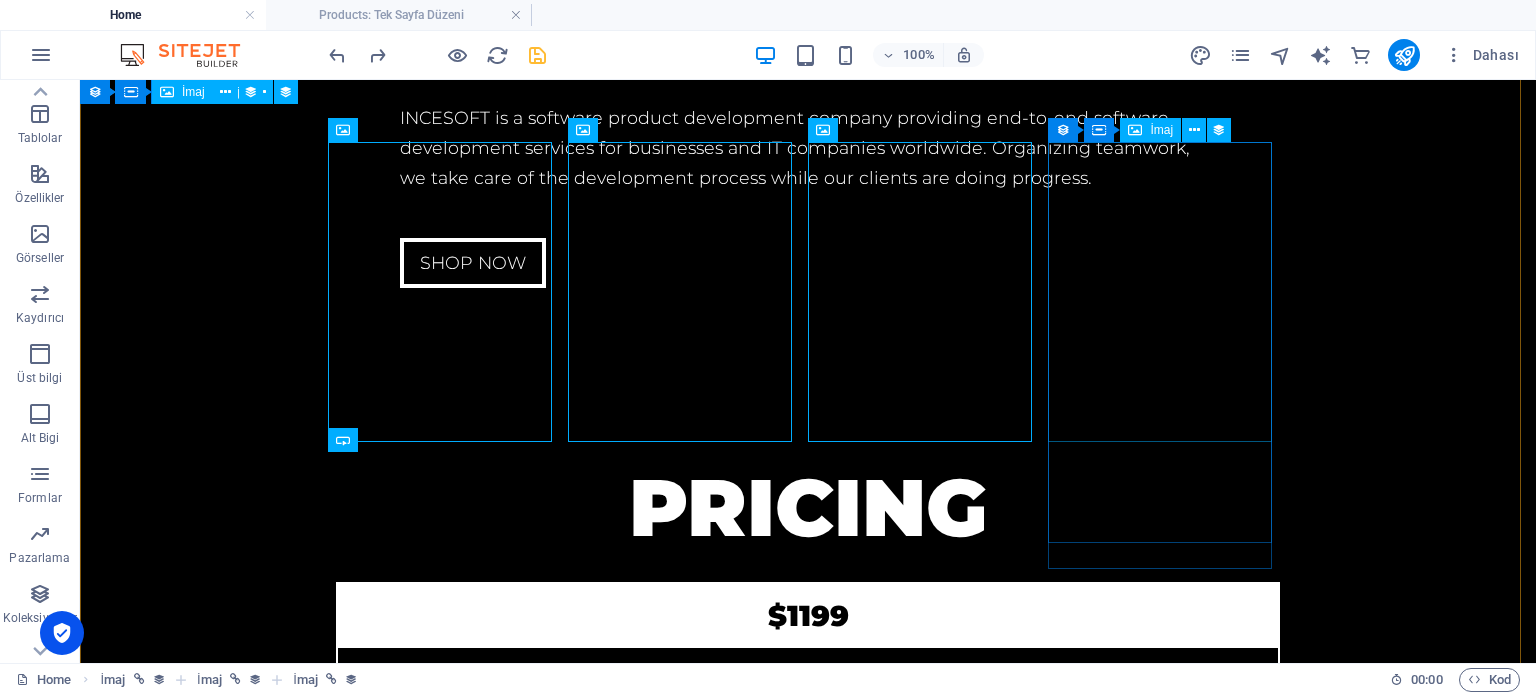 click at bounding box center (568, 5568) 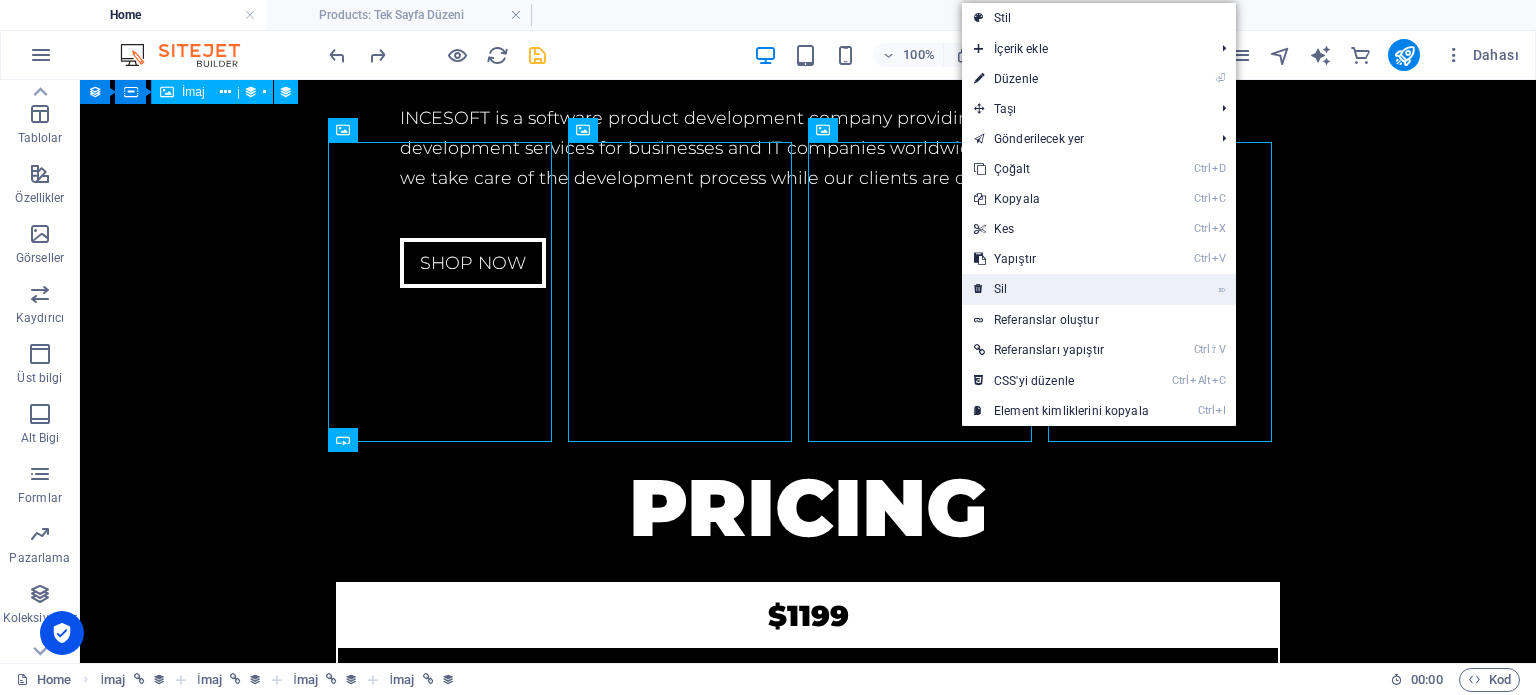 click on "⌦  Sil" at bounding box center (1061, 289) 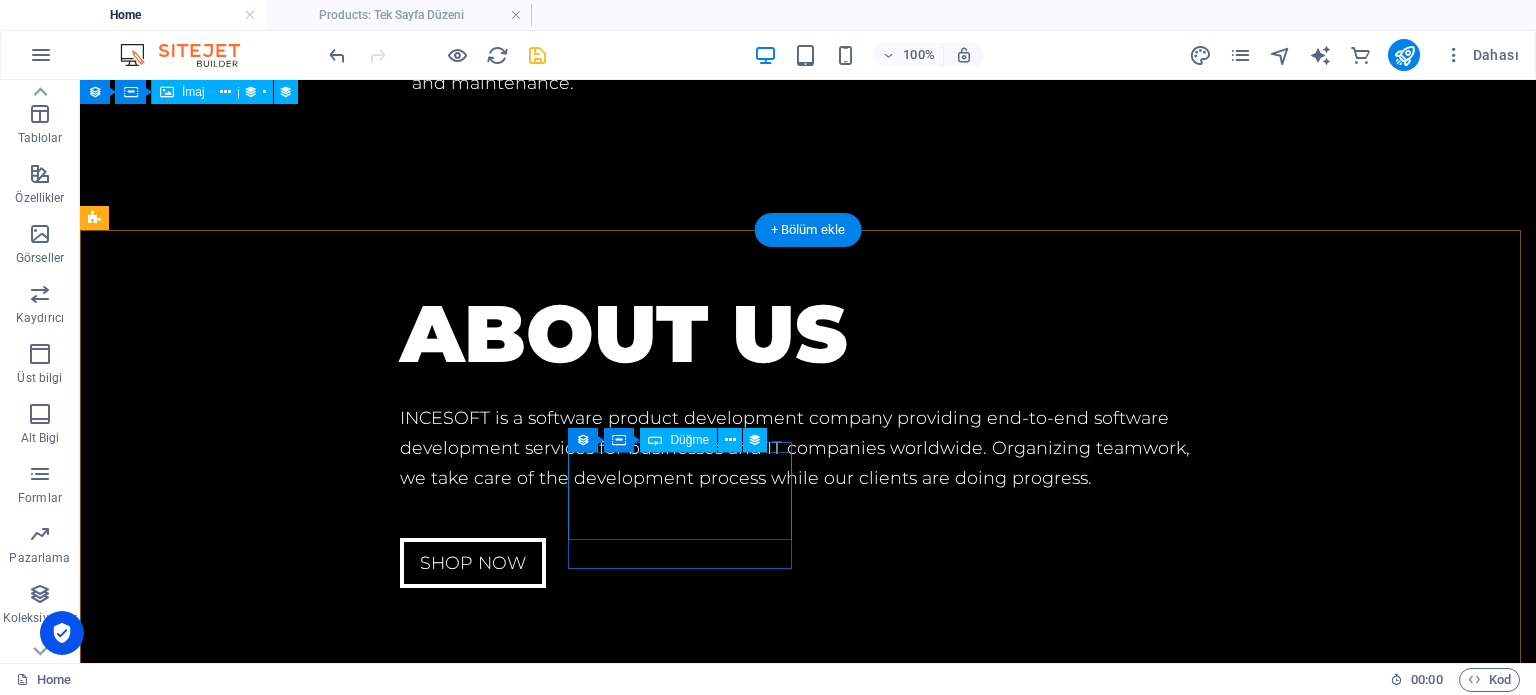 scroll, scrollTop: 4028, scrollLeft: 0, axis: vertical 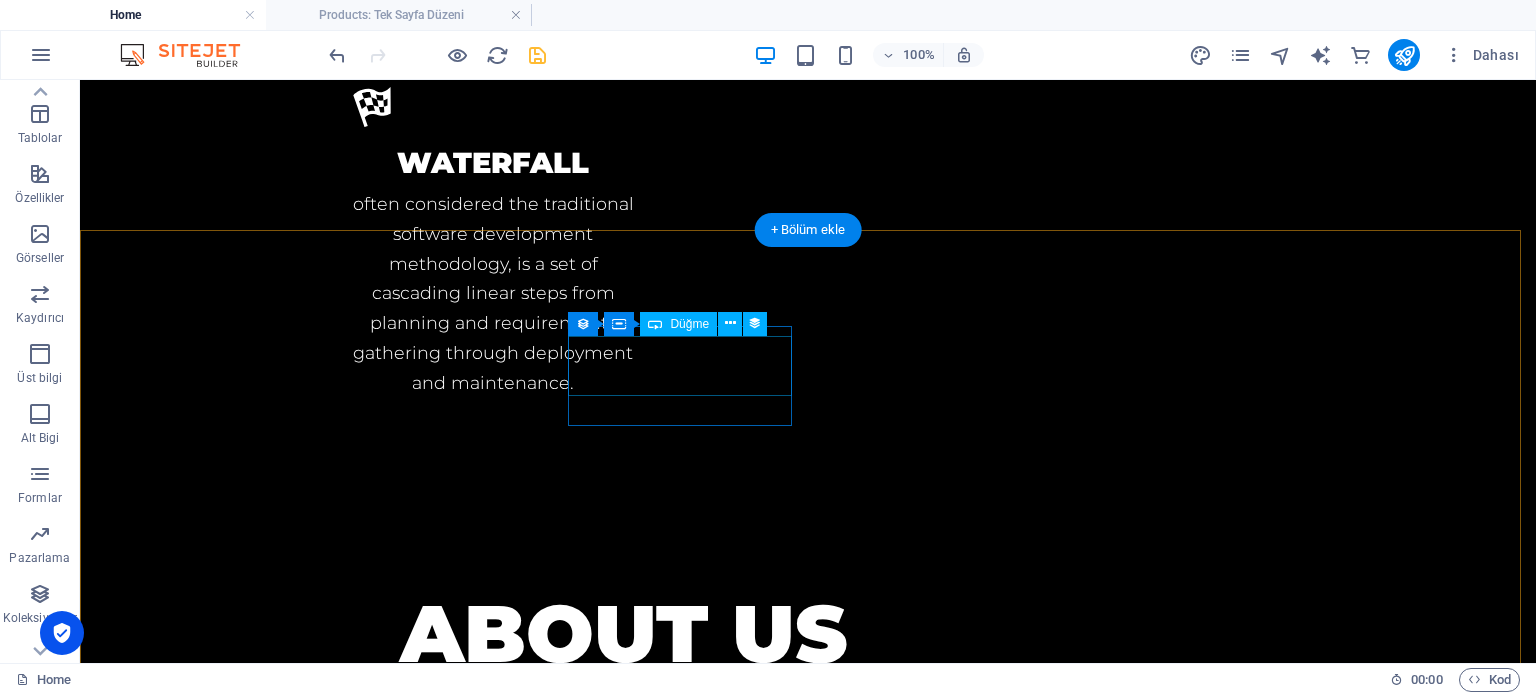 click on "Stainless Steel Drinking Bottle" at bounding box center [568, 3451] 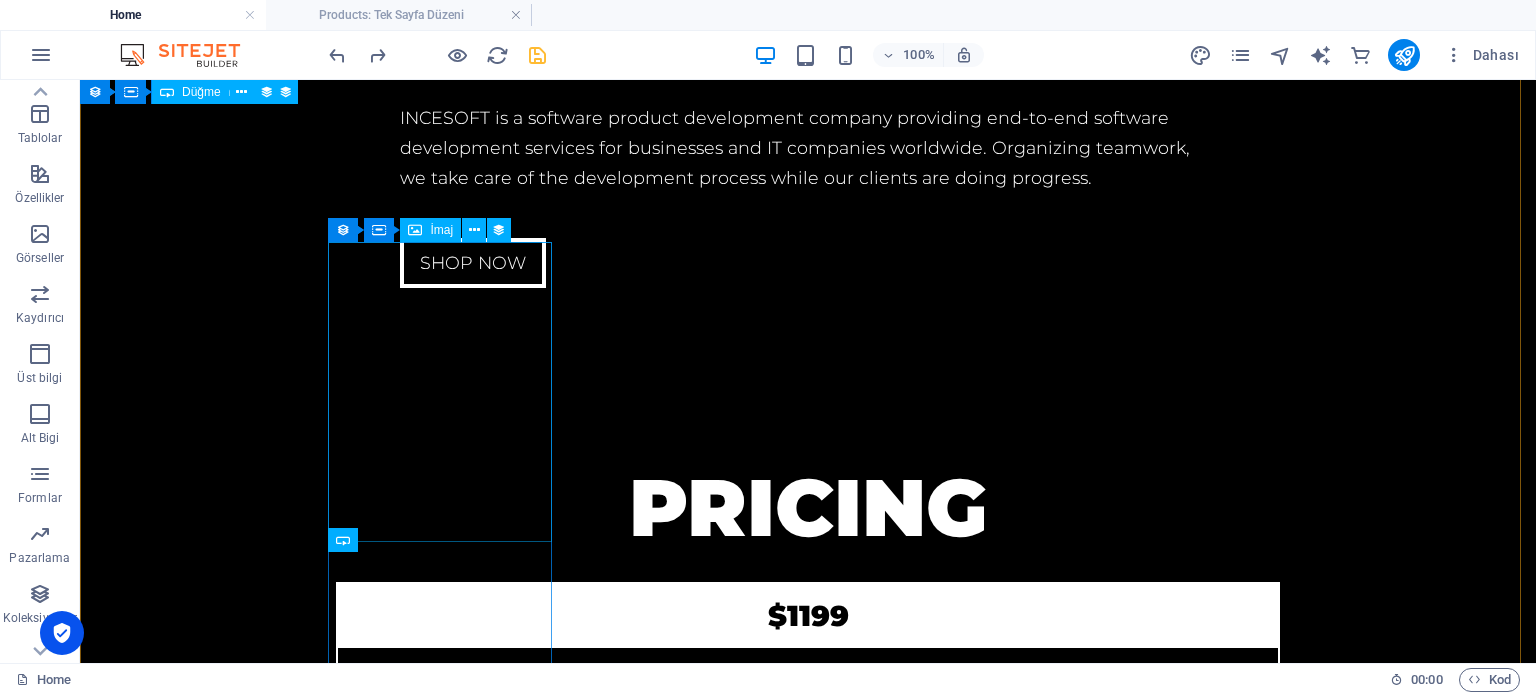 scroll, scrollTop: 4728, scrollLeft: 0, axis: vertical 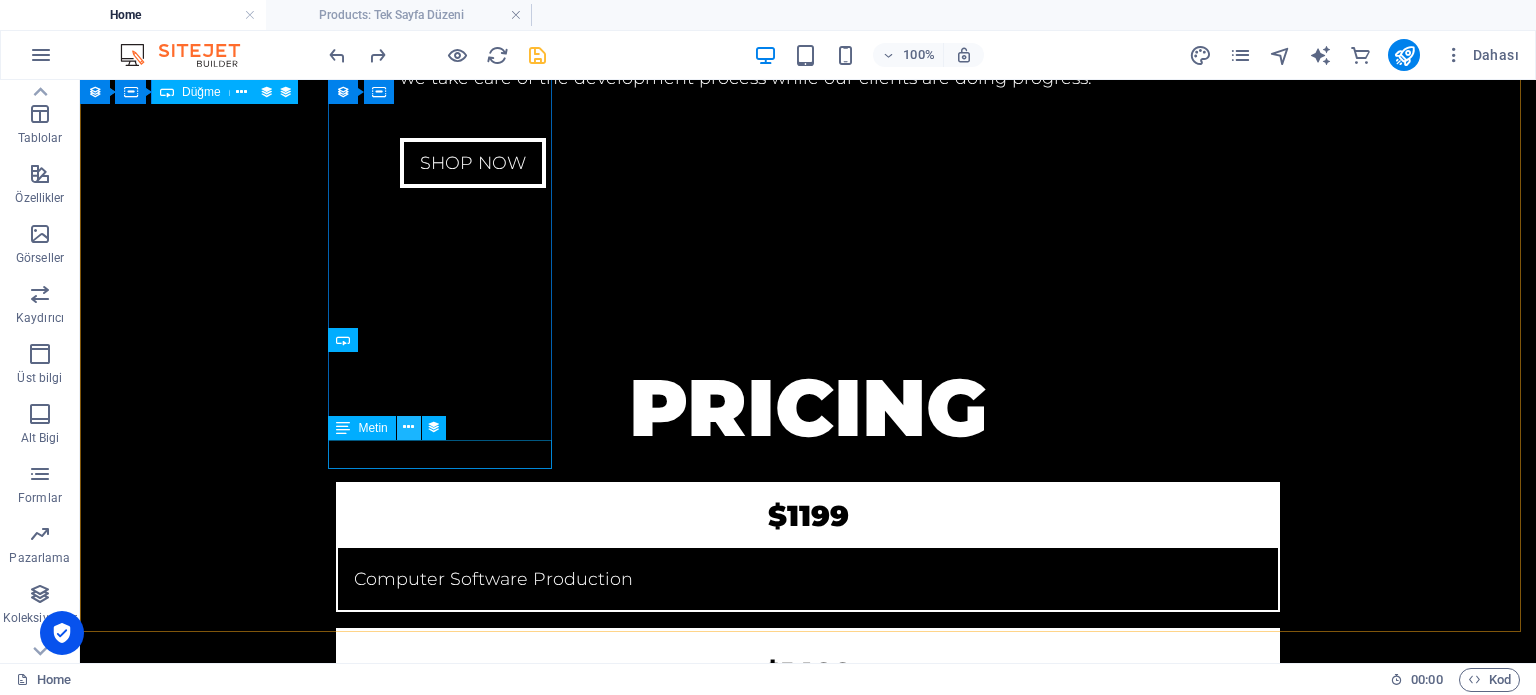 click at bounding box center (408, 427) 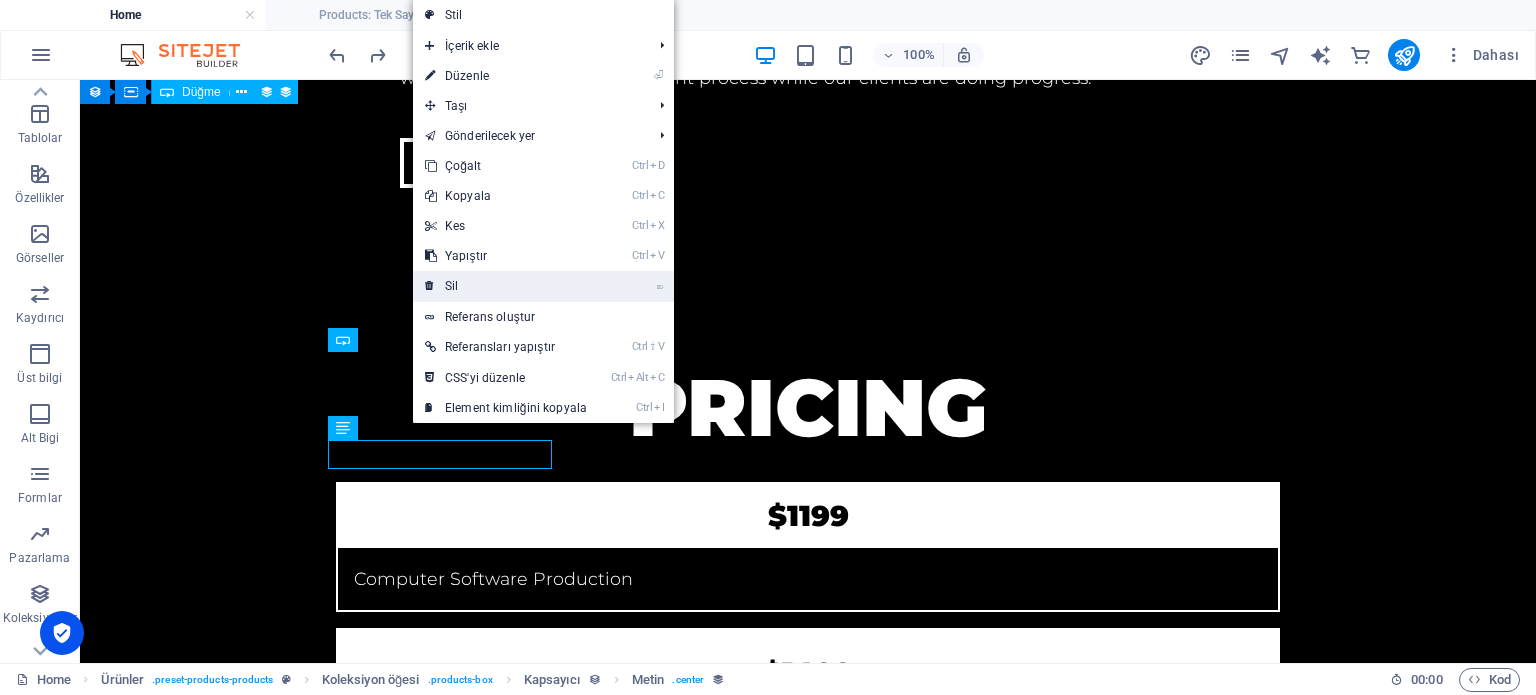 click on "⌦  Sil" at bounding box center [506, 286] 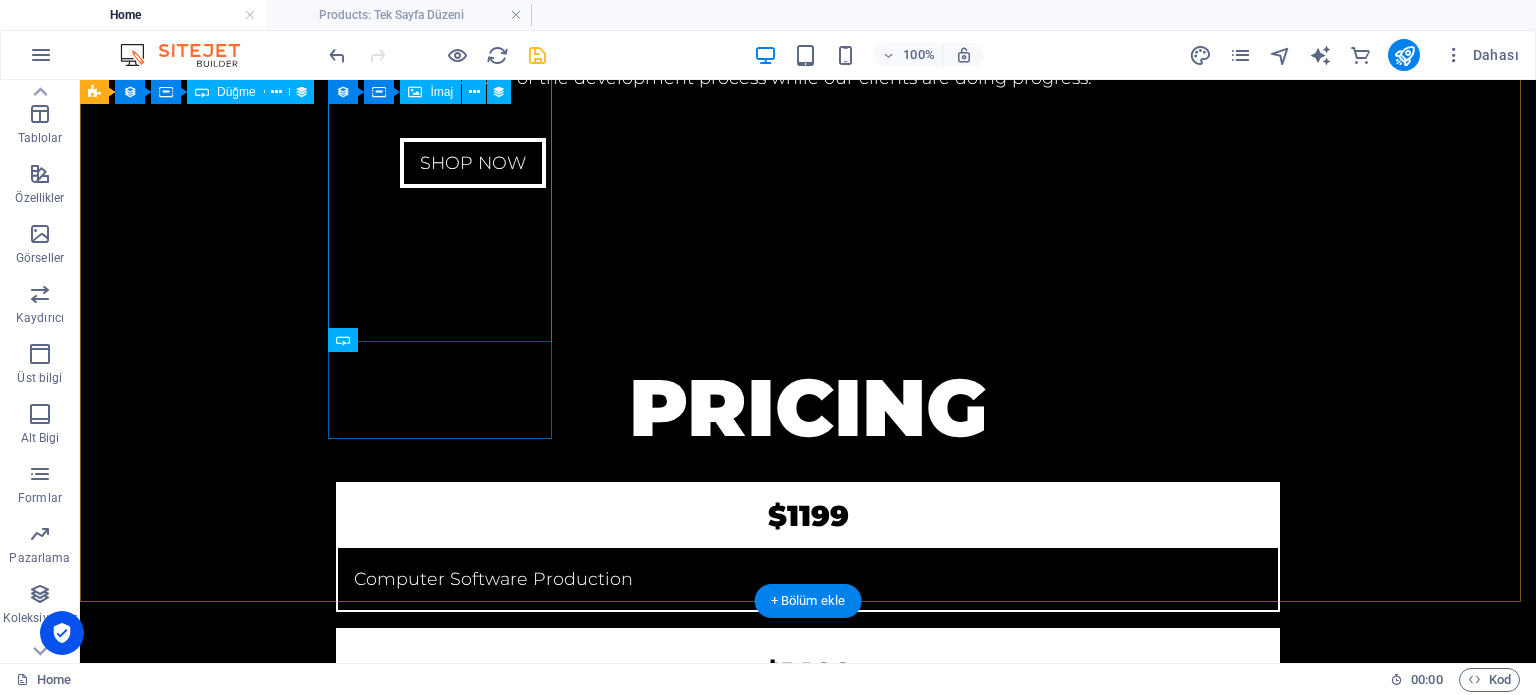 scroll, scrollTop: 4699, scrollLeft: 0, axis: vertical 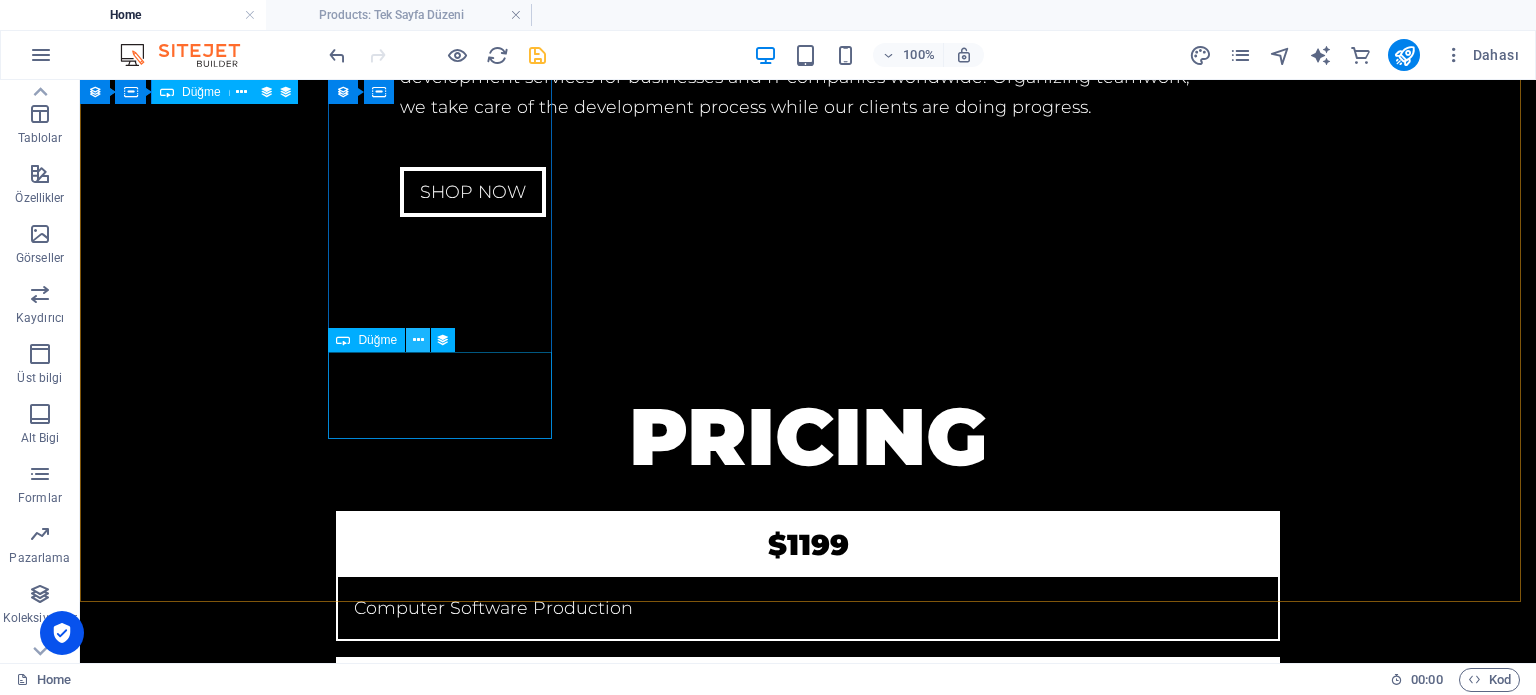 click at bounding box center (418, 340) 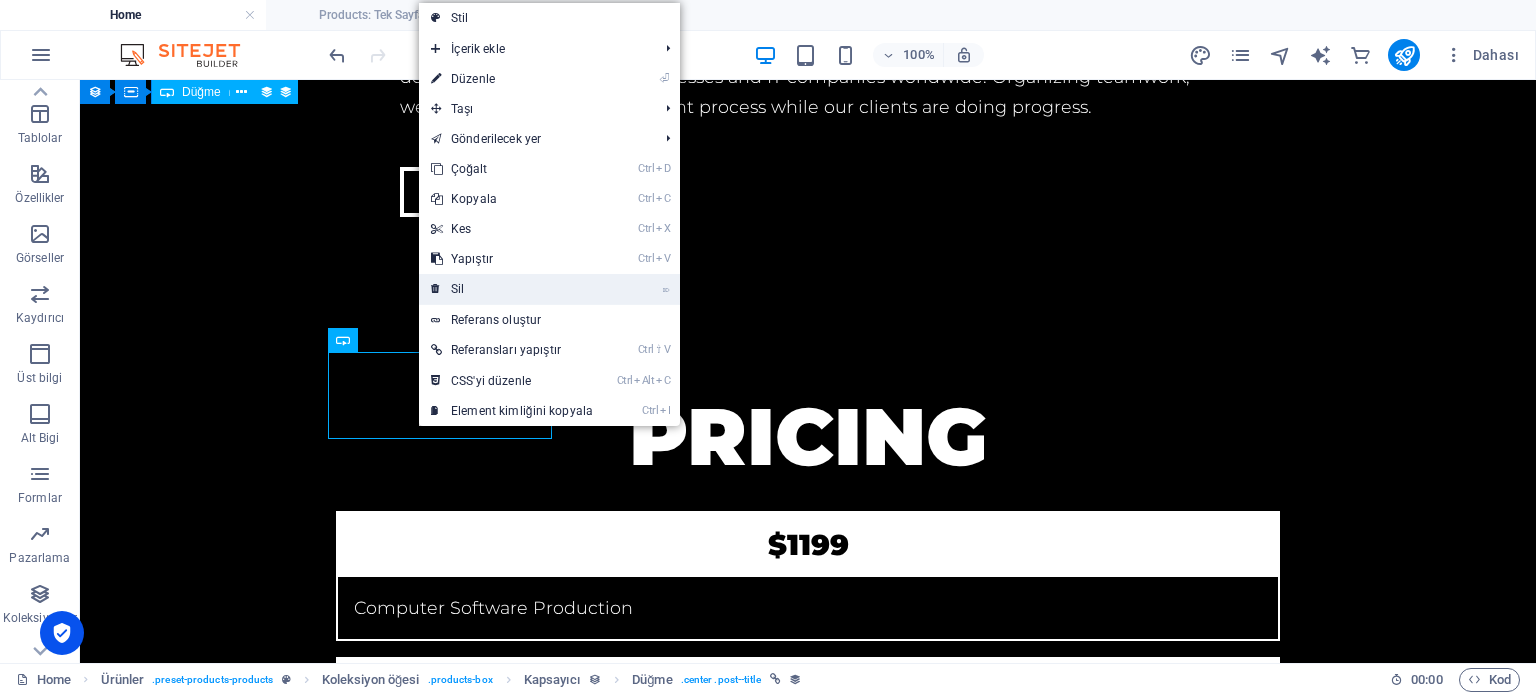 click on "⌦  Sil" at bounding box center (512, 289) 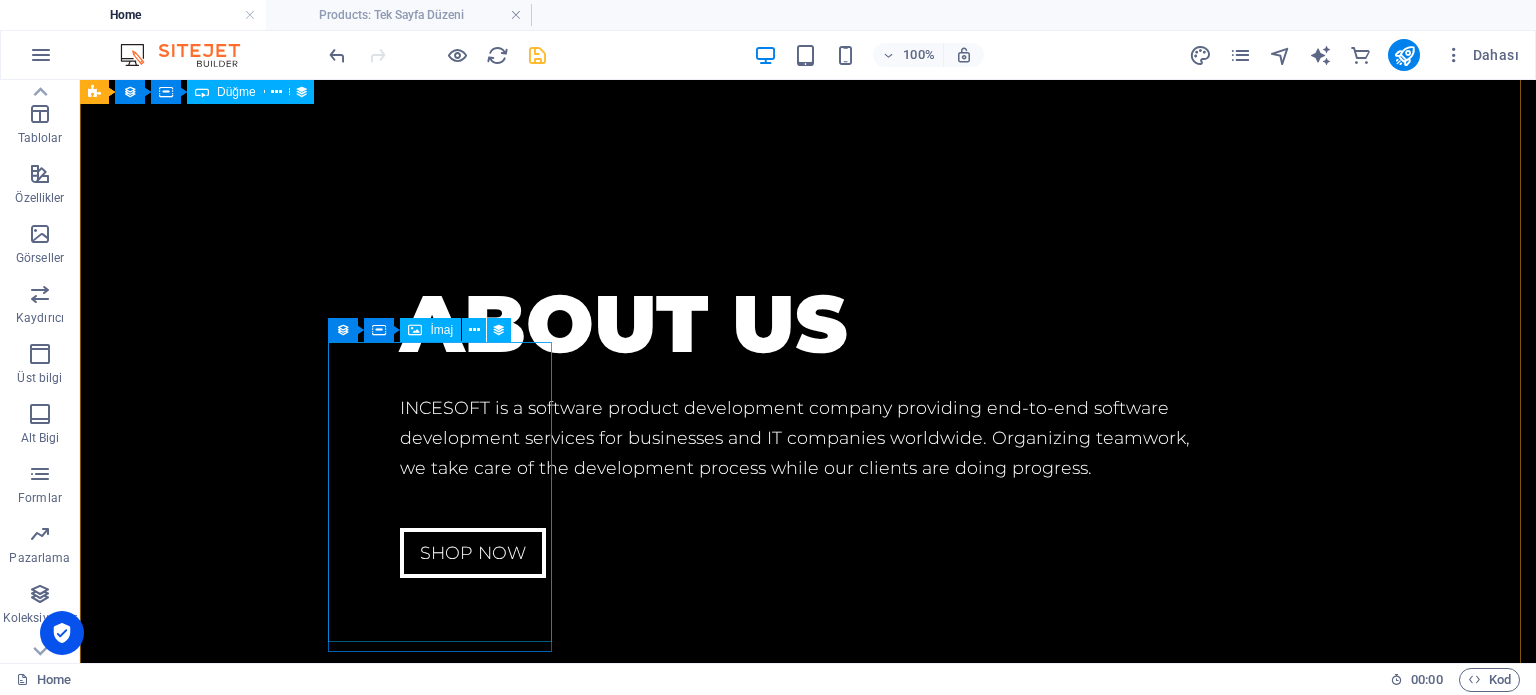 scroll, scrollTop: 4438, scrollLeft: 0, axis: vertical 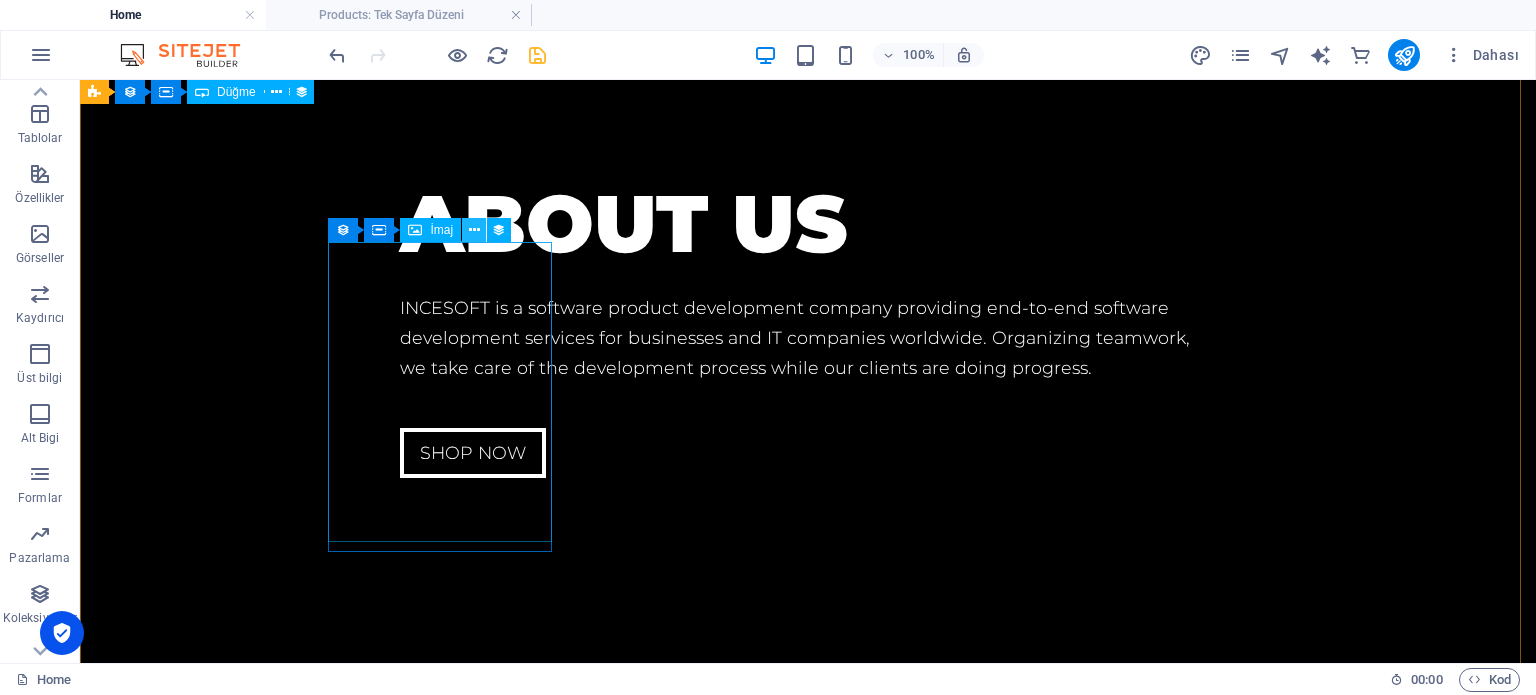 click at bounding box center [474, 230] 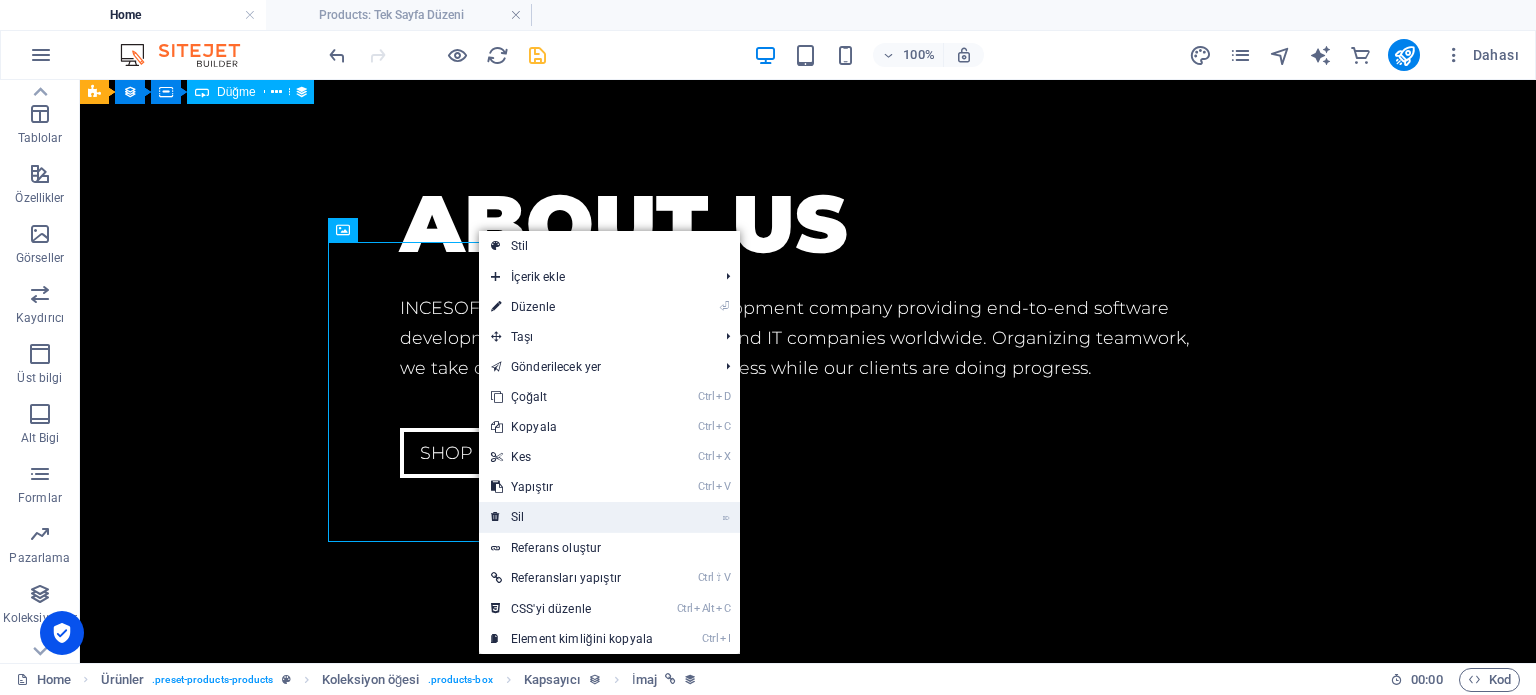 click on "⌦  Sil" at bounding box center [572, 517] 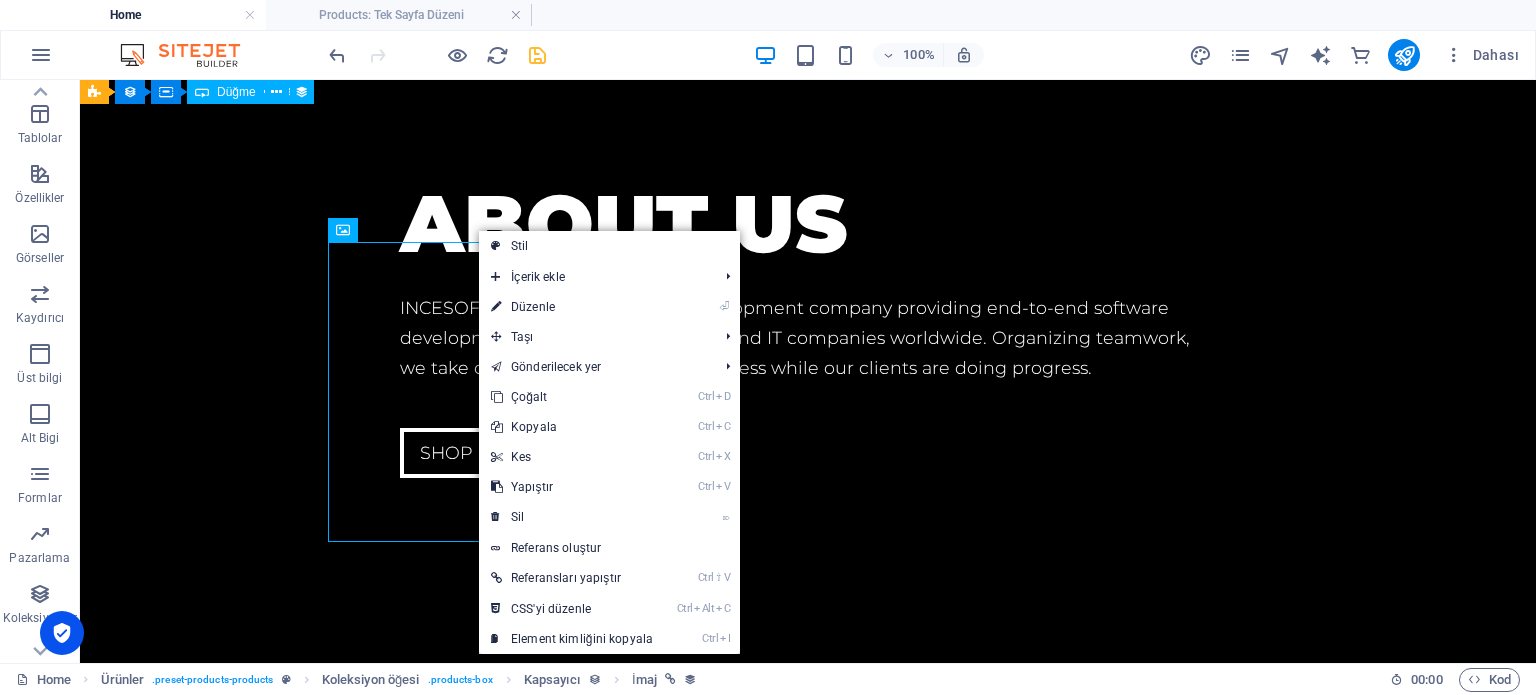 click on "Önceki İleri" at bounding box center (808, 4254) 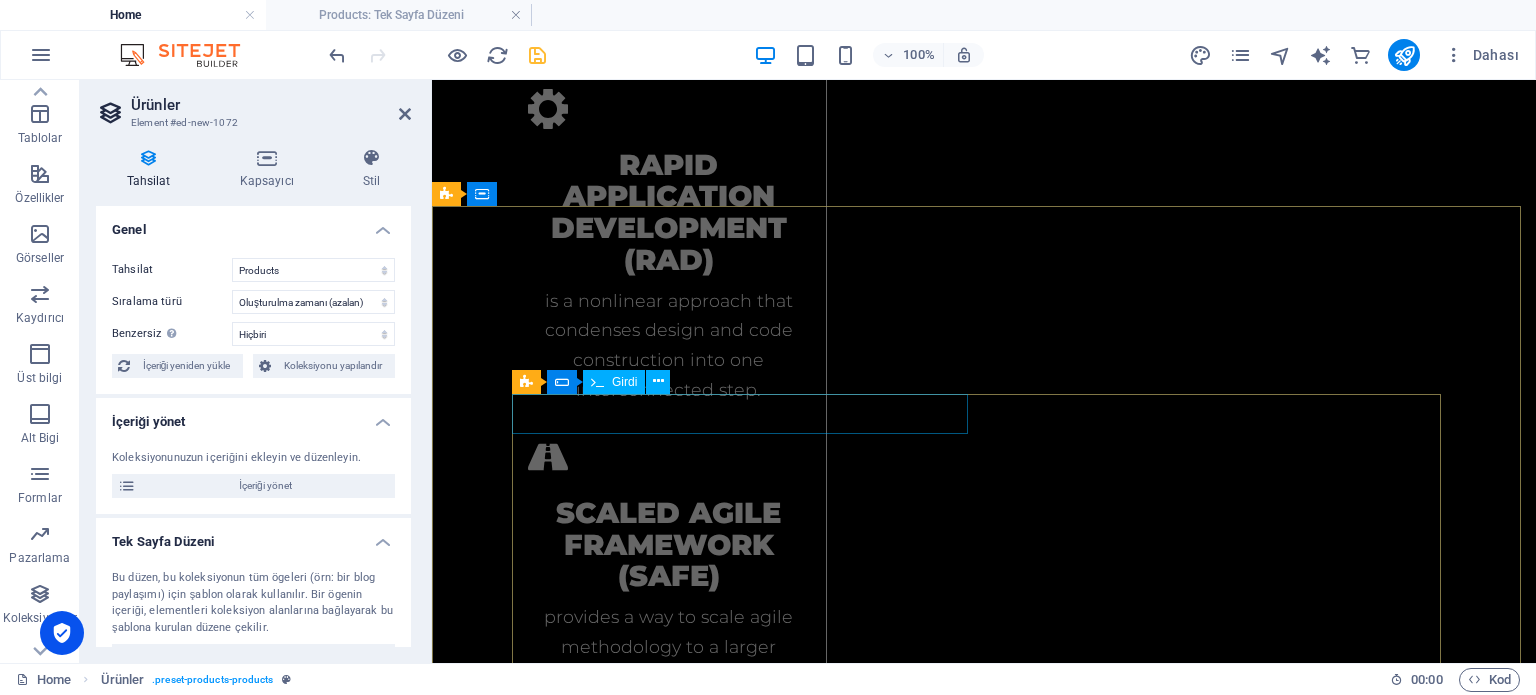 scroll, scrollTop: 4280, scrollLeft: 0, axis: vertical 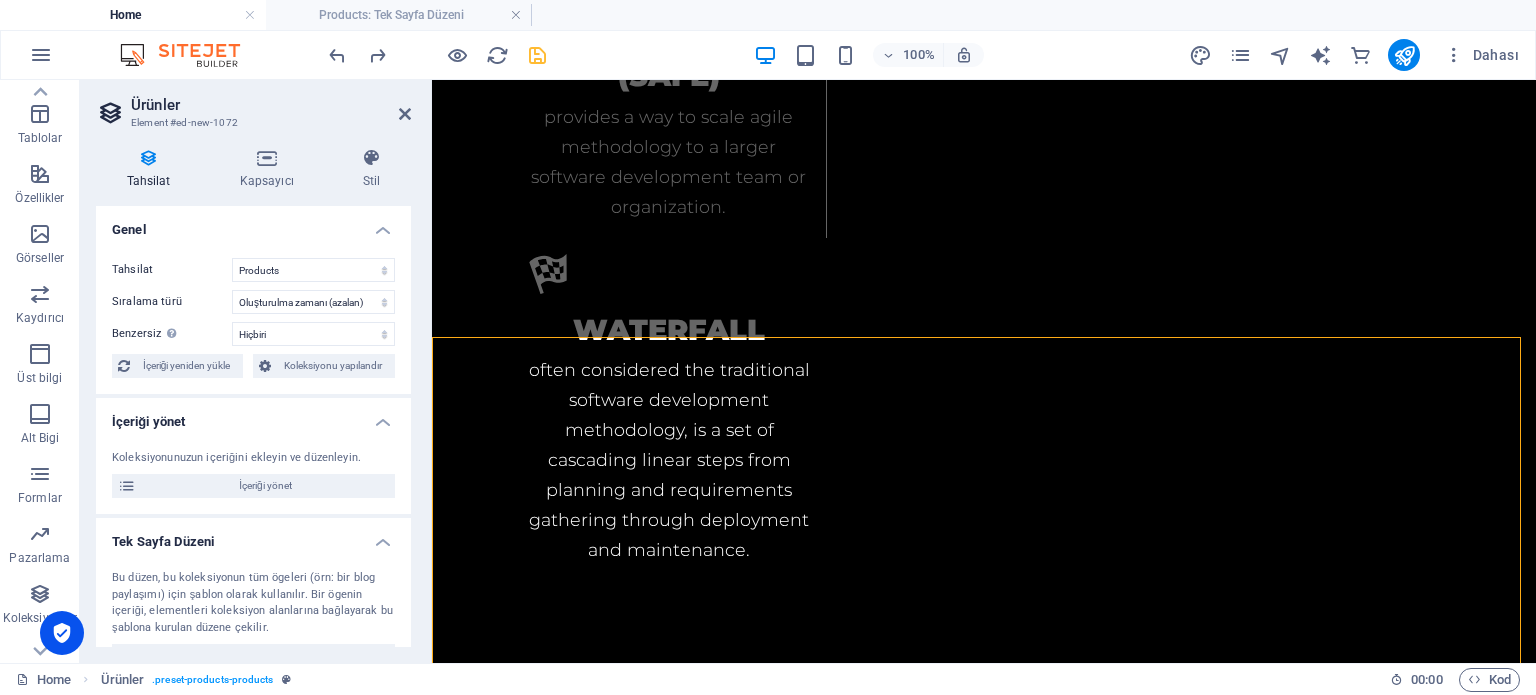 click on "Önceki İleri" at bounding box center [984, 3781] 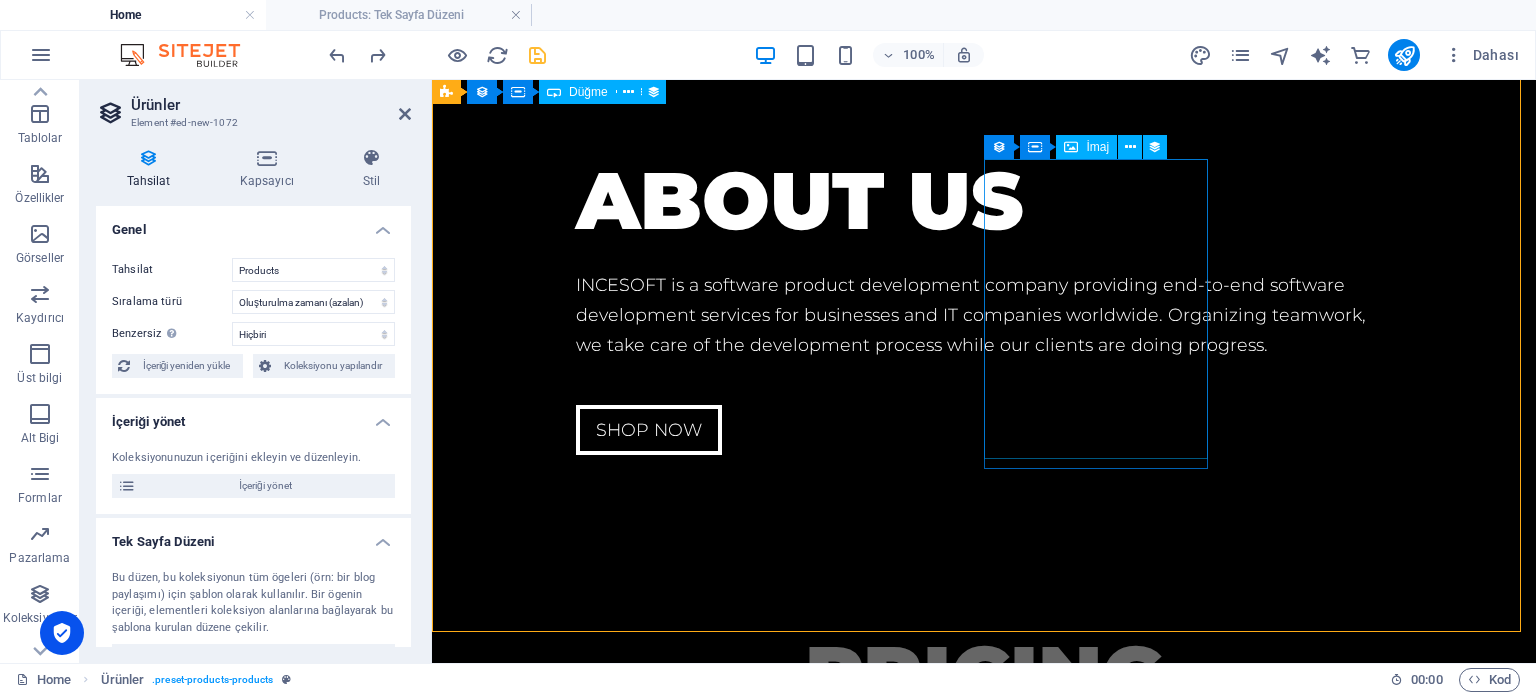 scroll, scrollTop: 4780, scrollLeft: 0, axis: vertical 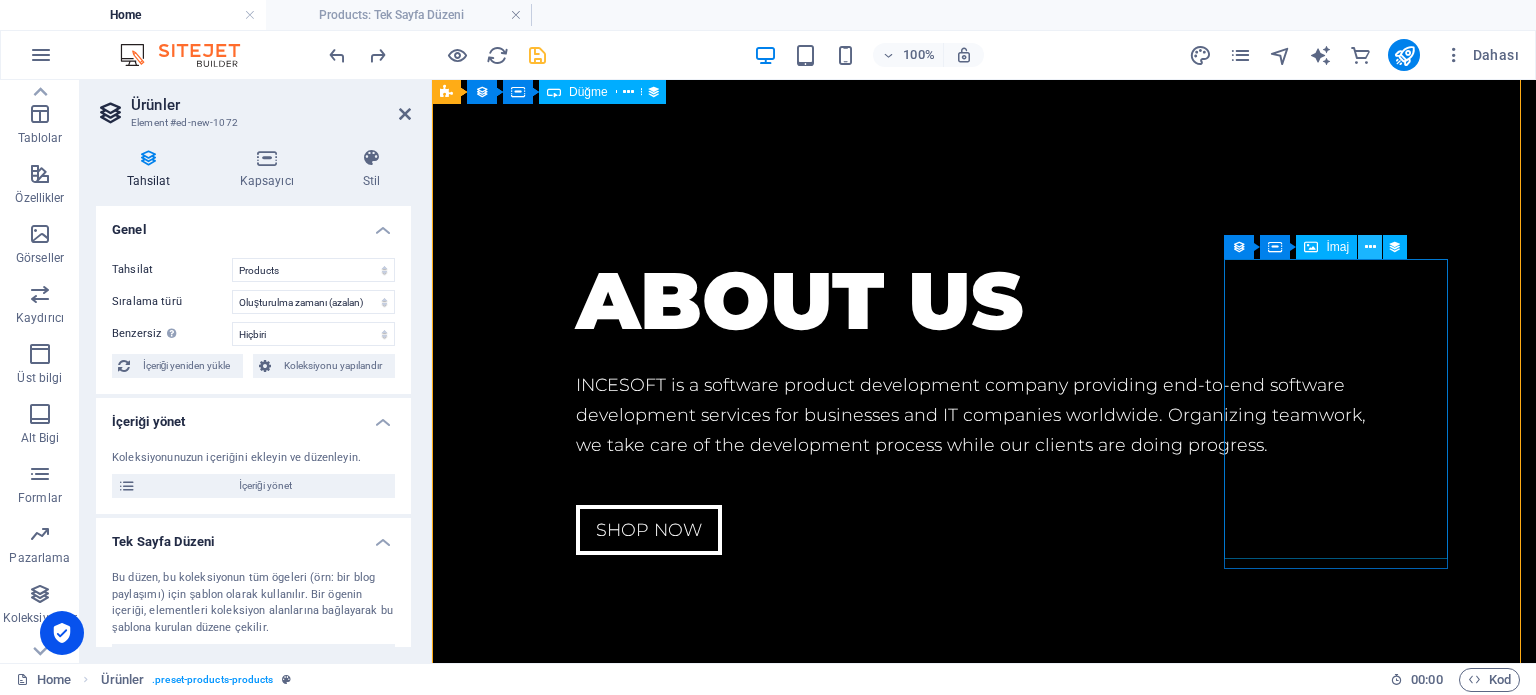 click at bounding box center [1370, 247] 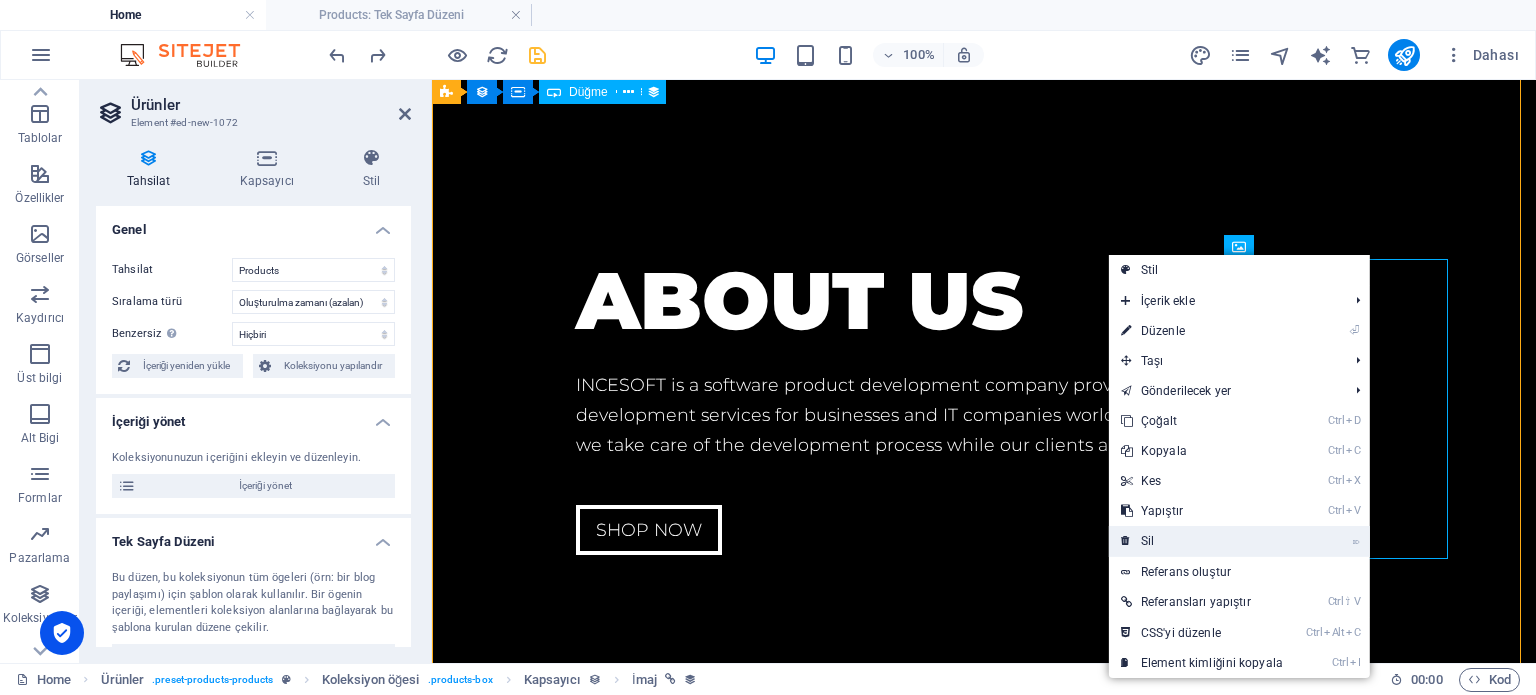 click on "⌦  Sil" at bounding box center [1202, 541] 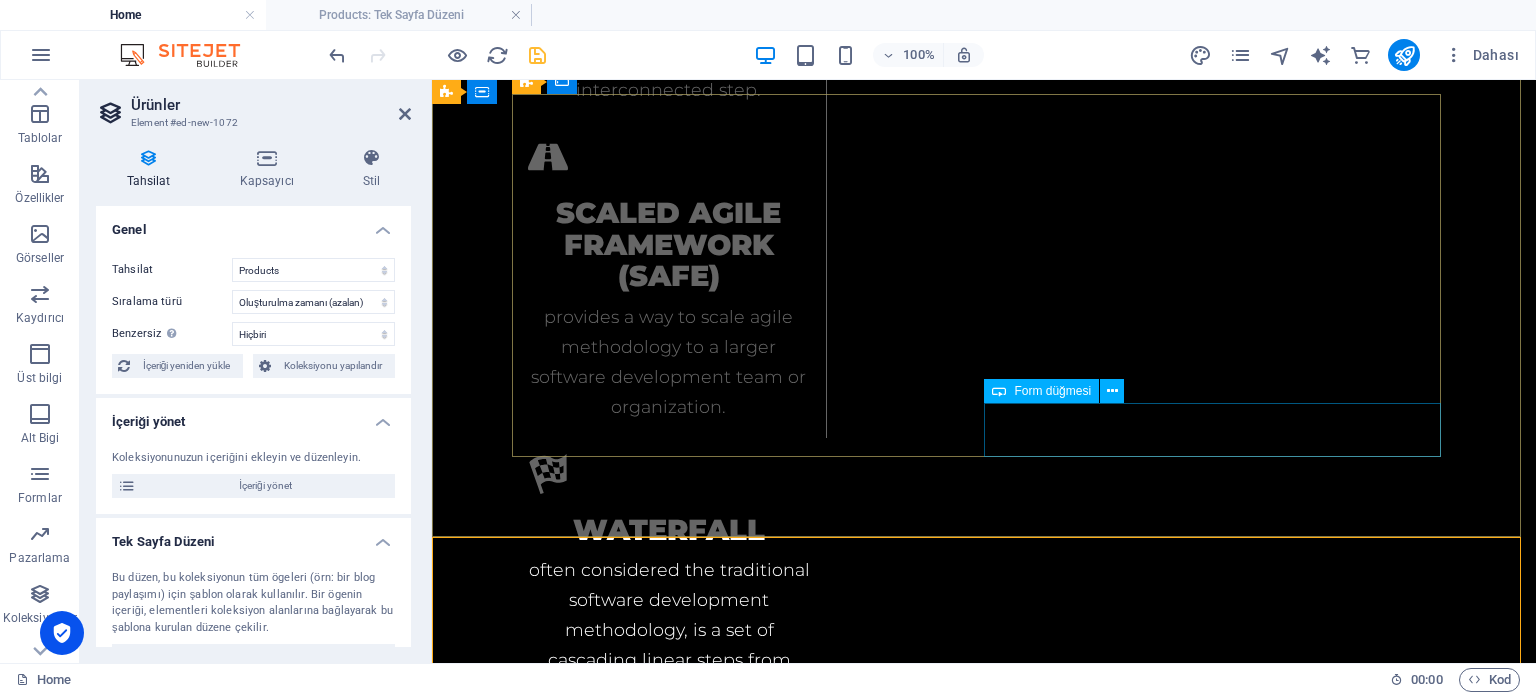 scroll, scrollTop: 3480, scrollLeft: 0, axis: vertical 